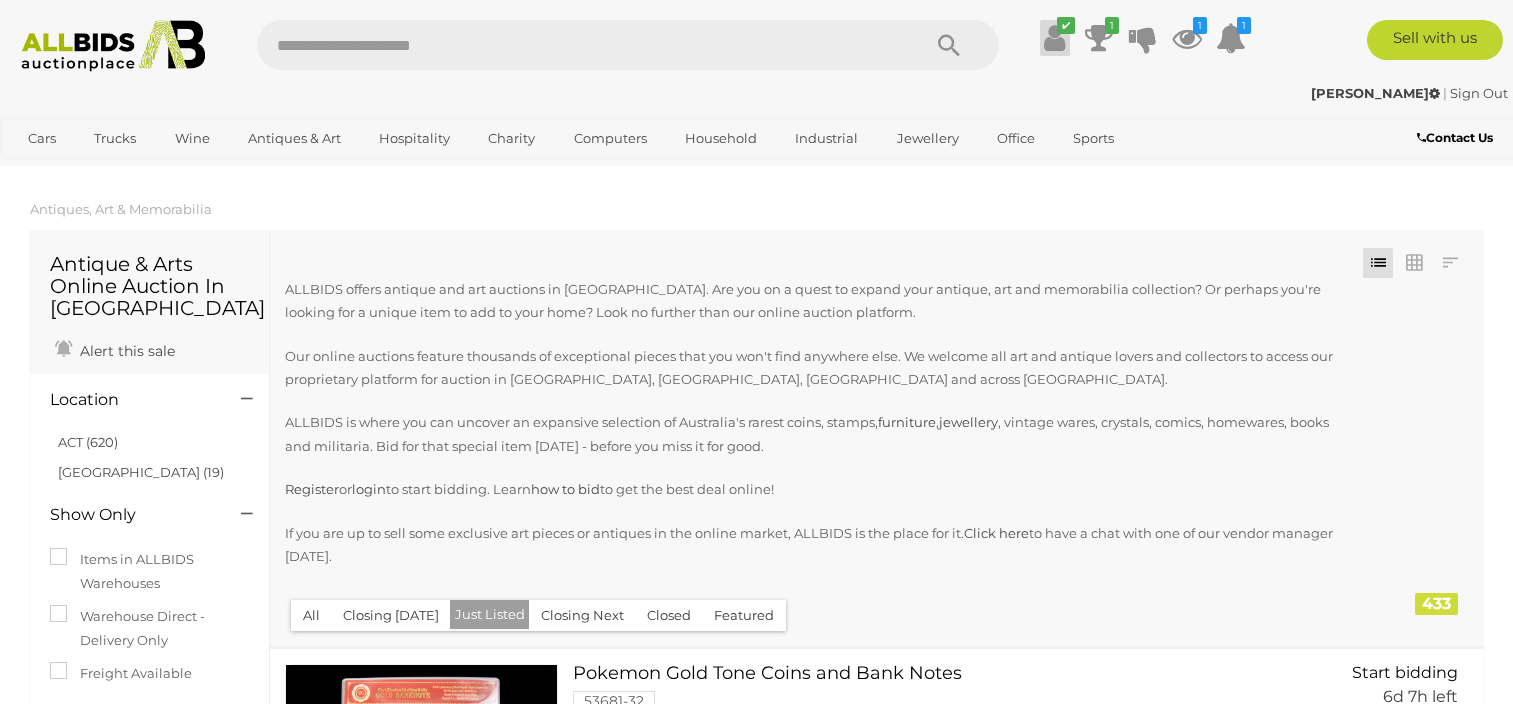 scroll, scrollTop: 11246, scrollLeft: 0, axis: vertical 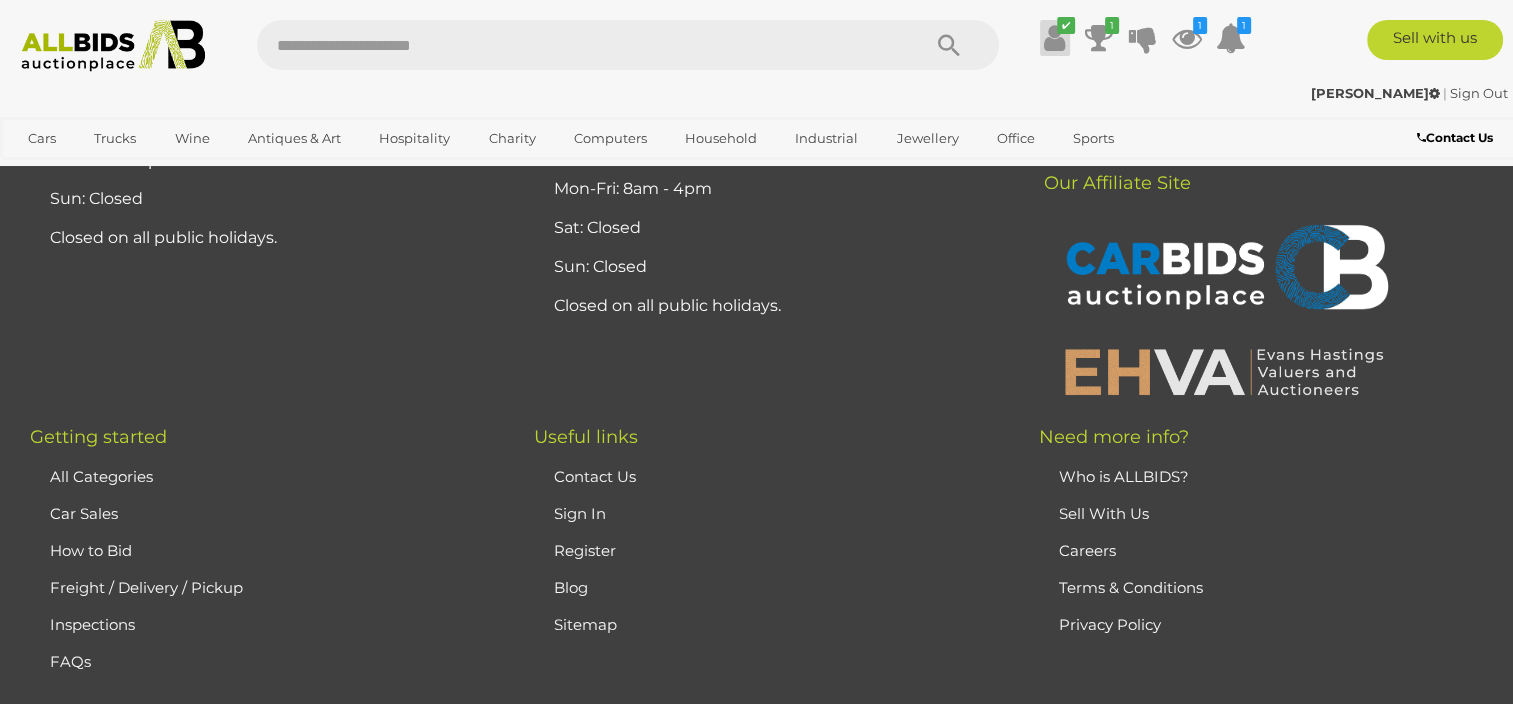 drag, startPoint x: 0, startPoint y: 0, endPoint x: 1059, endPoint y: 23, distance: 1059.2498 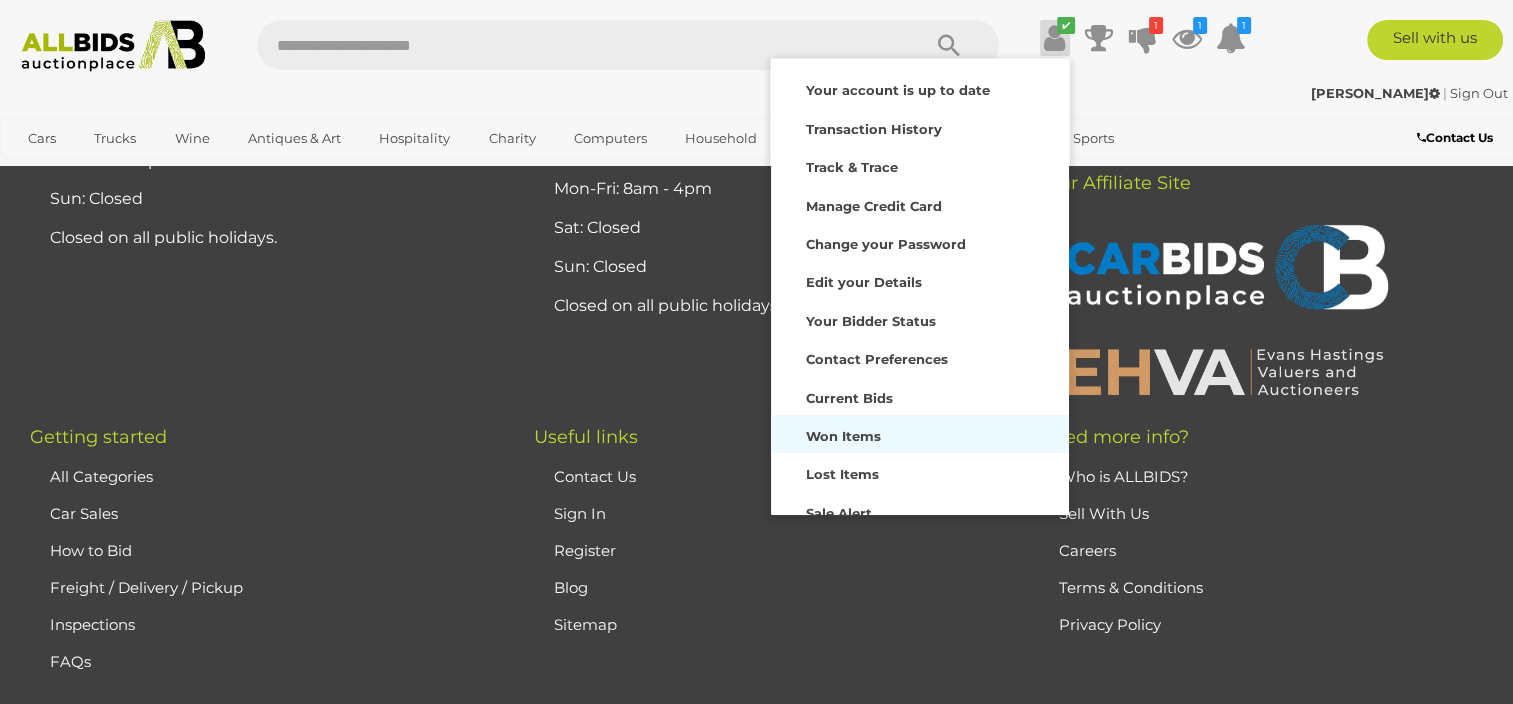 click on "Won Items" at bounding box center [843, 436] 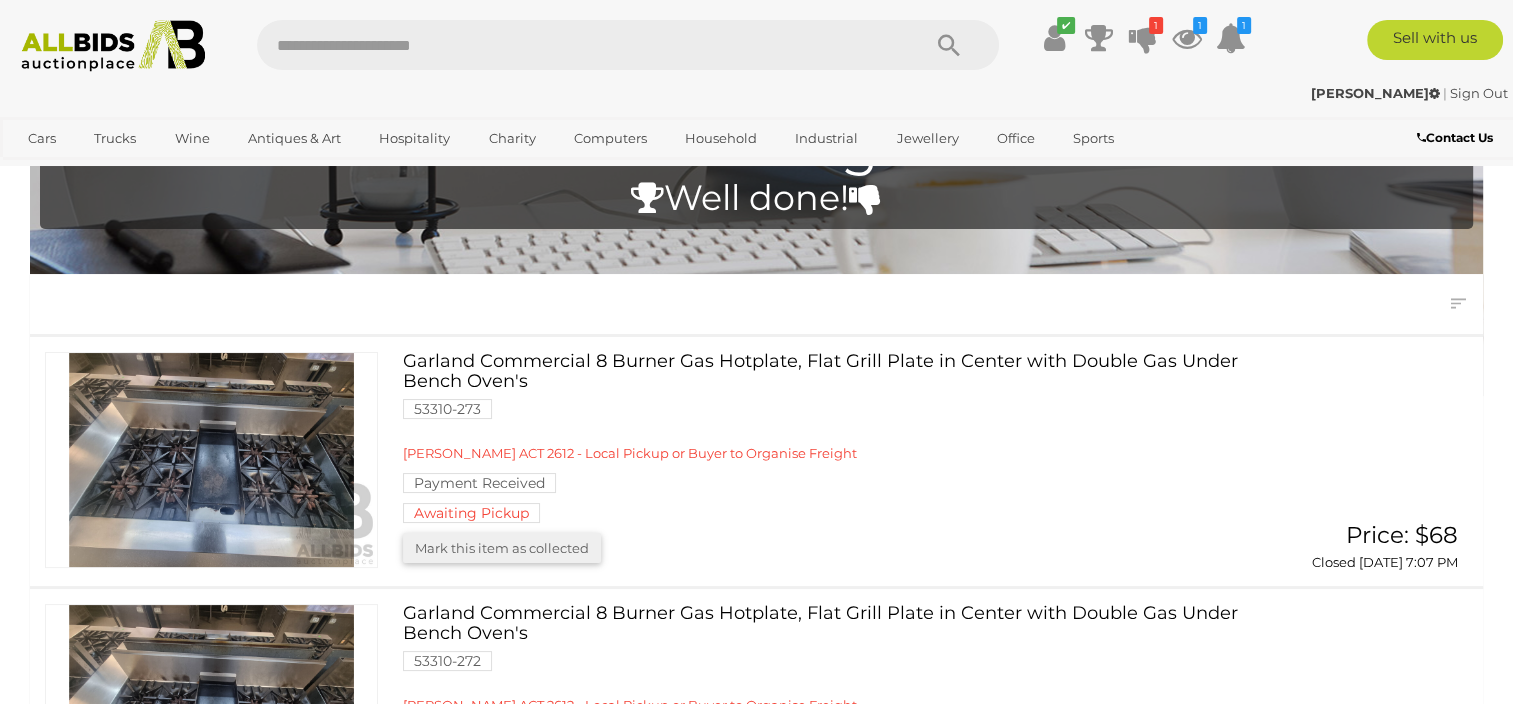 scroll, scrollTop: 200, scrollLeft: 0, axis: vertical 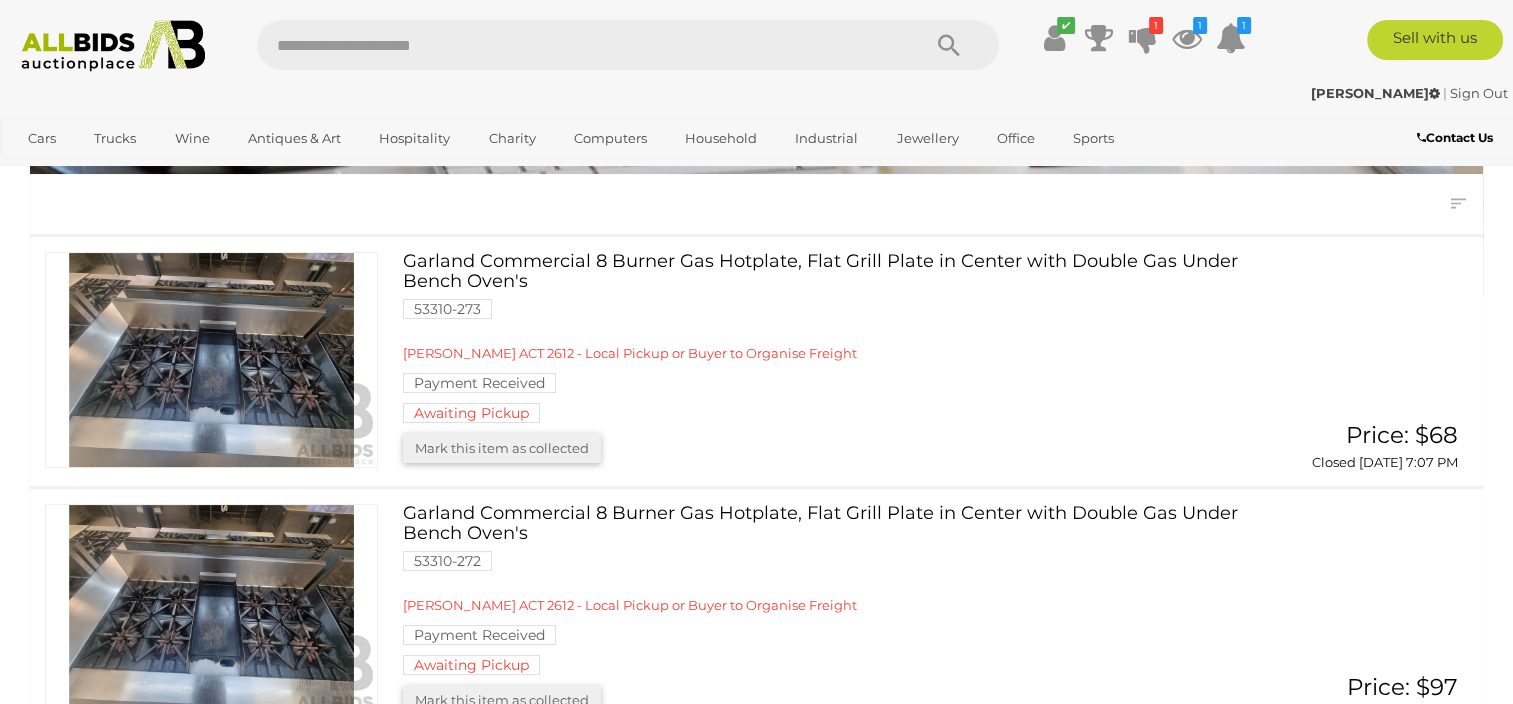 click at bounding box center [211, 360] 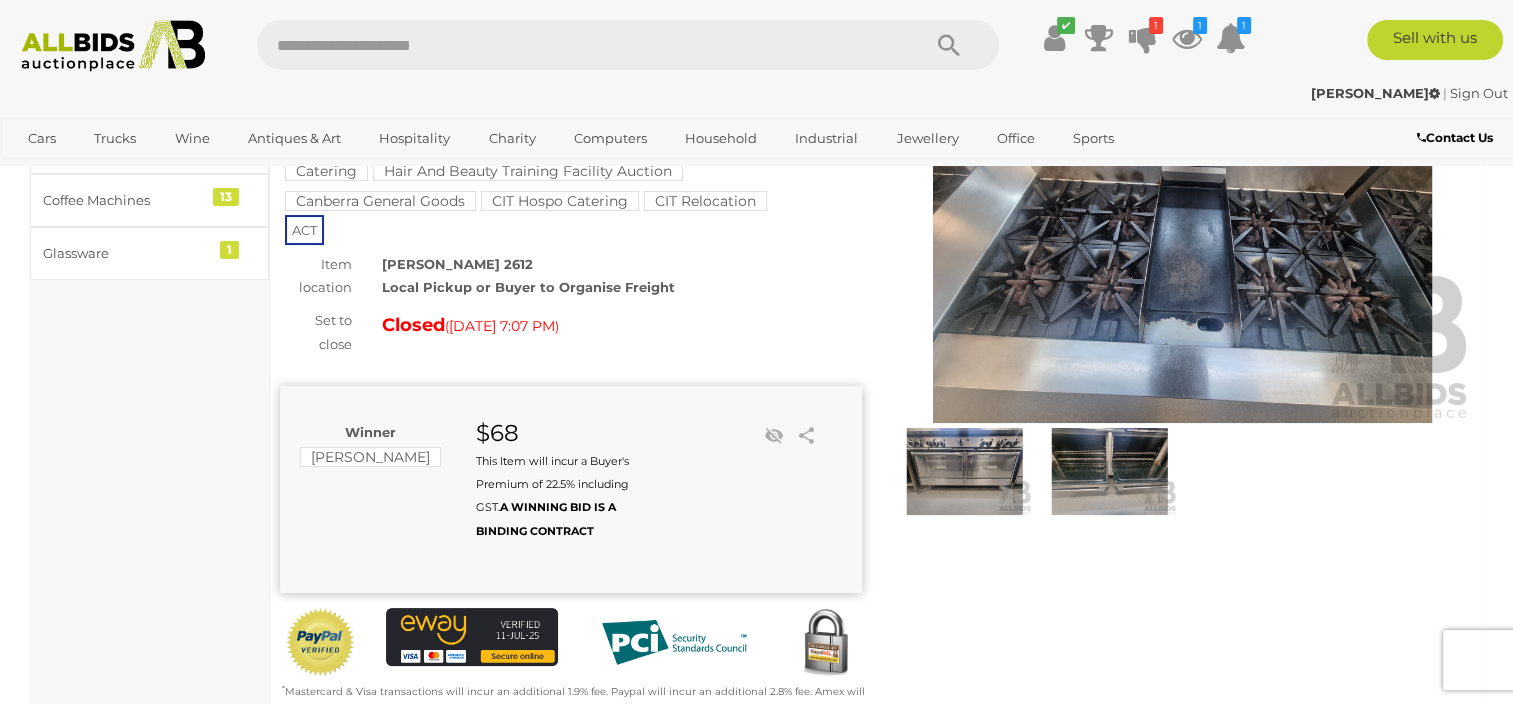 scroll, scrollTop: 200, scrollLeft: 0, axis: vertical 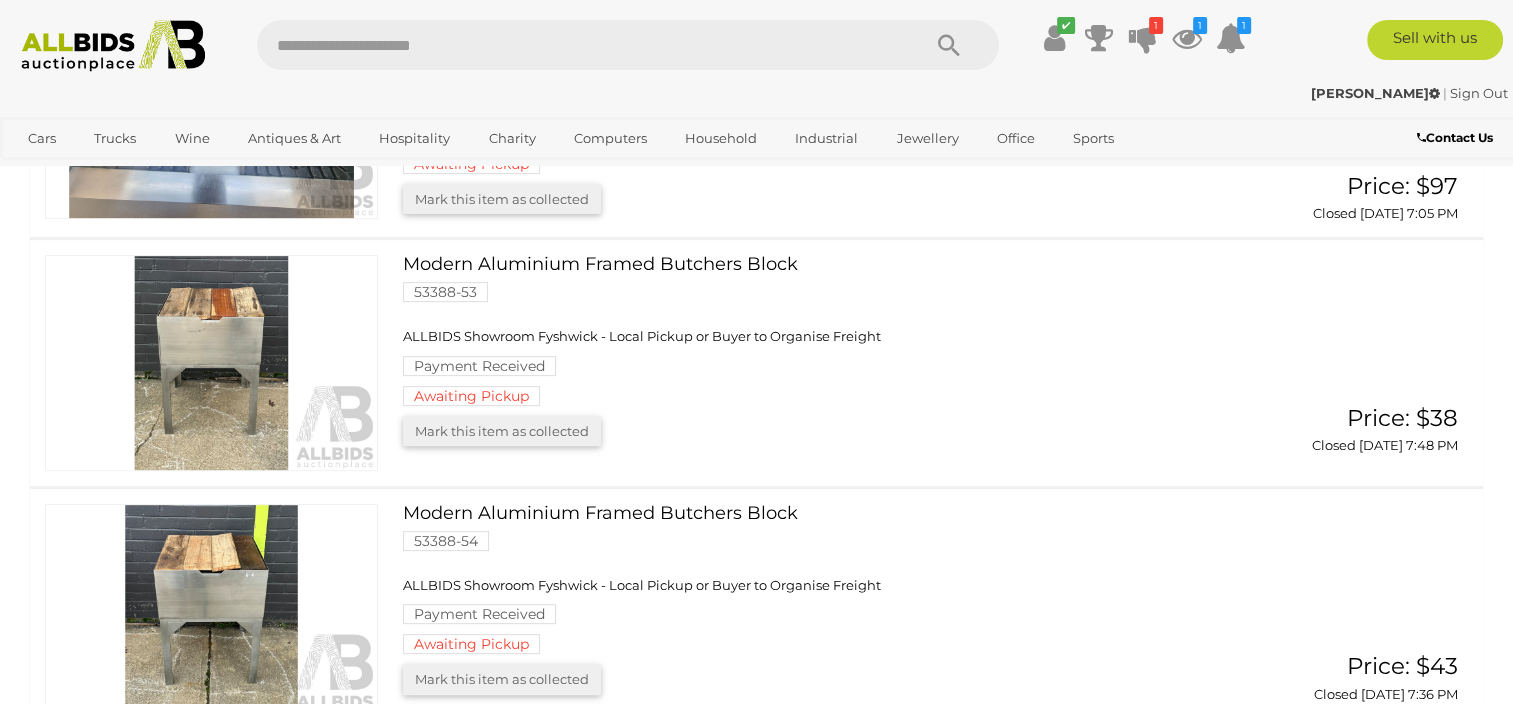 click at bounding box center [211, 363] 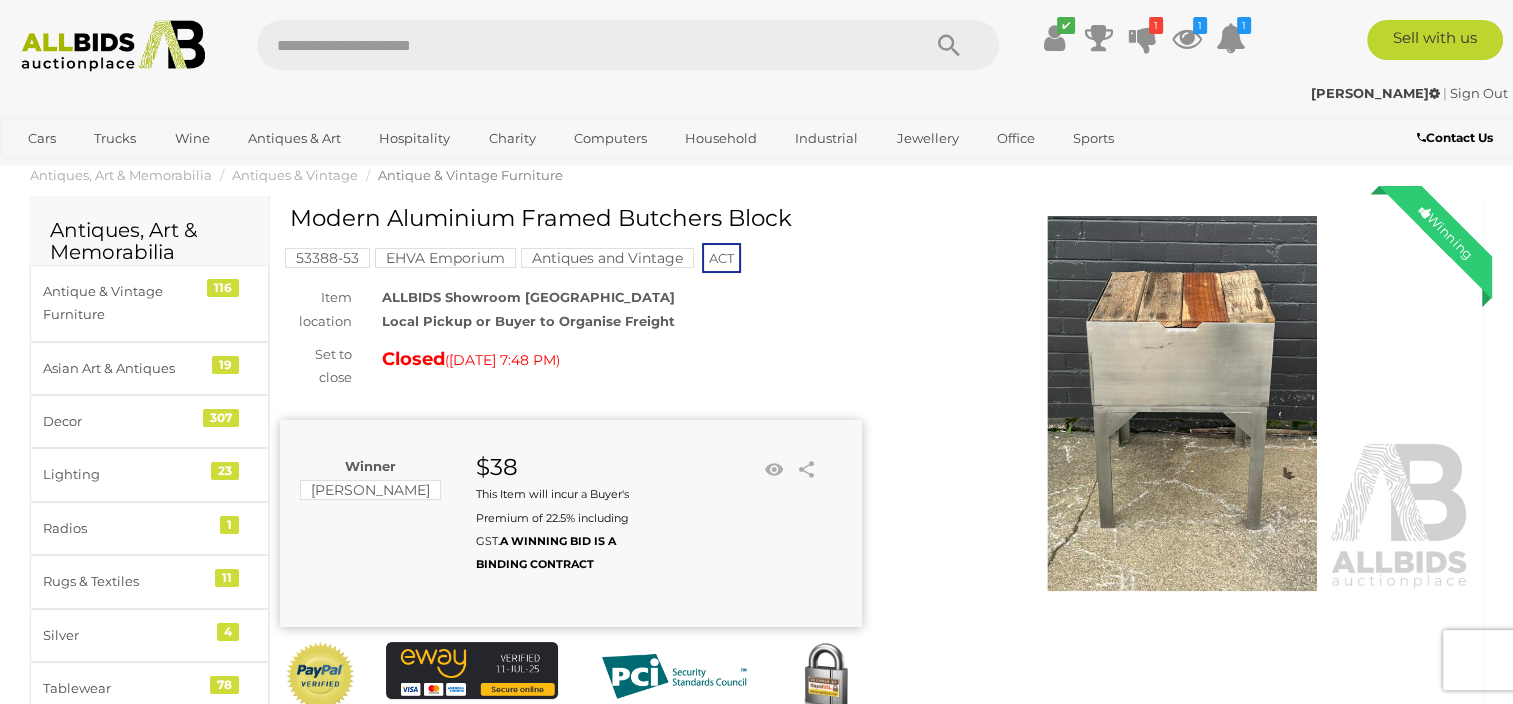 scroll, scrollTop: 0, scrollLeft: 0, axis: both 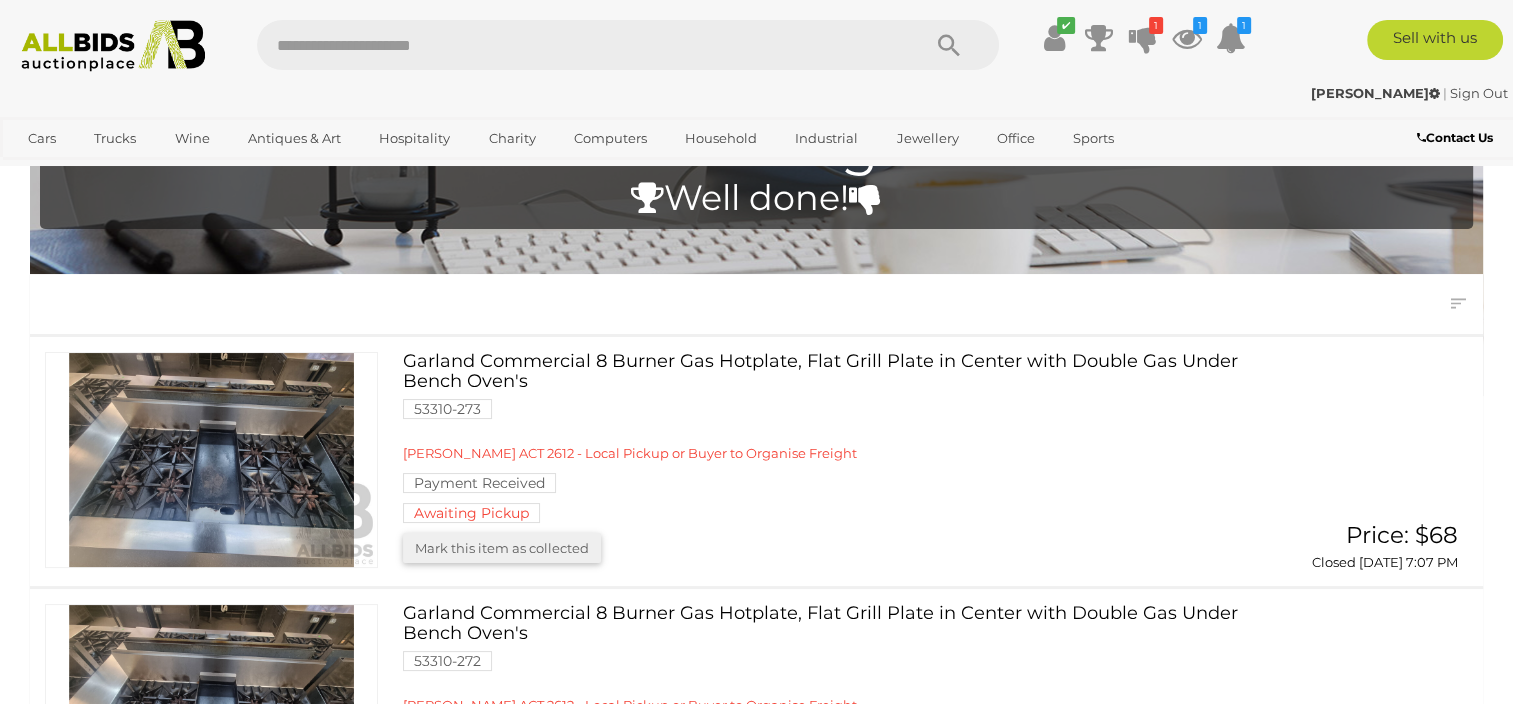 click at bounding box center (211, 460) 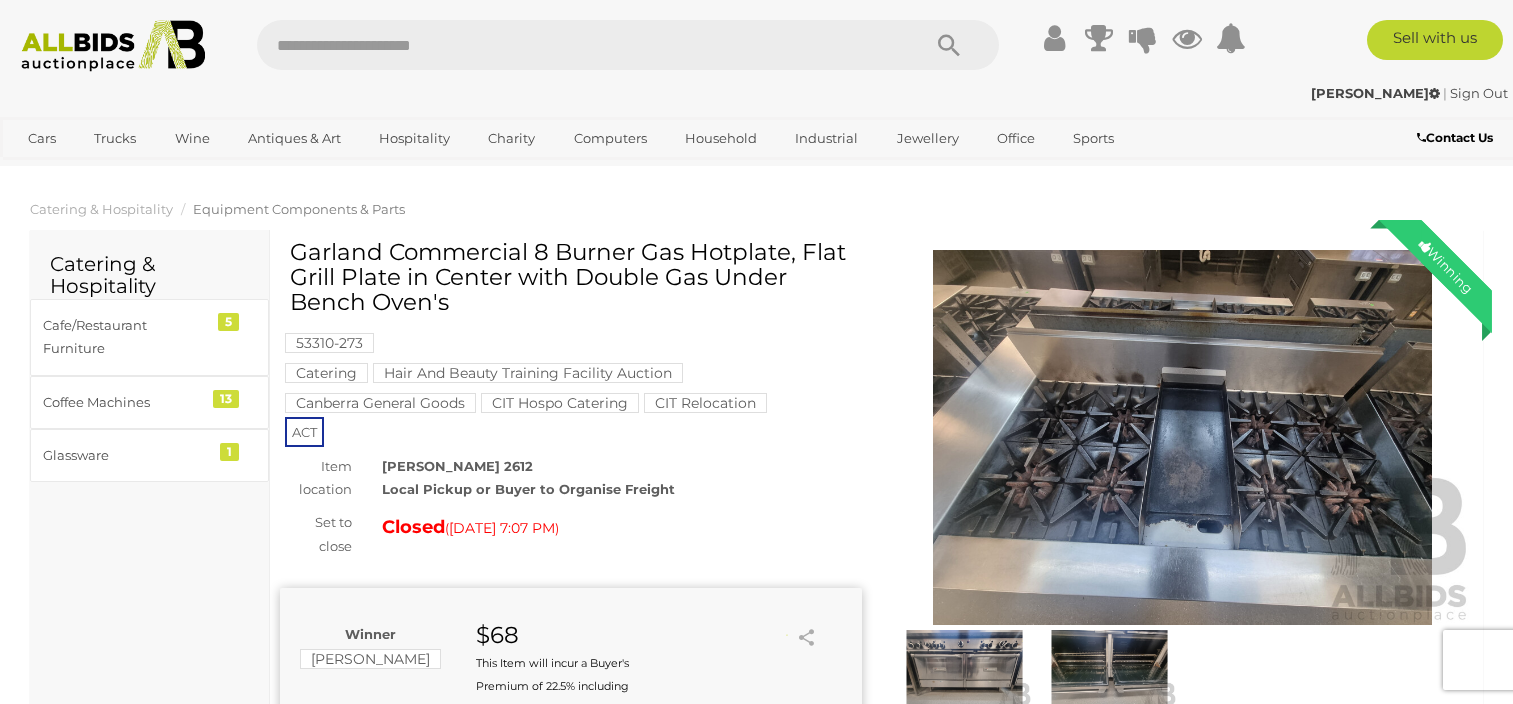 scroll, scrollTop: 0, scrollLeft: 0, axis: both 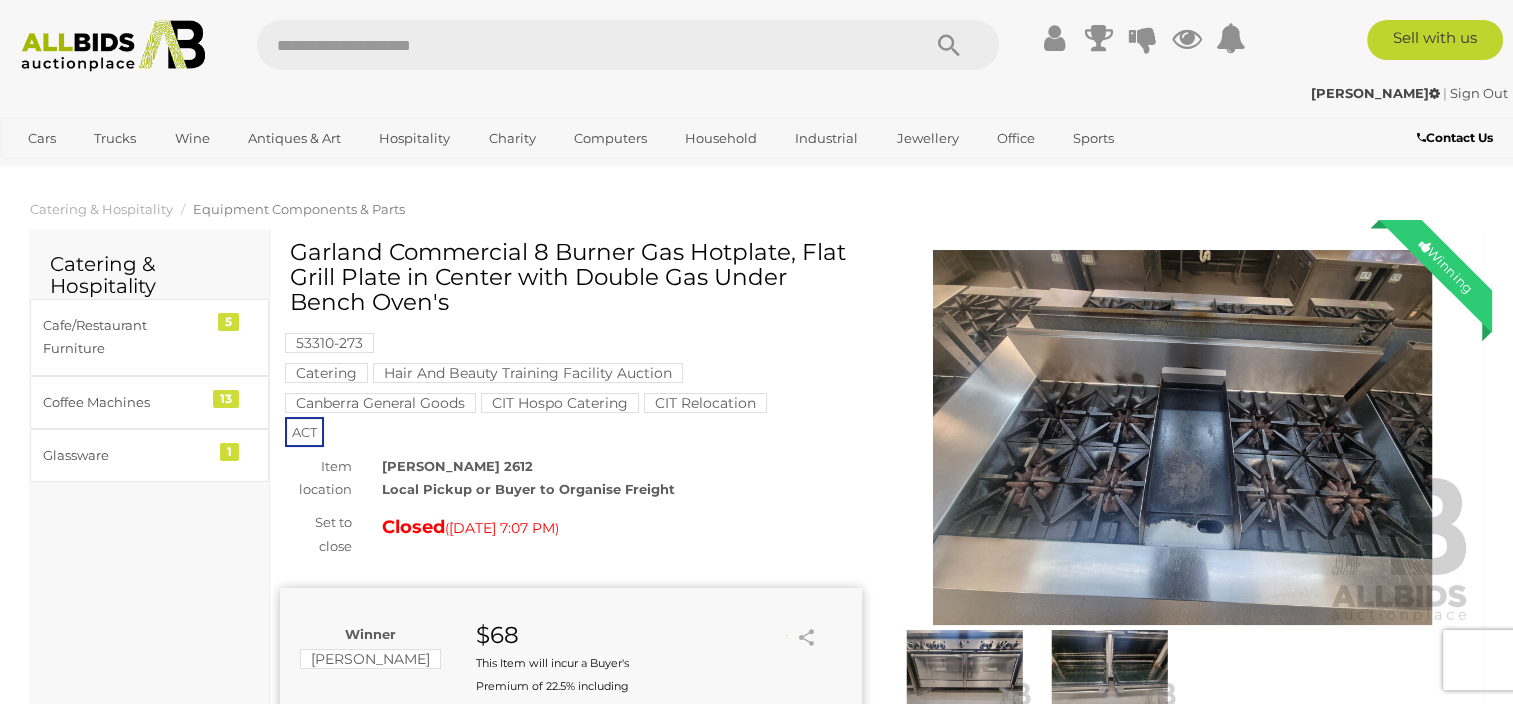 click at bounding box center [1183, 437] 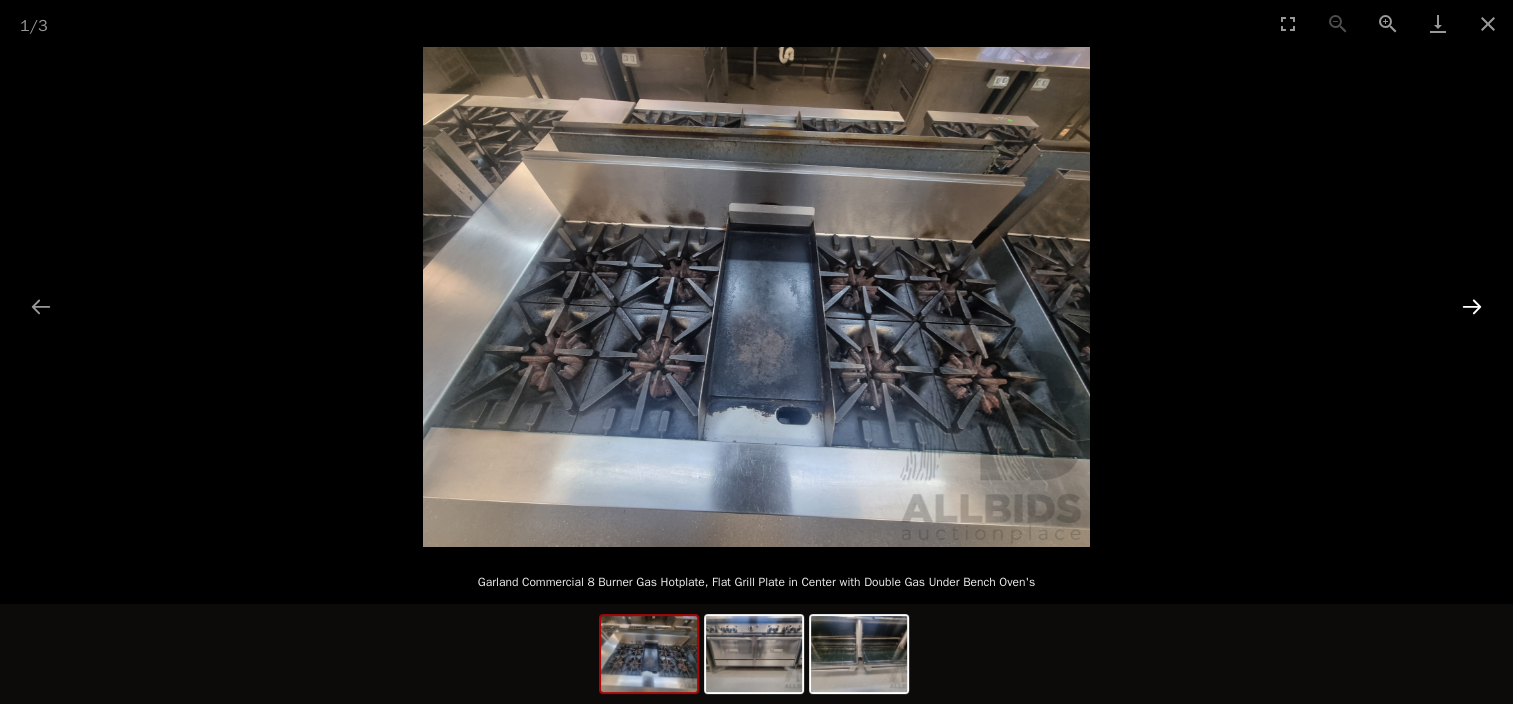 click at bounding box center (1472, 306) 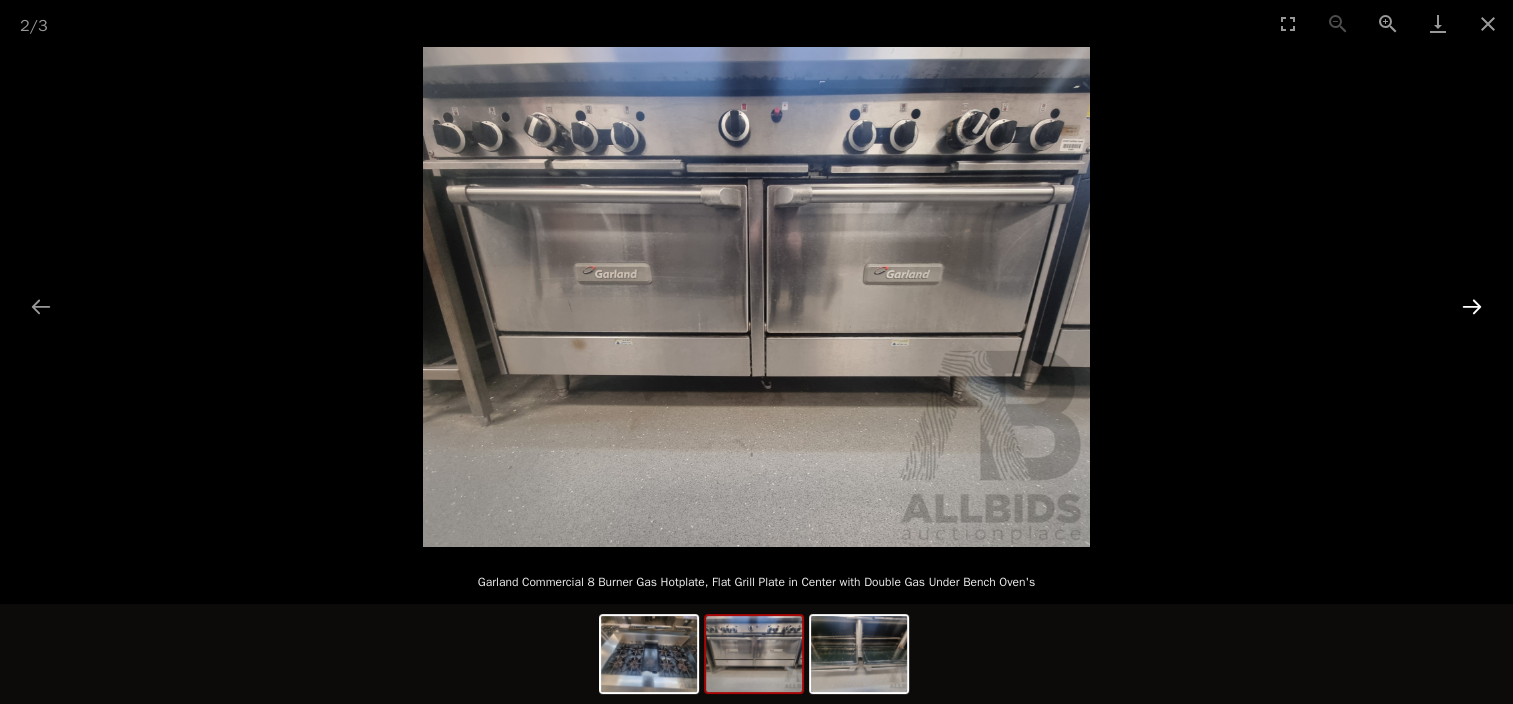 click at bounding box center (1472, 306) 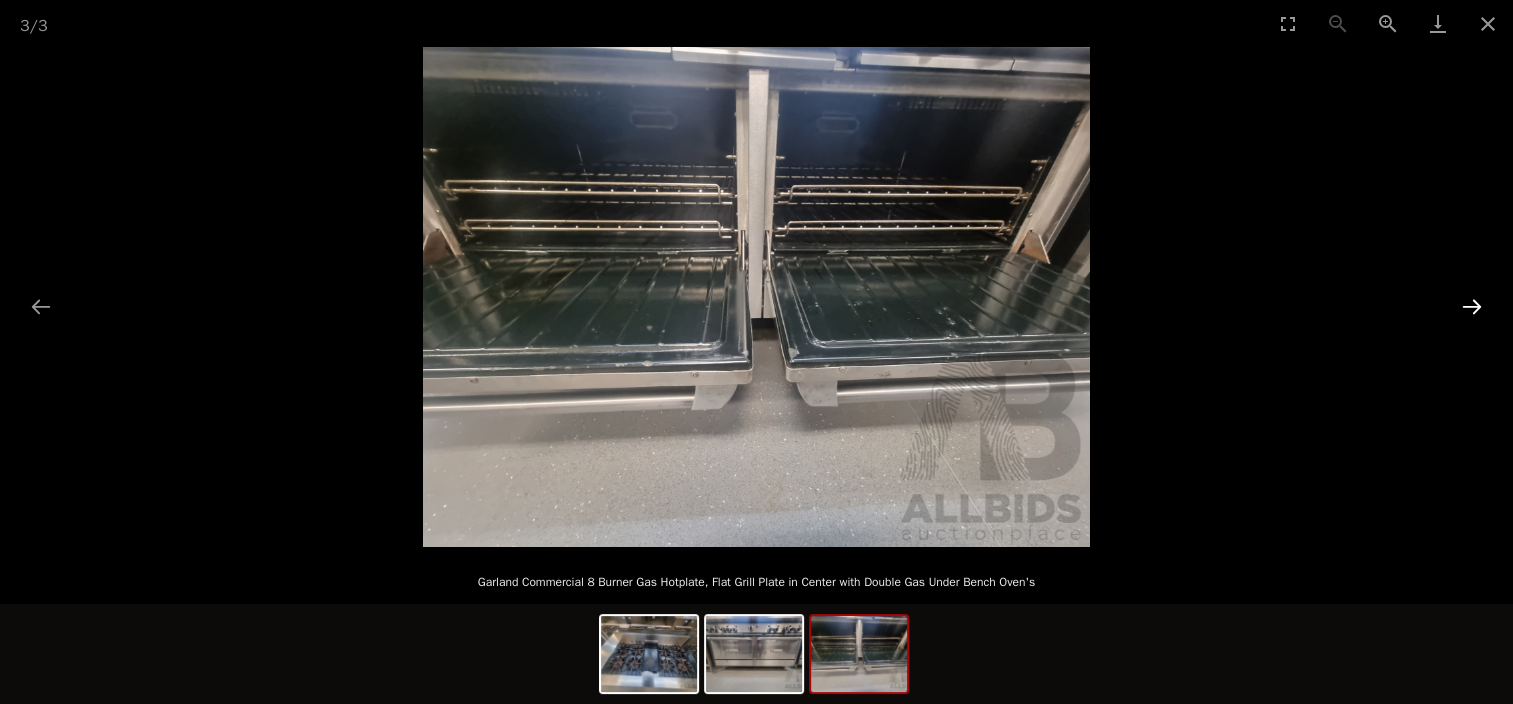 click at bounding box center (1472, 306) 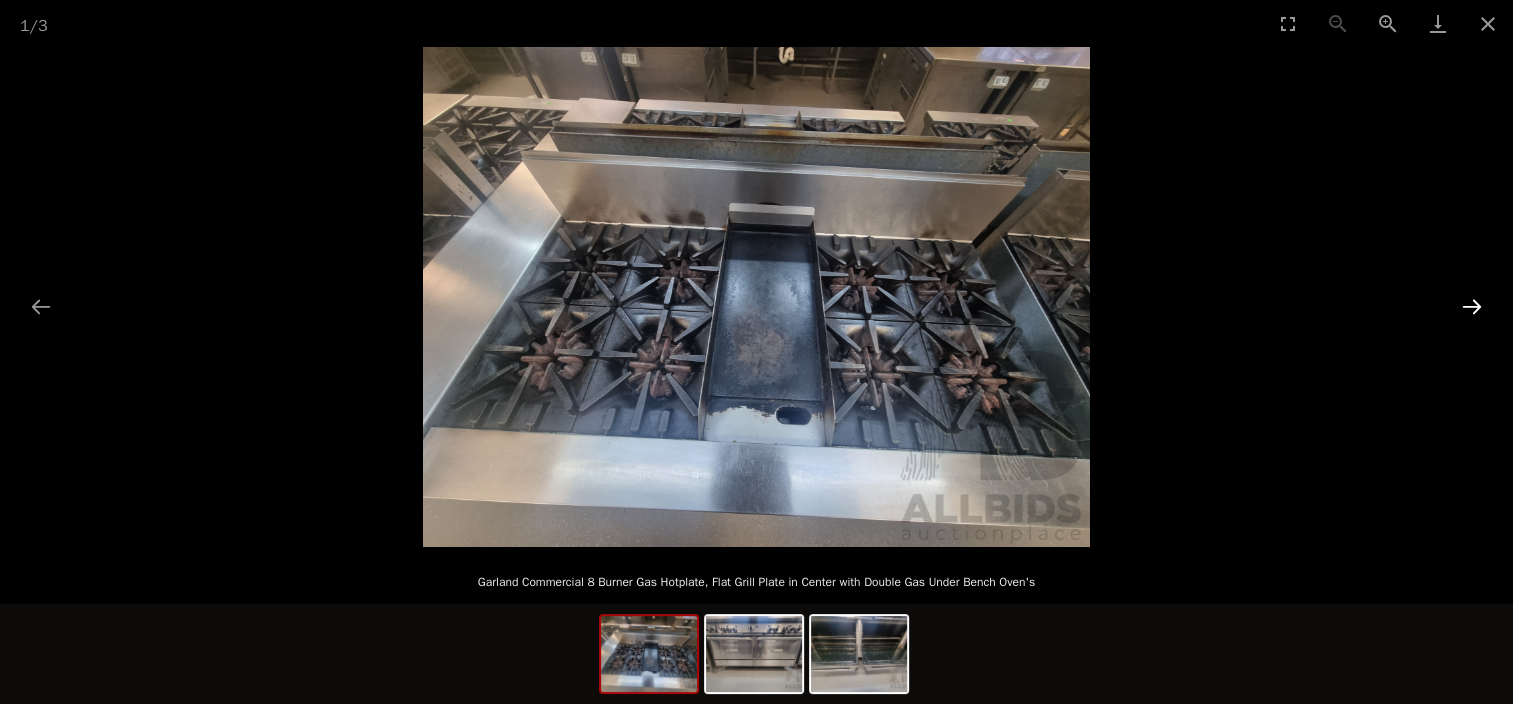 click at bounding box center [1472, 306] 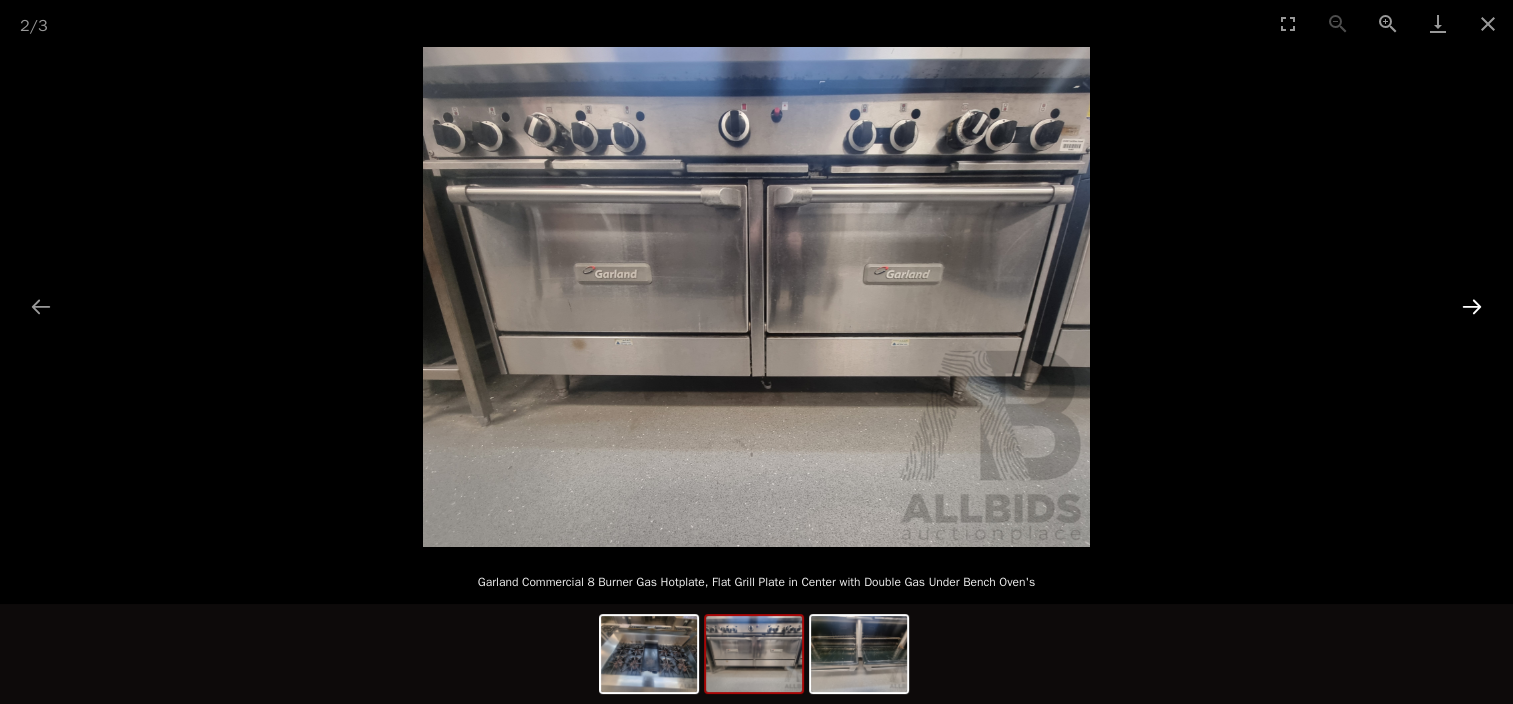 click at bounding box center [1472, 306] 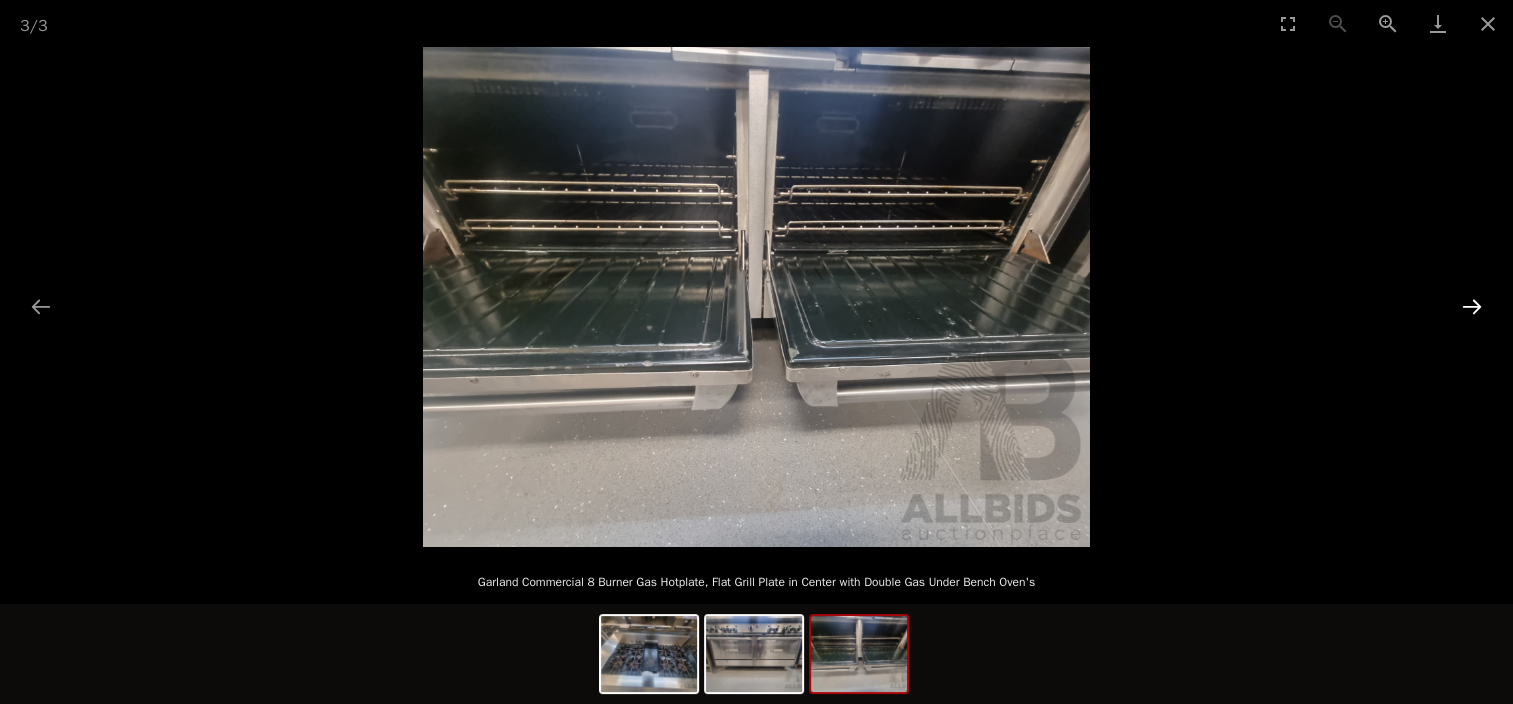 click at bounding box center (1472, 306) 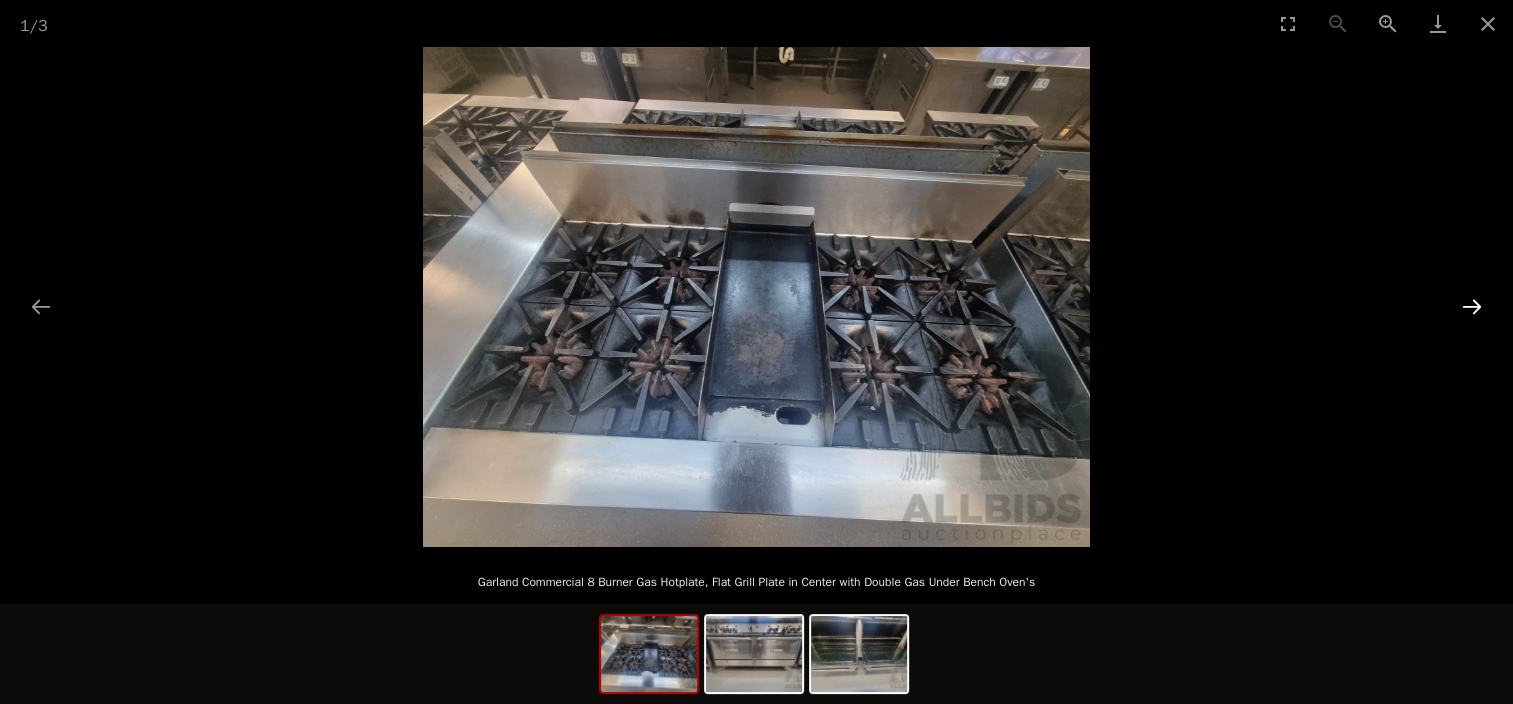 click at bounding box center [1472, 306] 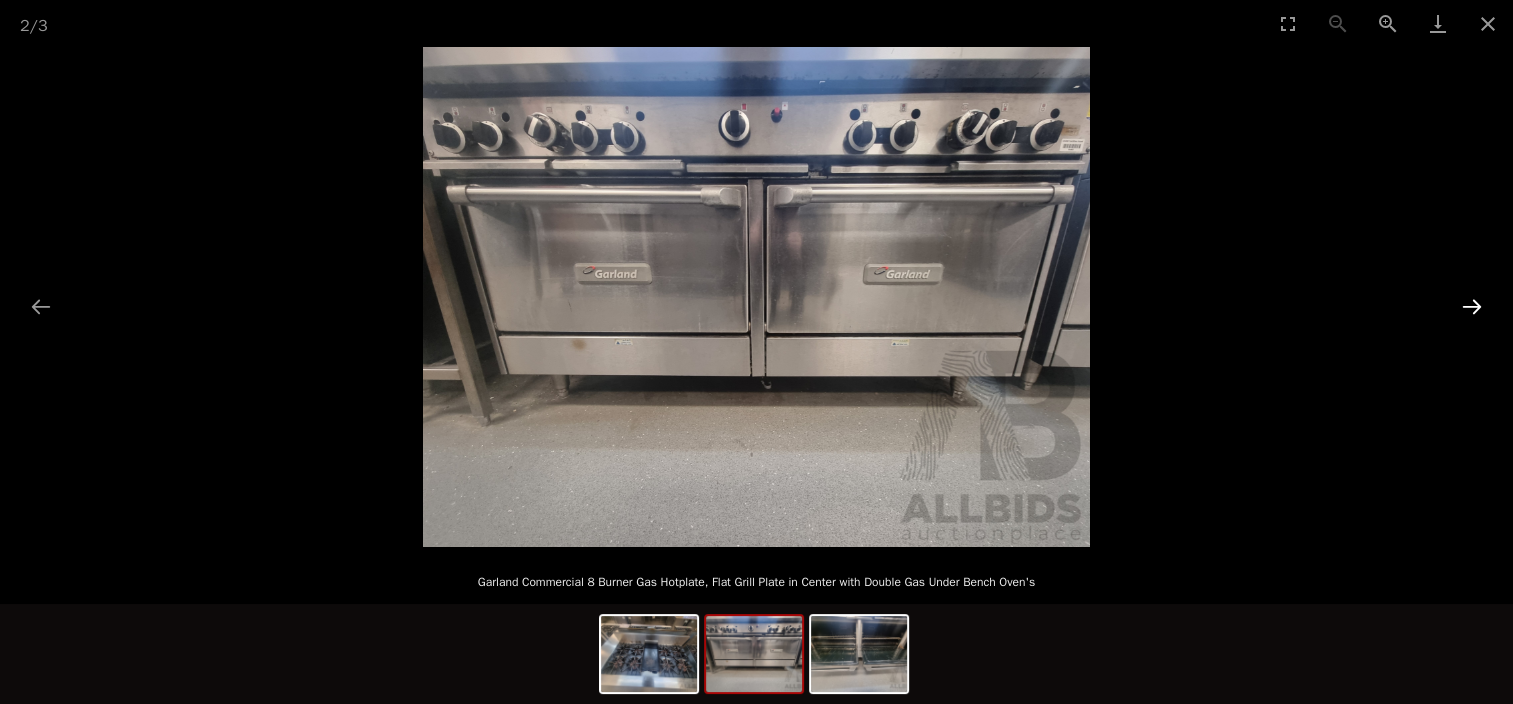 click at bounding box center (1472, 306) 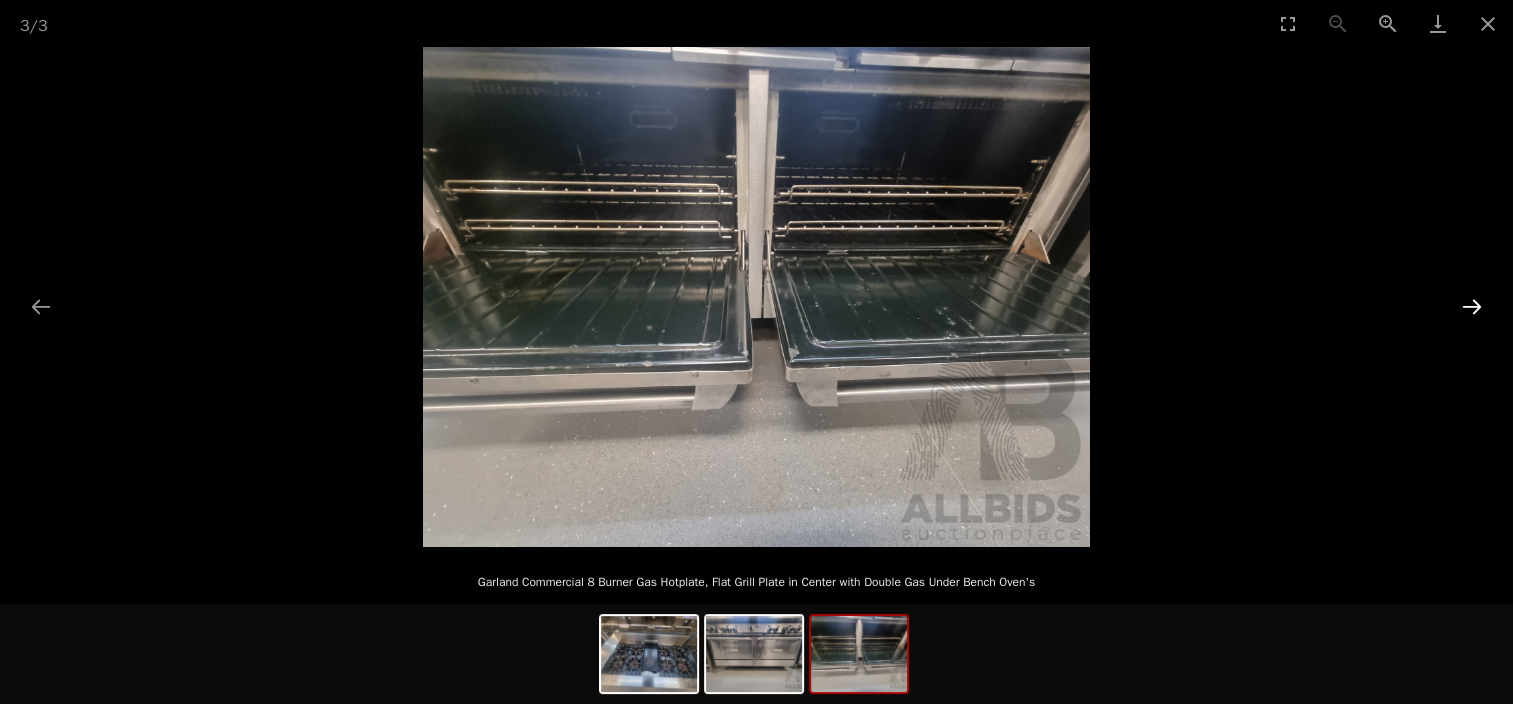click at bounding box center (1472, 306) 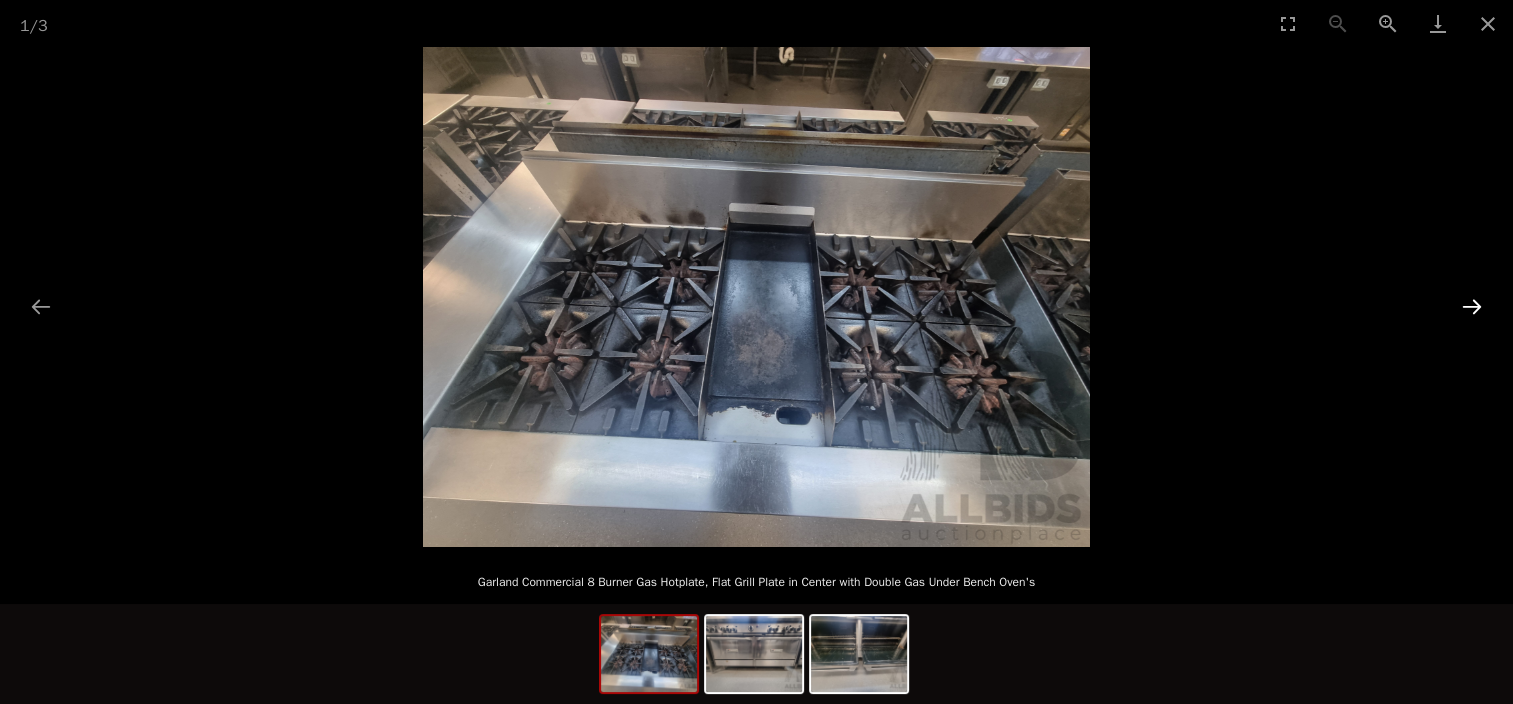 click at bounding box center (1472, 306) 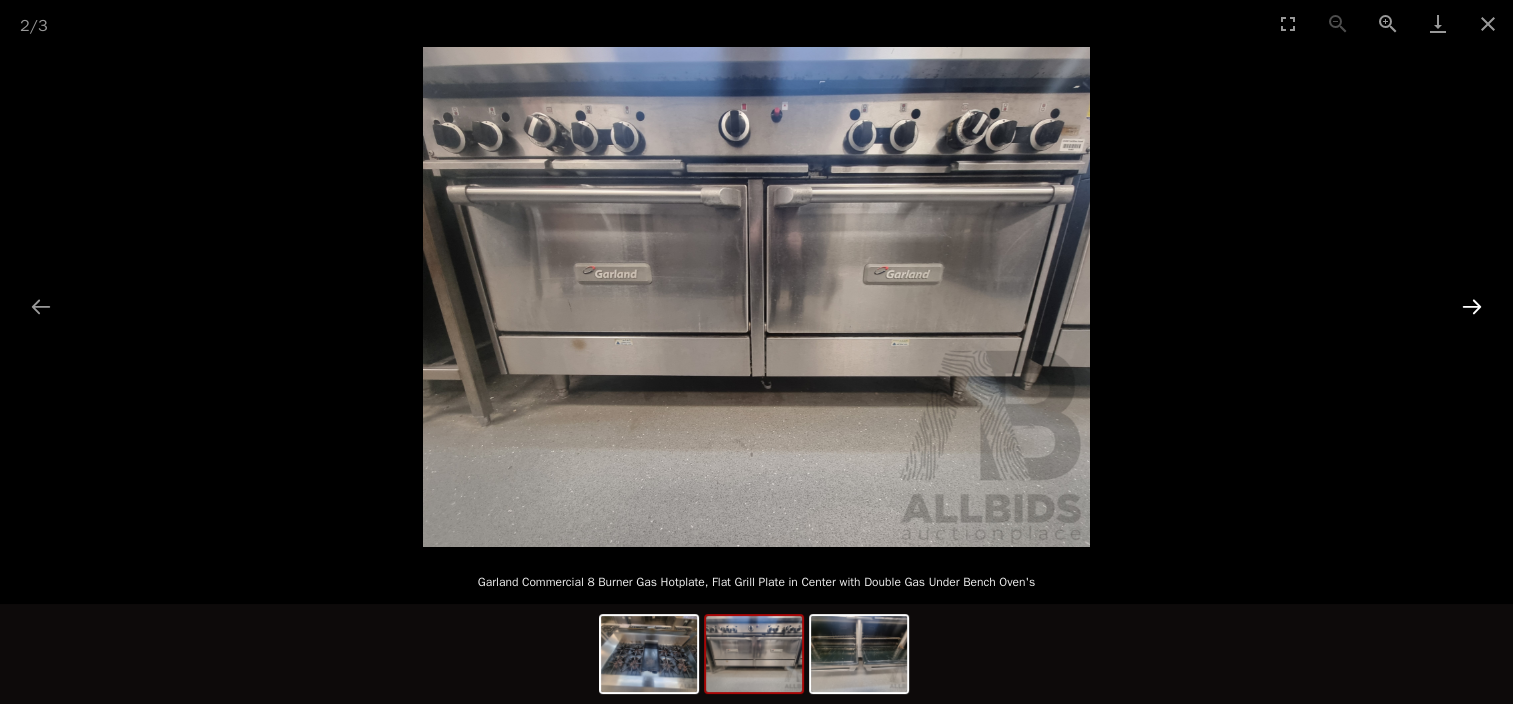 click at bounding box center [1472, 306] 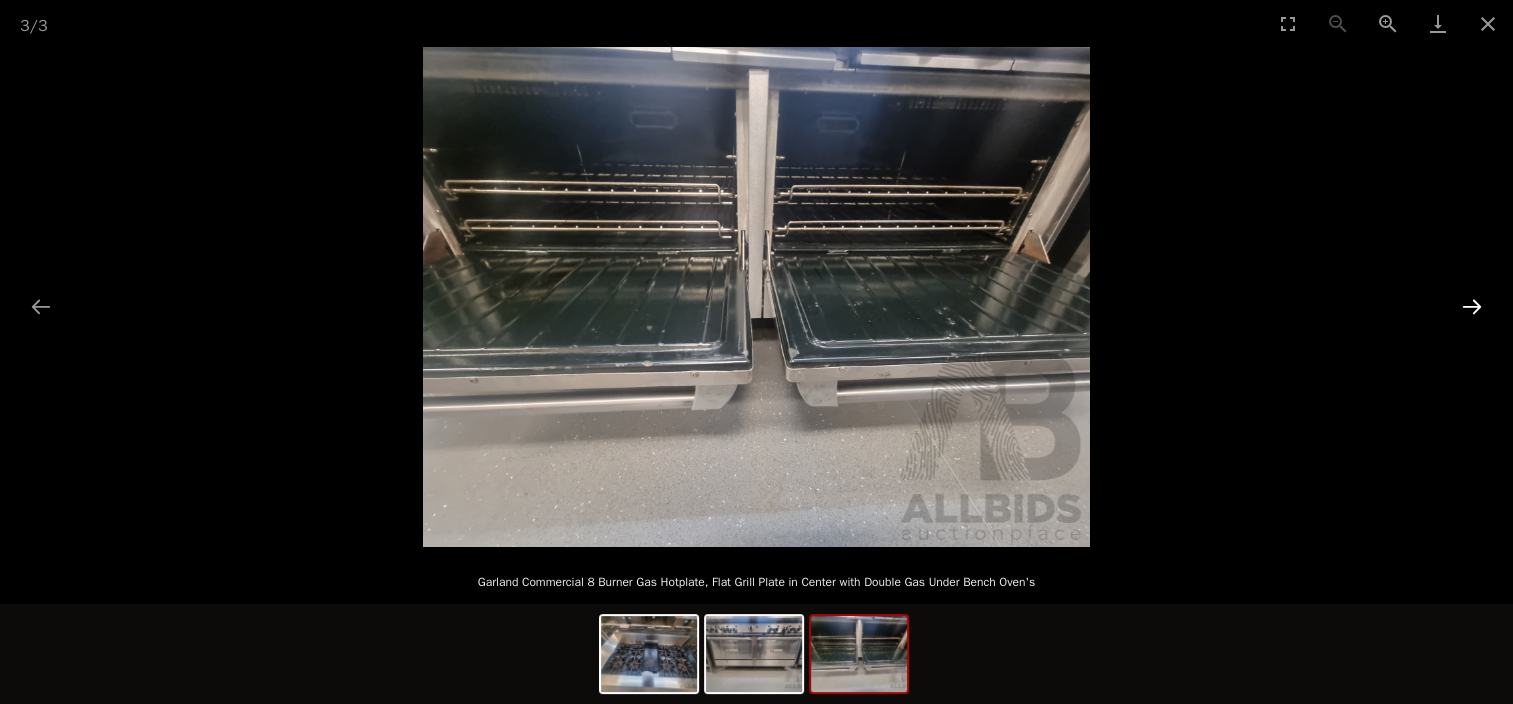 click at bounding box center (1472, 306) 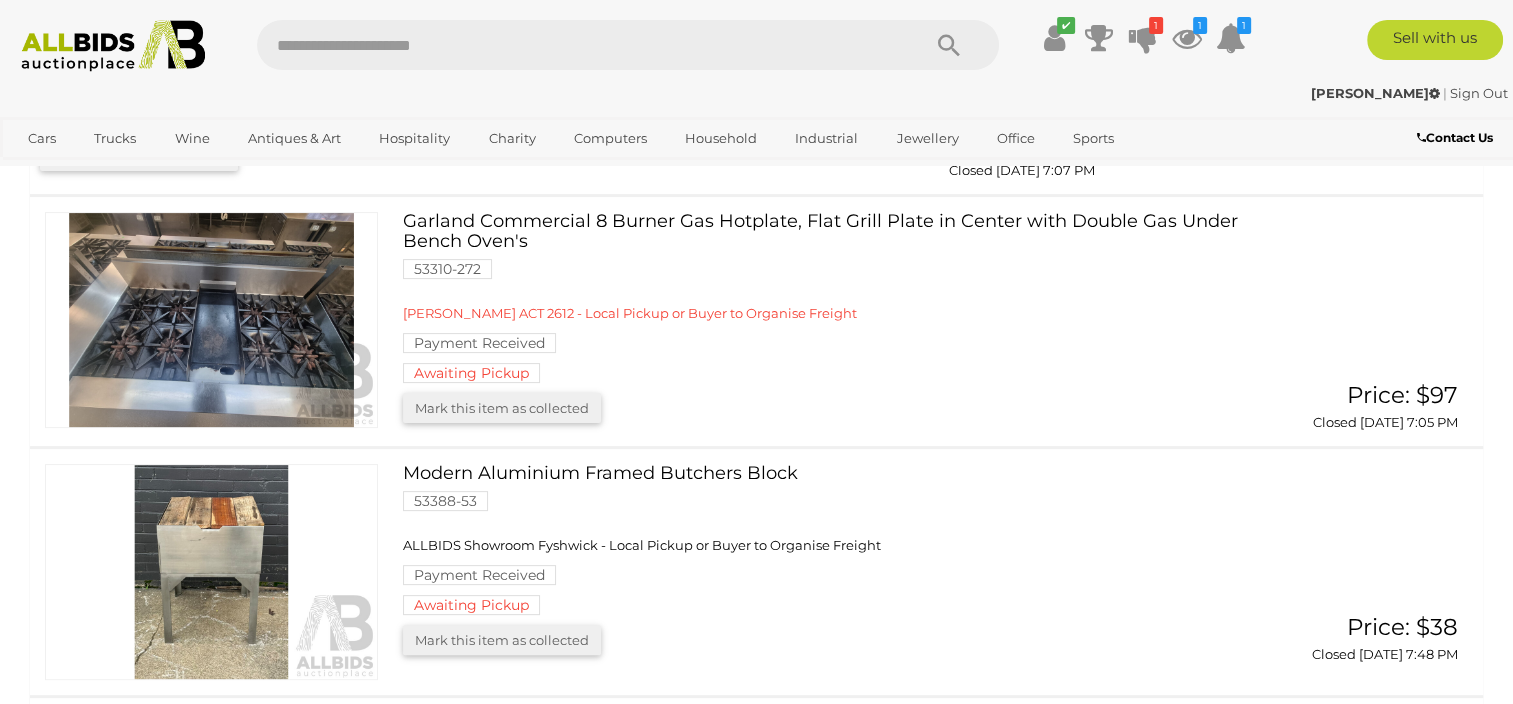 scroll, scrollTop: 500, scrollLeft: 0, axis: vertical 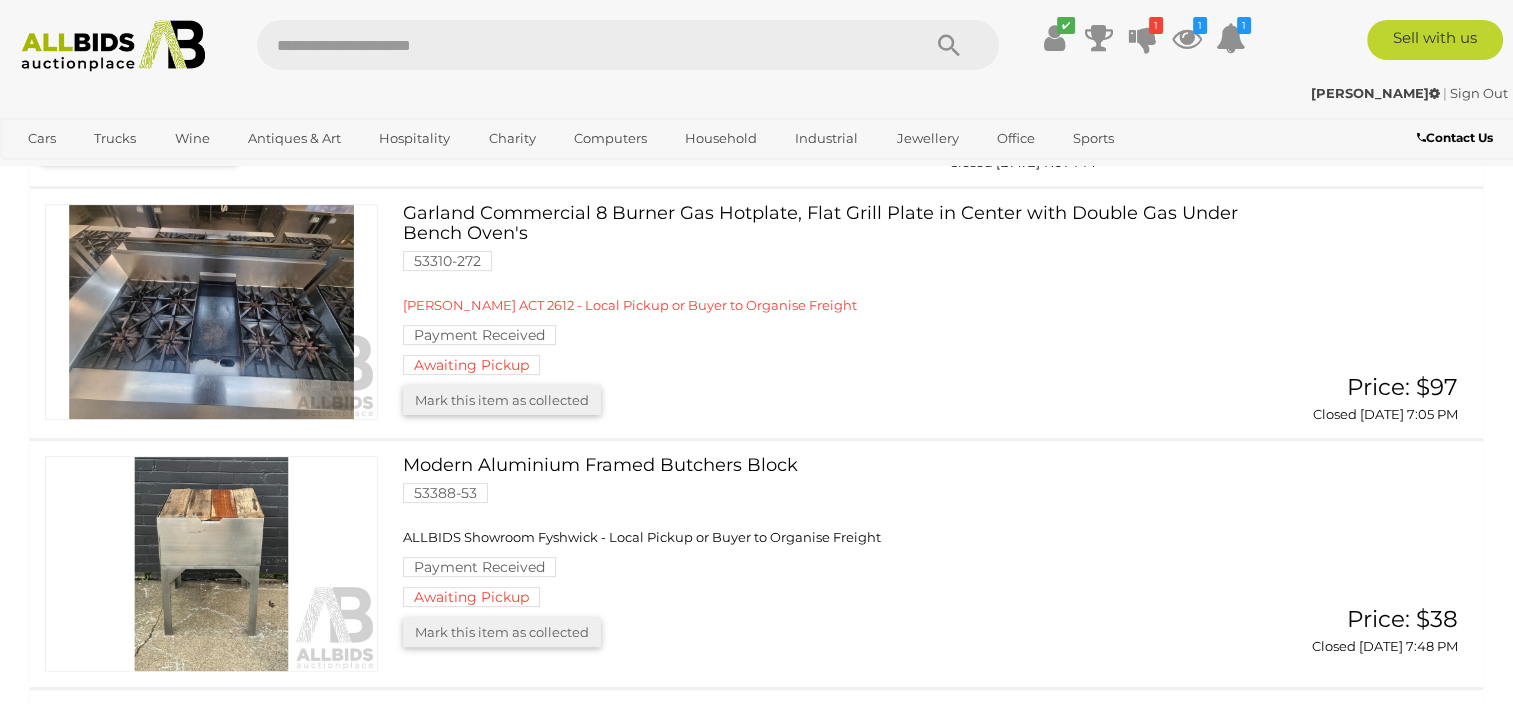 click at bounding box center [211, 312] 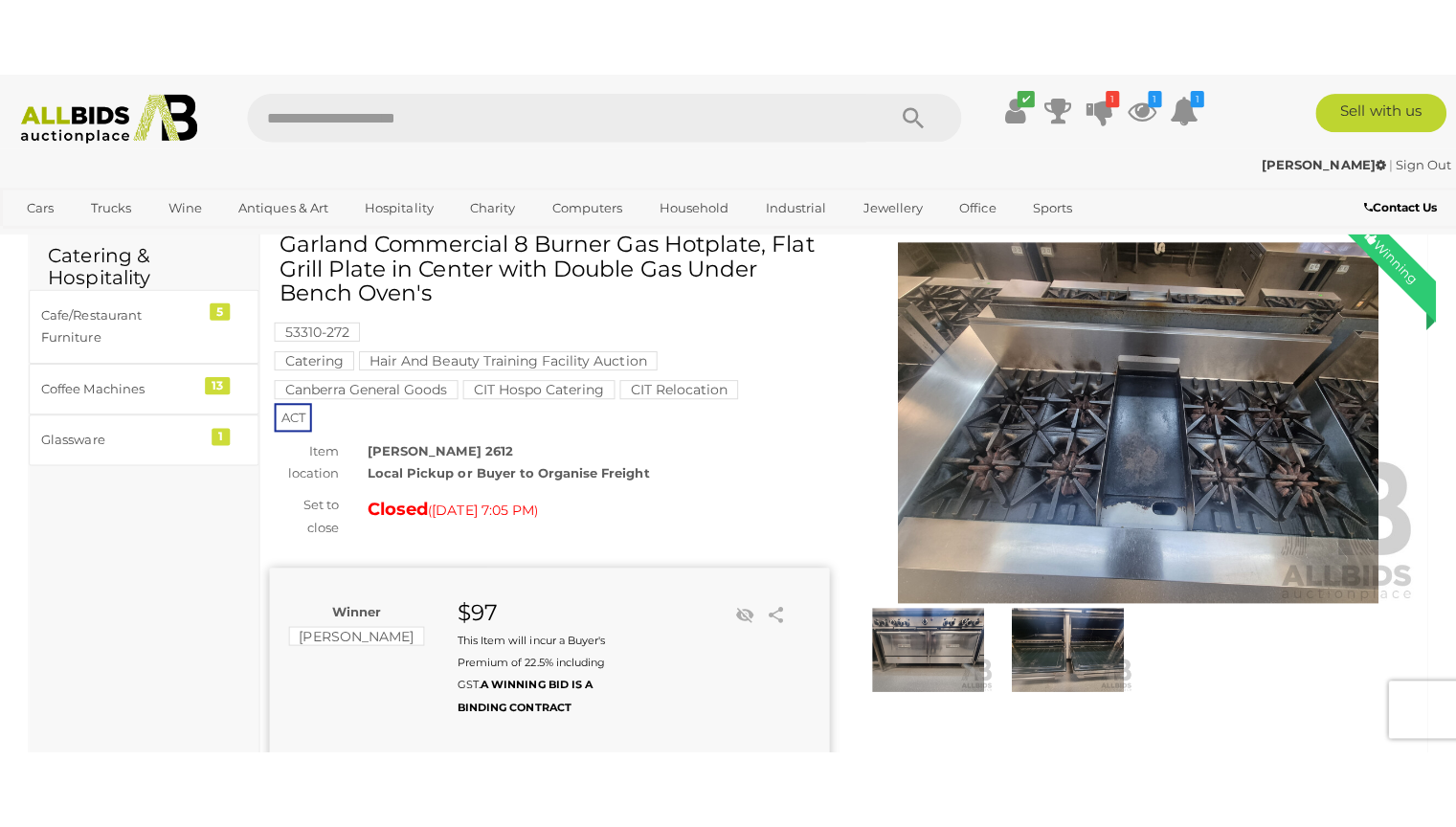 scroll, scrollTop: 191, scrollLeft: 0, axis: vertical 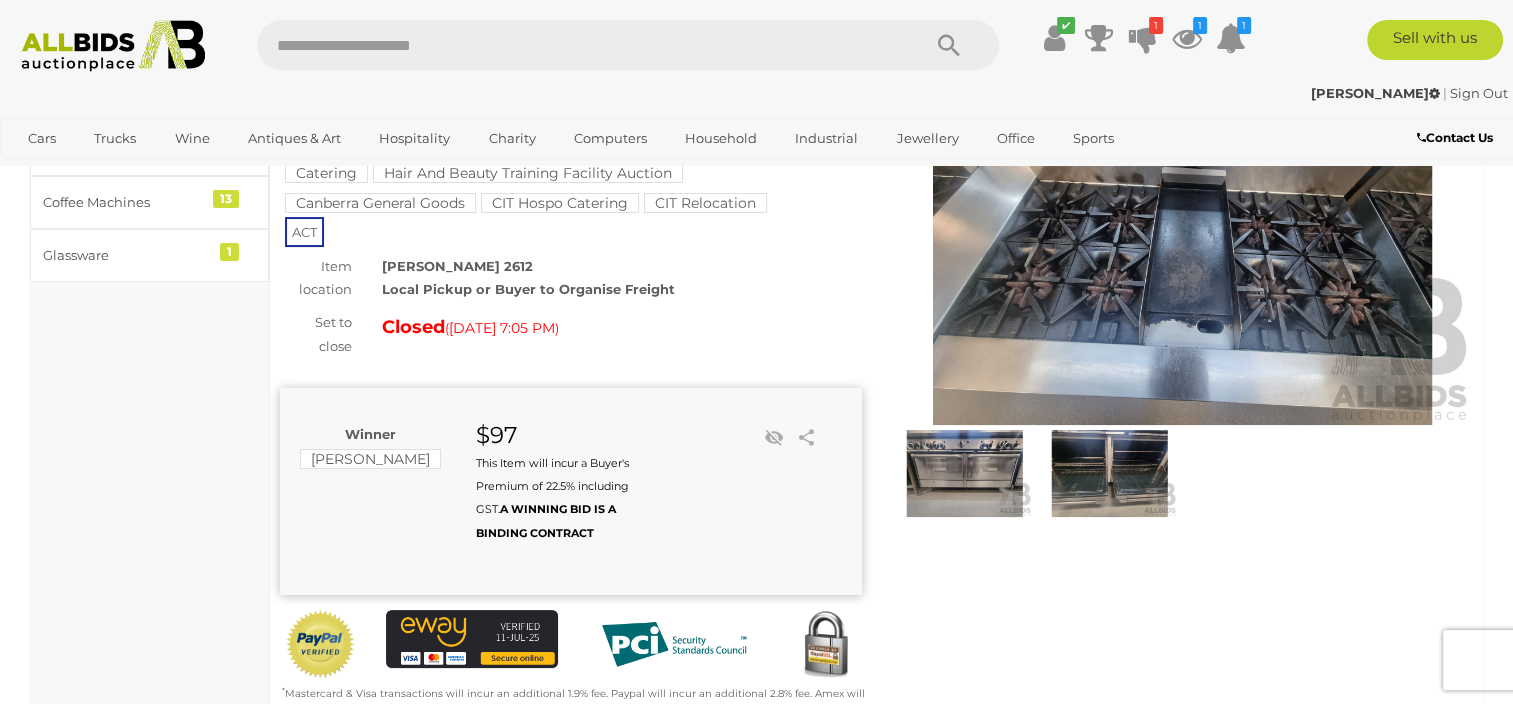 click at bounding box center [1183, 237] 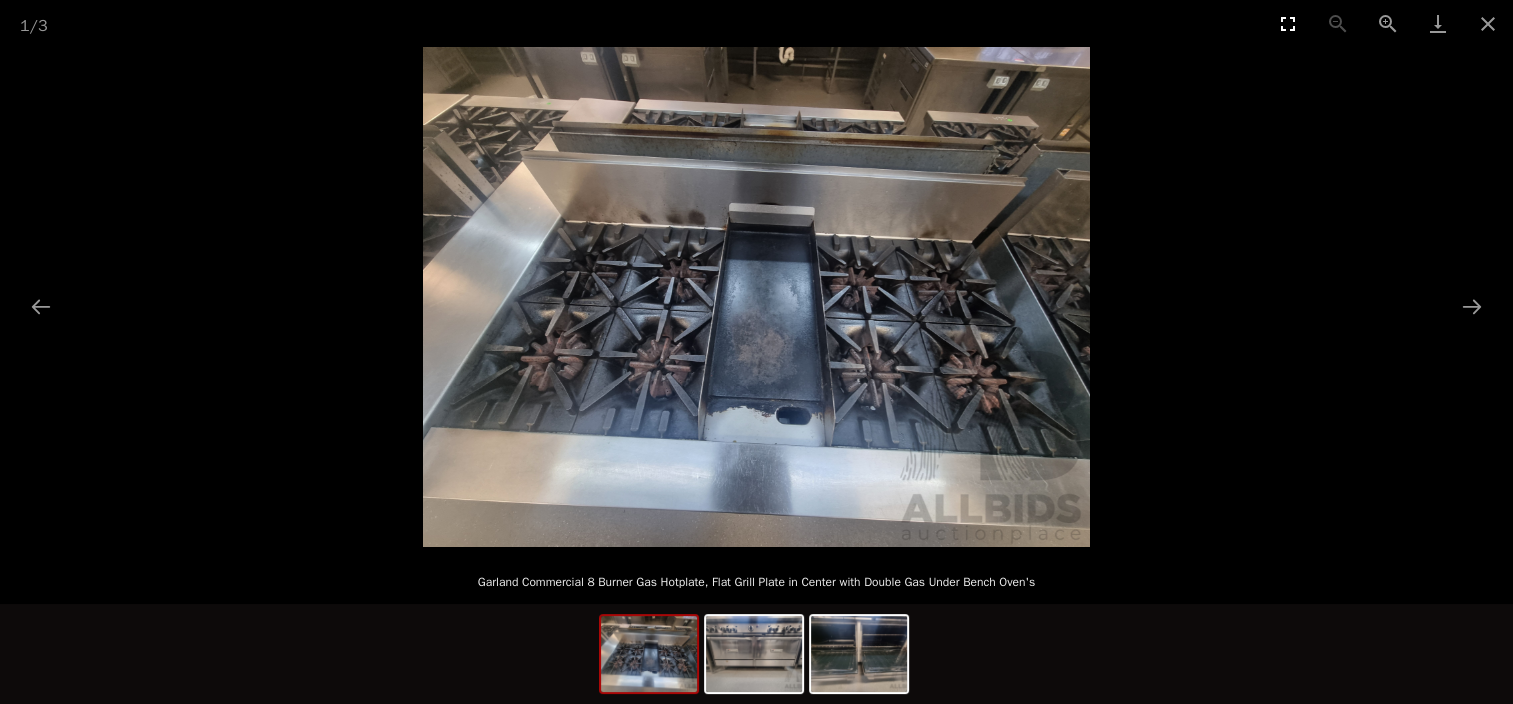 click at bounding box center (1288, 23) 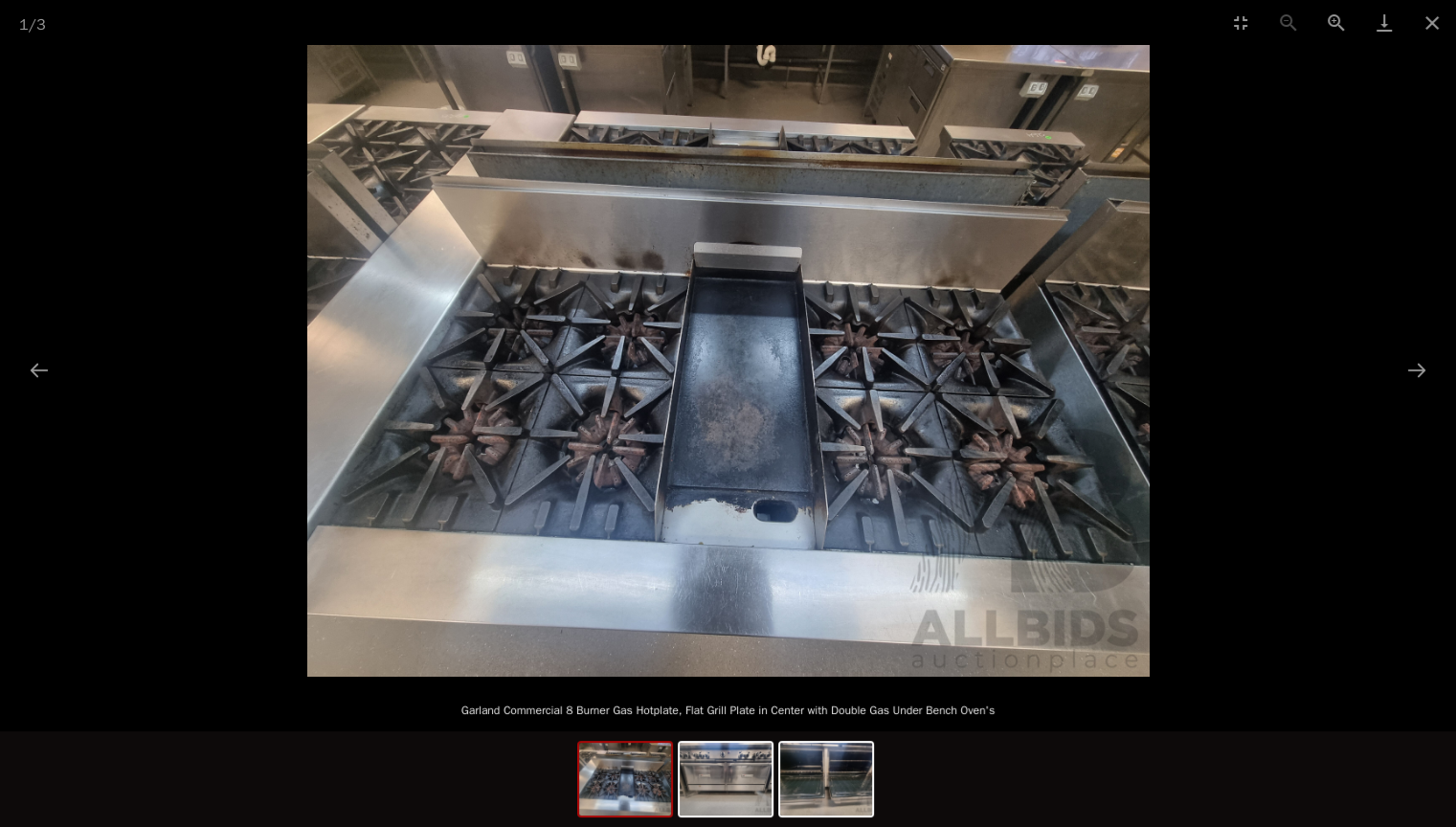 scroll, scrollTop: 766, scrollLeft: 0, axis: vertical 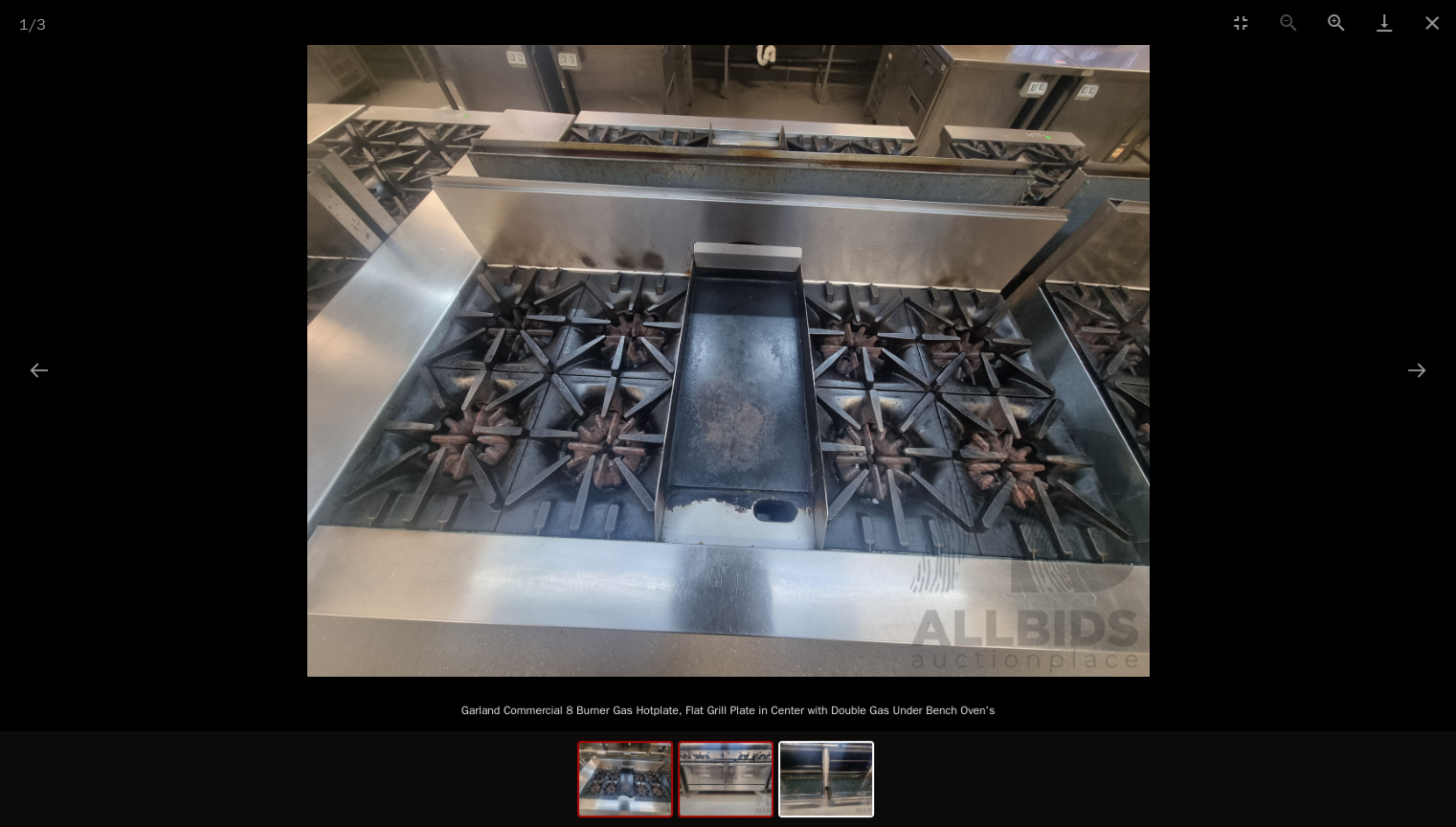 click at bounding box center [726, 779] 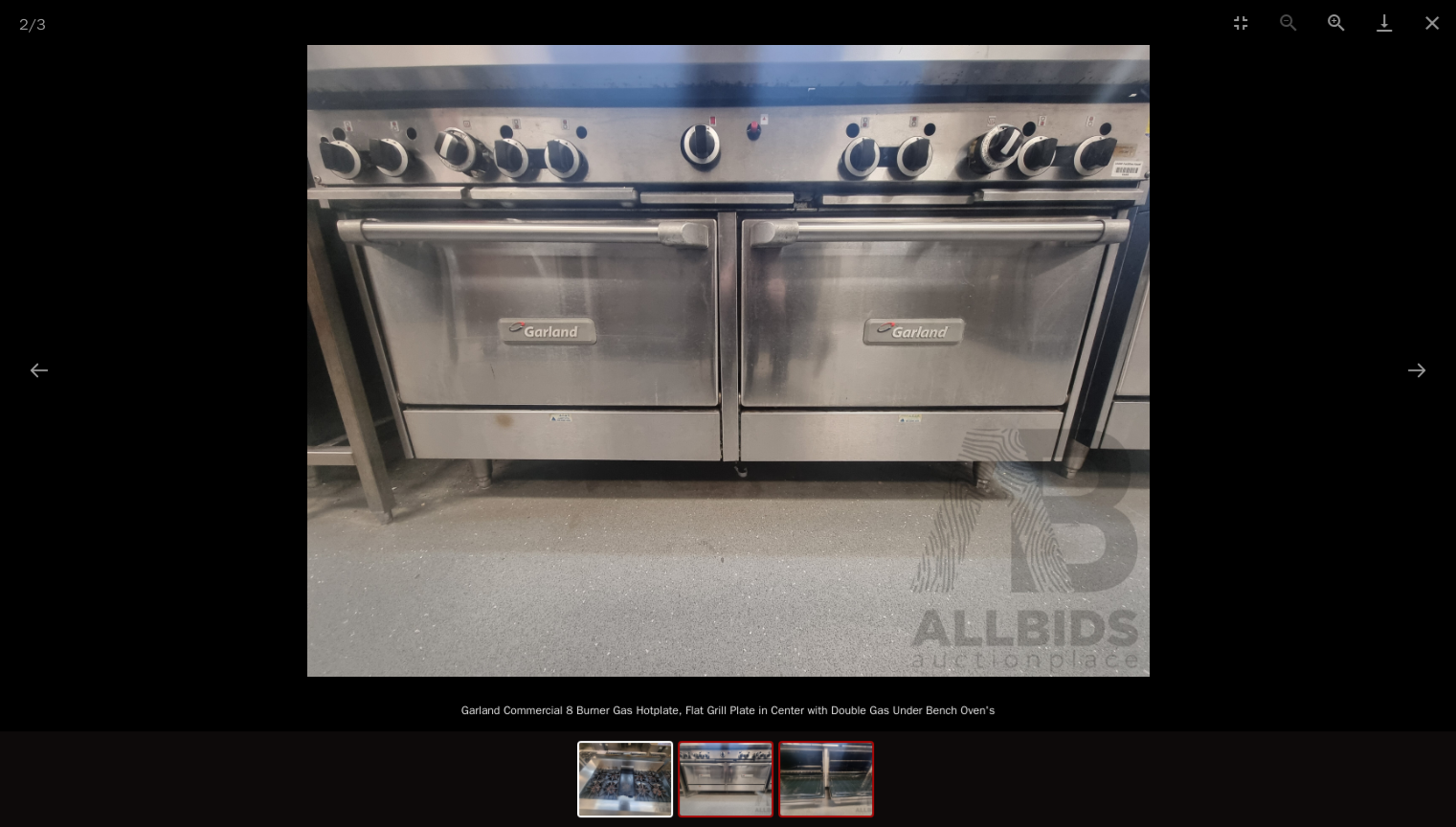 click at bounding box center (826, 779) 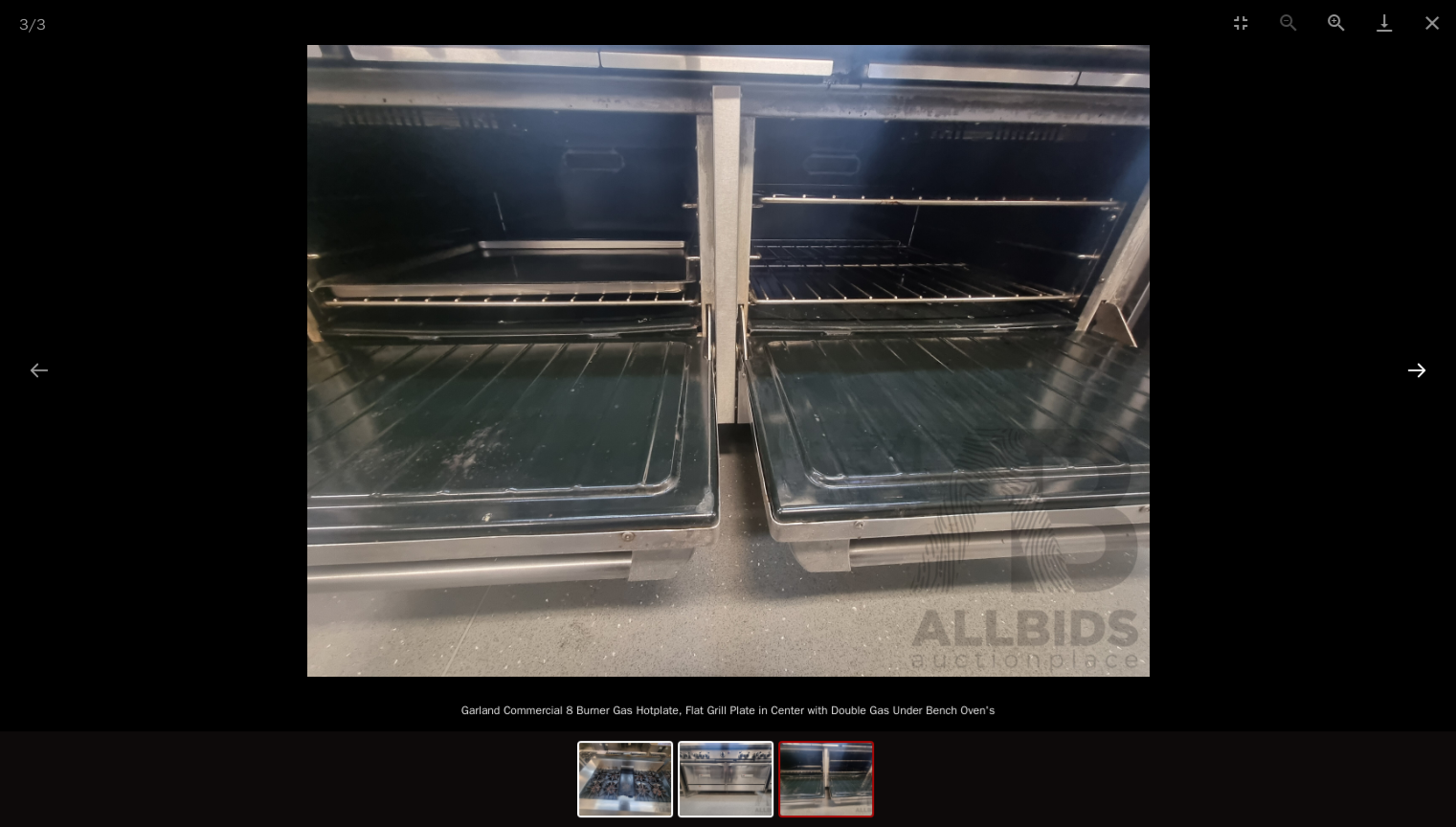 click at bounding box center [1417, 369] 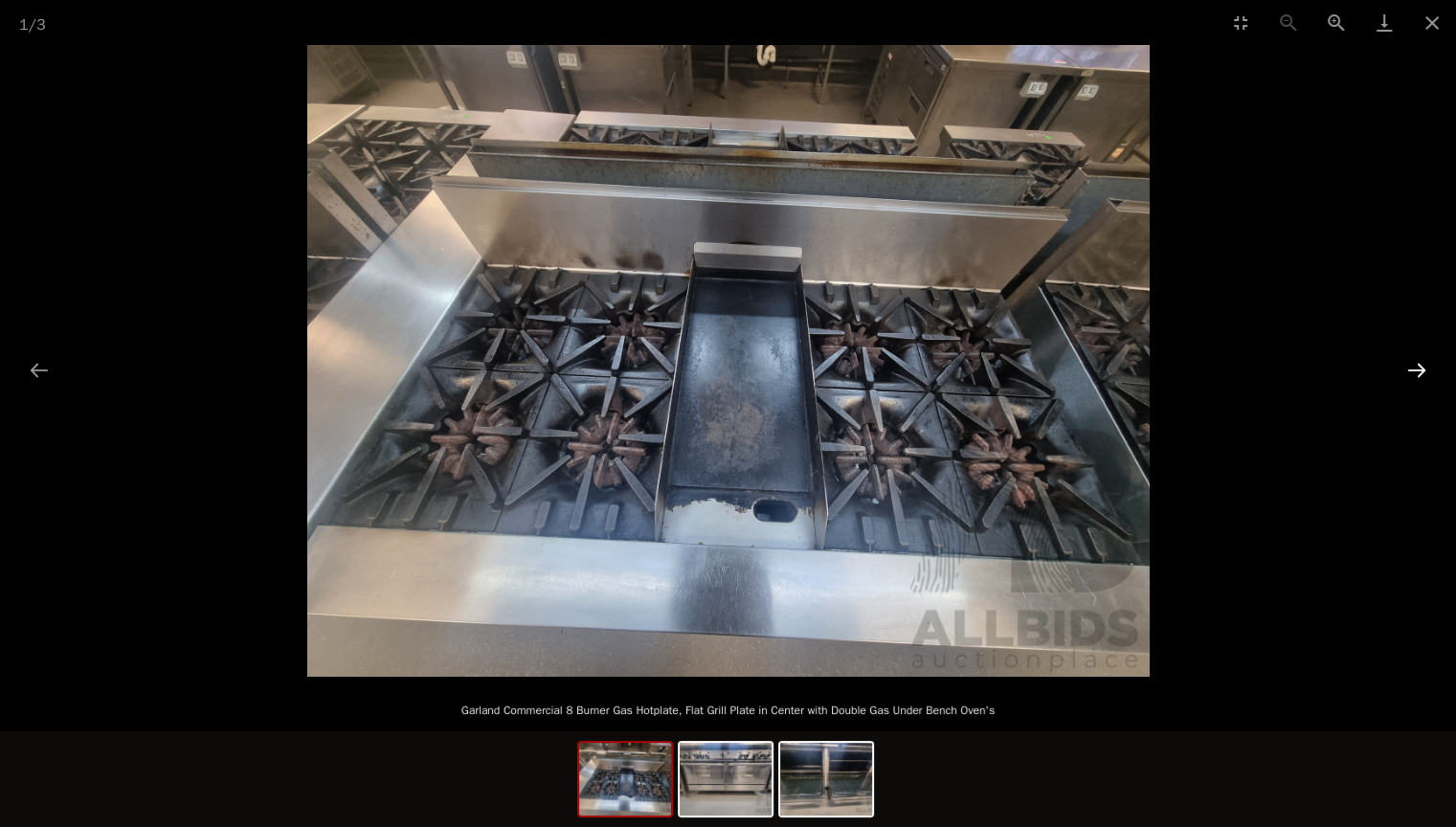 click at bounding box center (1417, 369) 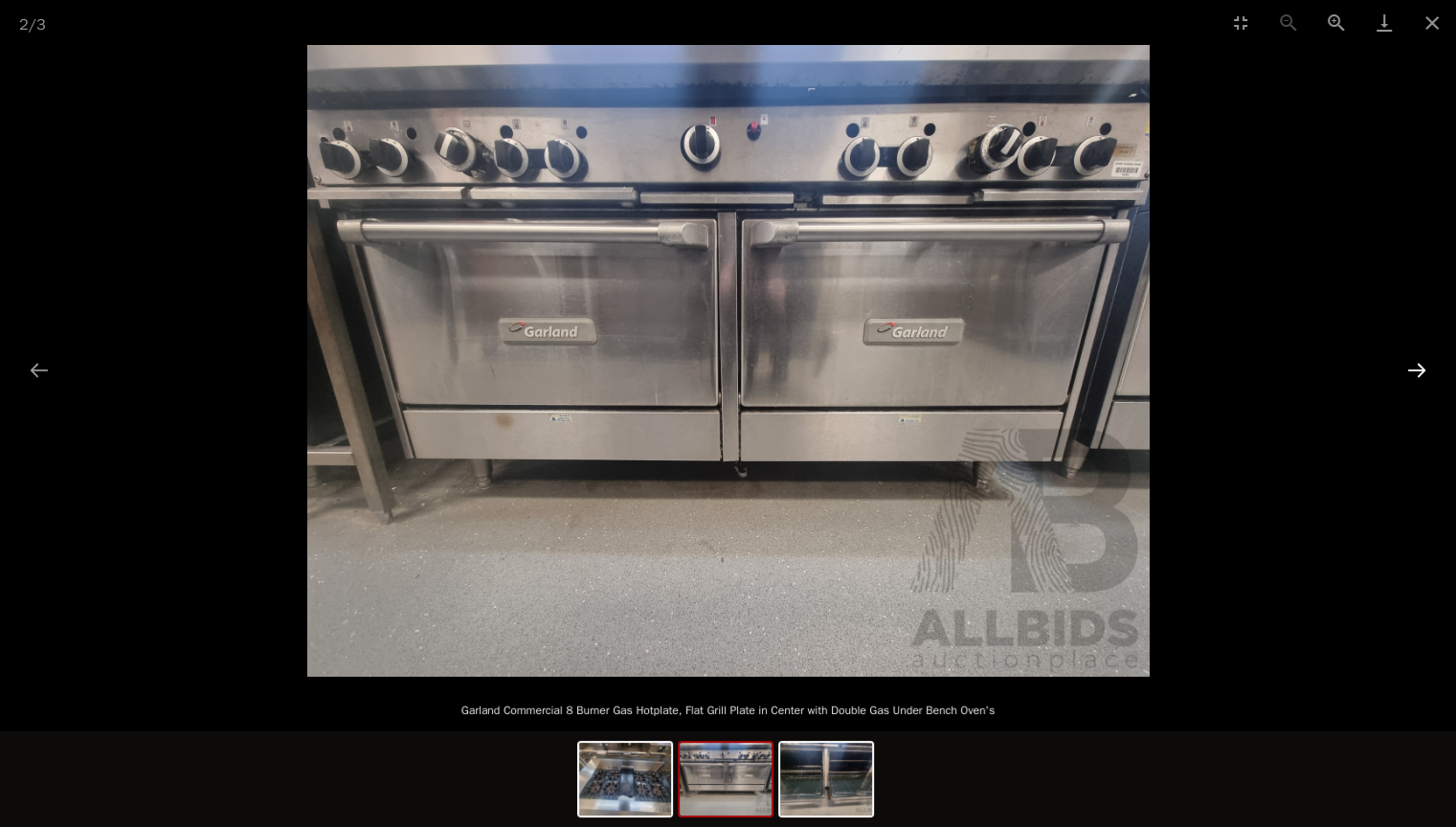 click at bounding box center [1417, 369] 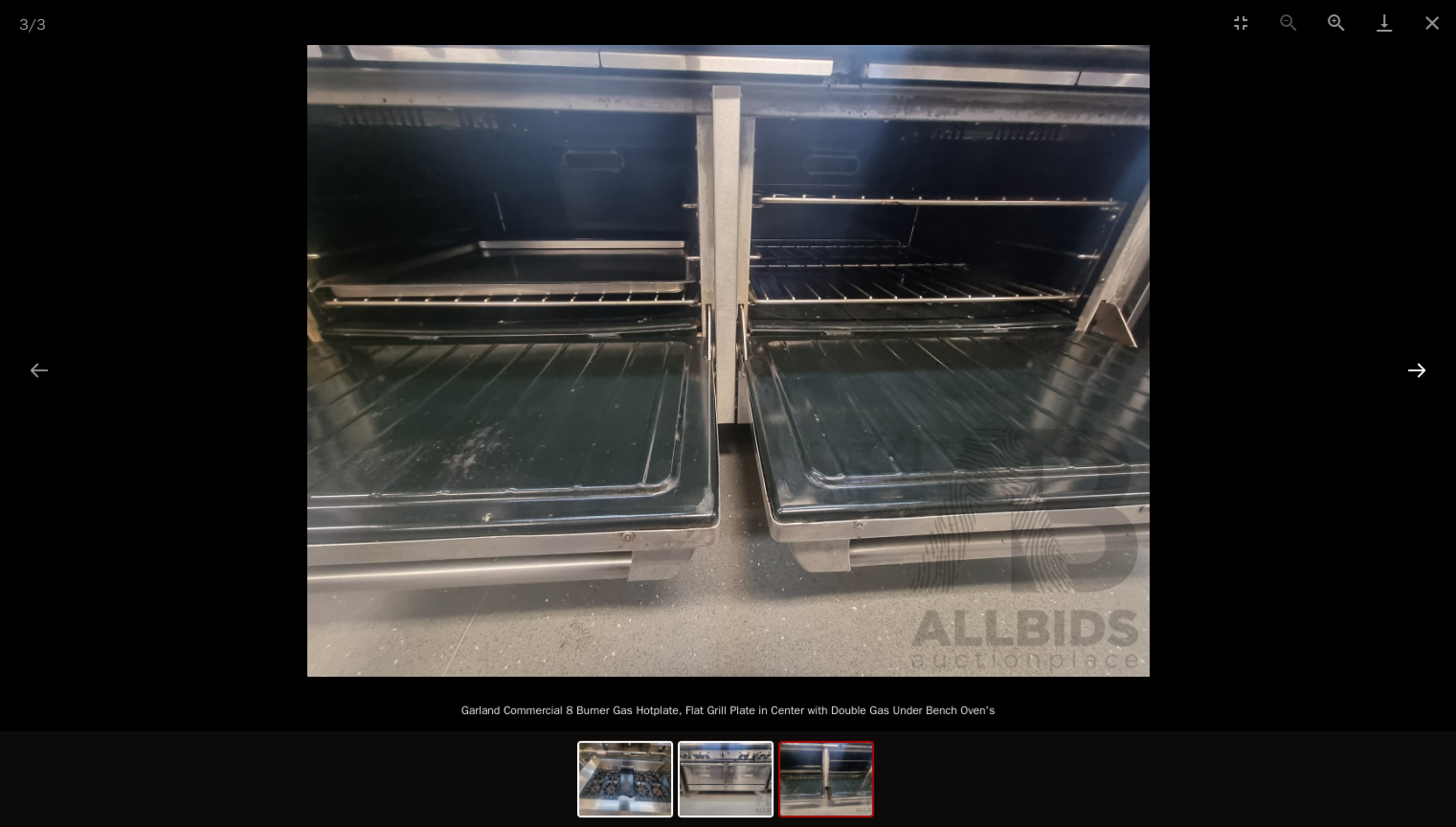 click at bounding box center (1417, 369) 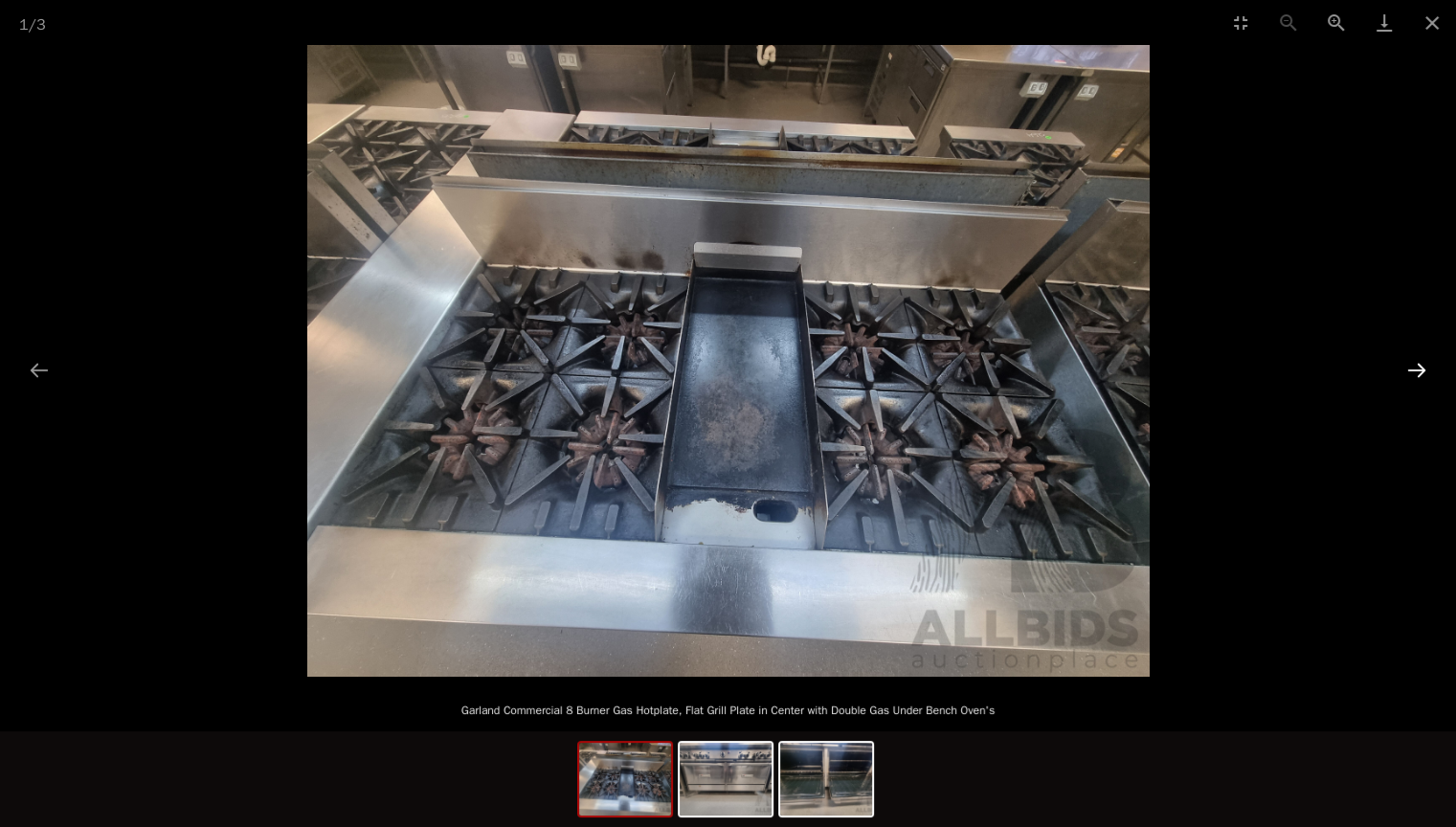click at bounding box center (1417, 369) 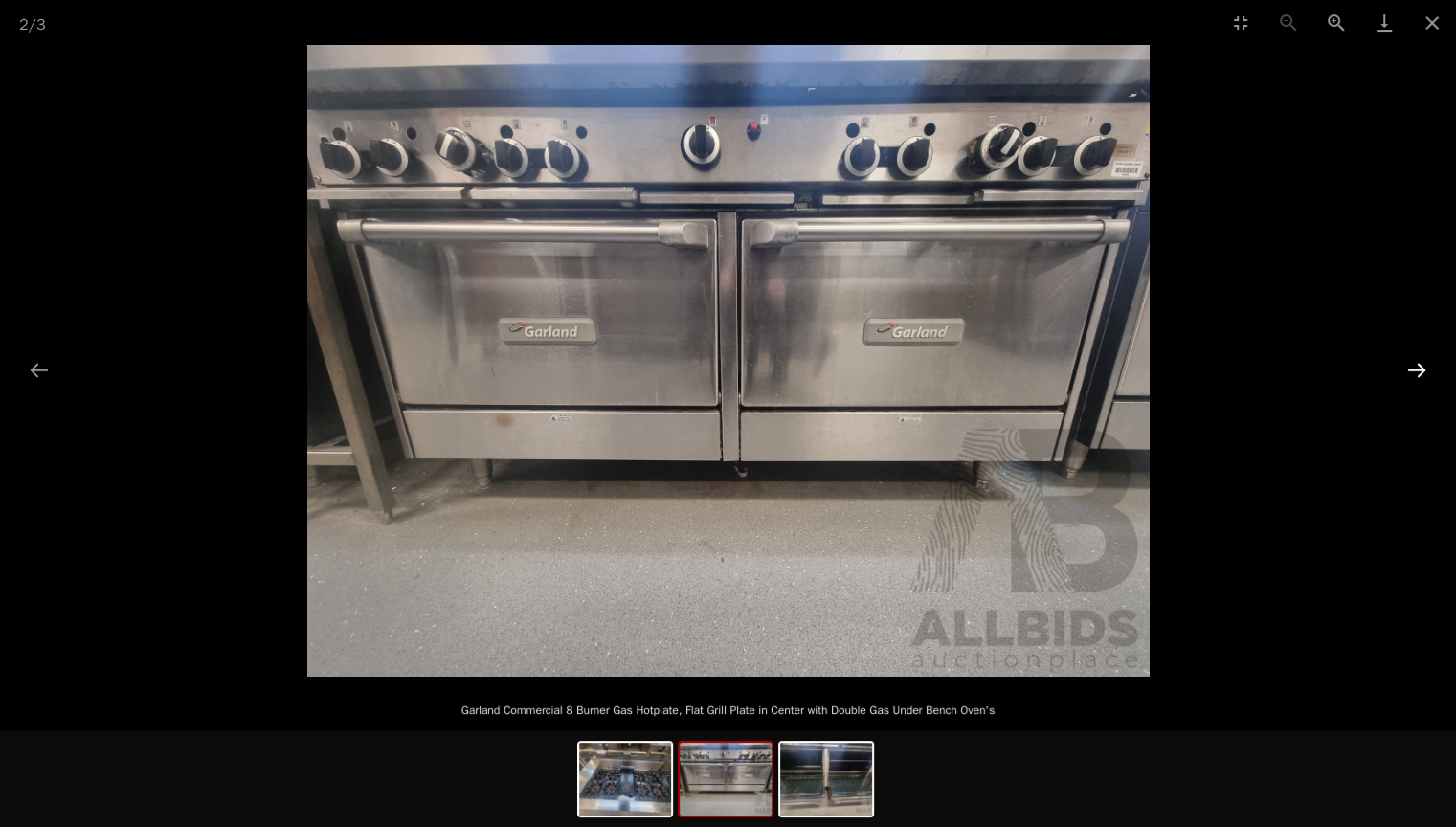 click at bounding box center (1417, 369) 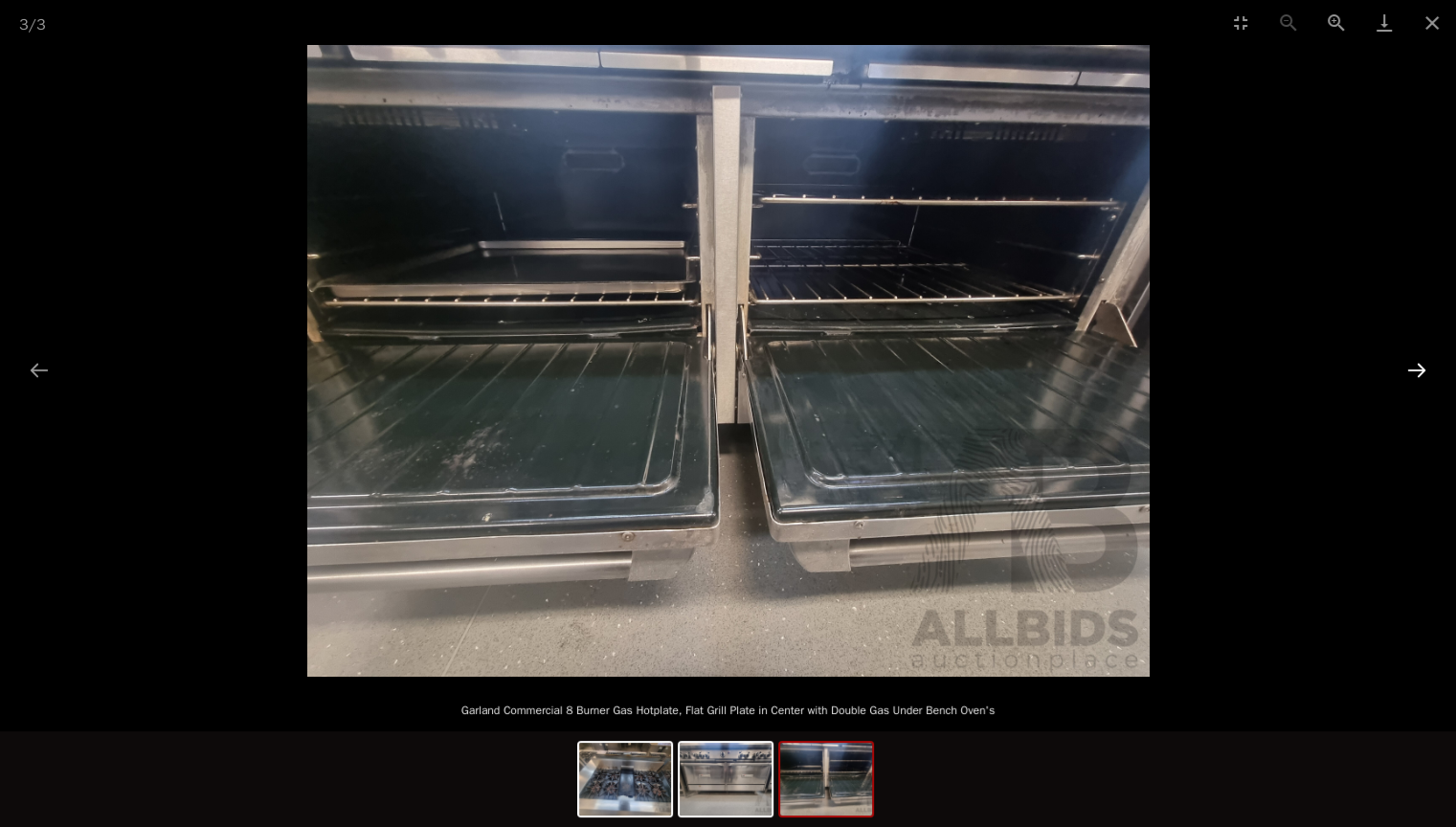 click at bounding box center (1417, 369) 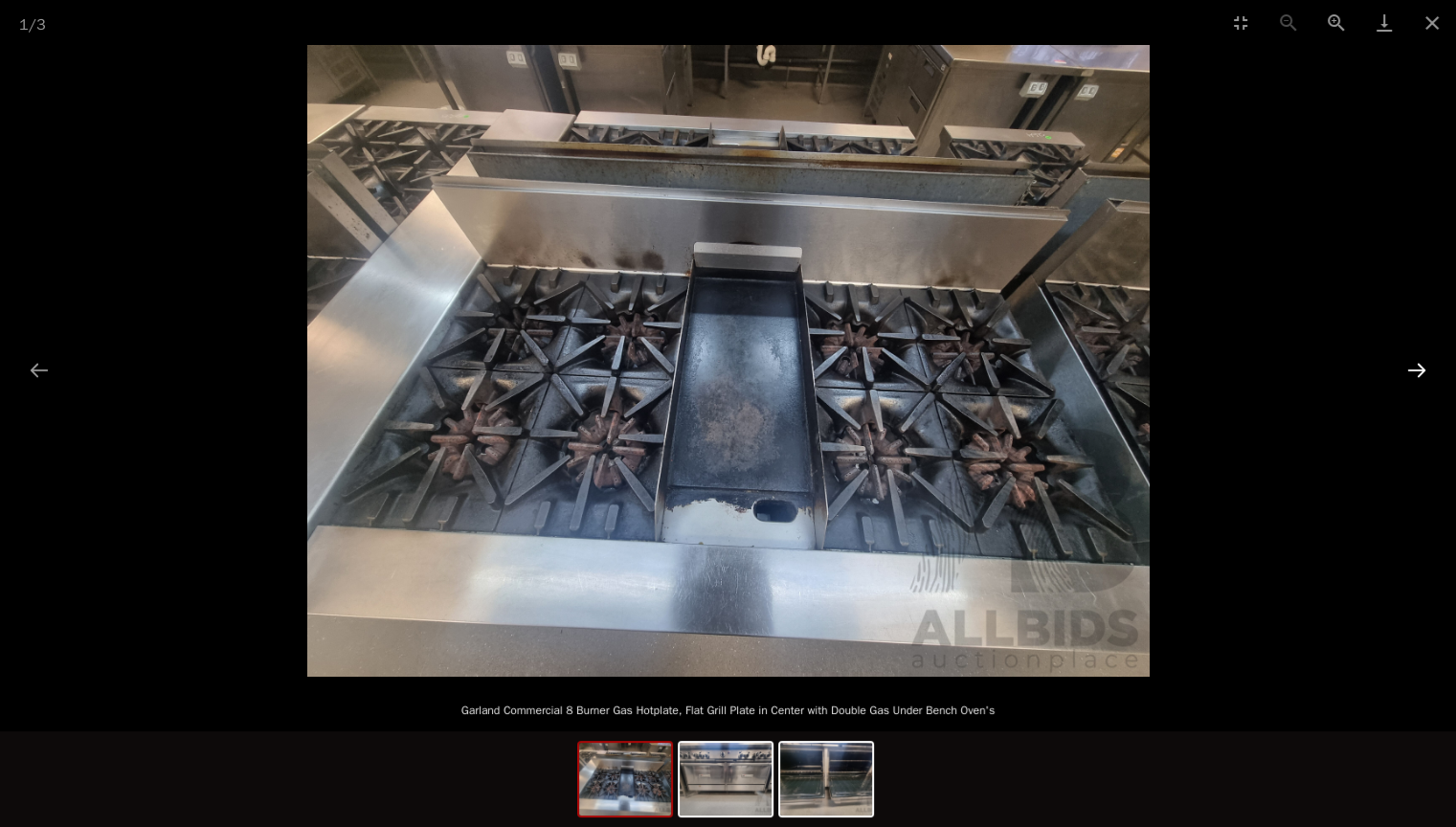 click at bounding box center [1417, 369] 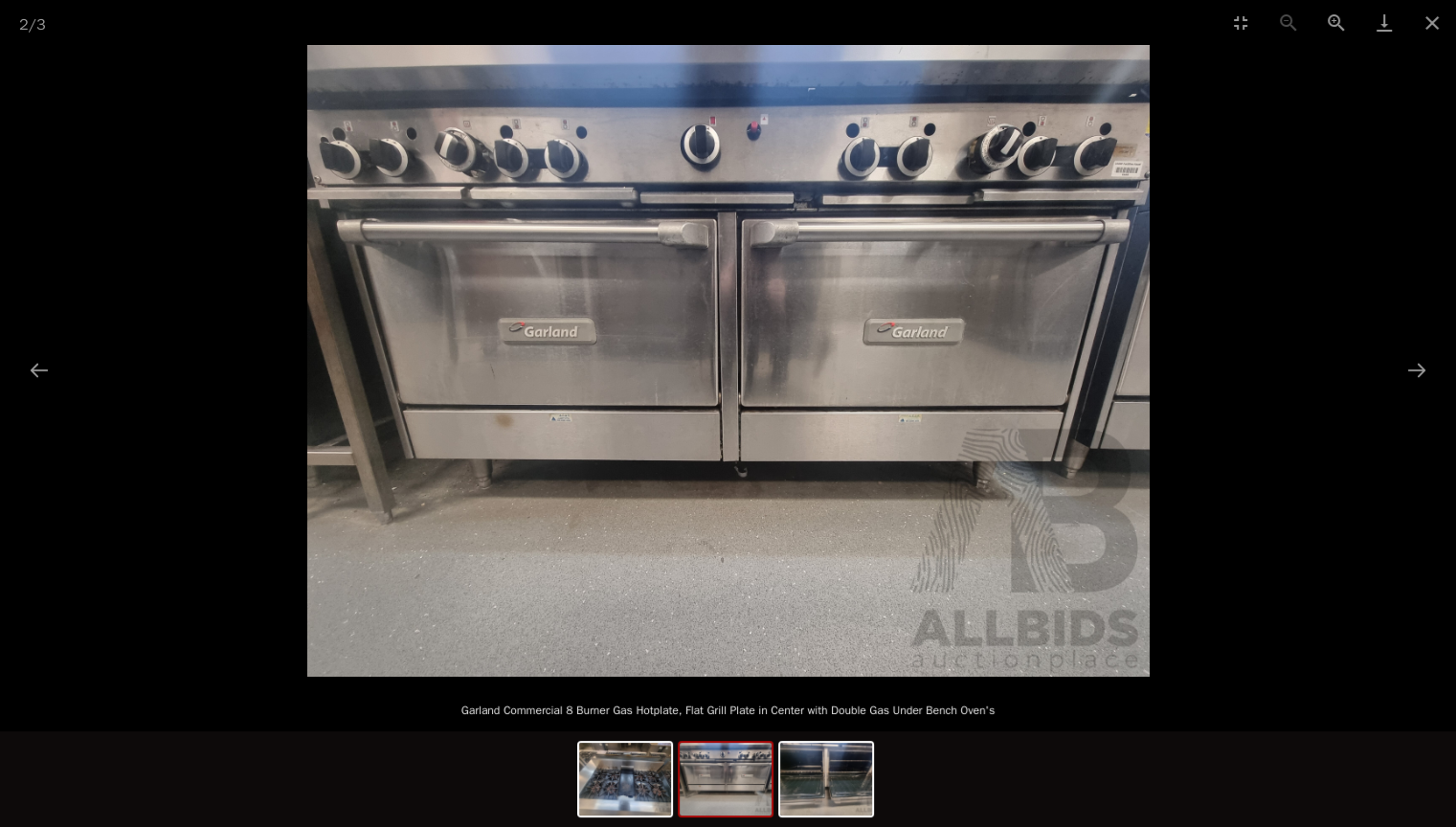 scroll, scrollTop: 0, scrollLeft: 0, axis: both 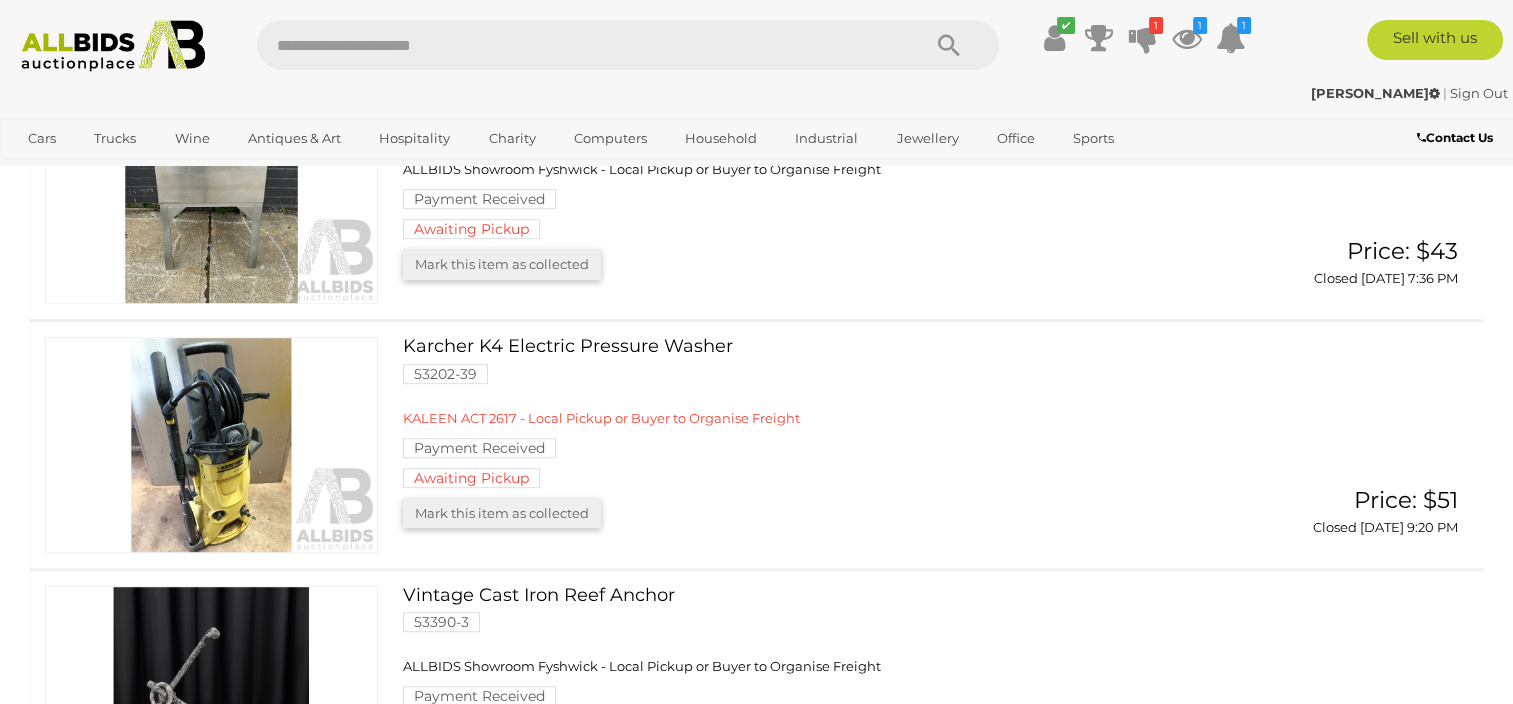 click on "KALEEN ACT 2617 - Local Pickup or Buyer to Organise Freight" at bounding box center (601, 418) 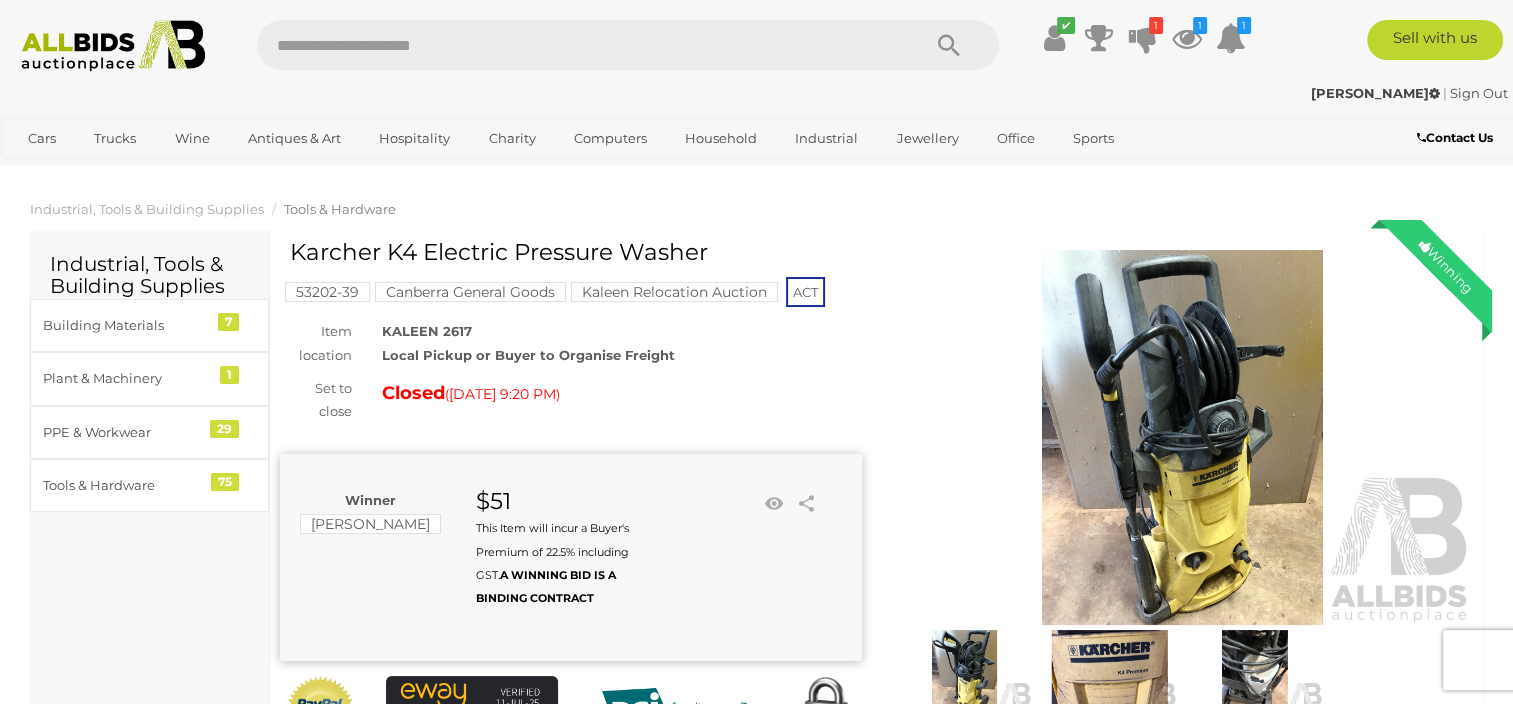 scroll, scrollTop: 0, scrollLeft: 0, axis: both 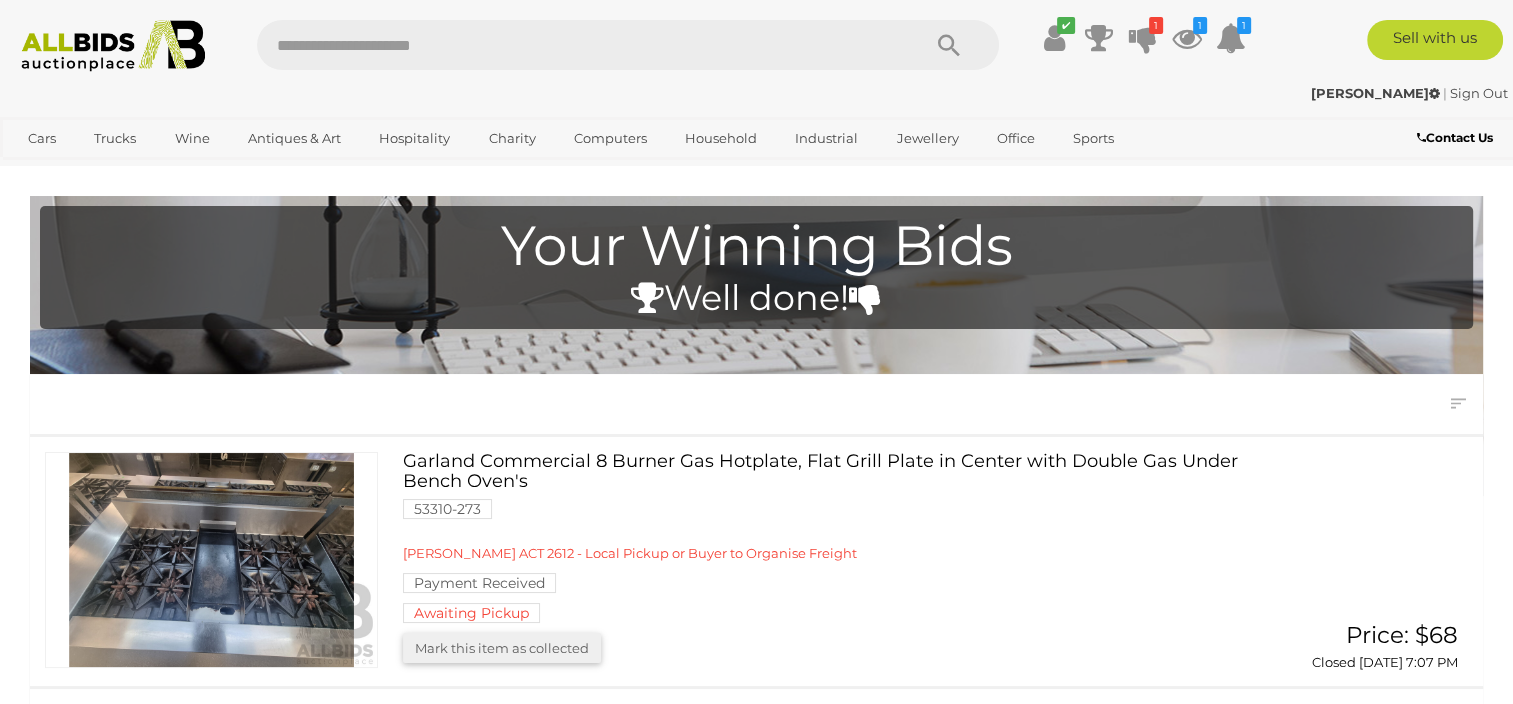 click at bounding box center (113, 46) 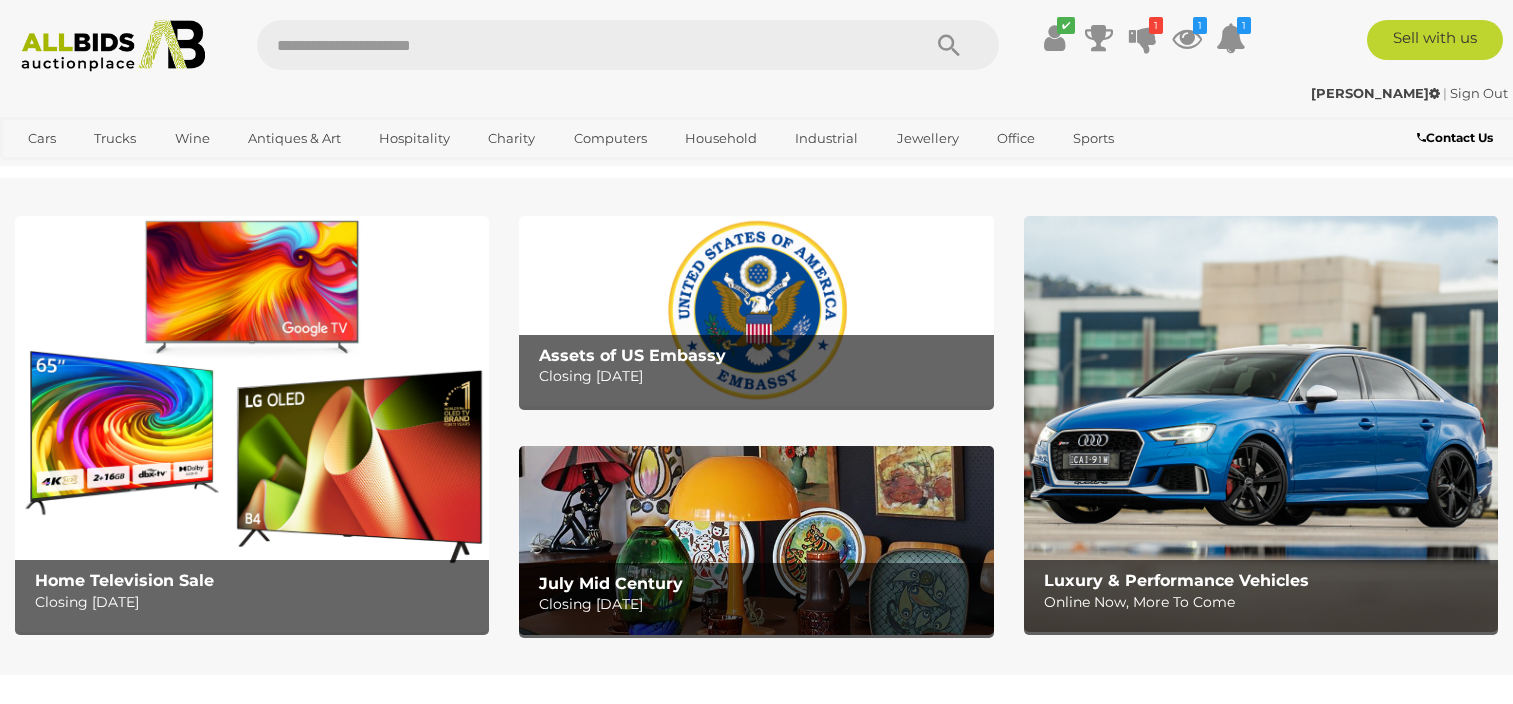 scroll, scrollTop: 0, scrollLeft: 0, axis: both 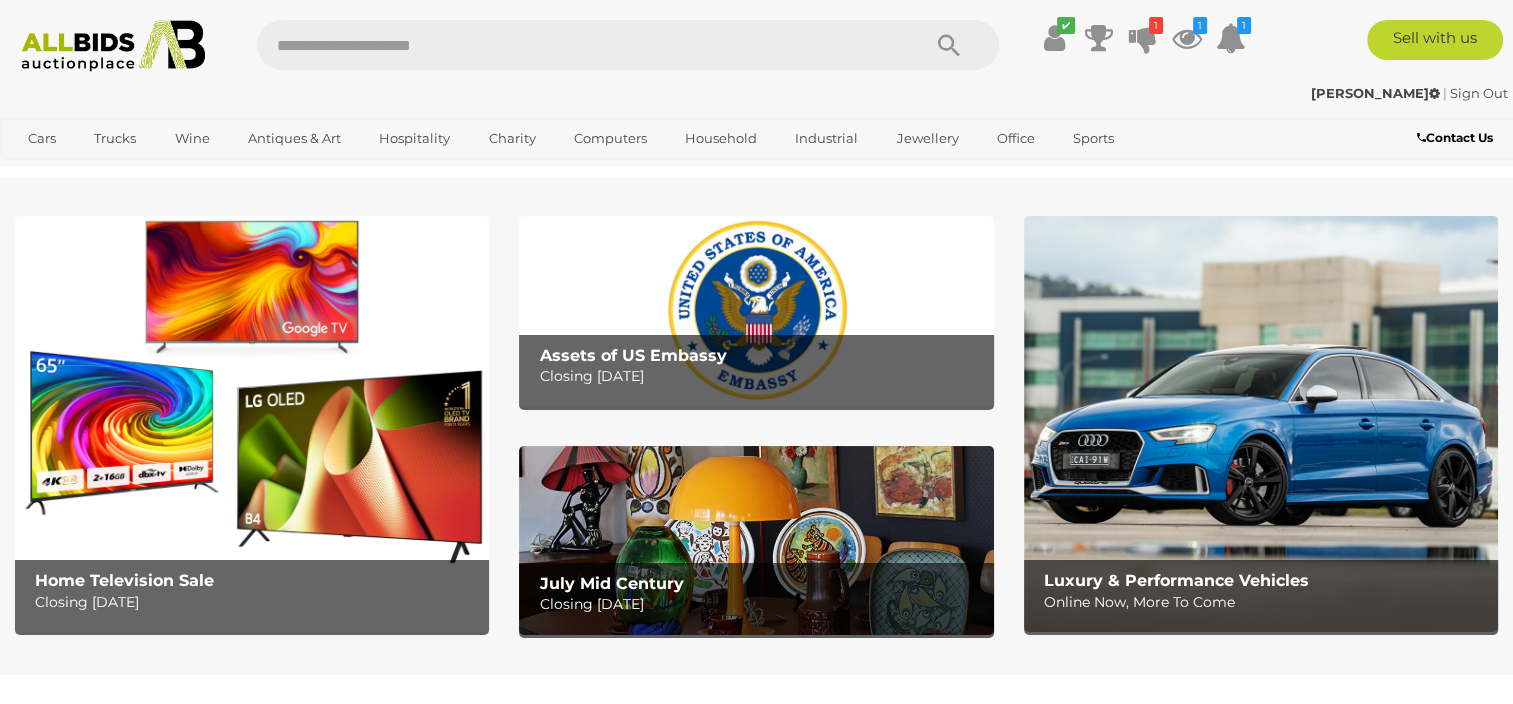 click on "Contact Us" at bounding box center (1455, 137) 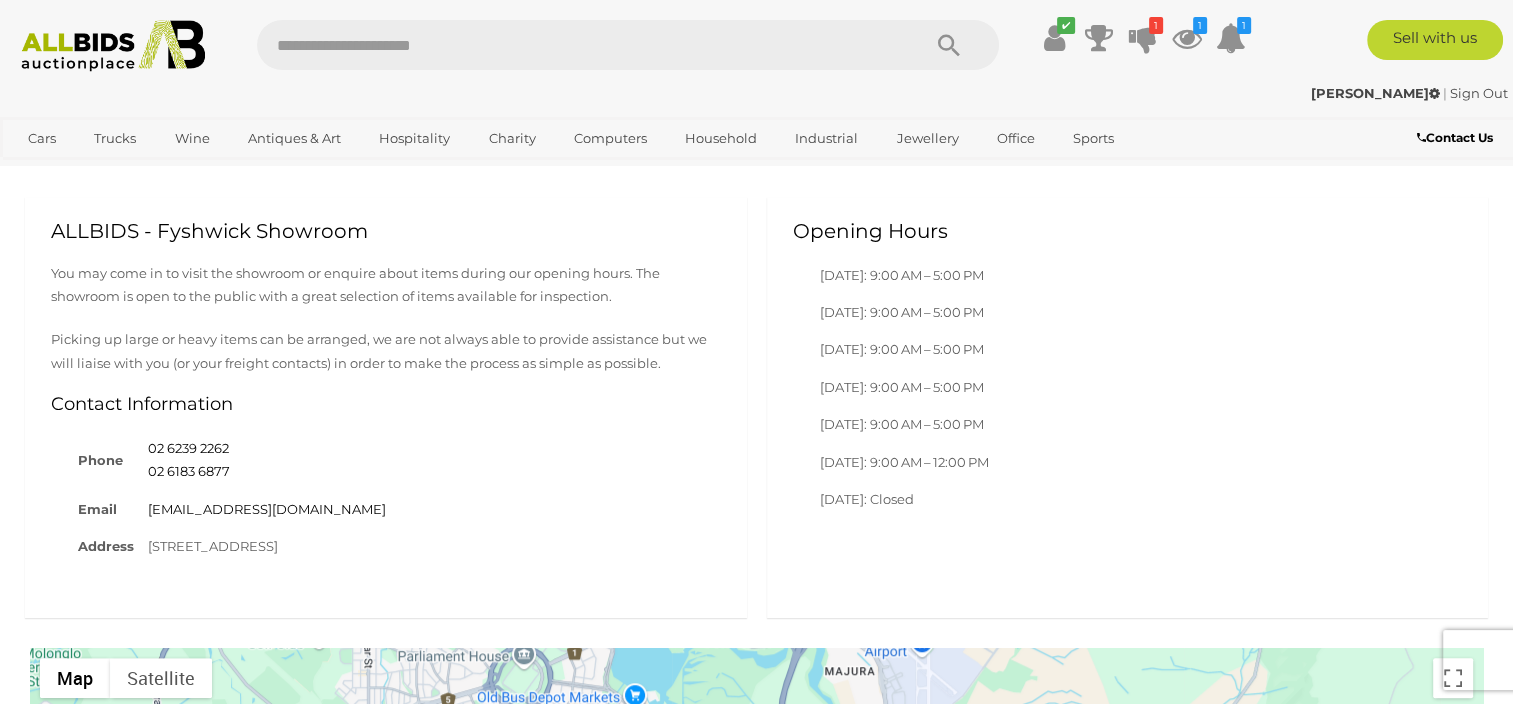 scroll, scrollTop: 1000, scrollLeft: 0, axis: vertical 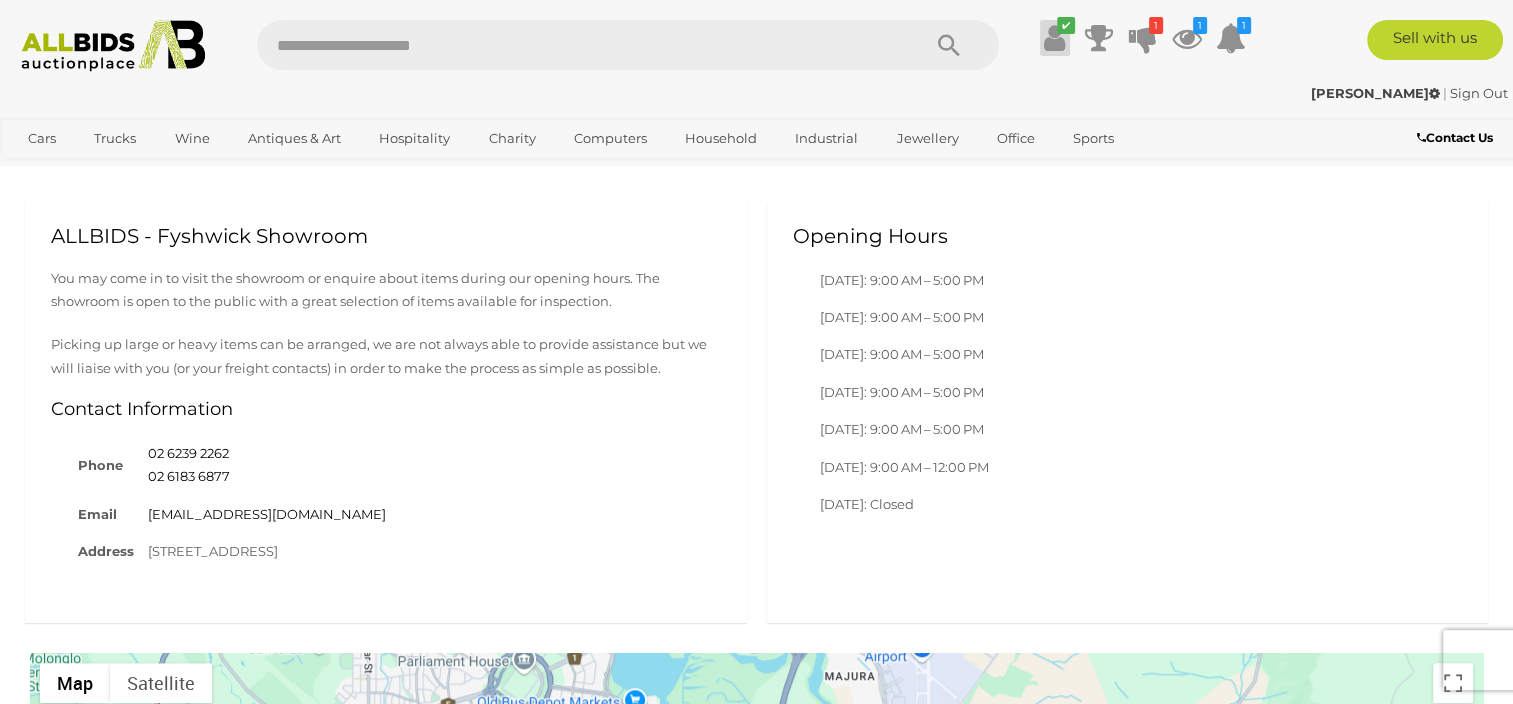 click at bounding box center (1054, 38) 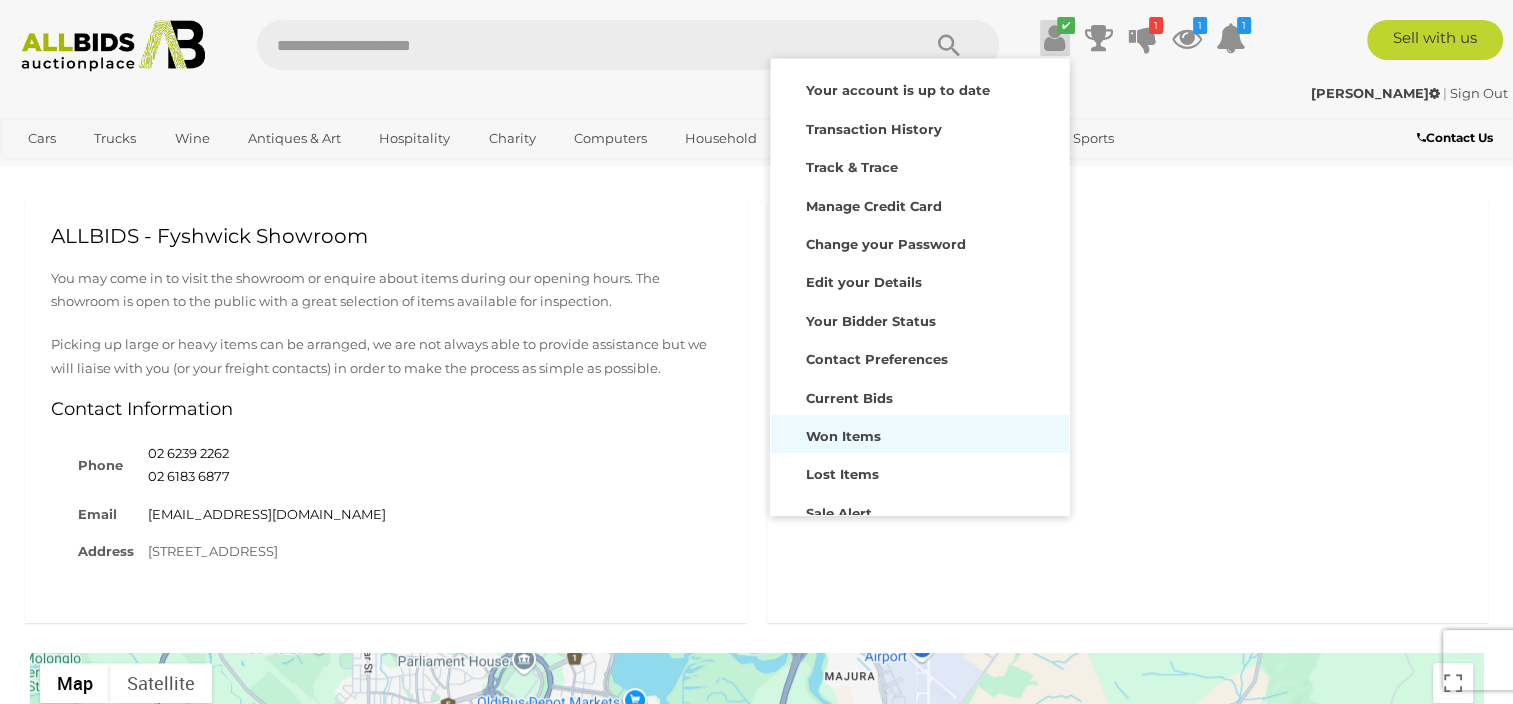 click on "Won Items" at bounding box center [843, 436] 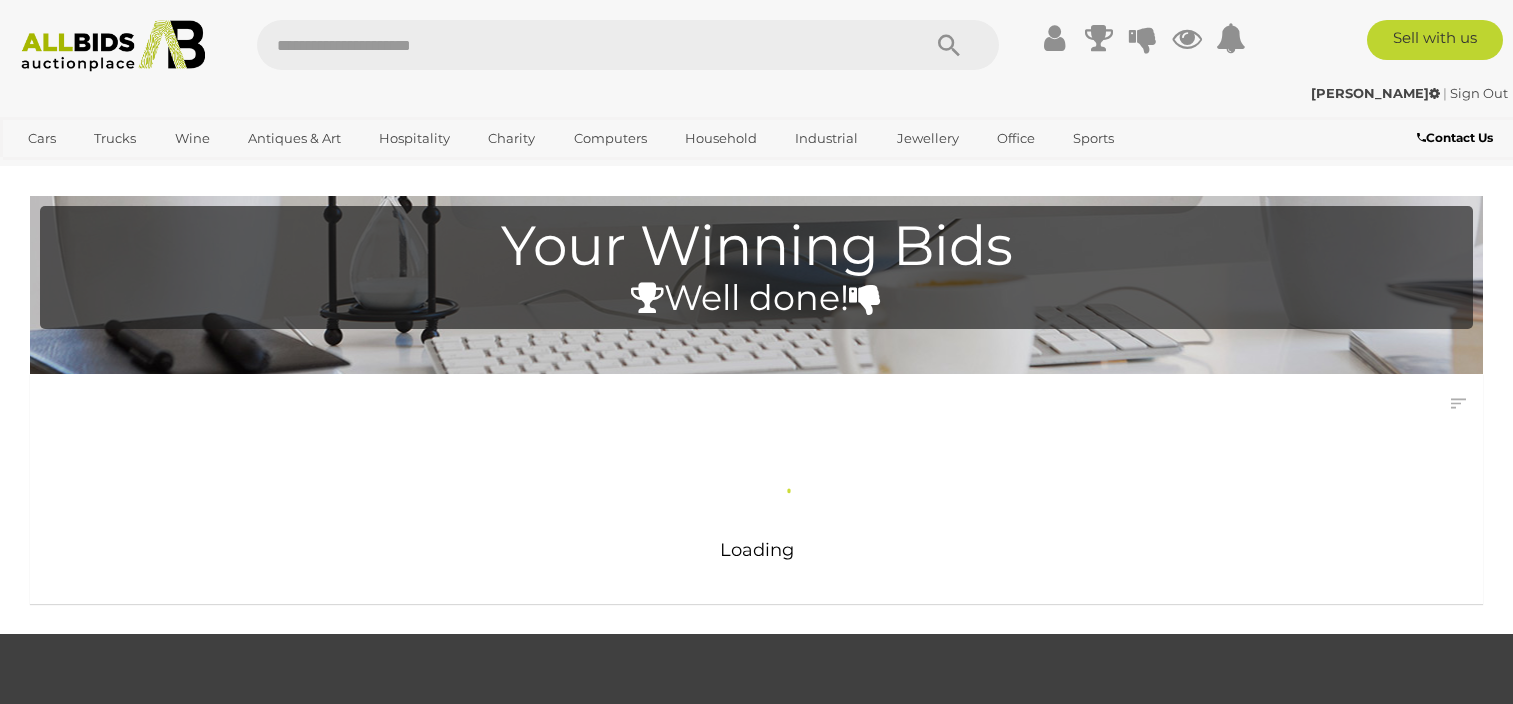 scroll, scrollTop: 0, scrollLeft: 0, axis: both 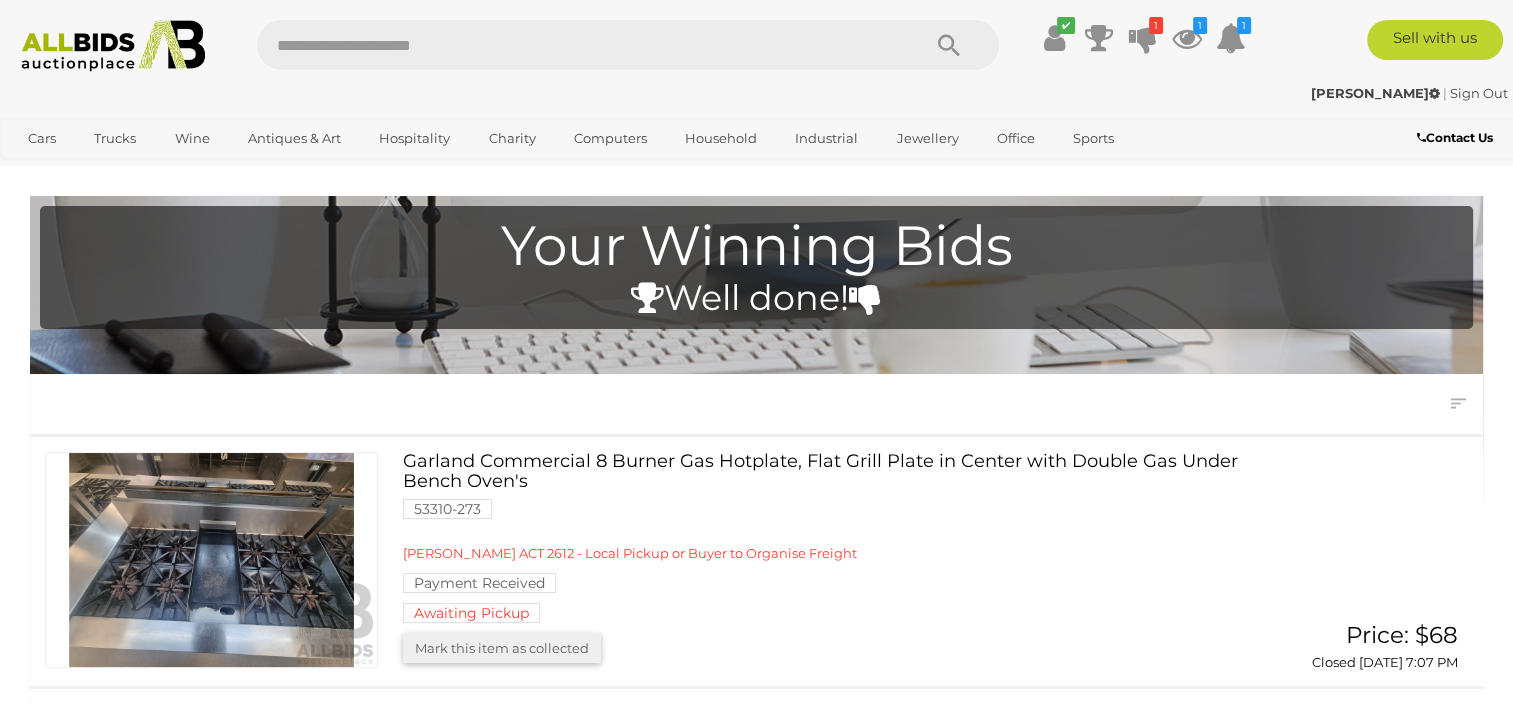 click at bounding box center (211, 560) 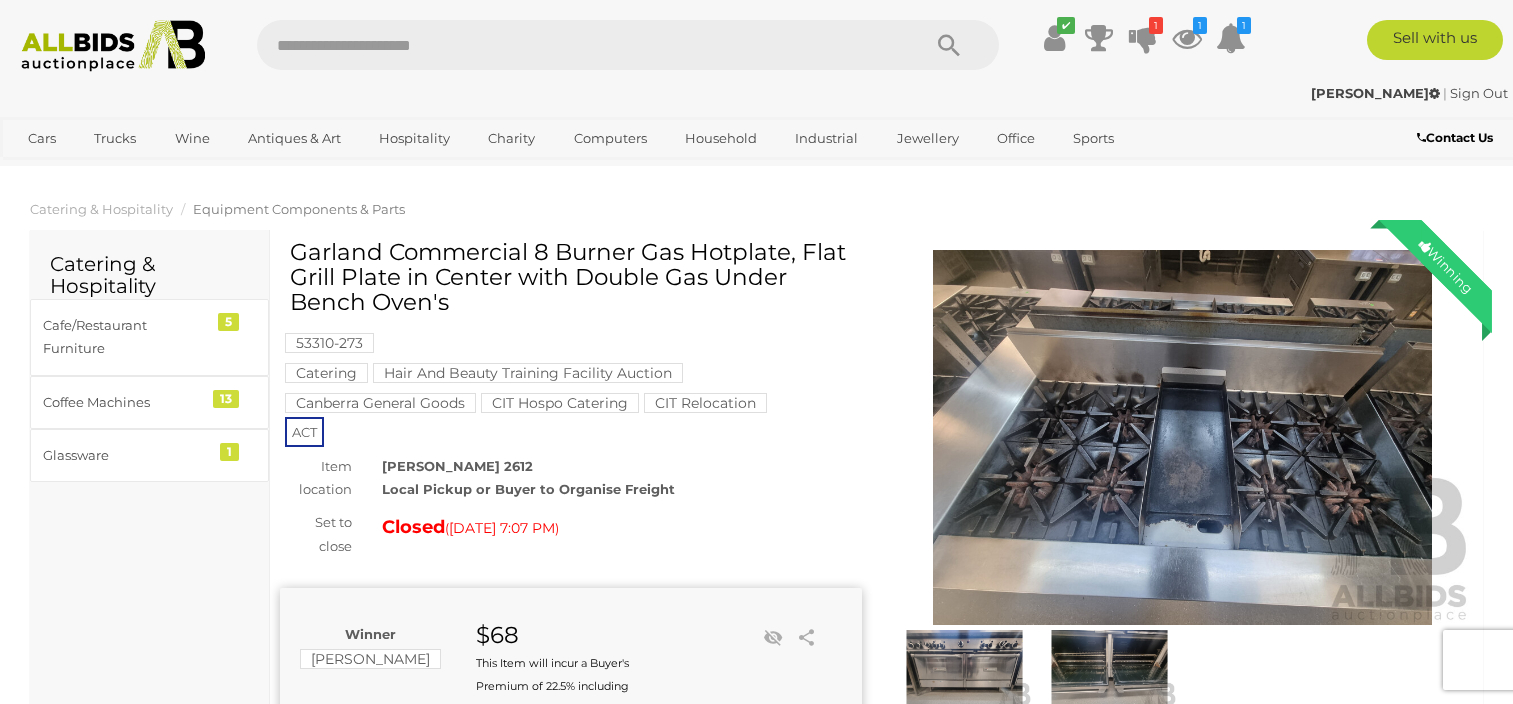 scroll, scrollTop: 0, scrollLeft: 0, axis: both 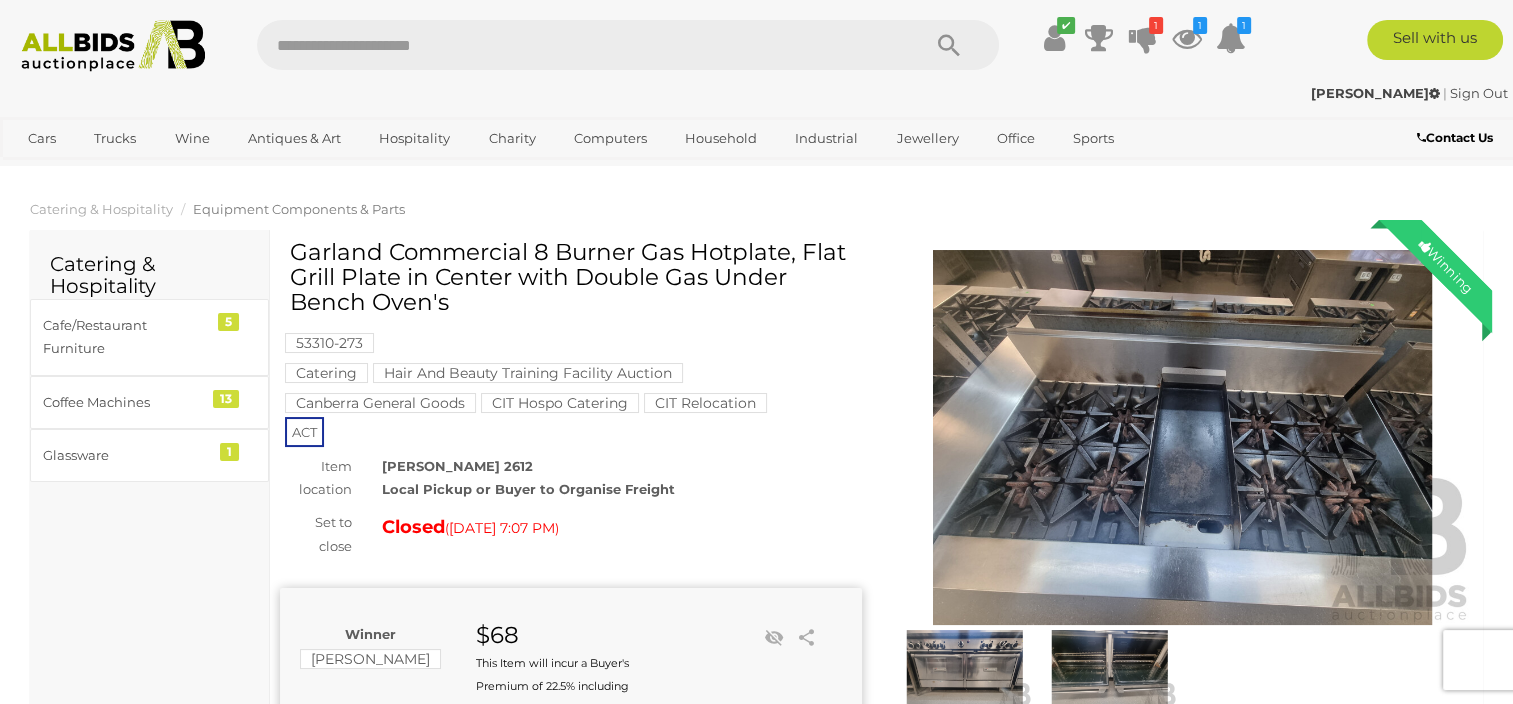 click at bounding box center (1183, 437) 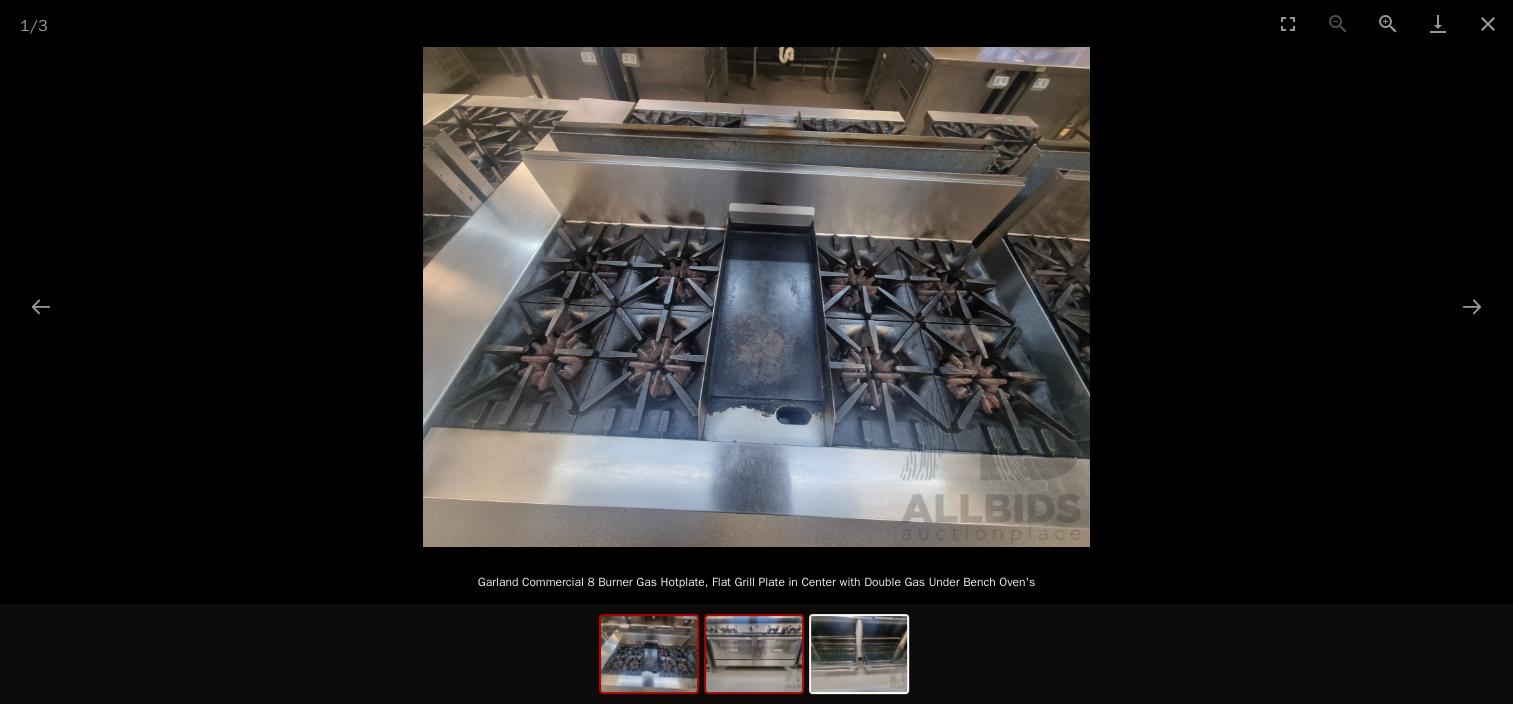 click at bounding box center [754, 654] 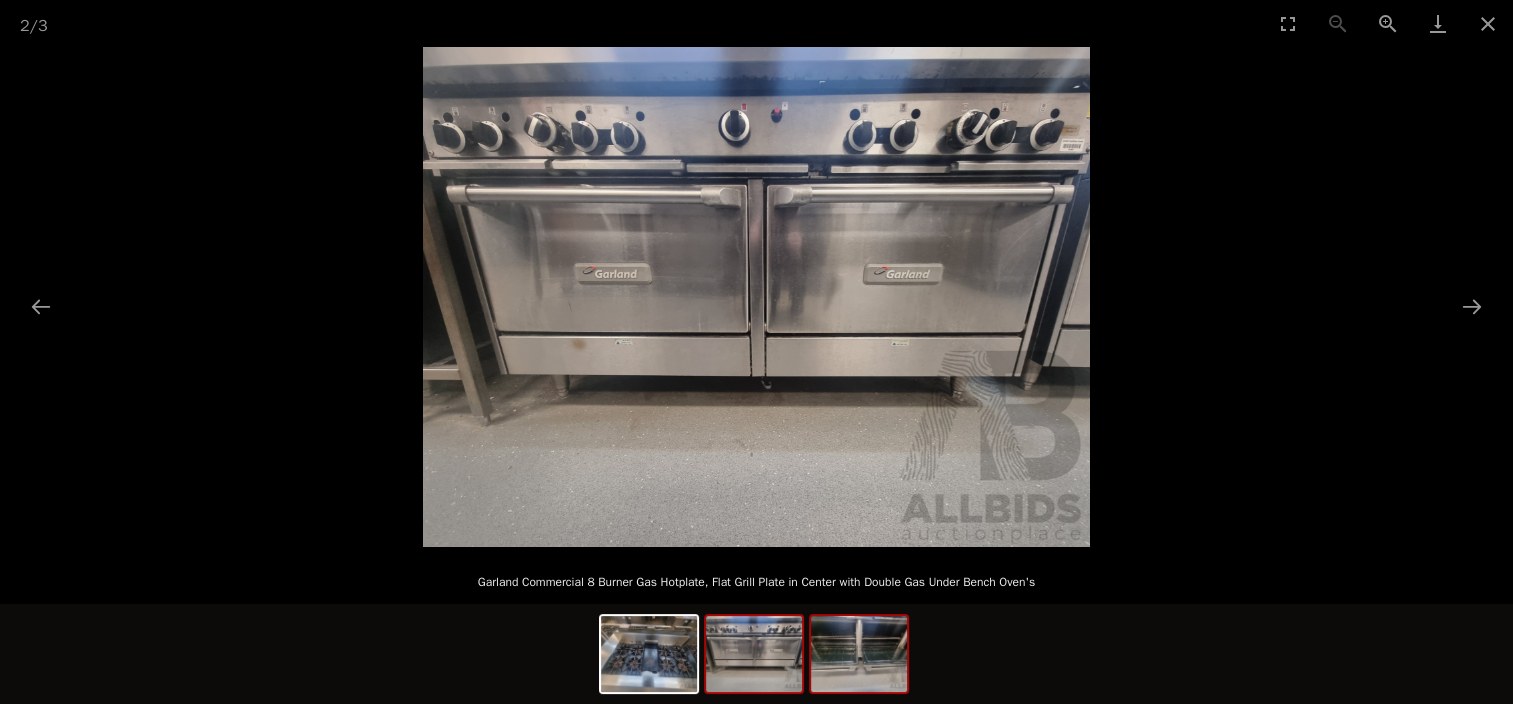 click at bounding box center (859, 654) 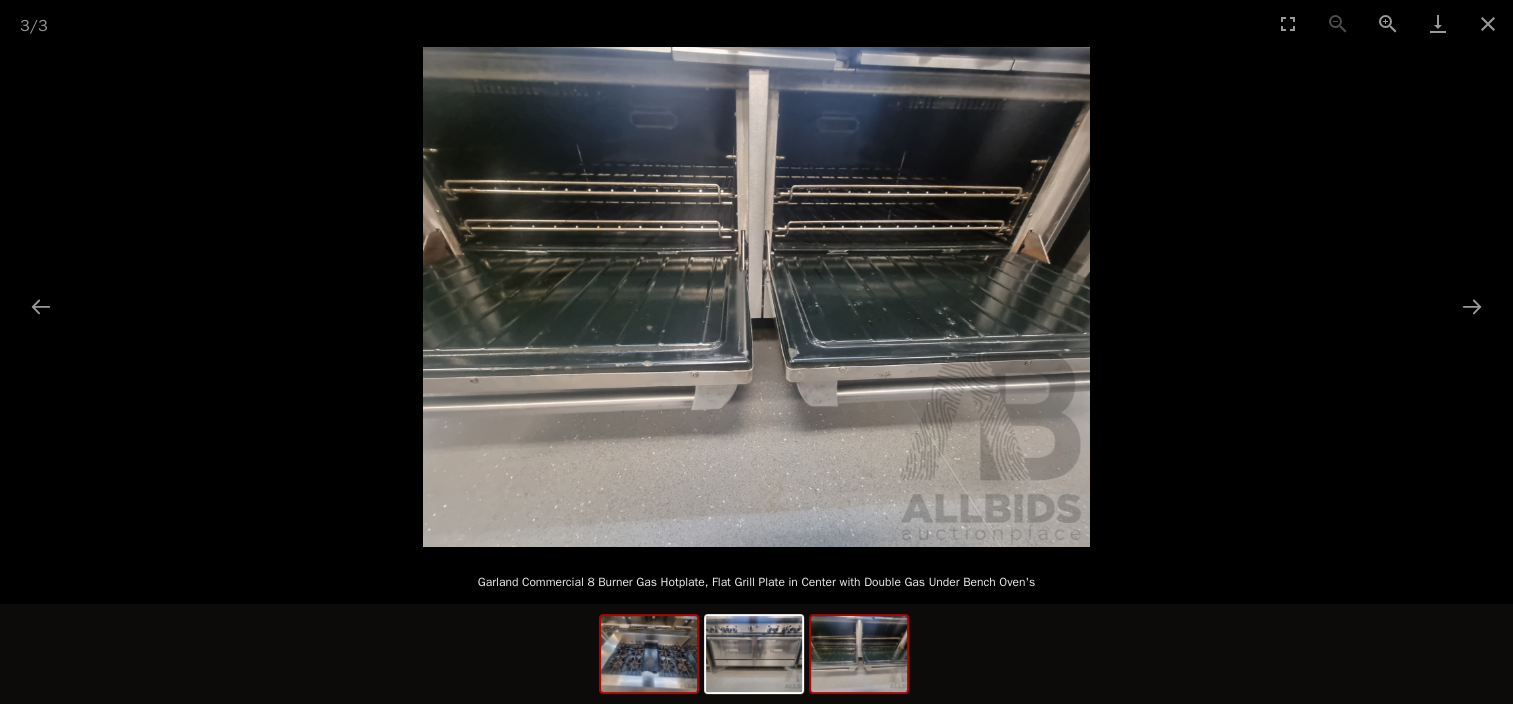 click at bounding box center [649, 654] 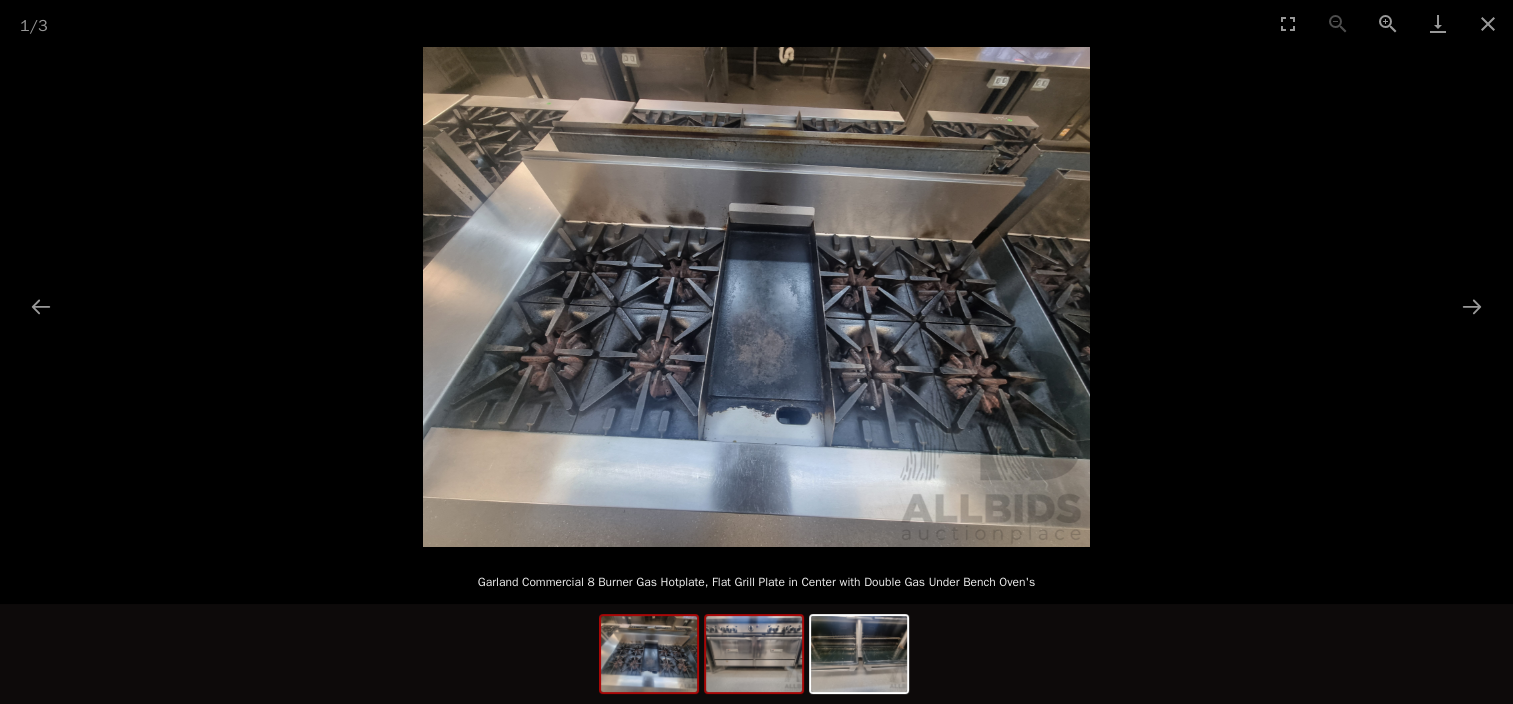 click at bounding box center (754, 654) 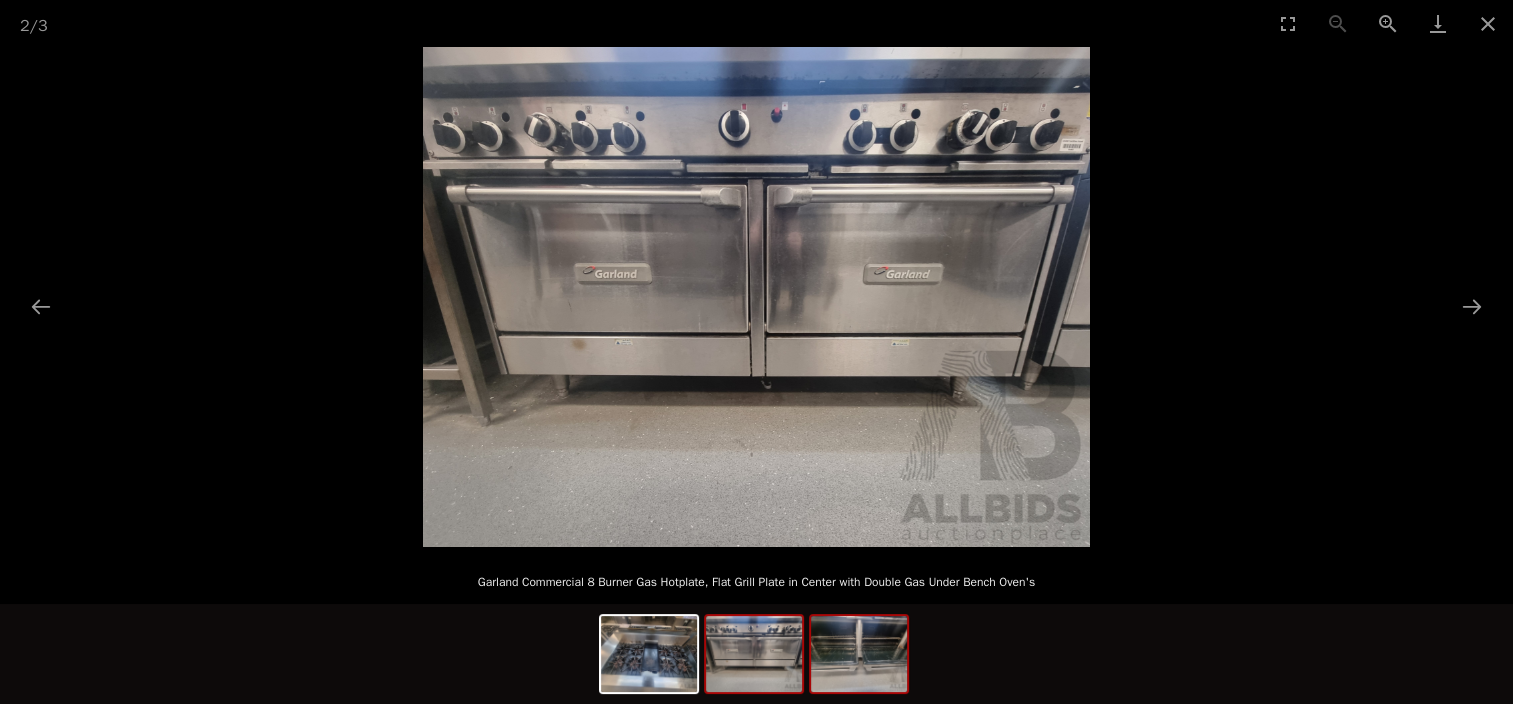 click at bounding box center [859, 654] 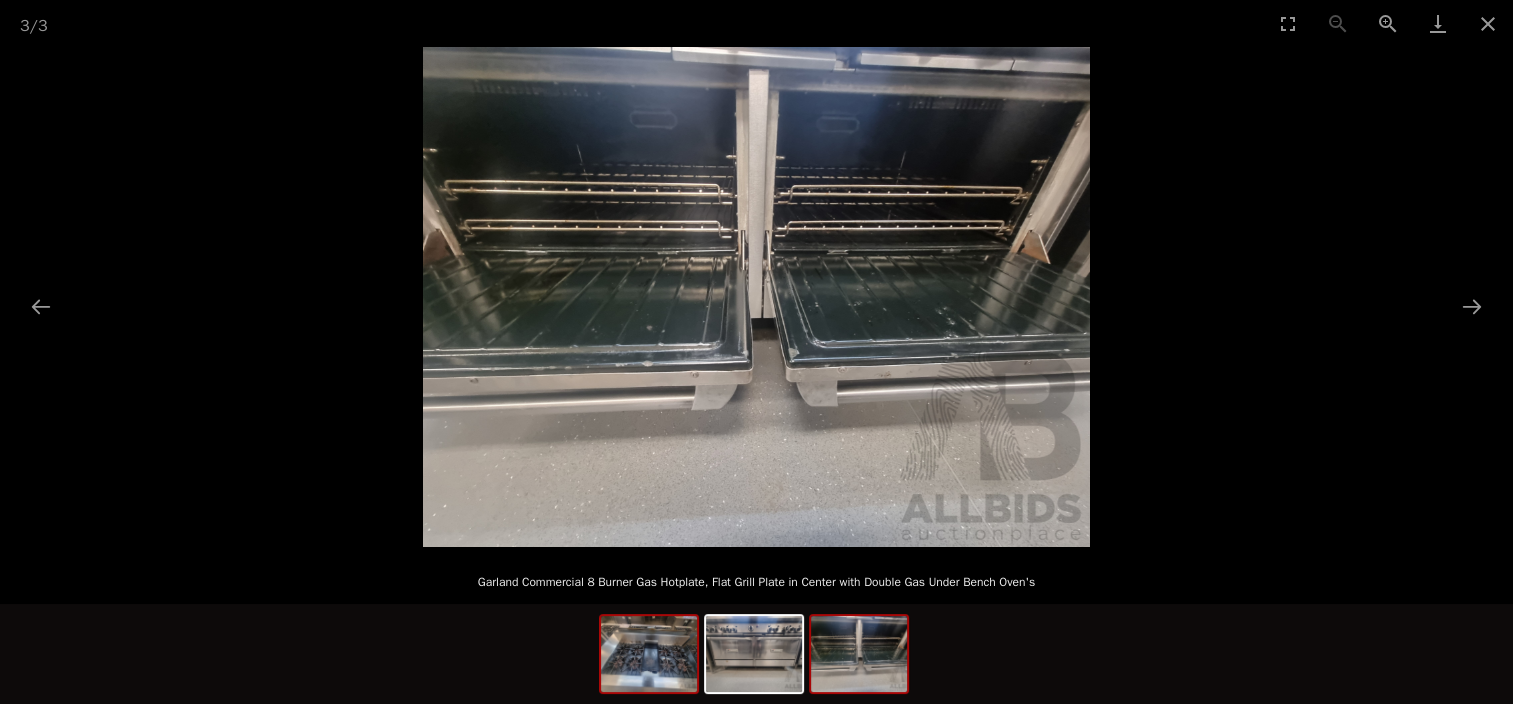click at bounding box center (649, 654) 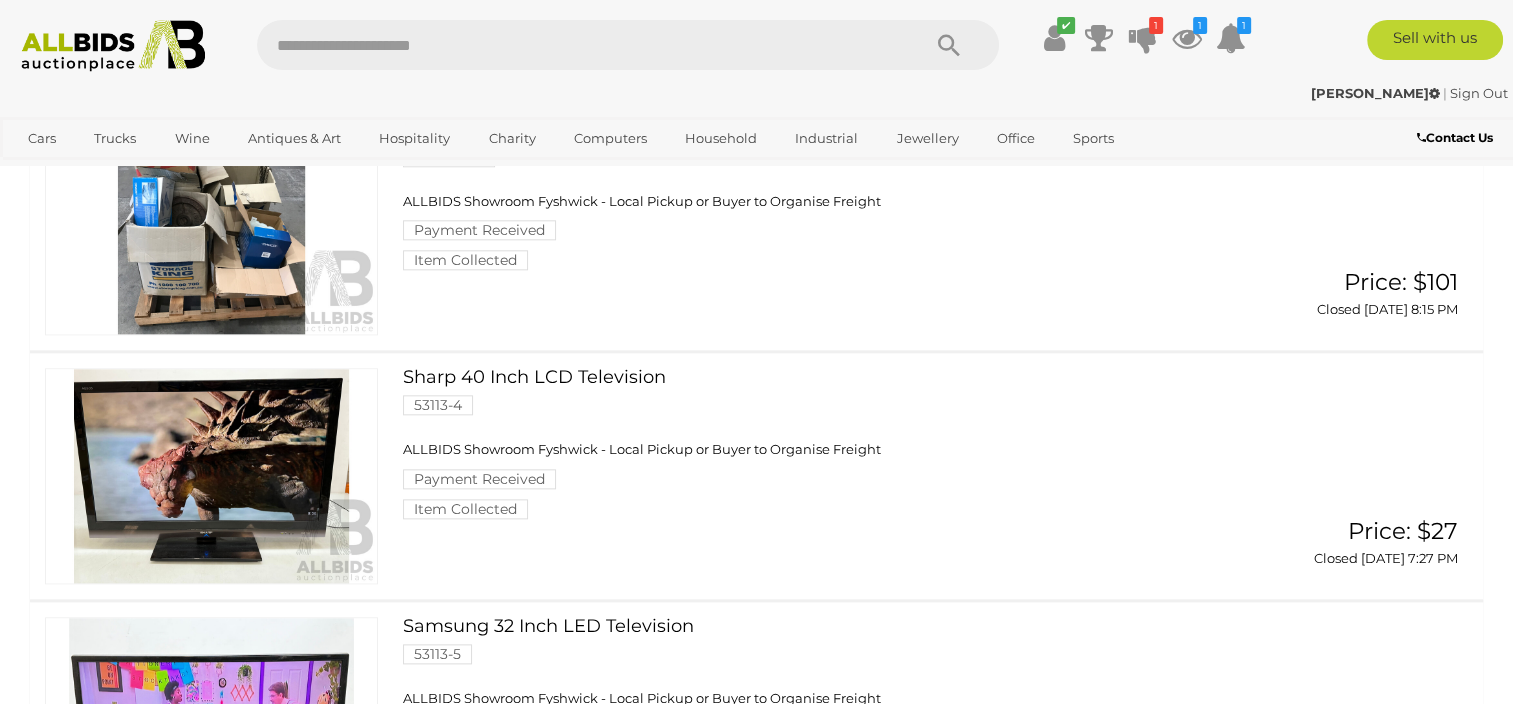 scroll, scrollTop: 2200, scrollLeft: 0, axis: vertical 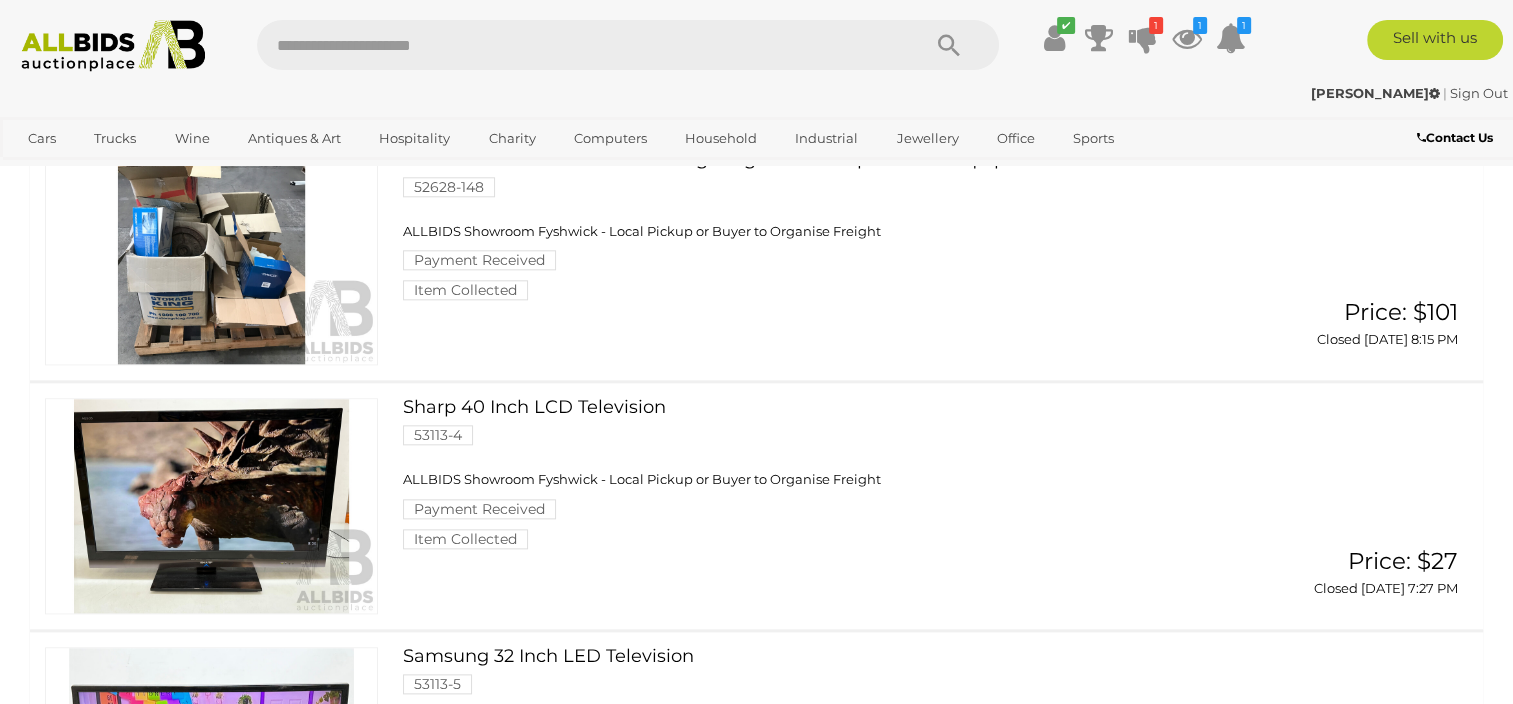 click at bounding box center [211, 258] 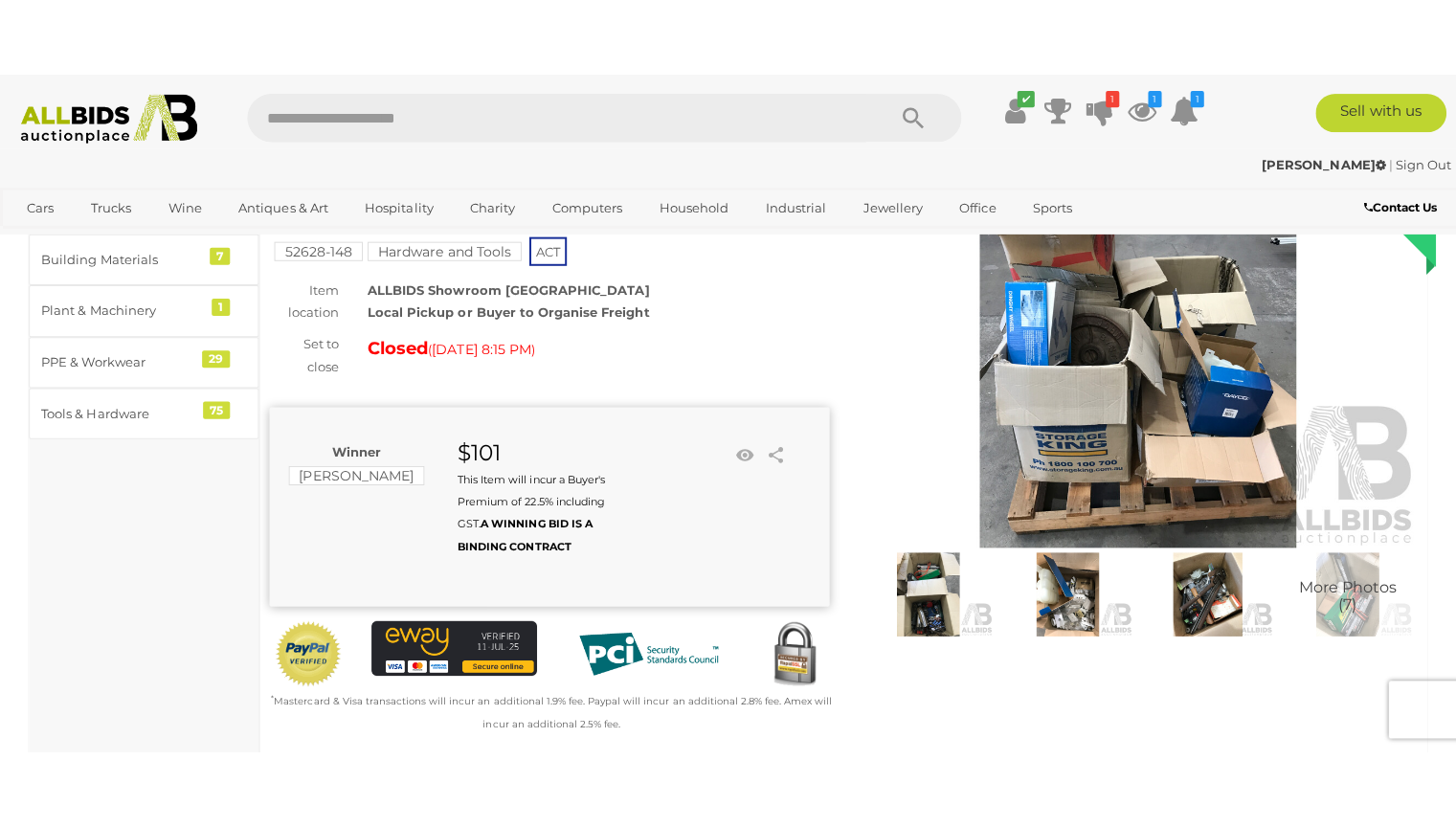 scroll, scrollTop: 96, scrollLeft: 0, axis: vertical 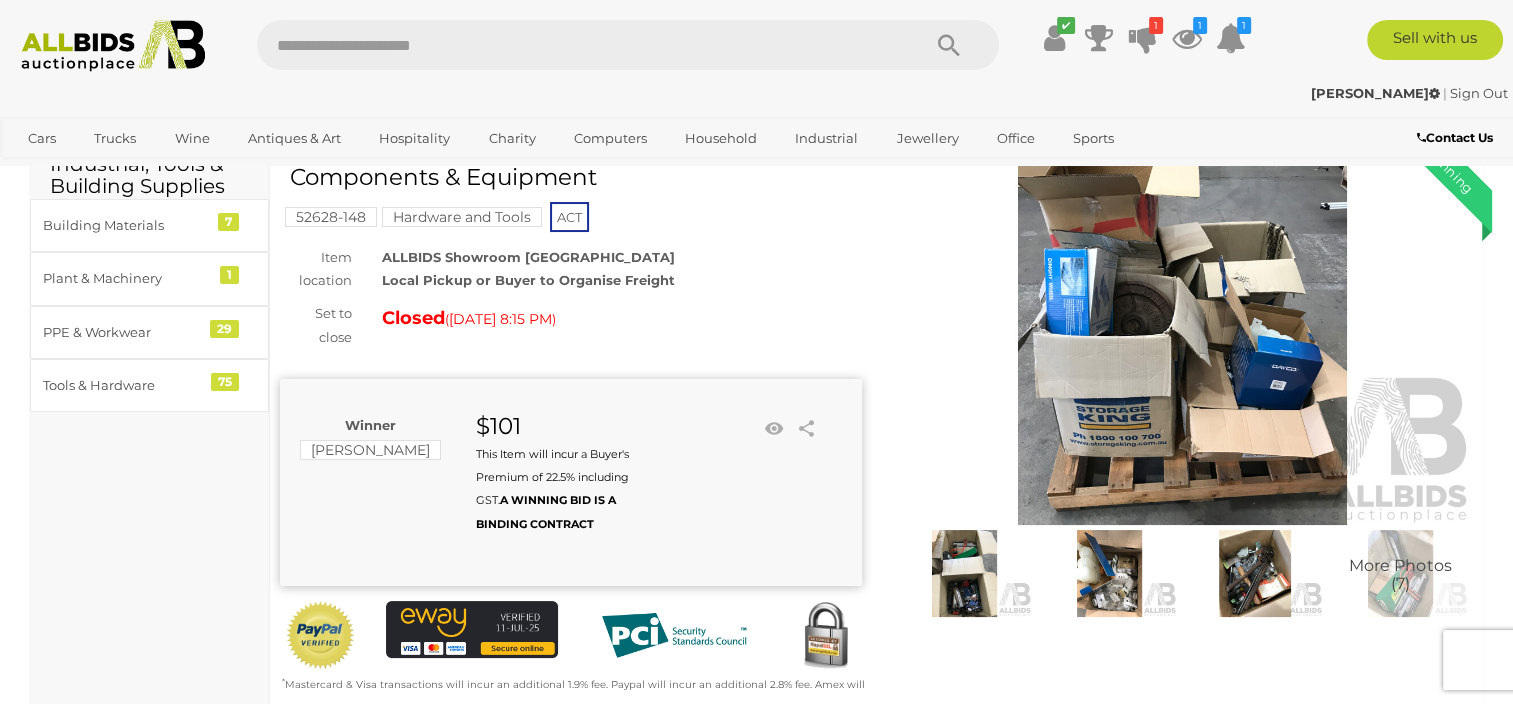 click at bounding box center [1183, 337] 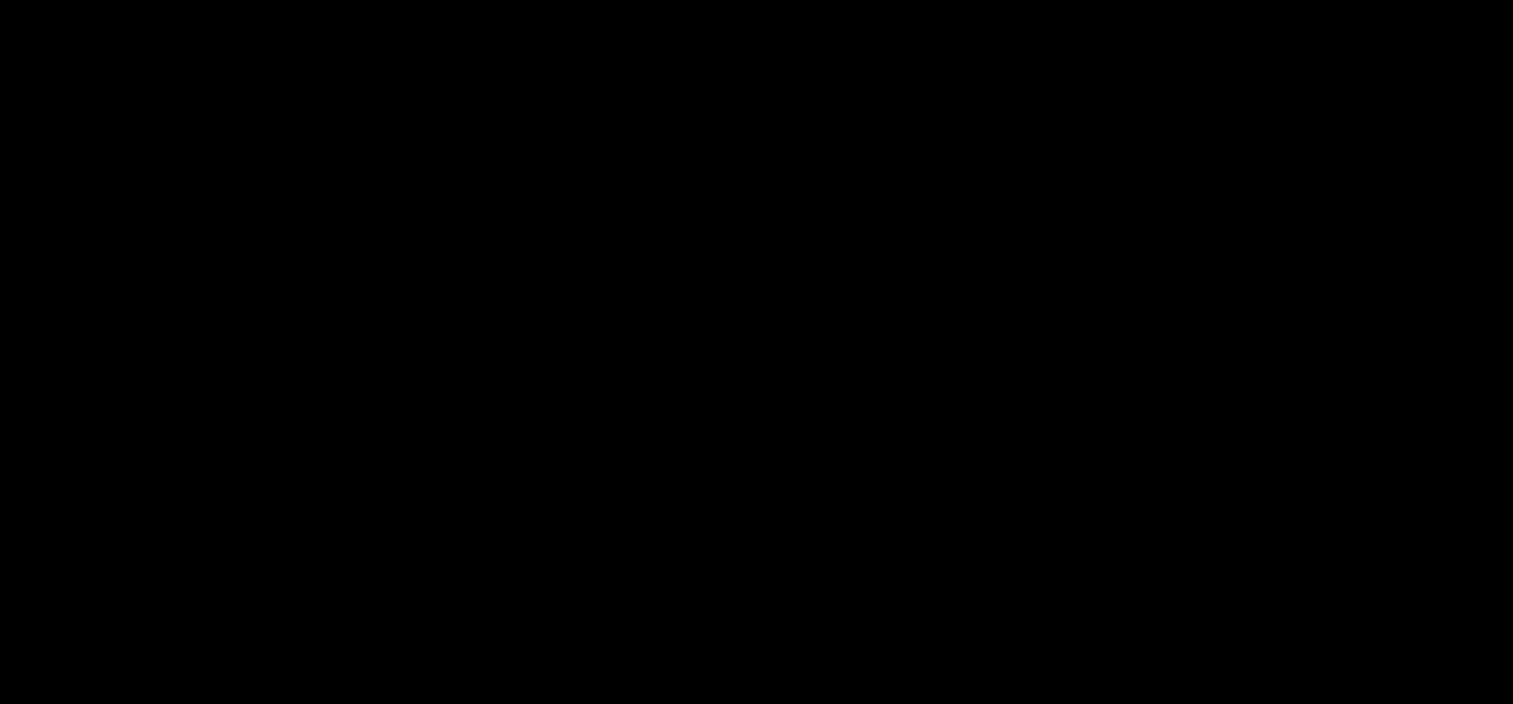 click at bounding box center (756, 297) 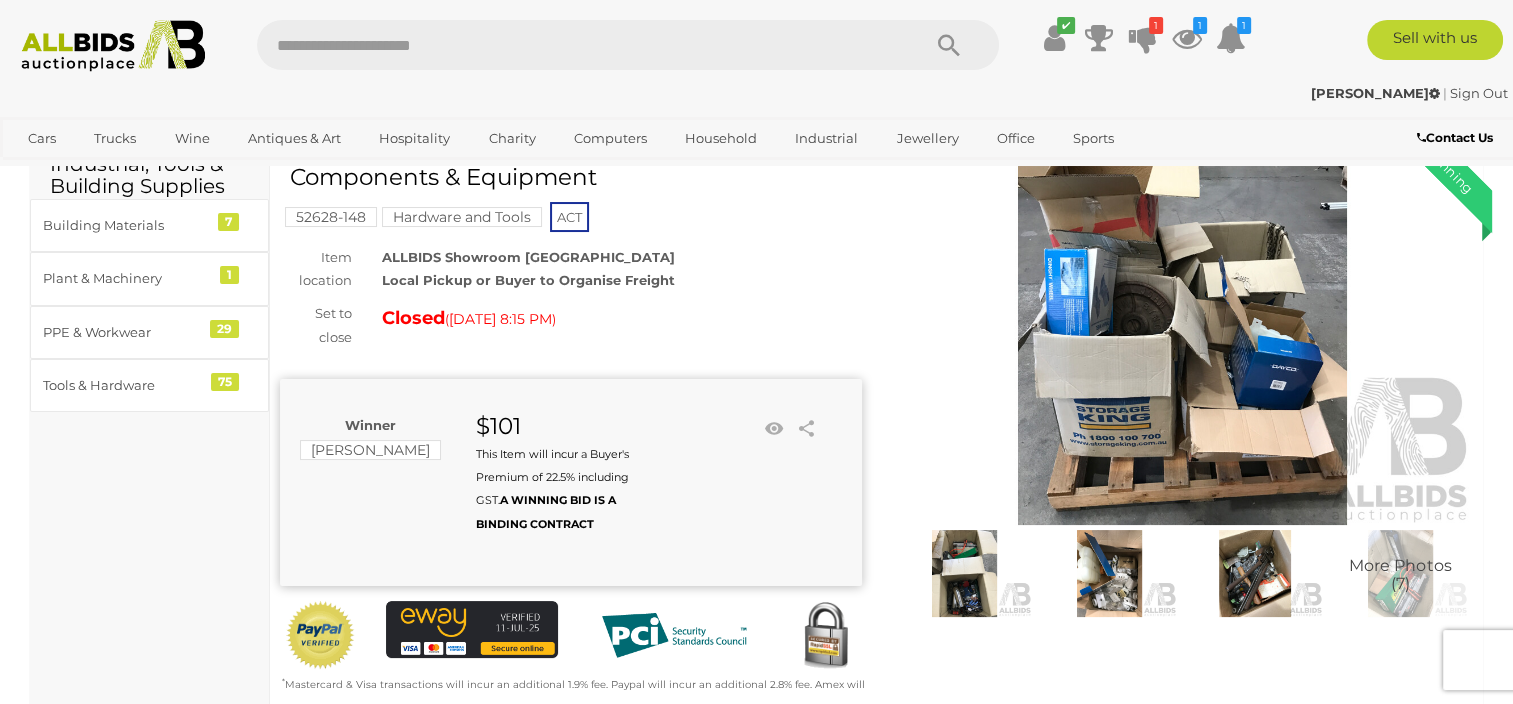 click at bounding box center [1183, 337] 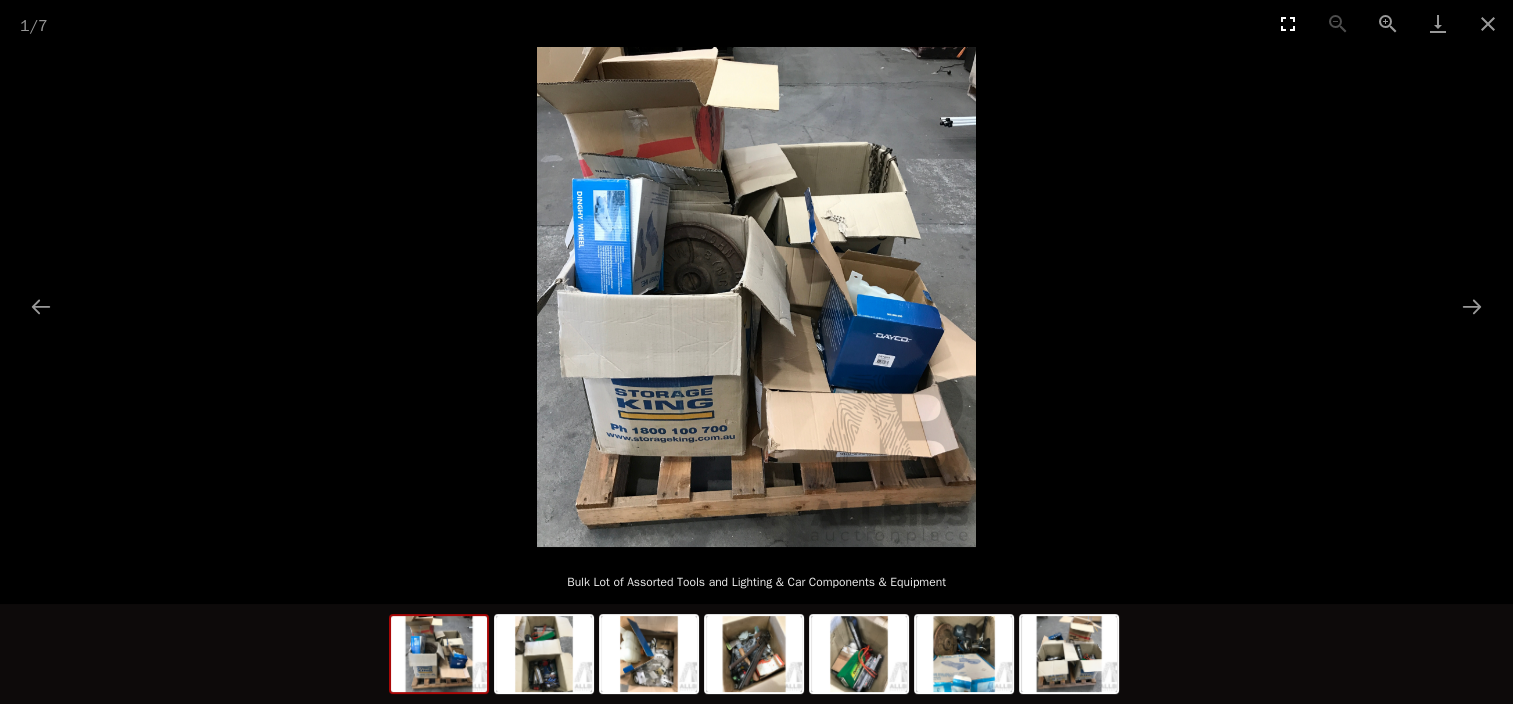 click at bounding box center [1288, 23] 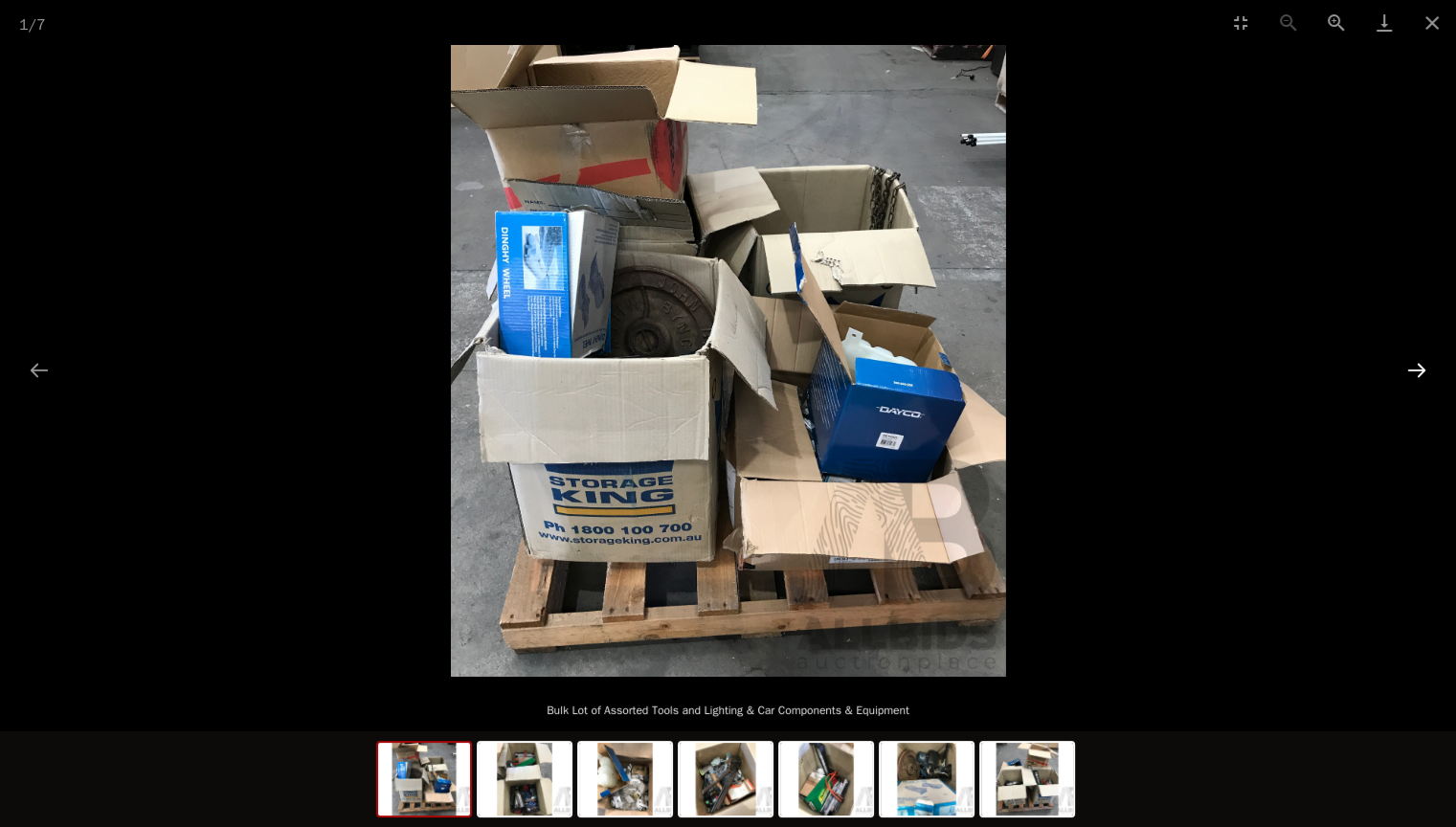 click at bounding box center (1417, 369) 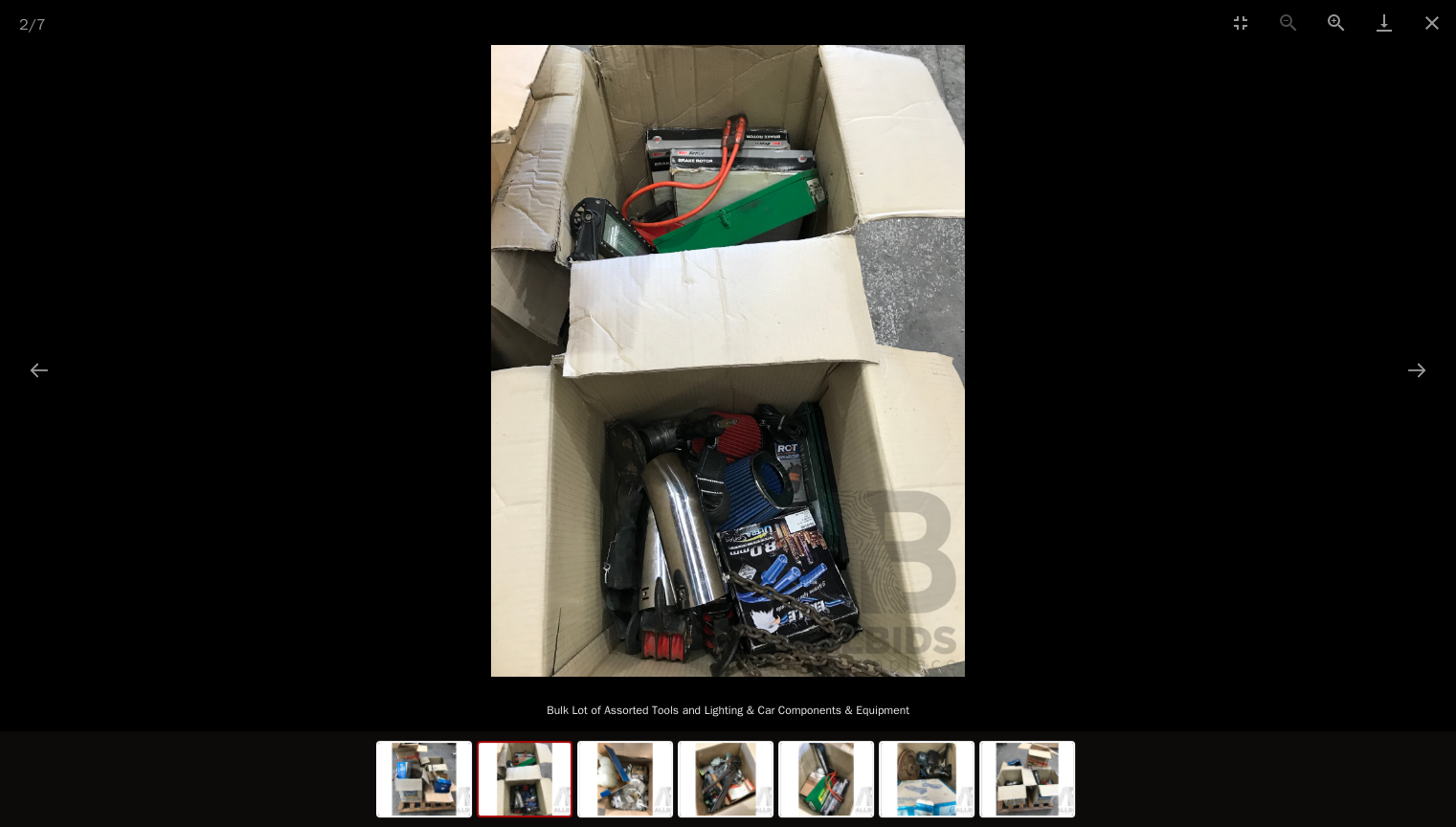 click at bounding box center [728, 361] 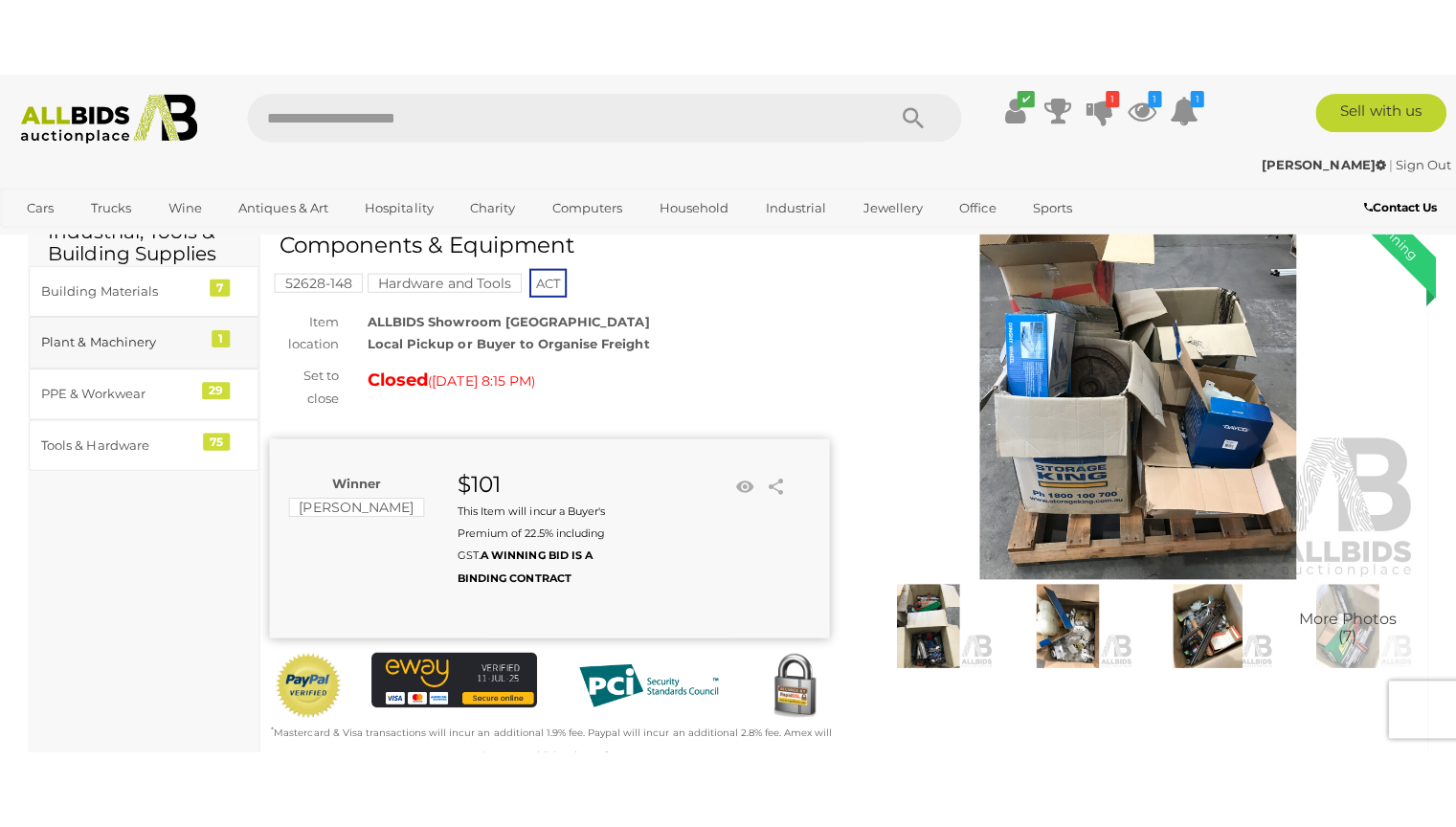 scroll, scrollTop: 0, scrollLeft: 0, axis: both 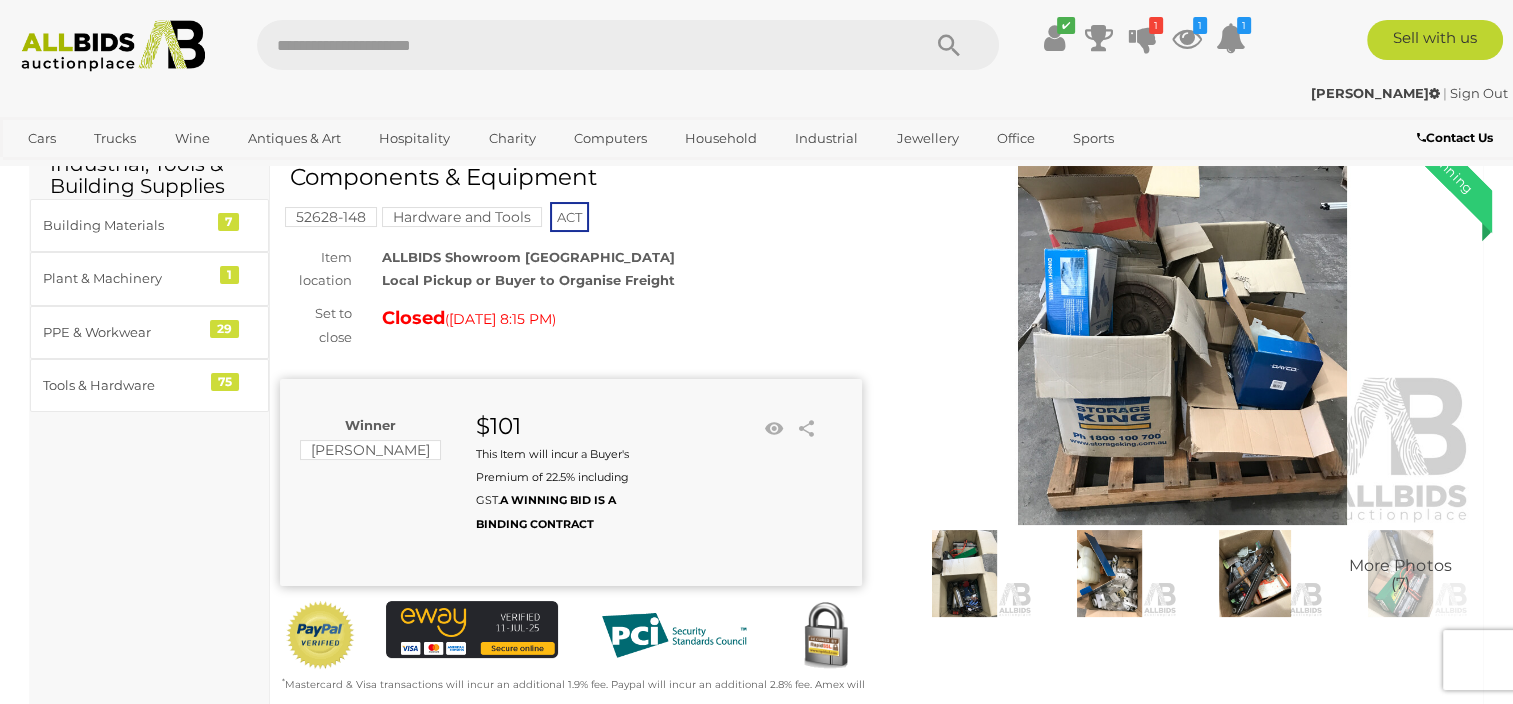 click at bounding box center (1183, 337) 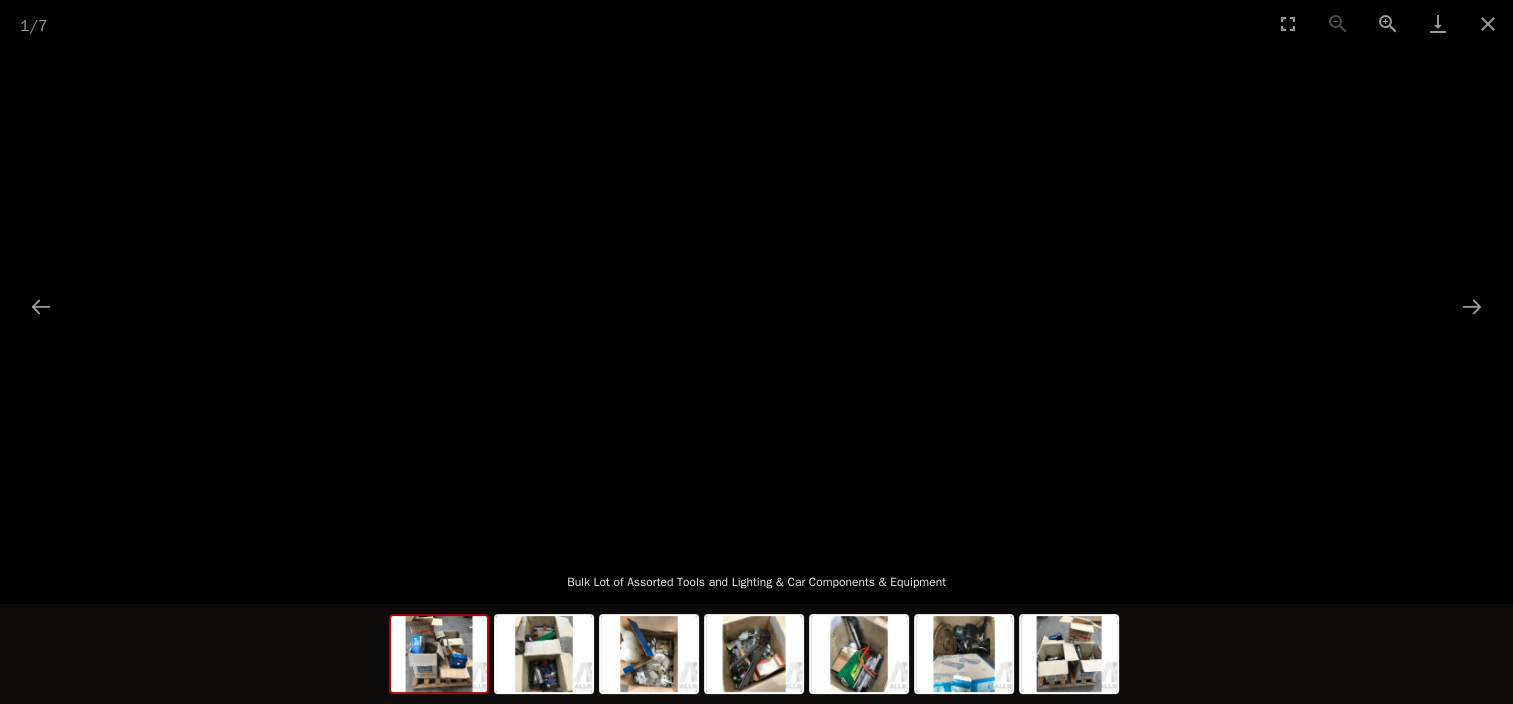 click at bounding box center [439, 654] 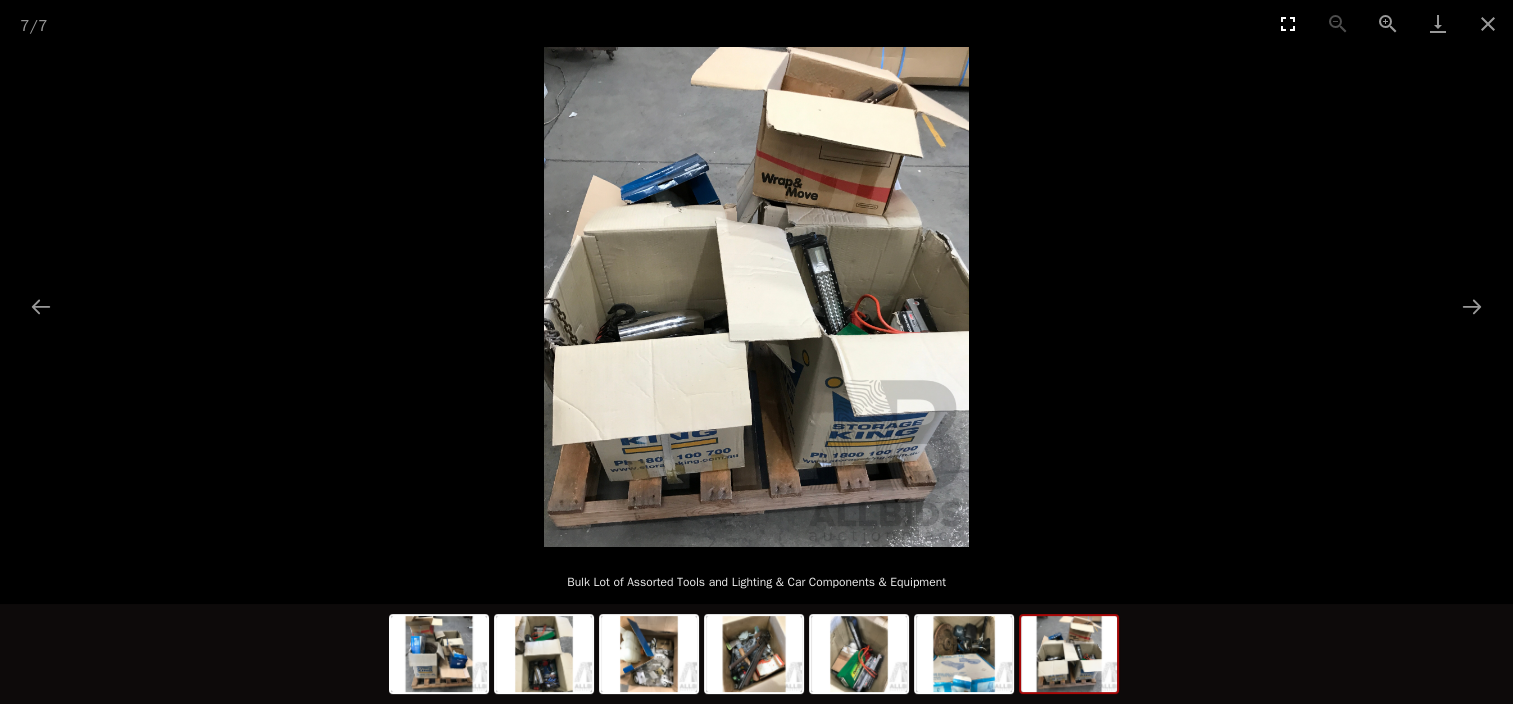 click at bounding box center [1288, 23] 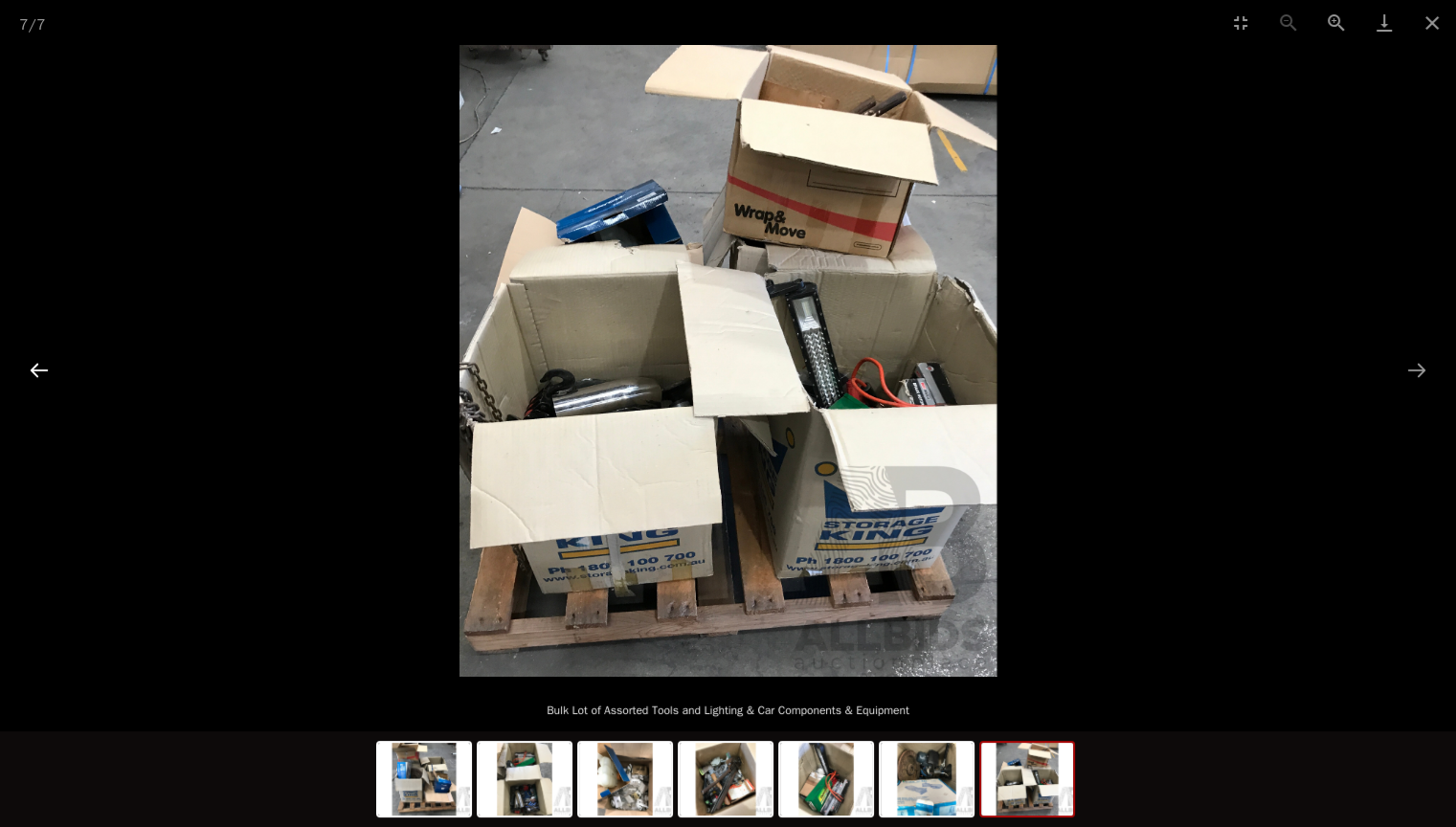click at bounding box center (39, 369) 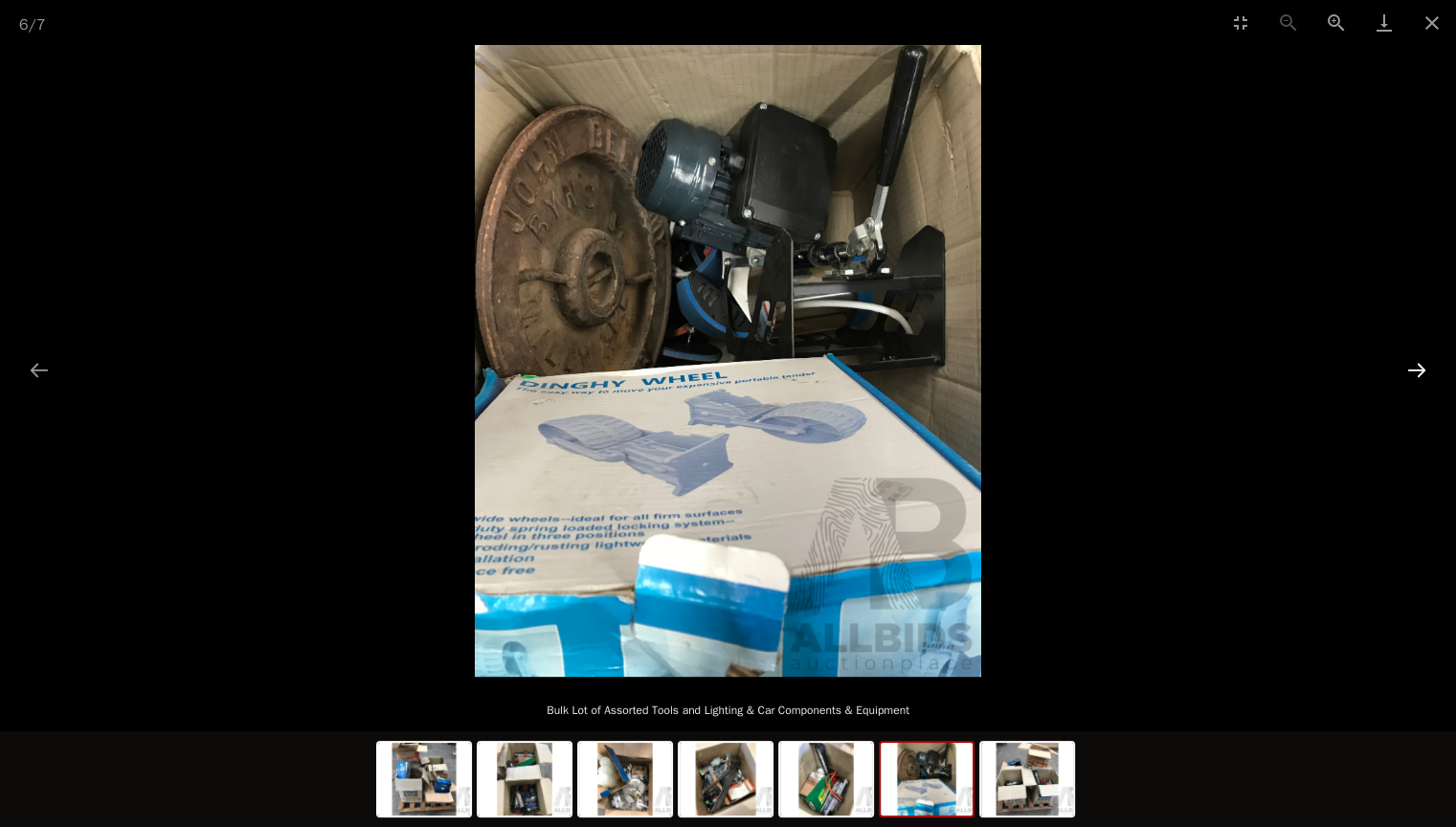 click at bounding box center [1417, 369] 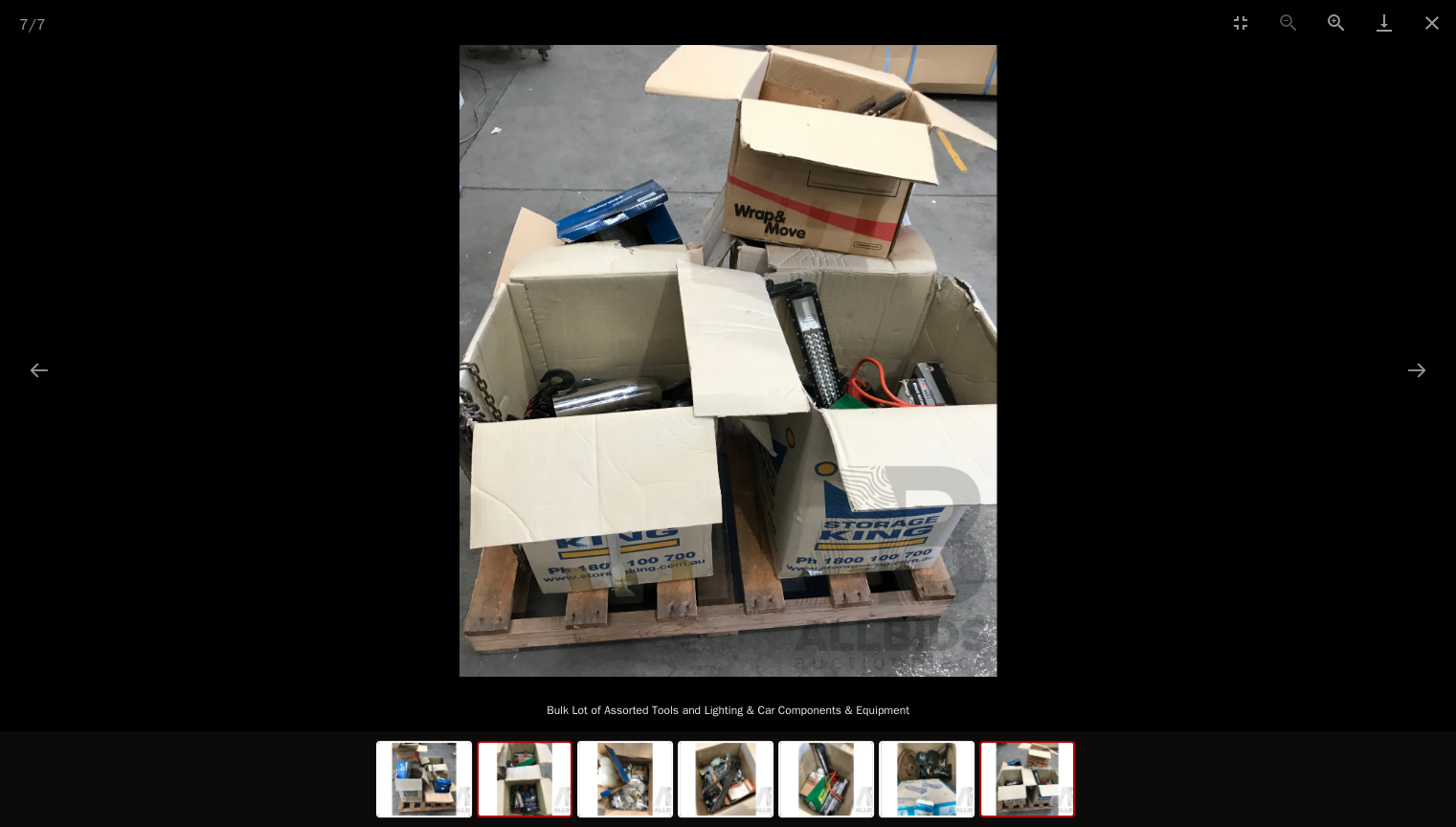 click at bounding box center (525, 779) 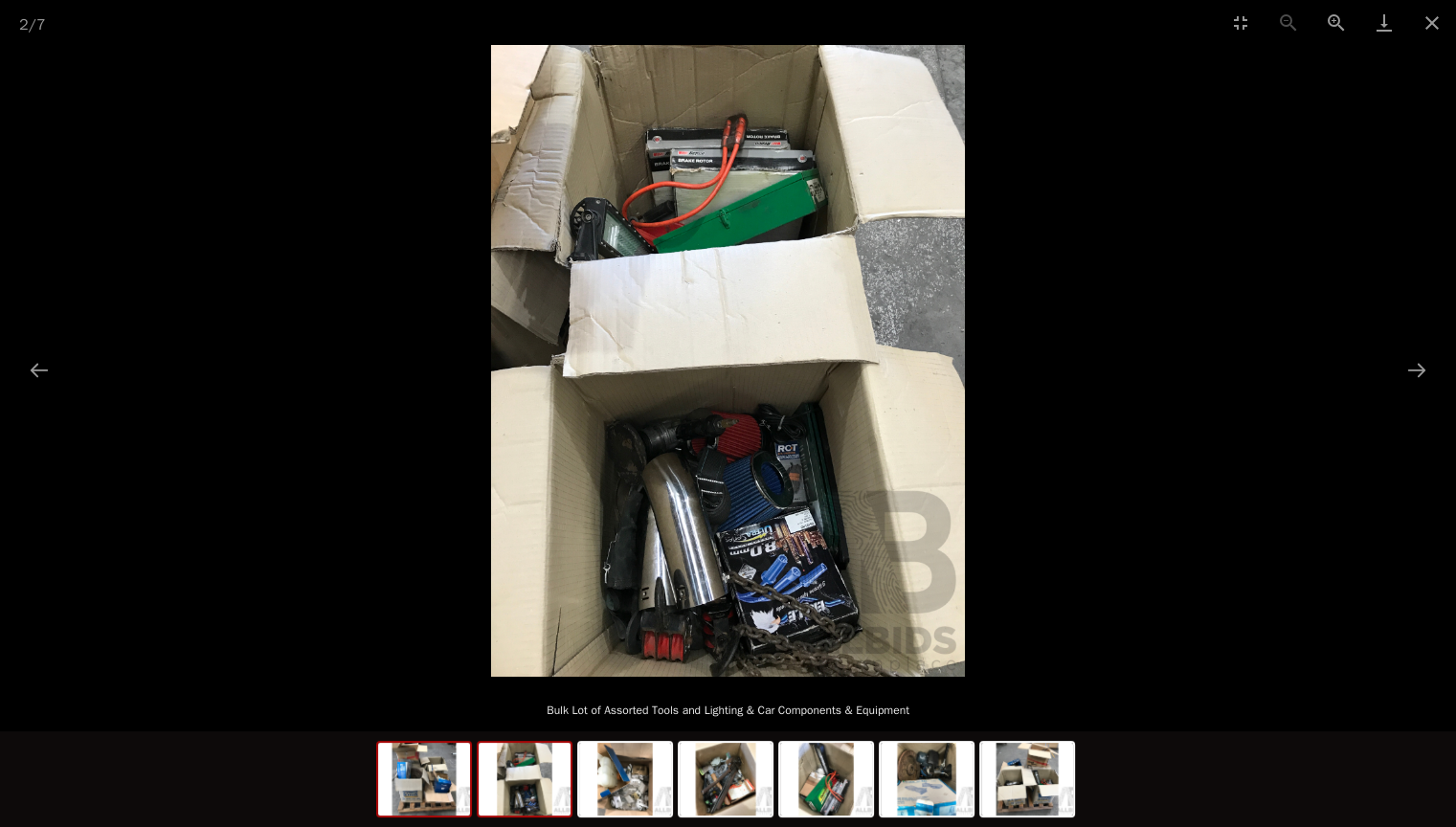 click at bounding box center [424, 779] 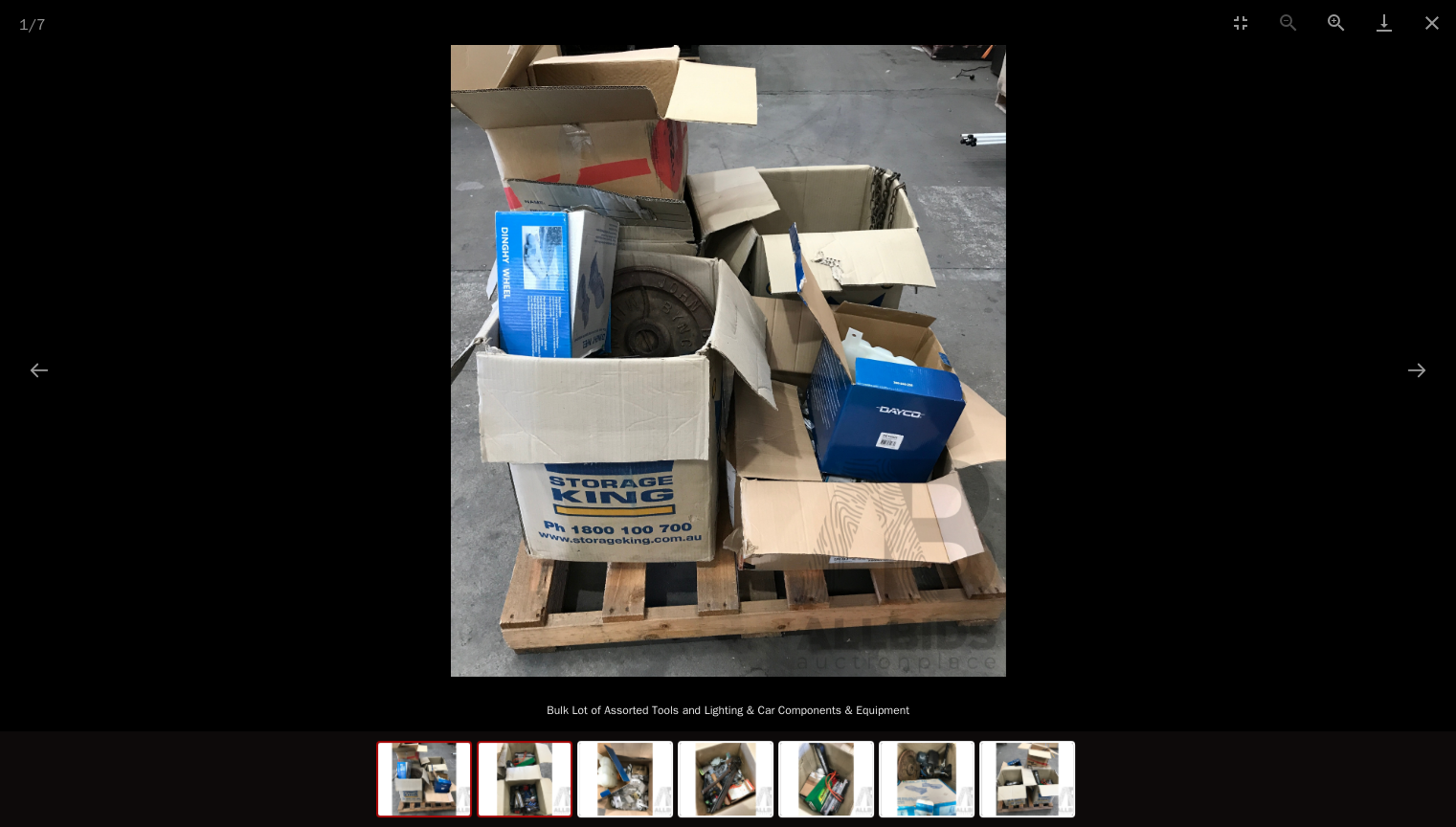 click at bounding box center (525, 779) 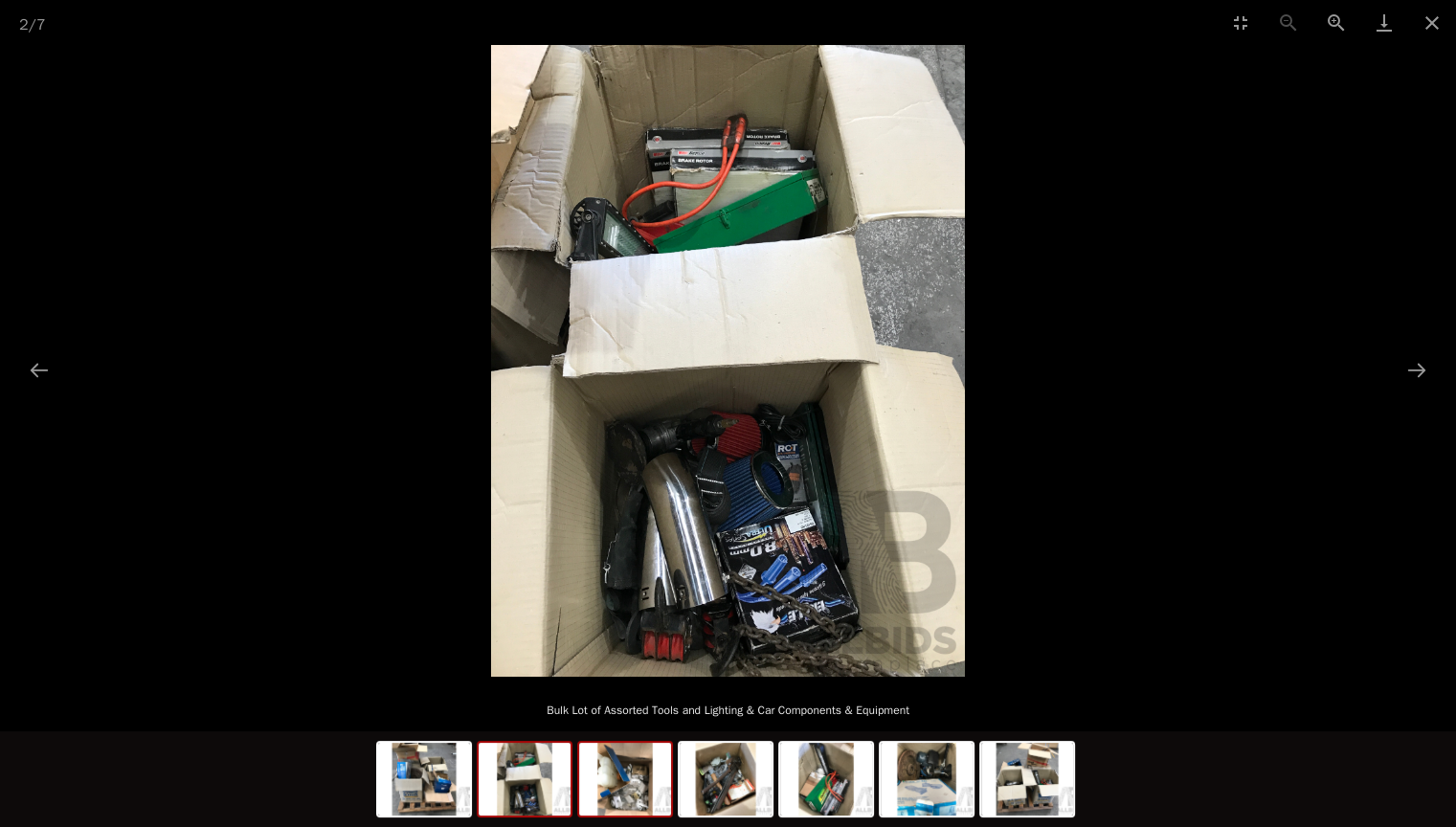 click at bounding box center [625, 779] 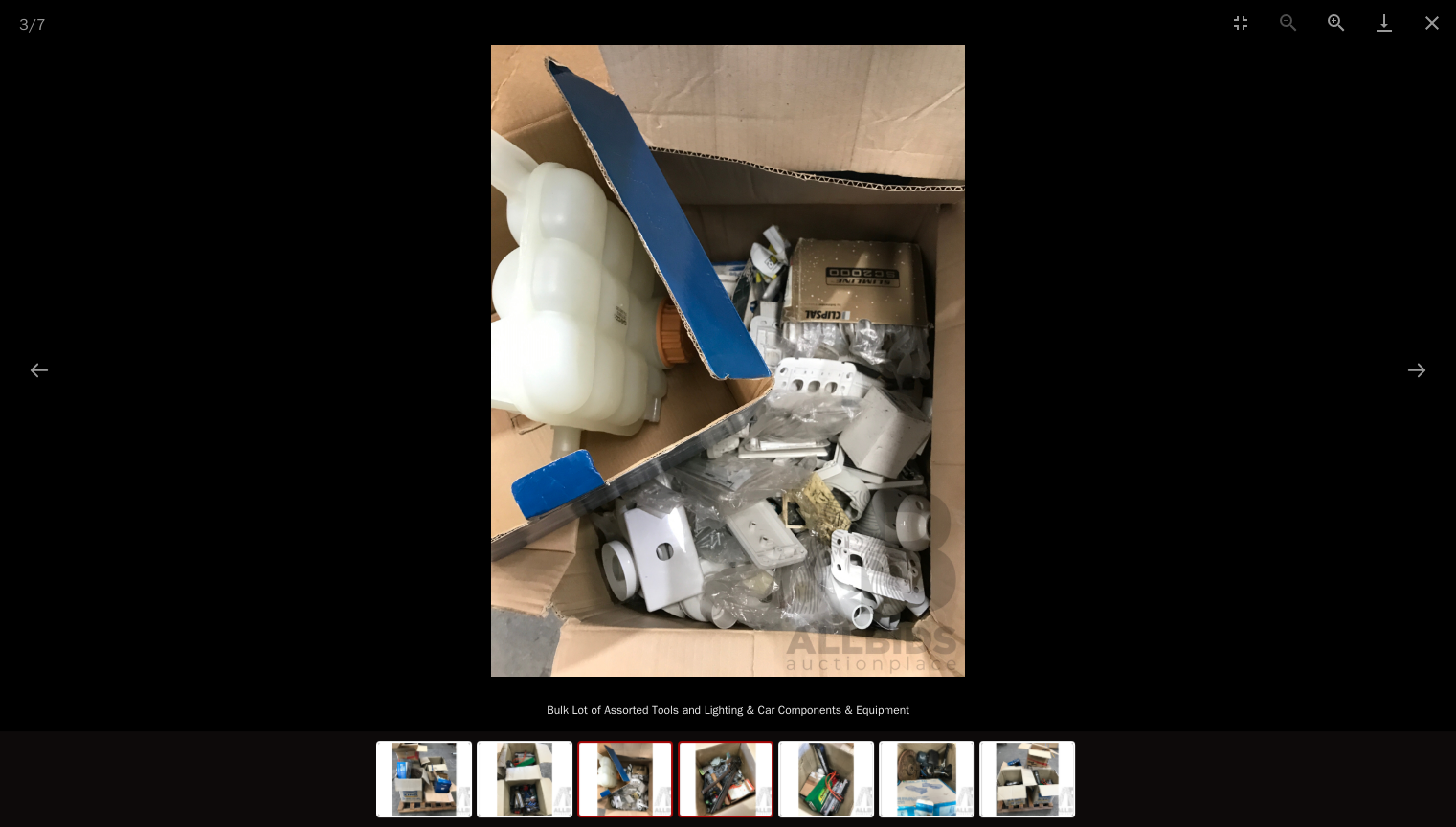 click at bounding box center (726, 779) 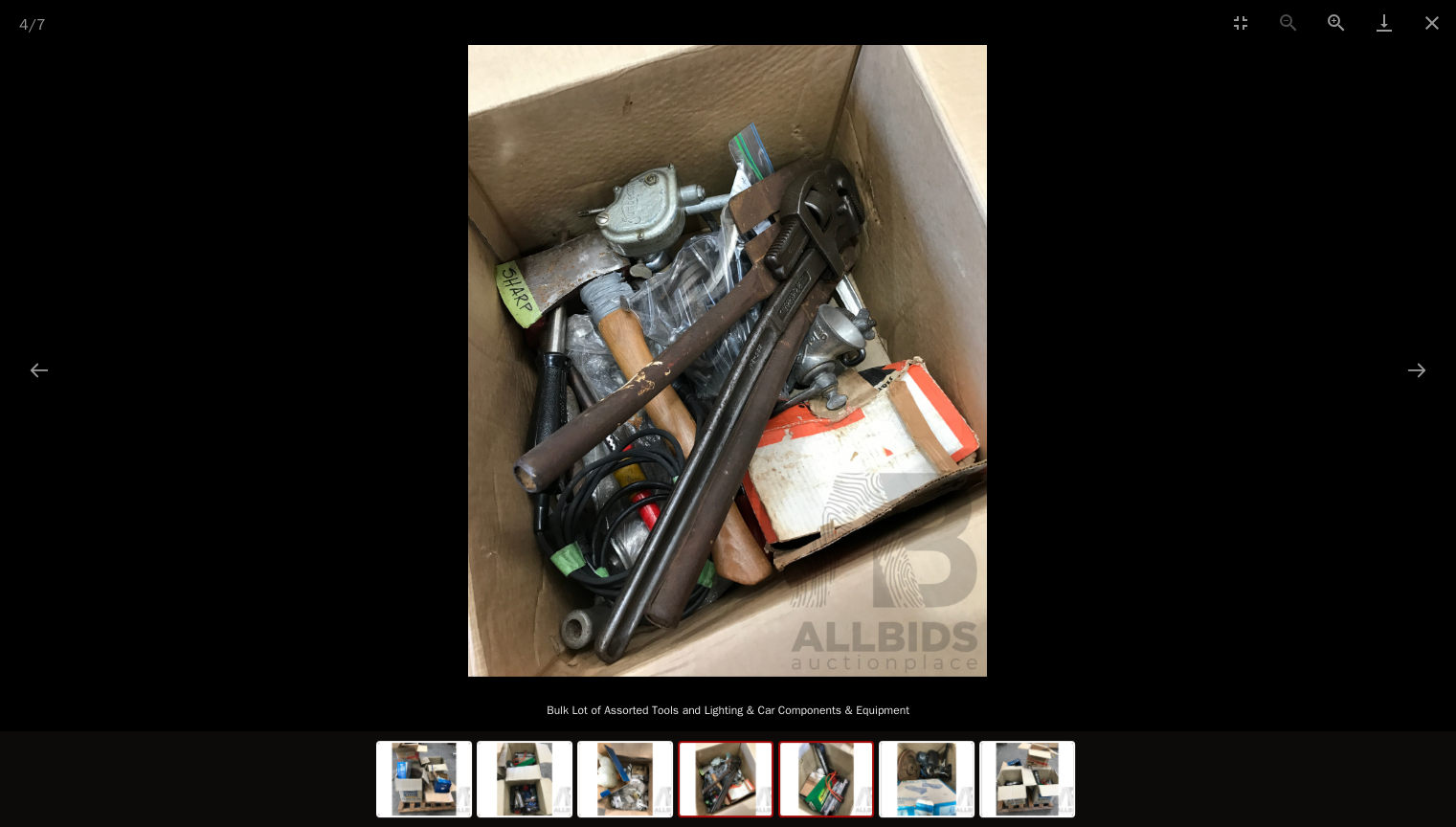 click at bounding box center [826, 779] 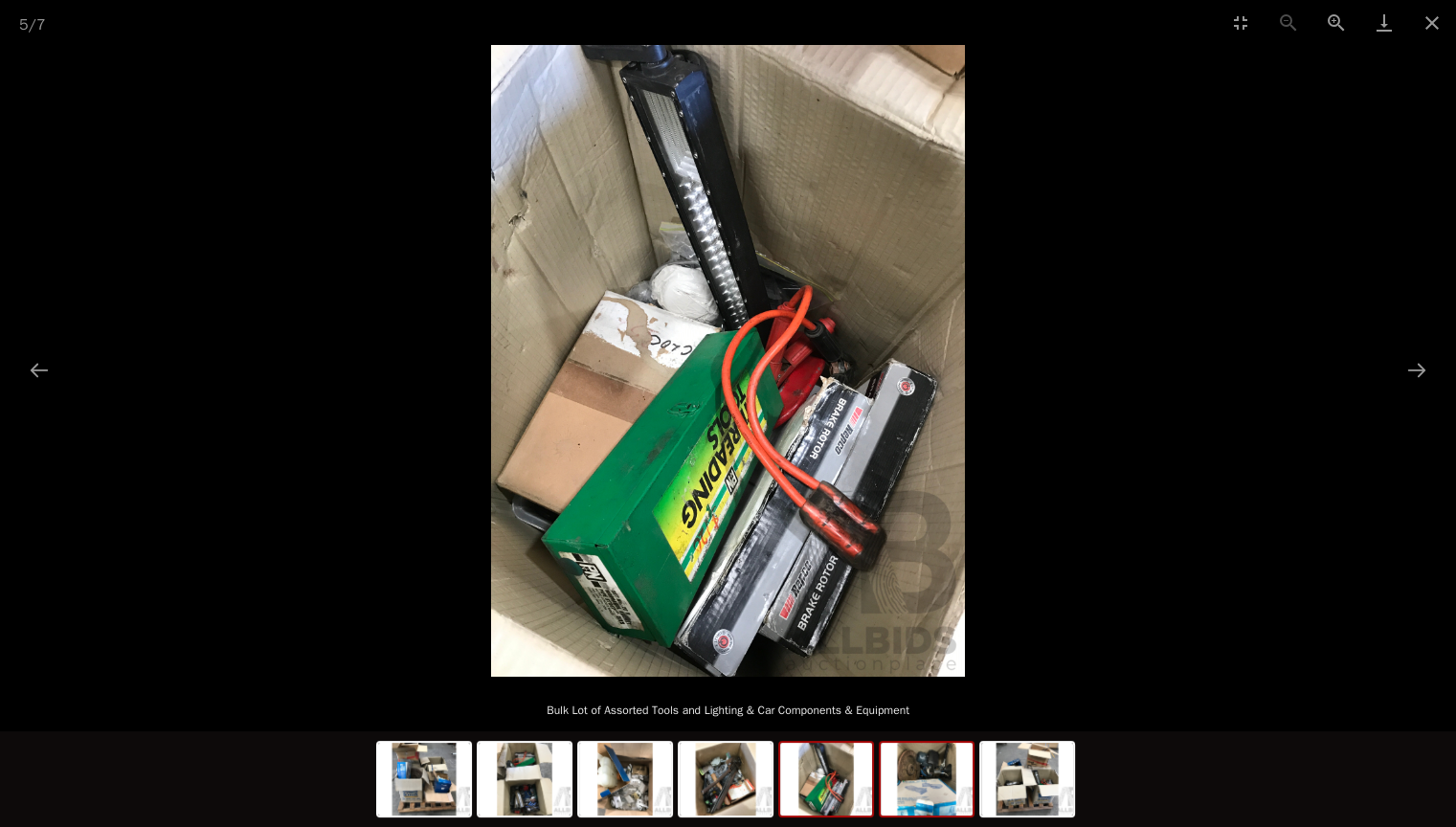 click at bounding box center (927, 779) 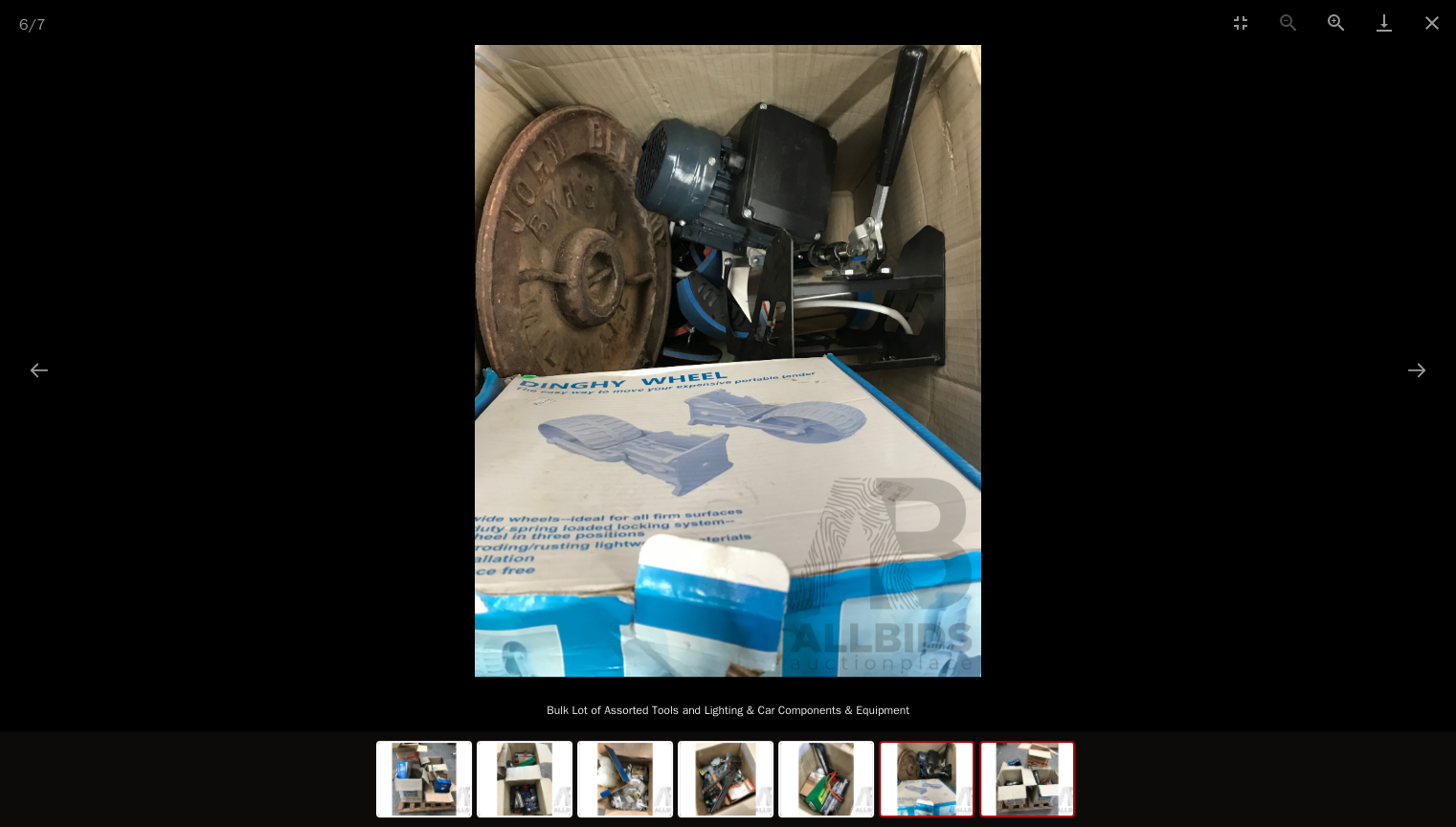 click at bounding box center (1027, 779) 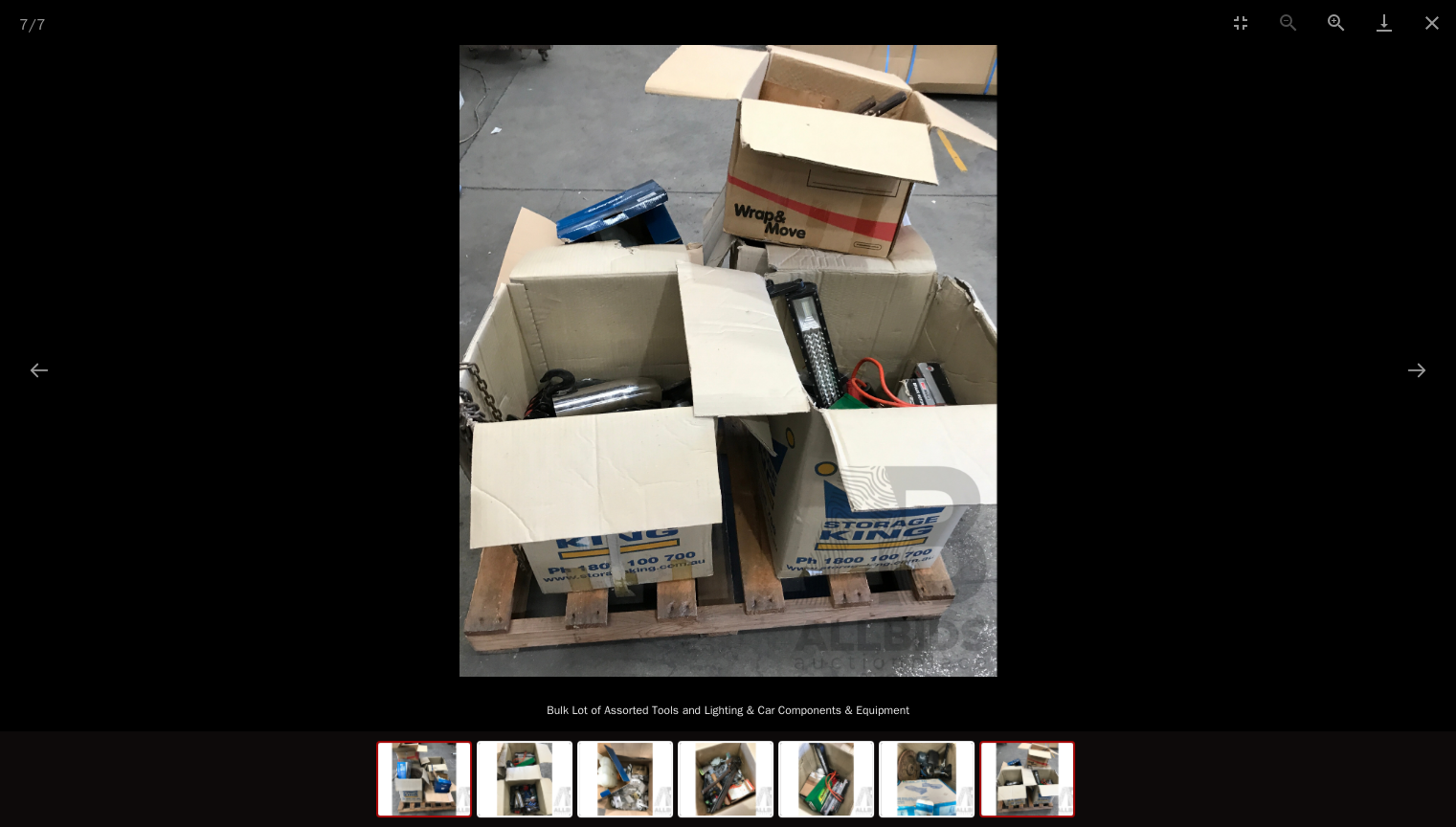 click at bounding box center (424, 779) 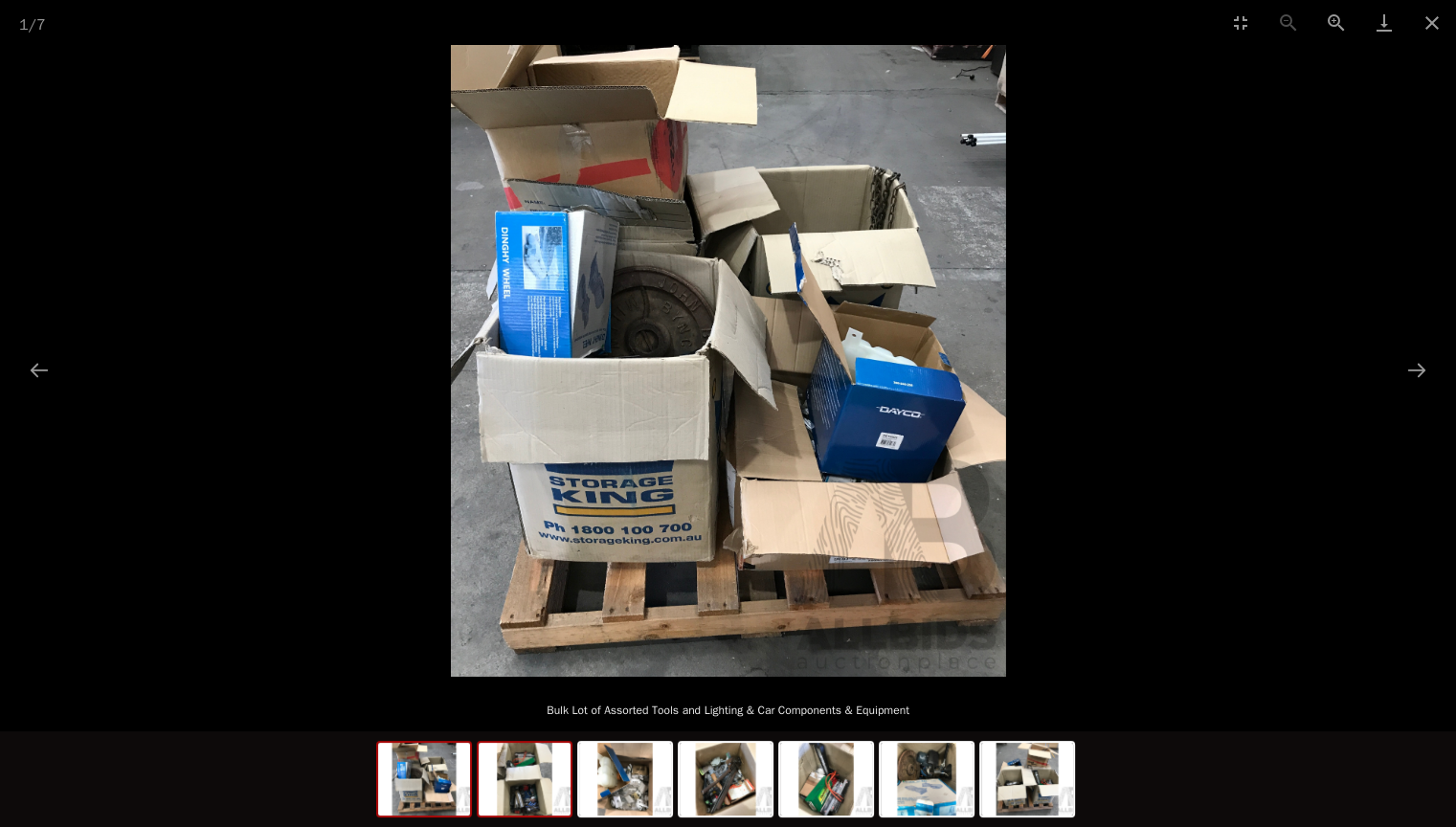 click at bounding box center (525, 779) 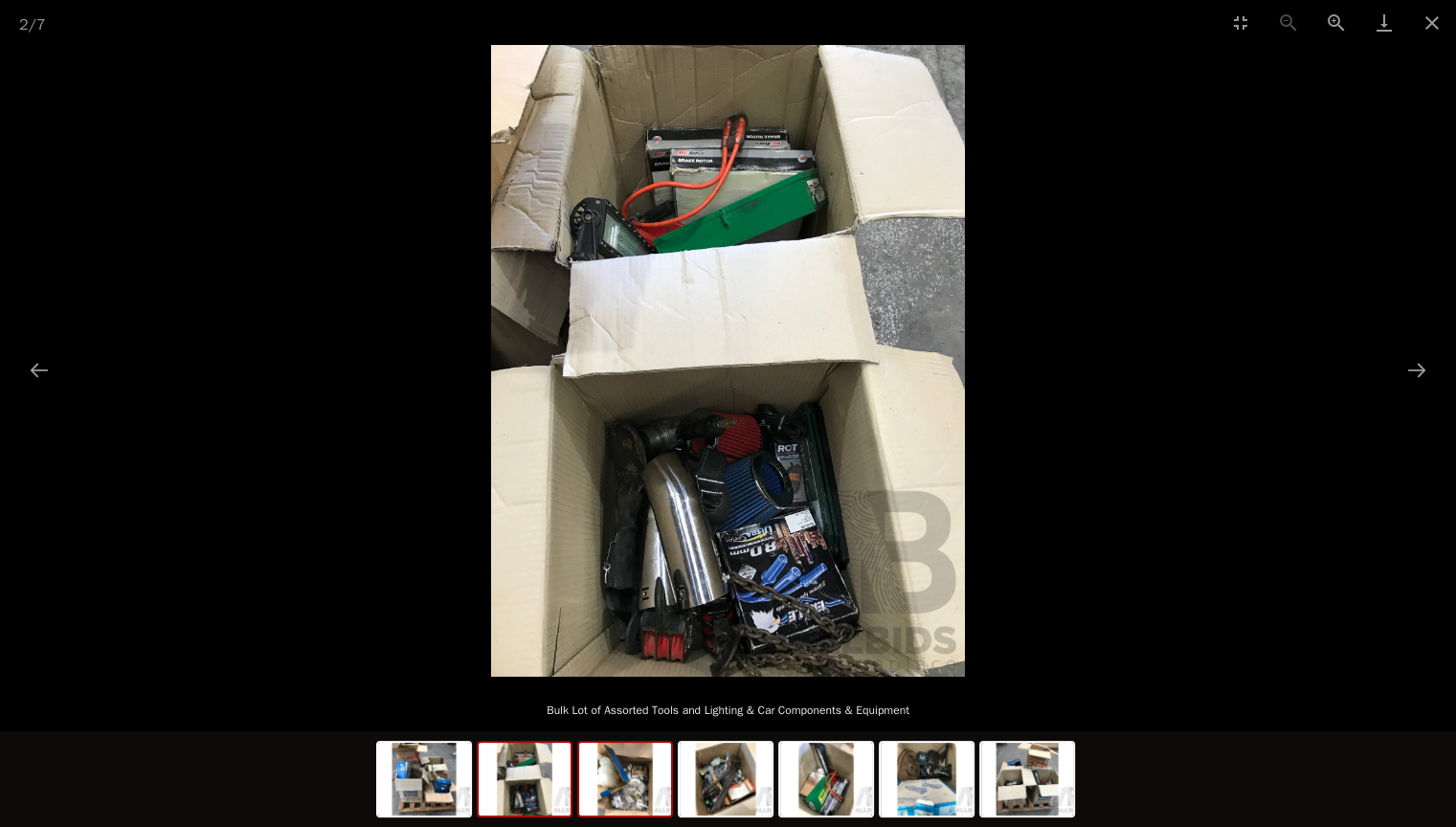 click at bounding box center (625, 779) 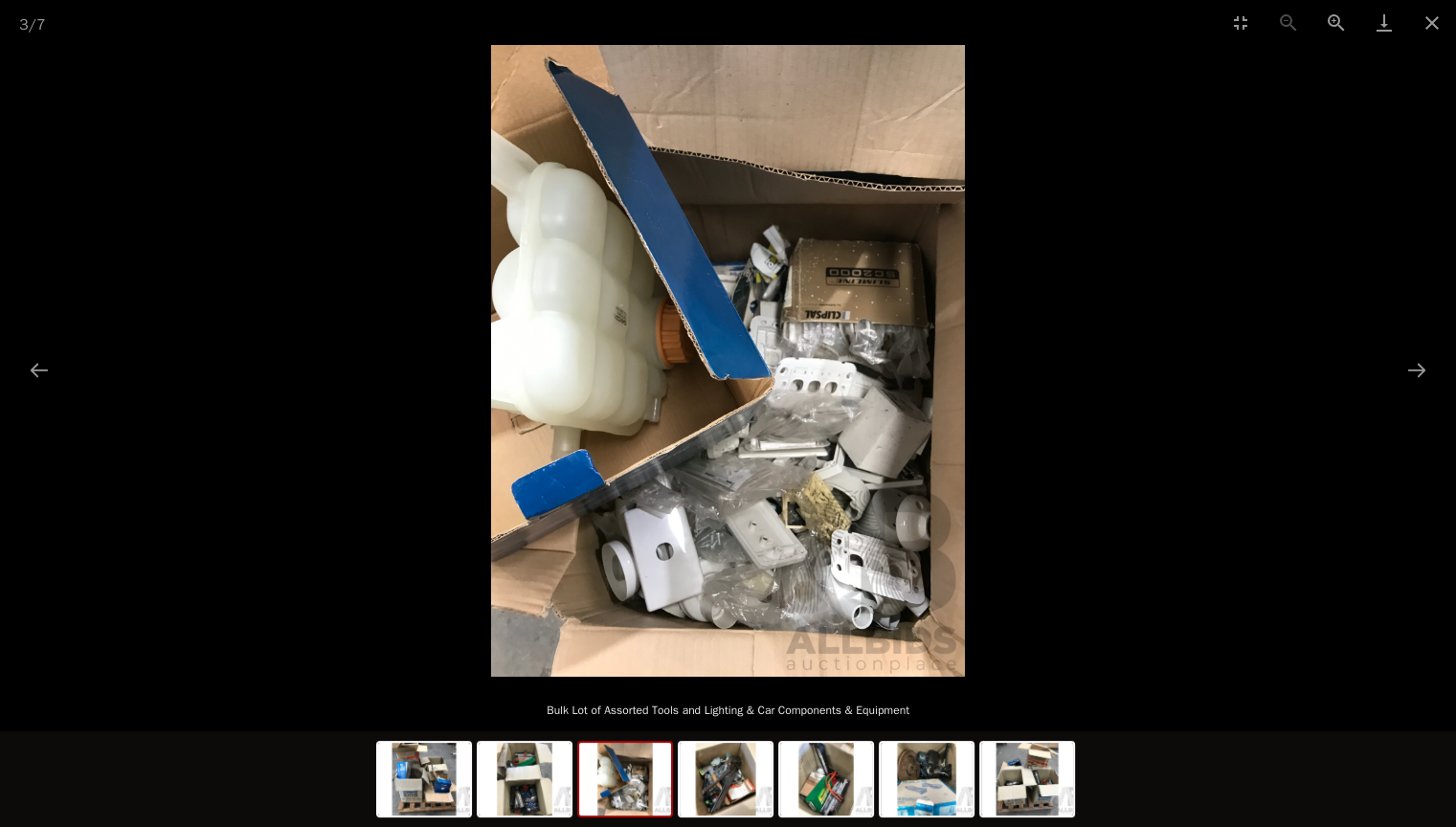 click at bounding box center [625, 779] 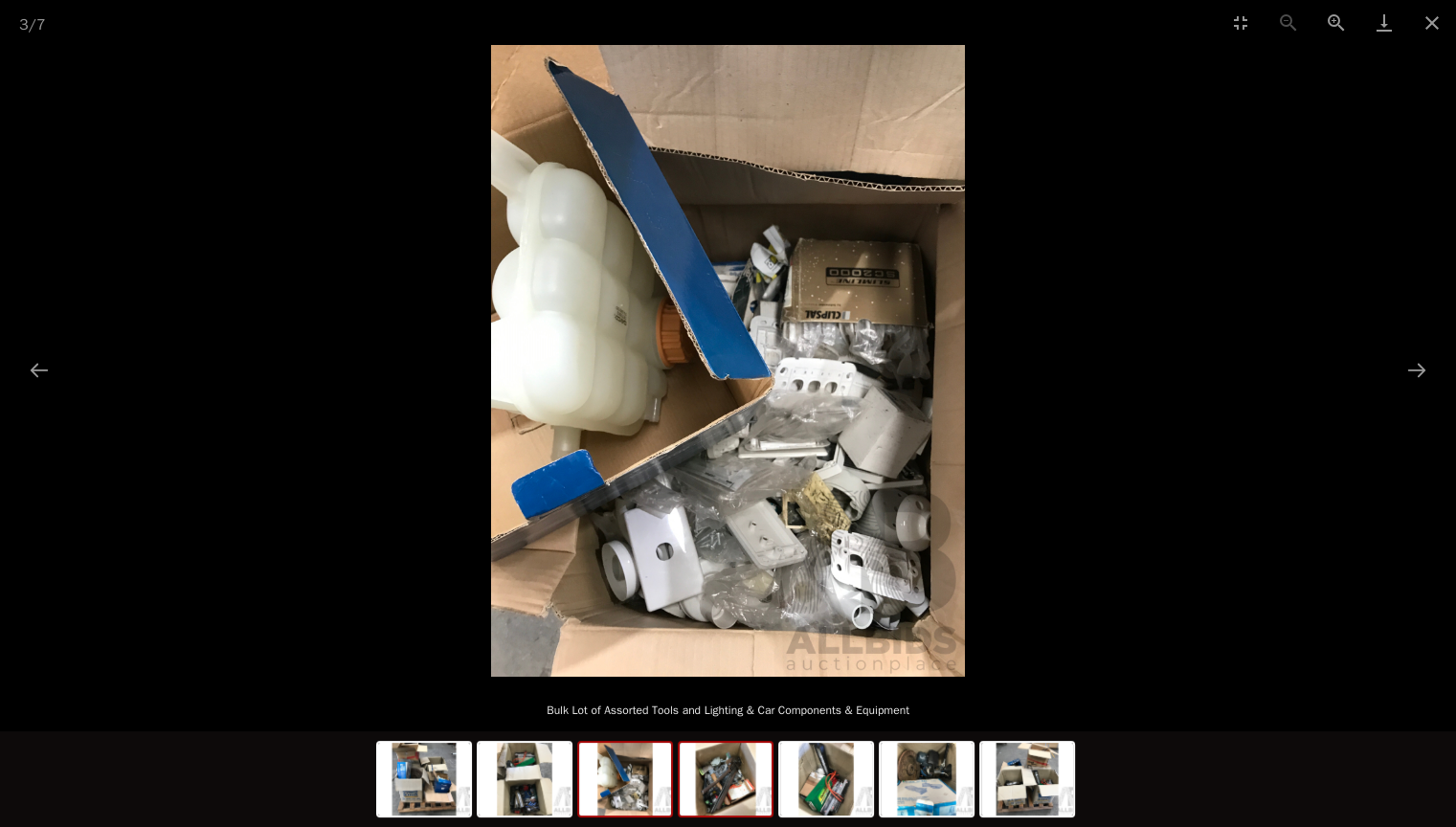 click at bounding box center (726, 779) 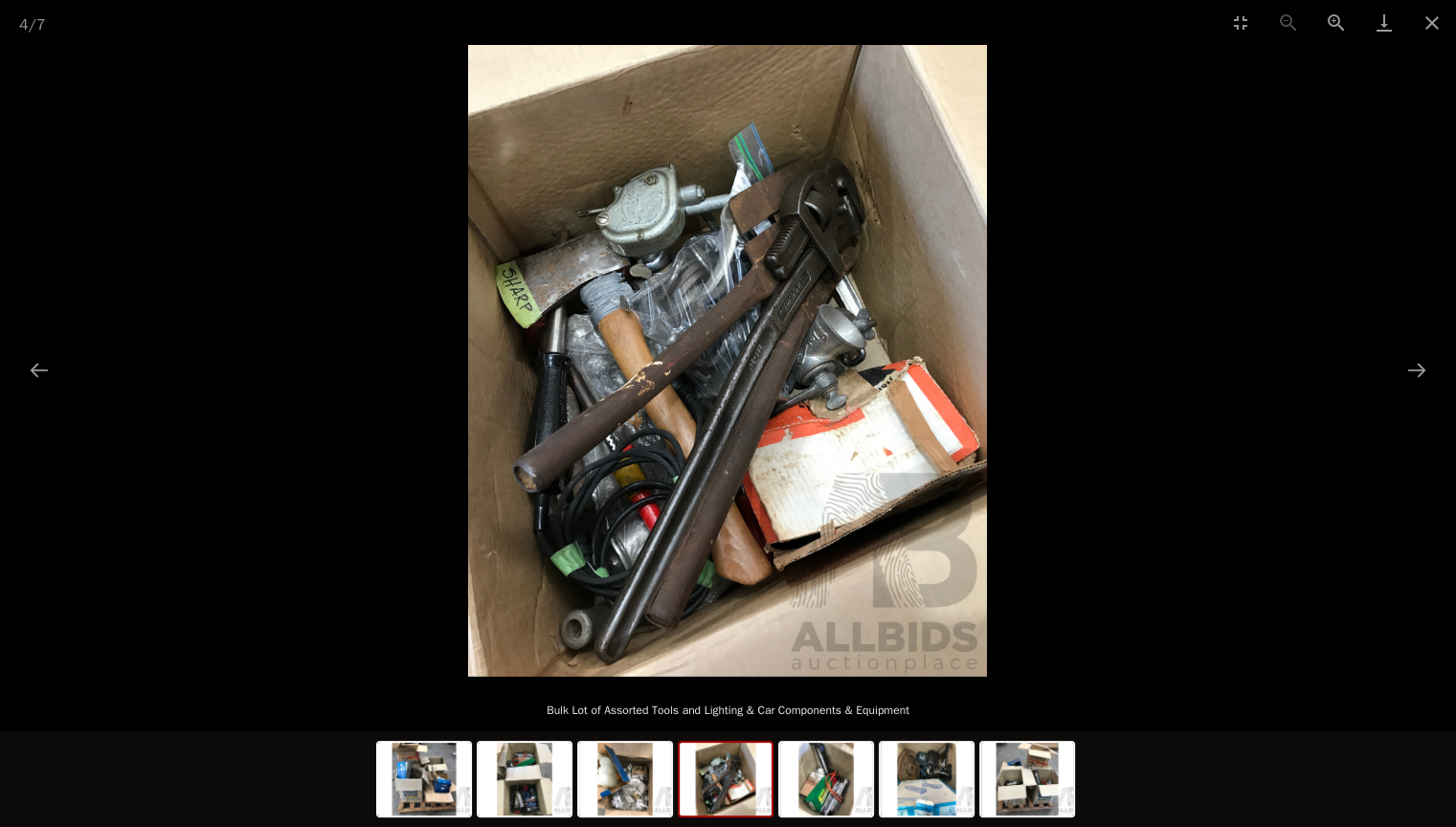 scroll, scrollTop: 96, scrollLeft: 0, axis: vertical 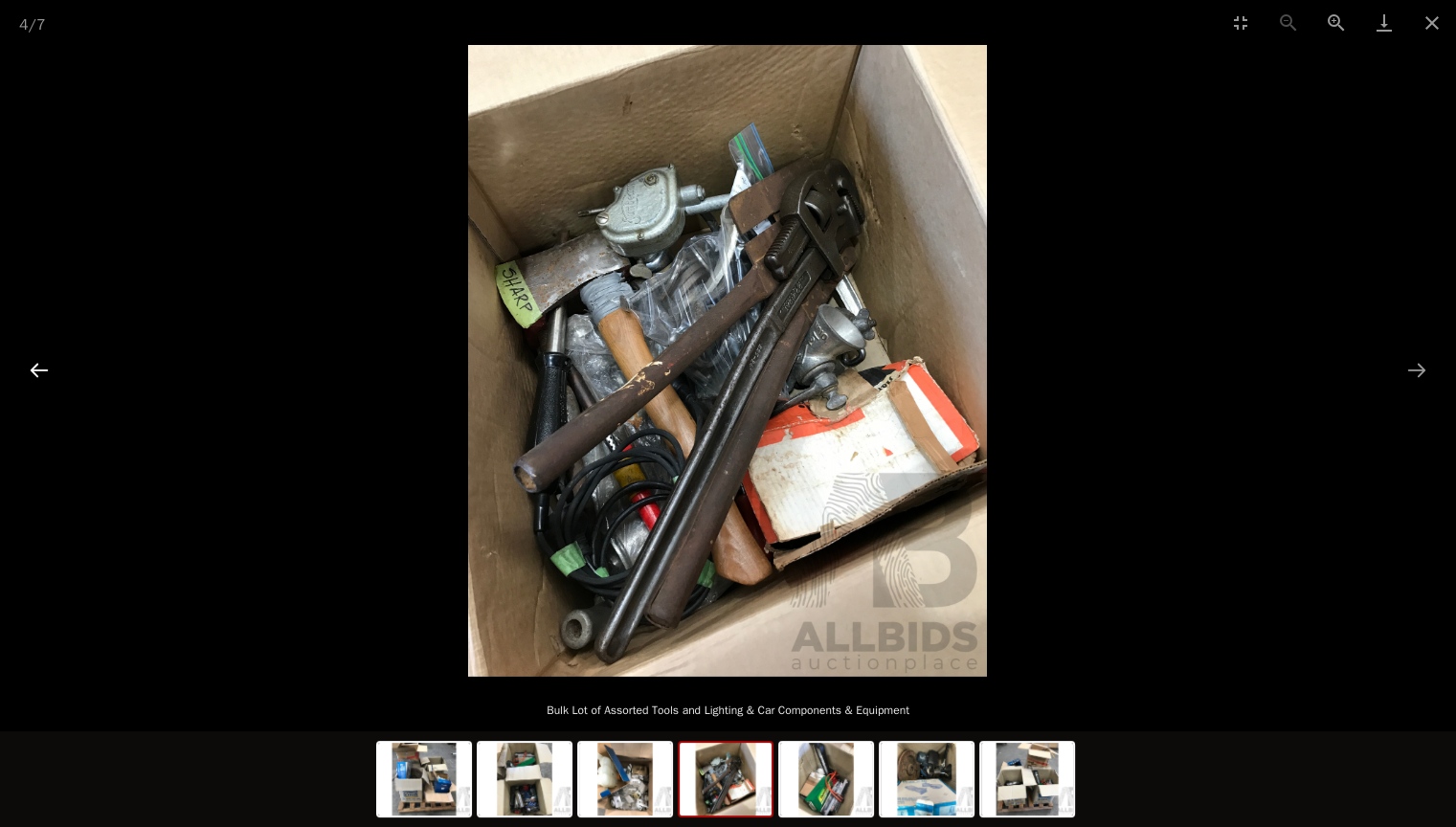 click at bounding box center (39, 369) 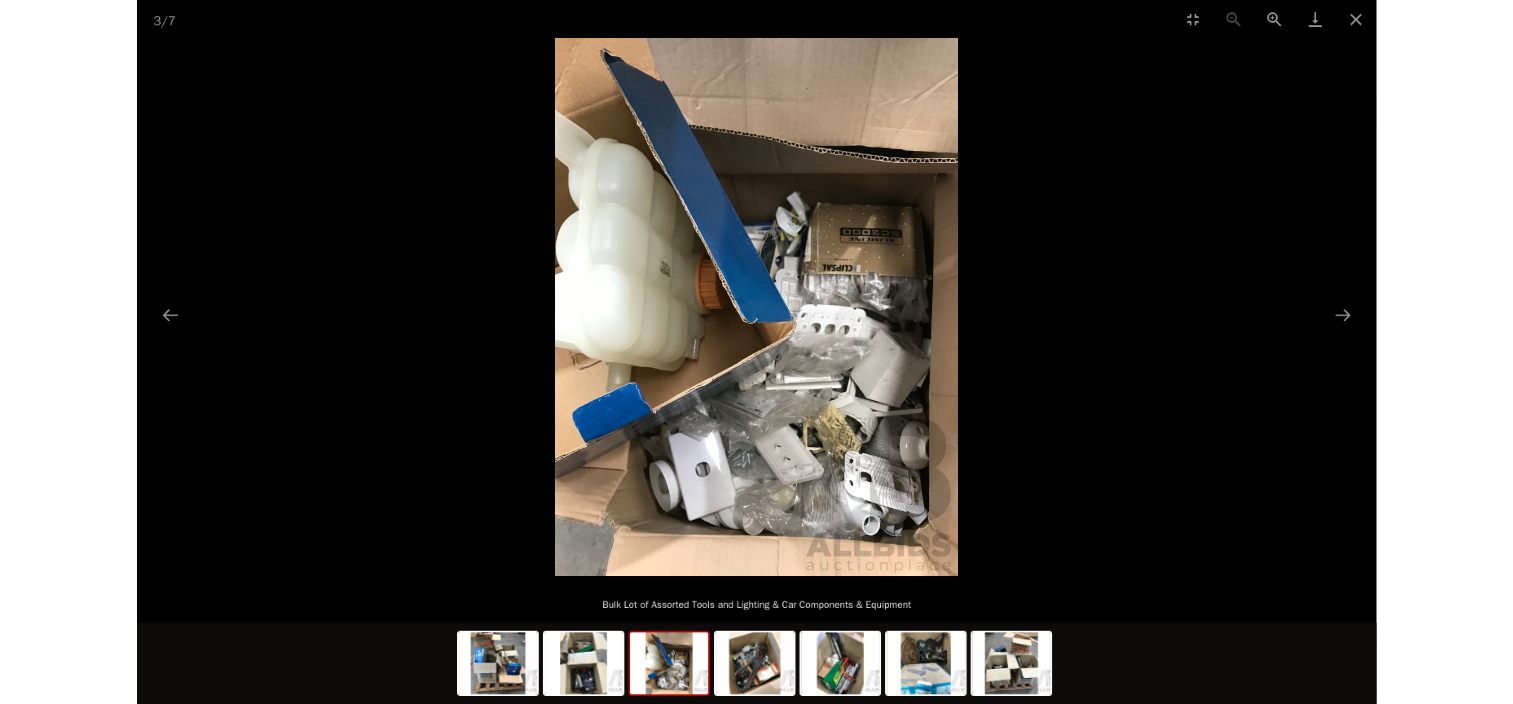 scroll, scrollTop: 0, scrollLeft: 0, axis: both 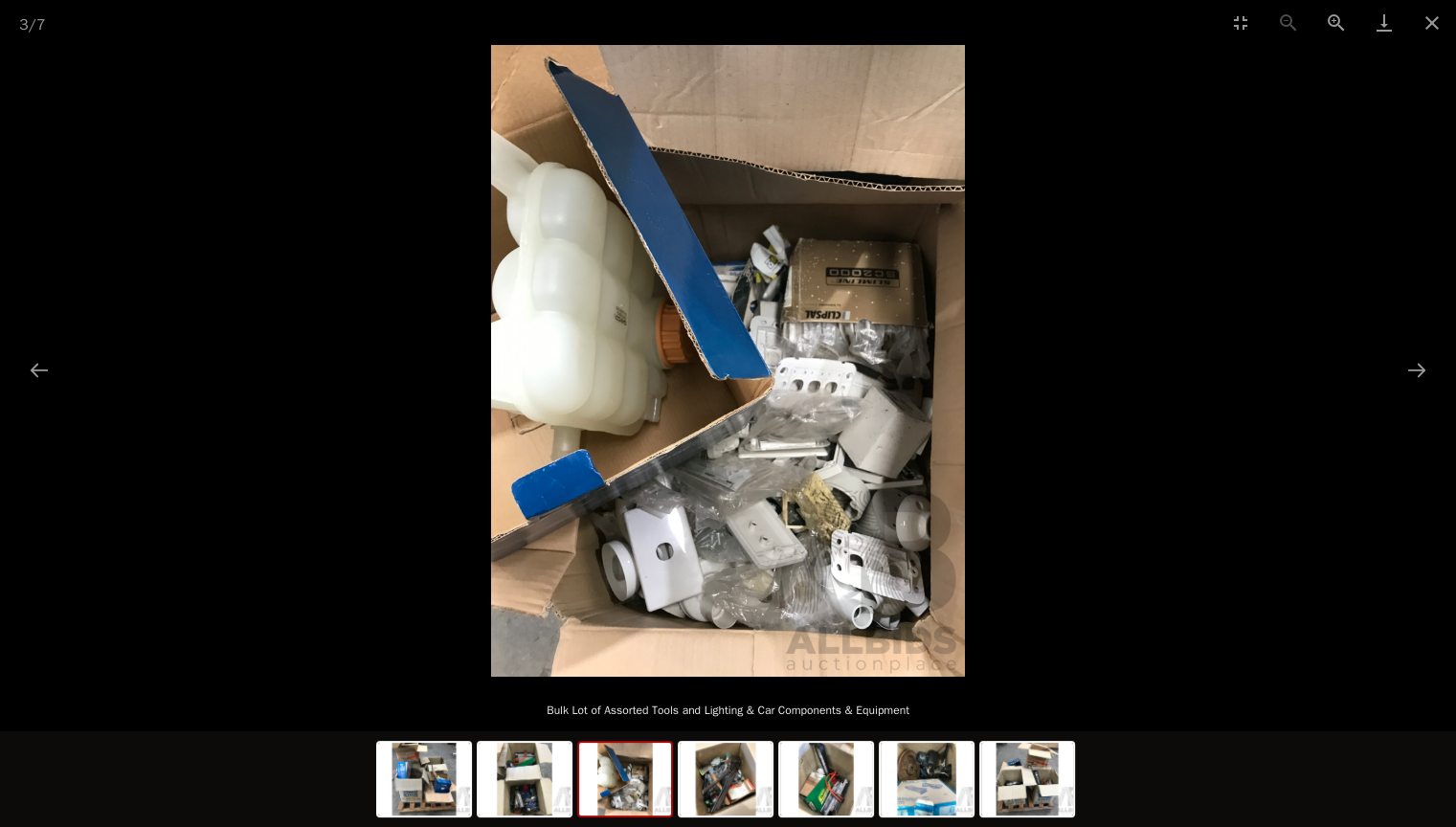 click at bounding box center [728, 361] 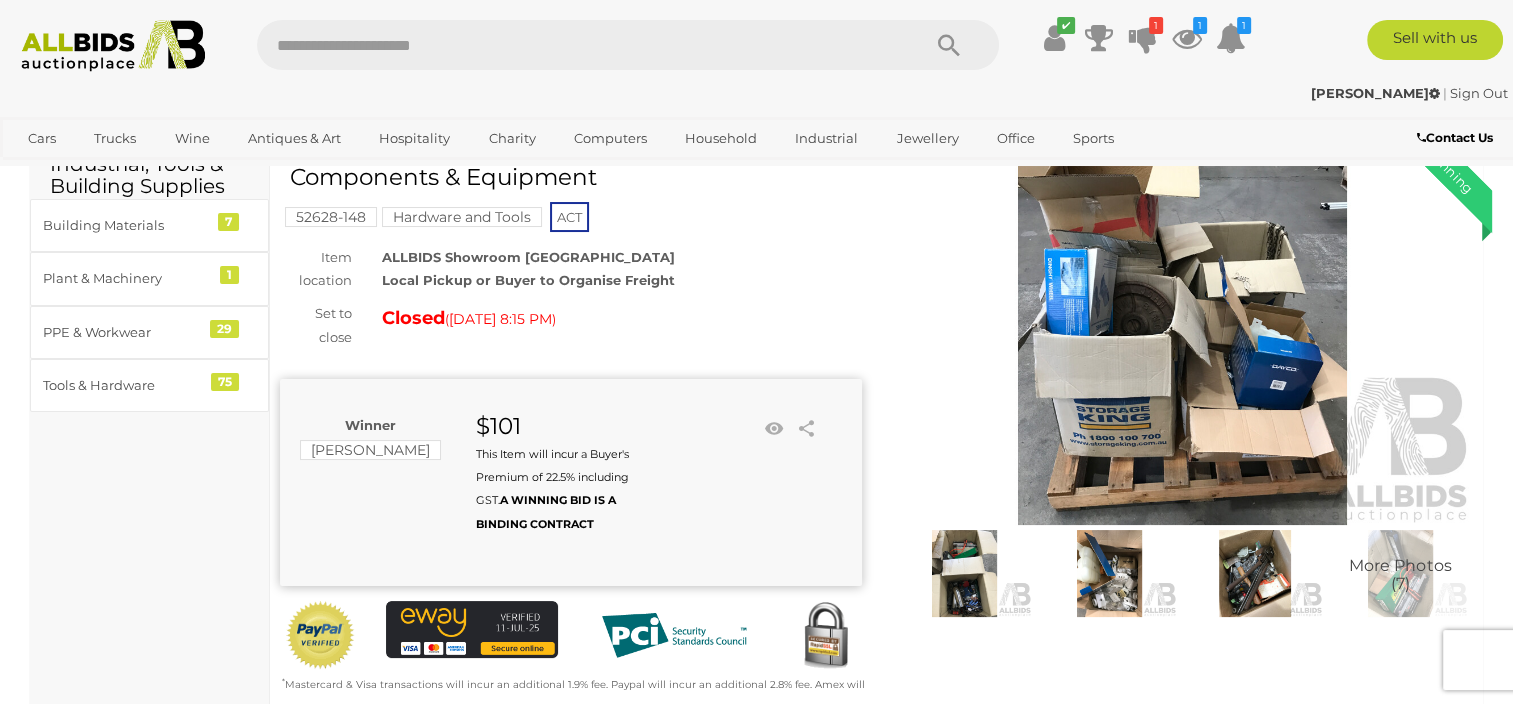 scroll, scrollTop: 0, scrollLeft: 0, axis: both 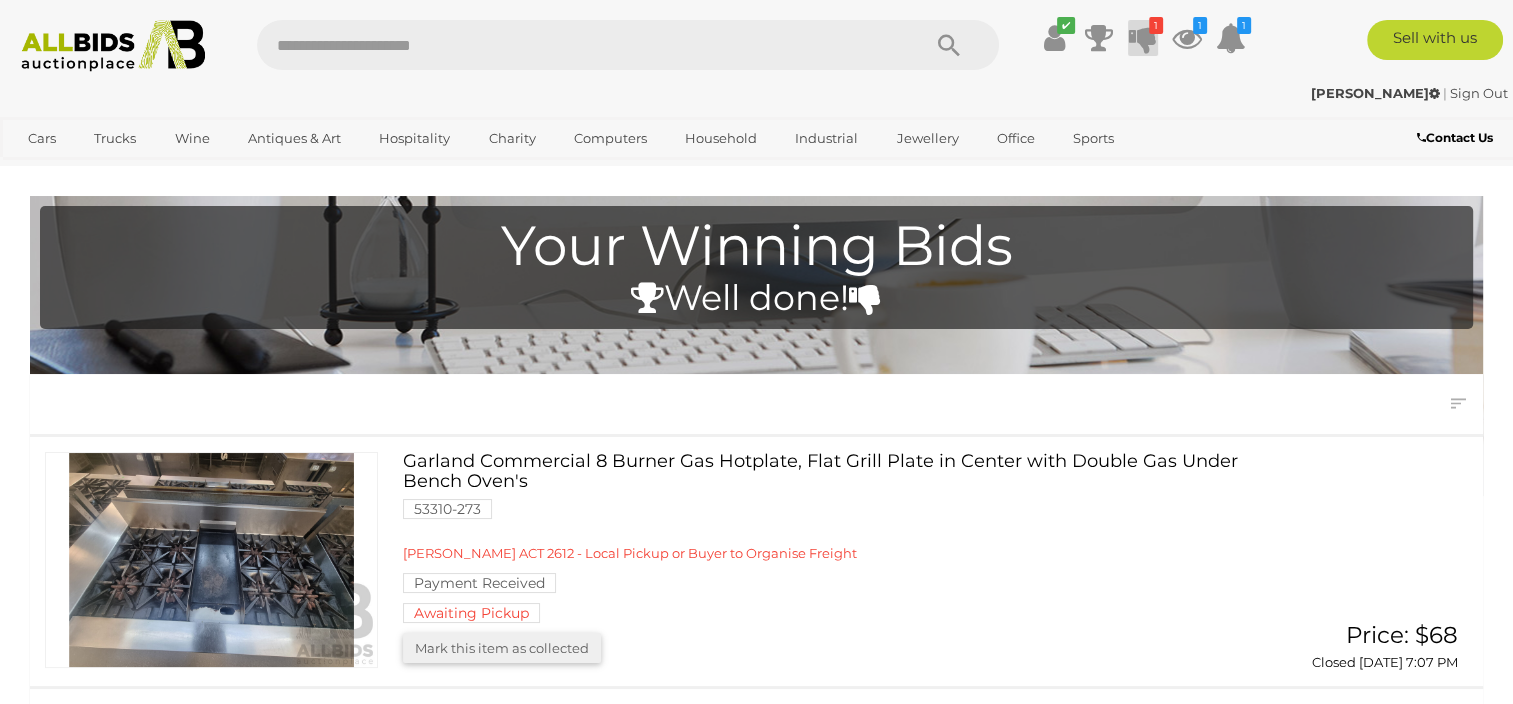 click at bounding box center [1143, 38] 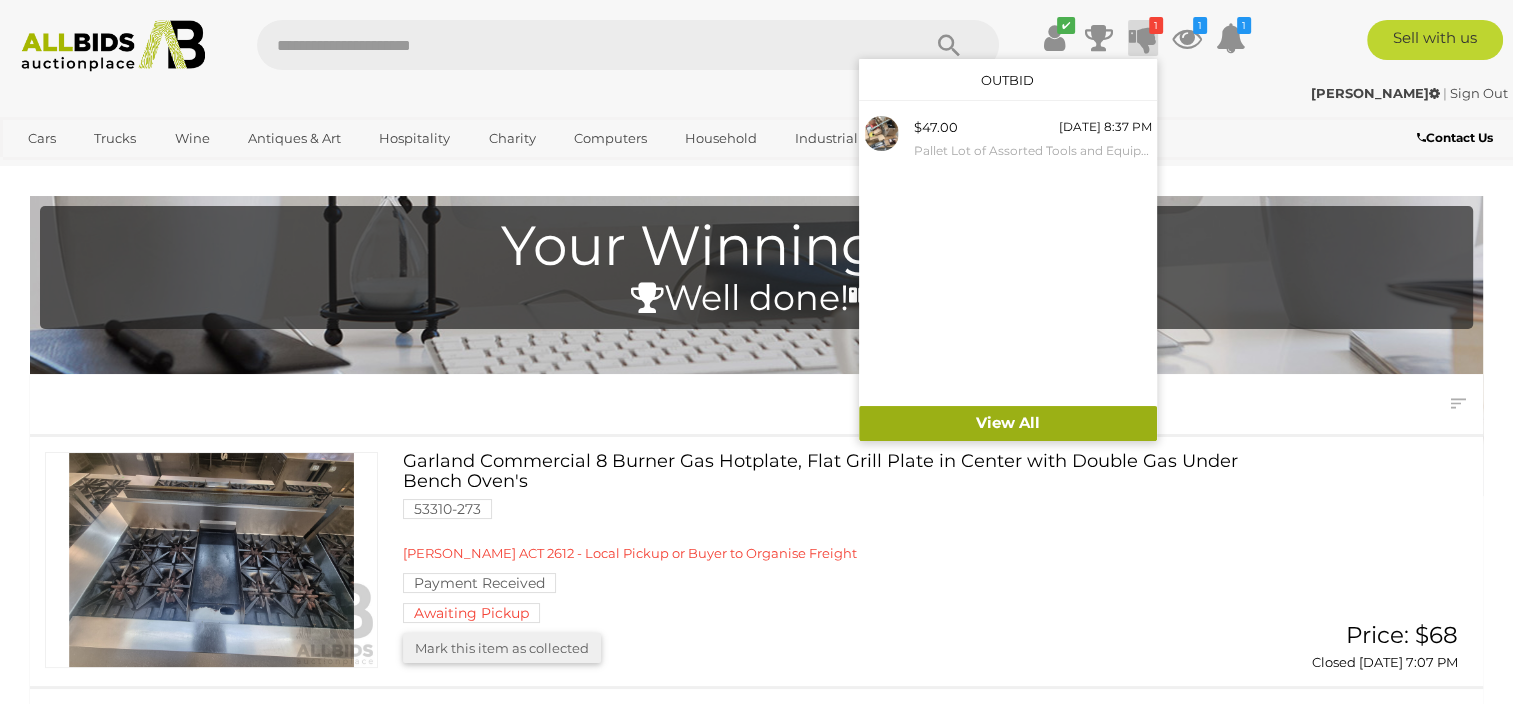 click on "View All" at bounding box center [1008, 423] 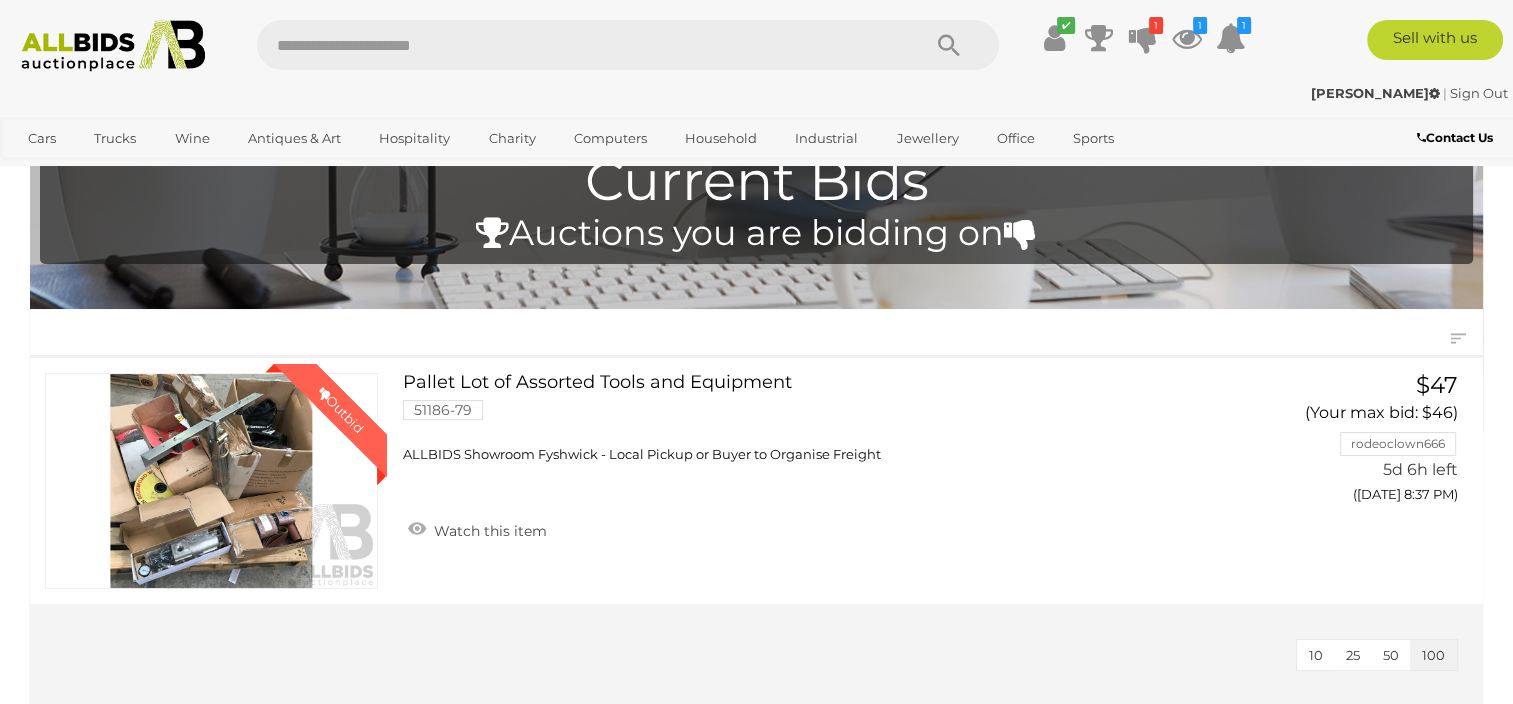 scroll, scrollTop: 100, scrollLeft: 0, axis: vertical 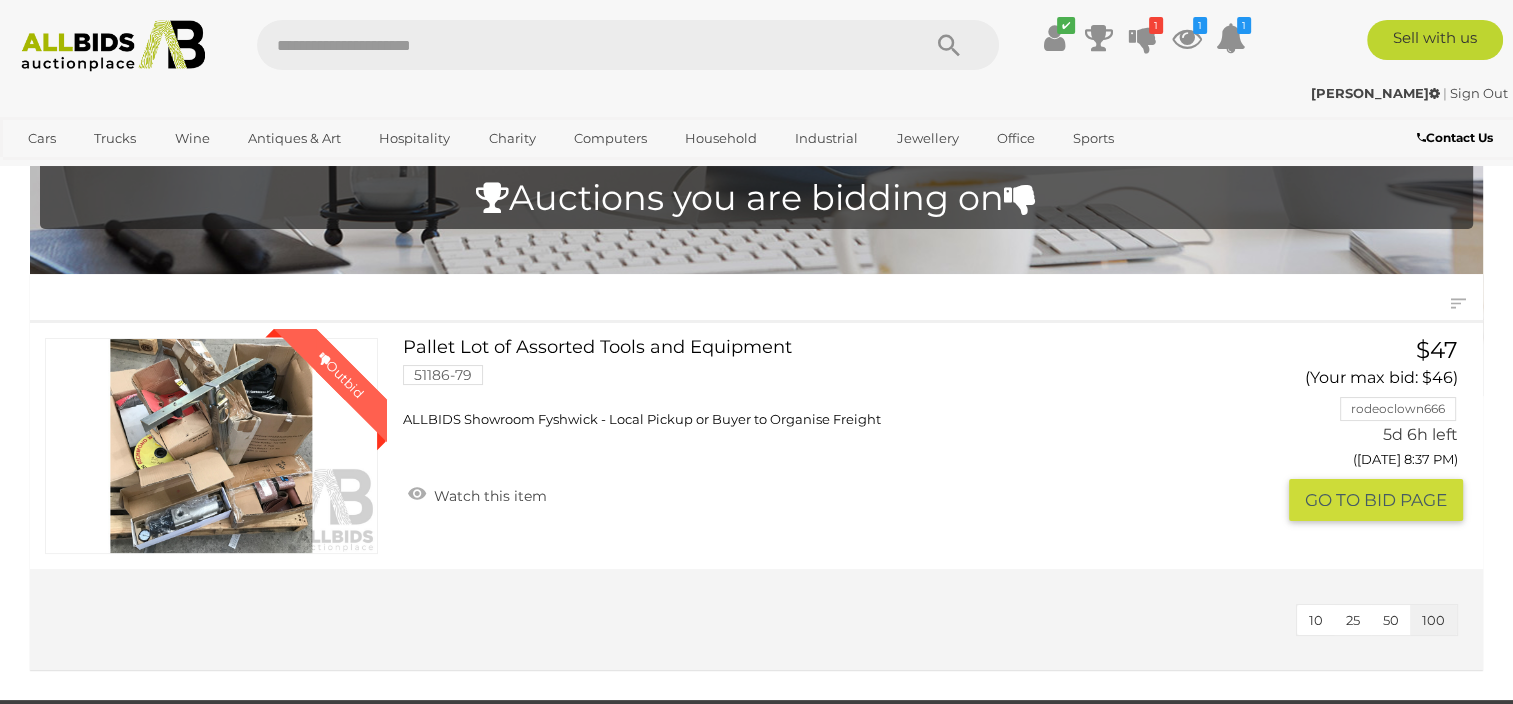 click on "Winning
Outbid" at bounding box center (211, 446) 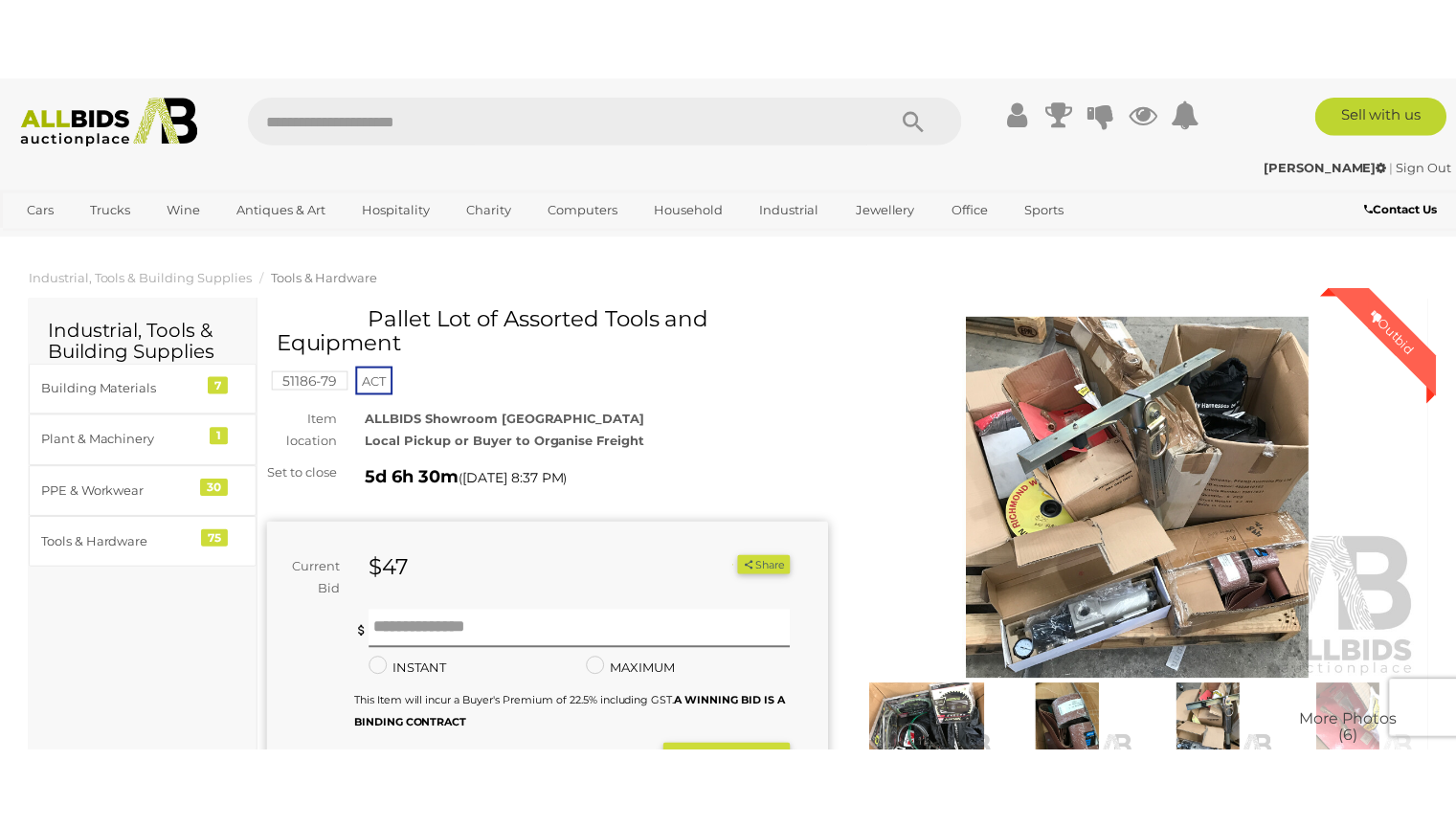 scroll, scrollTop: 0, scrollLeft: 0, axis: both 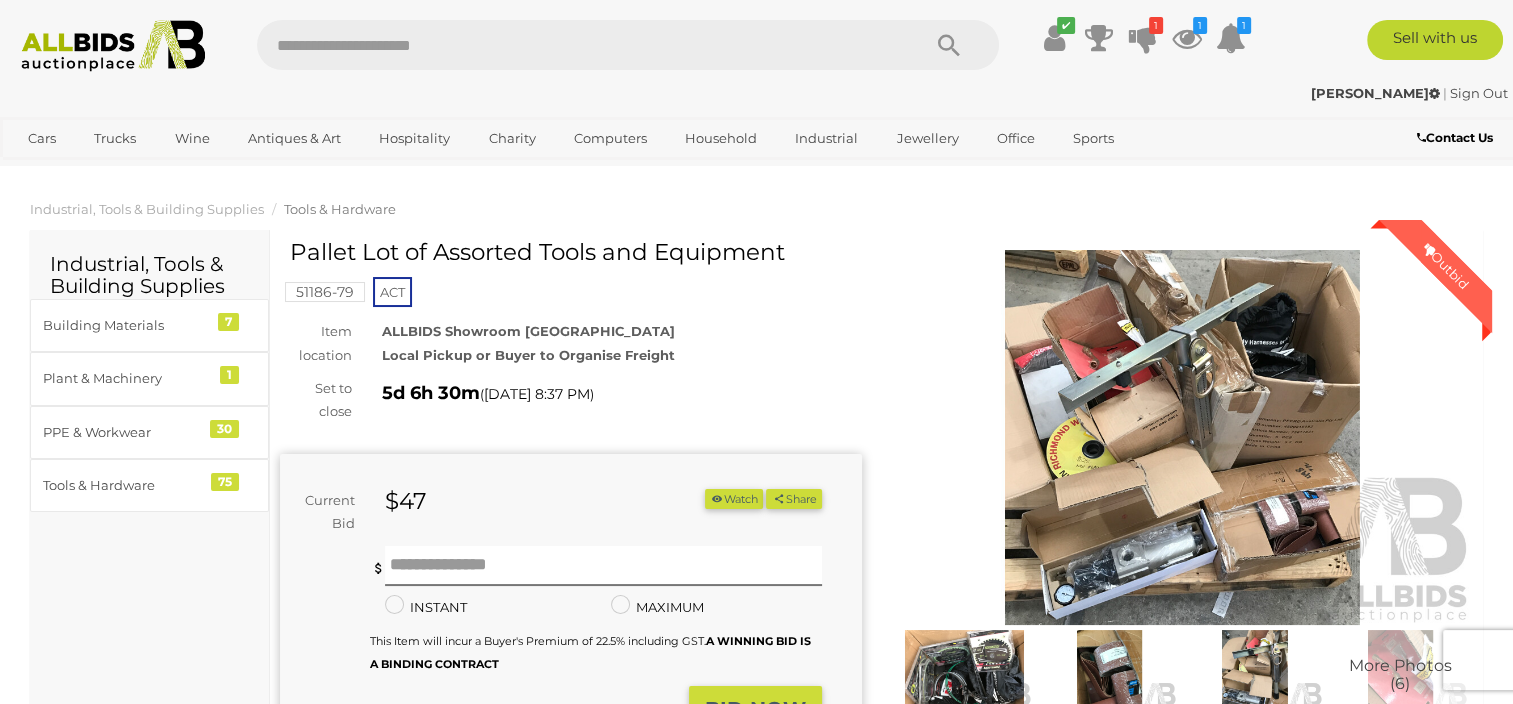 click at bounding box center (1183, 437) 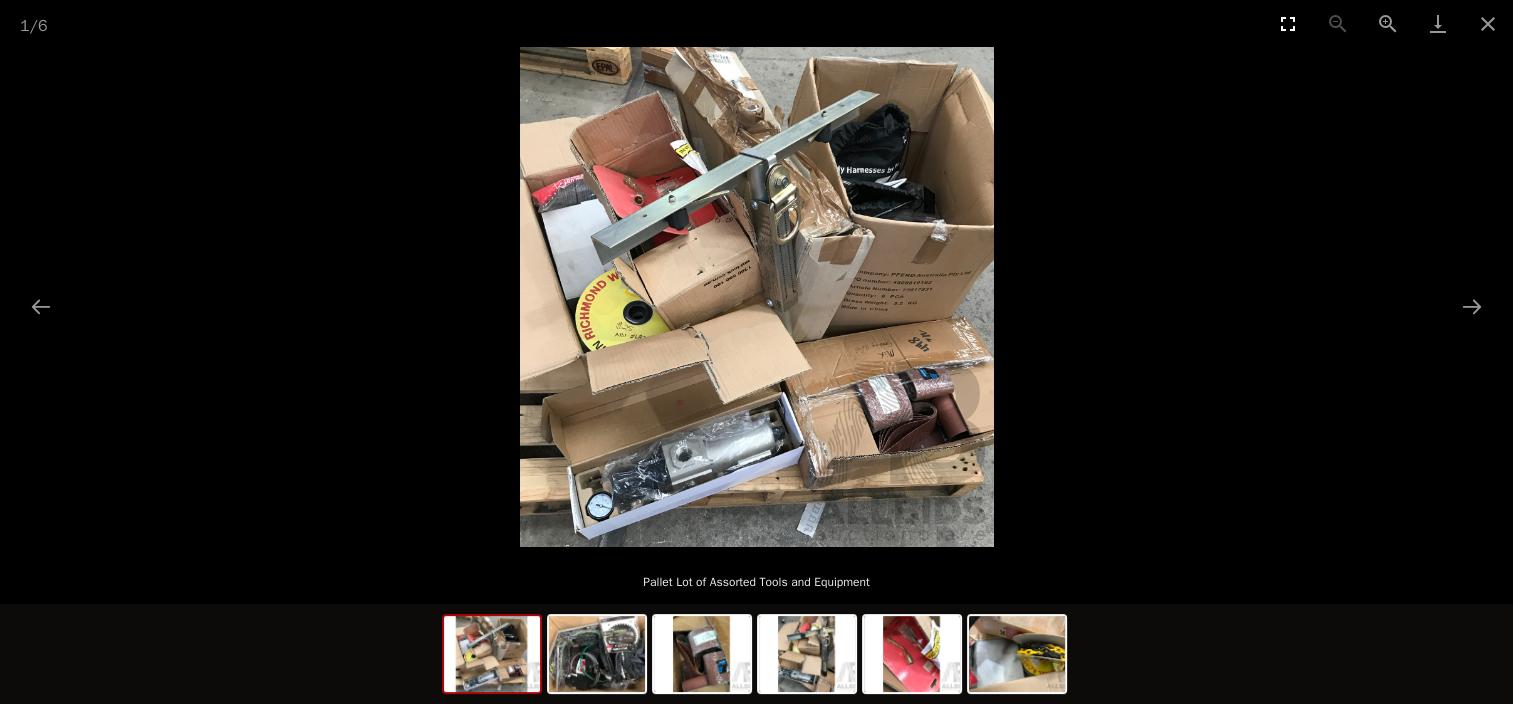 click at bounding box center (1288, 23) 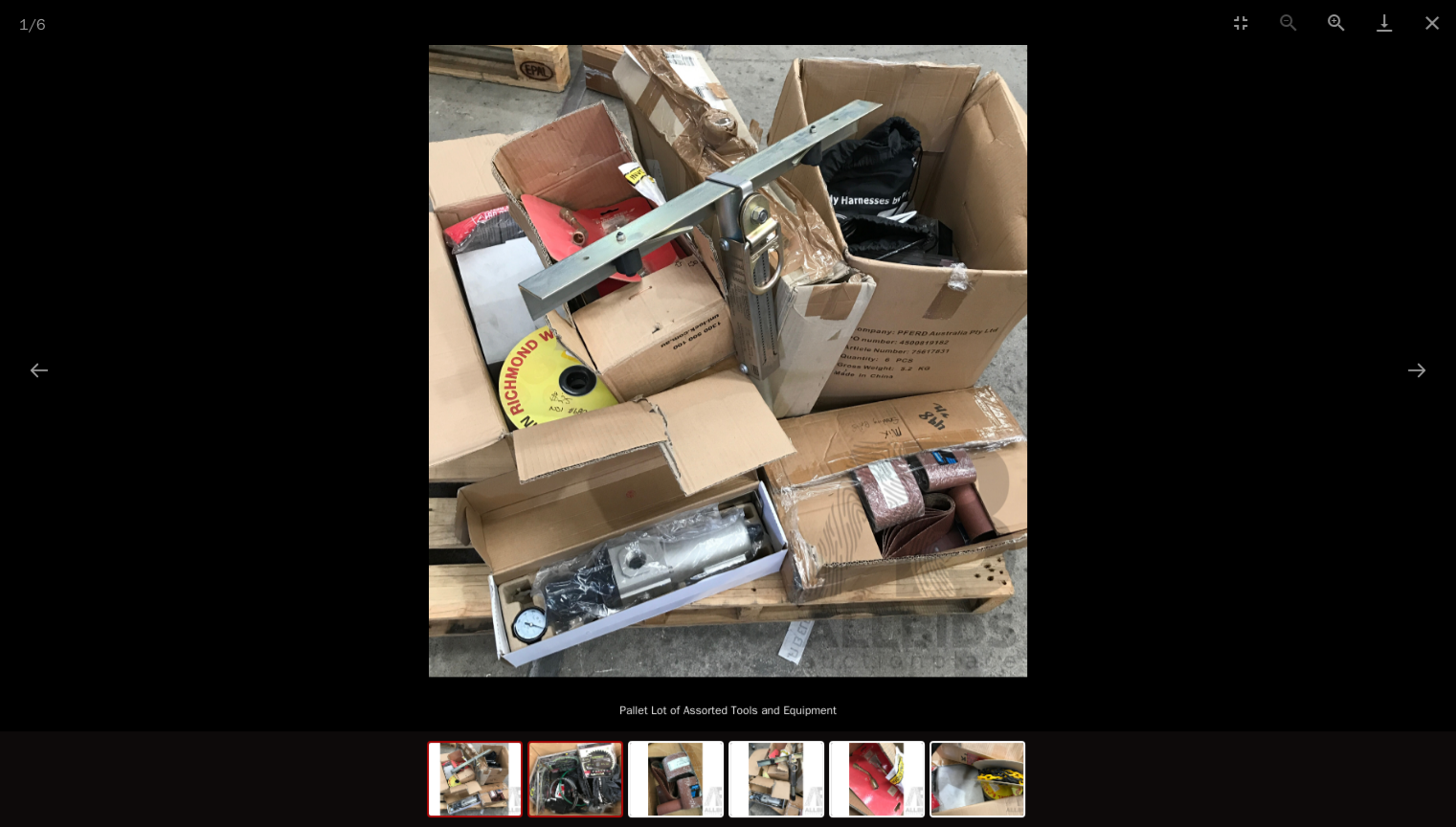 click at bounding box center [575, 779] 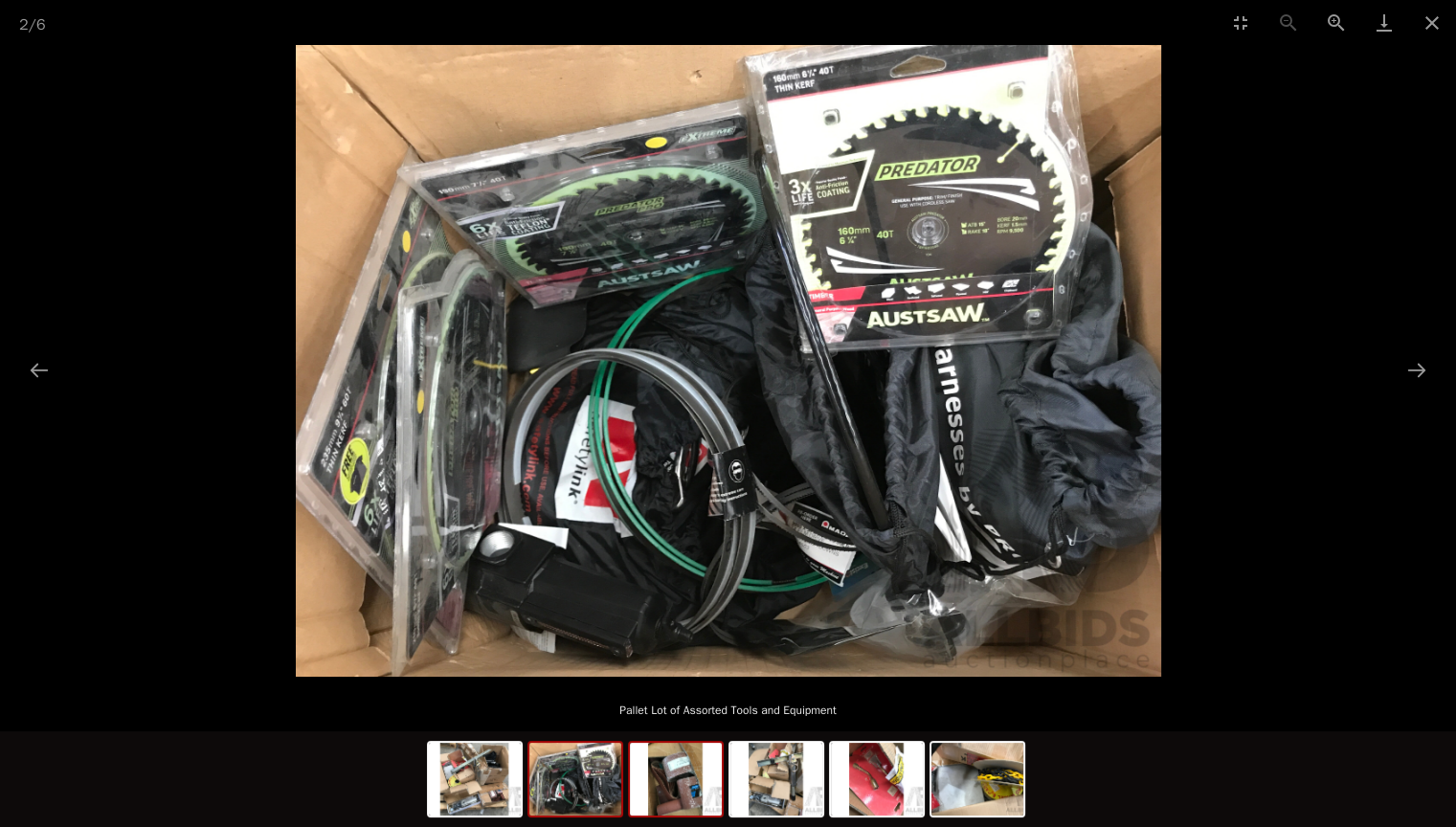 click at bounding box center [676, 779] 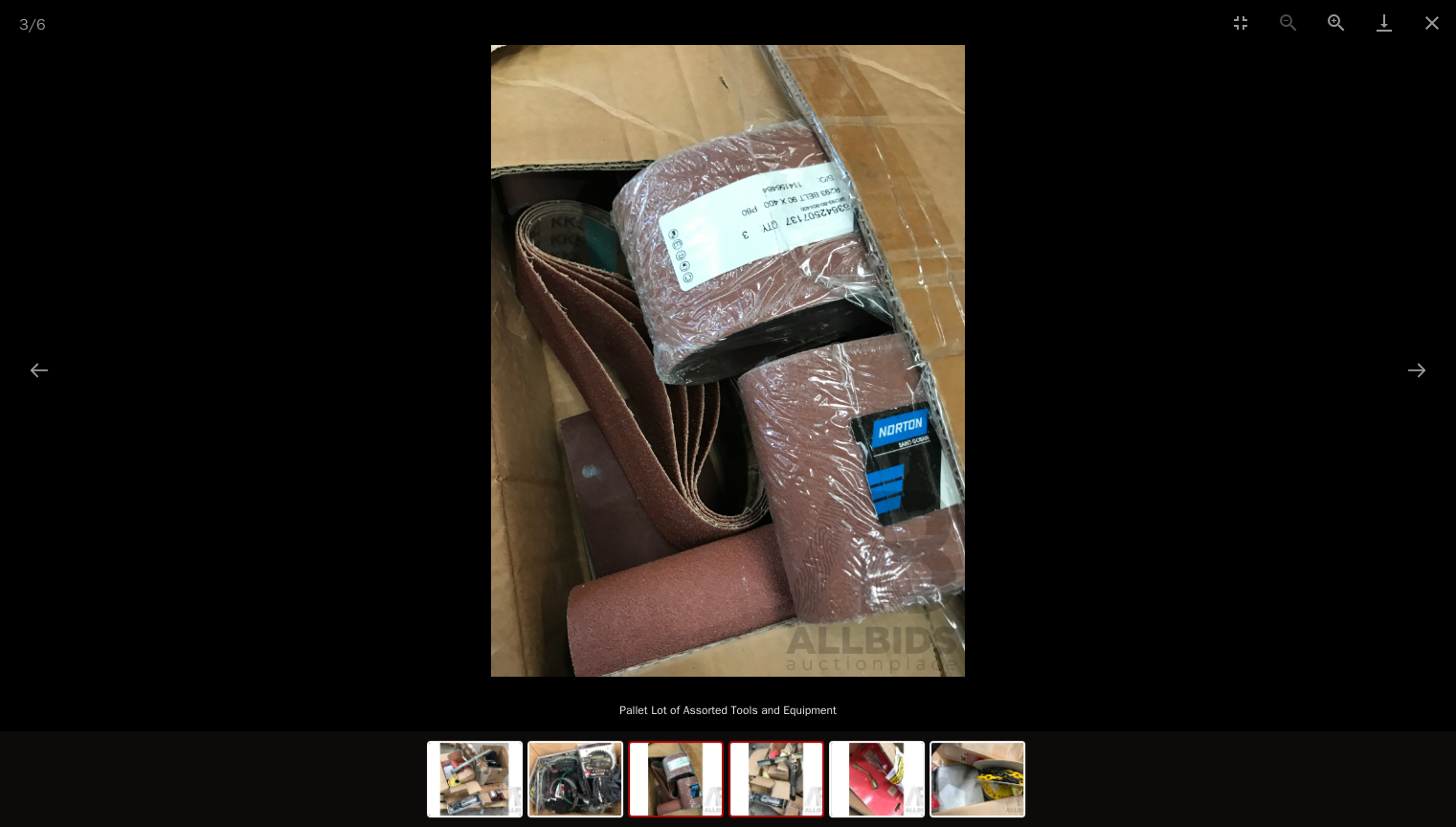 click at bounding box center [776, 779] 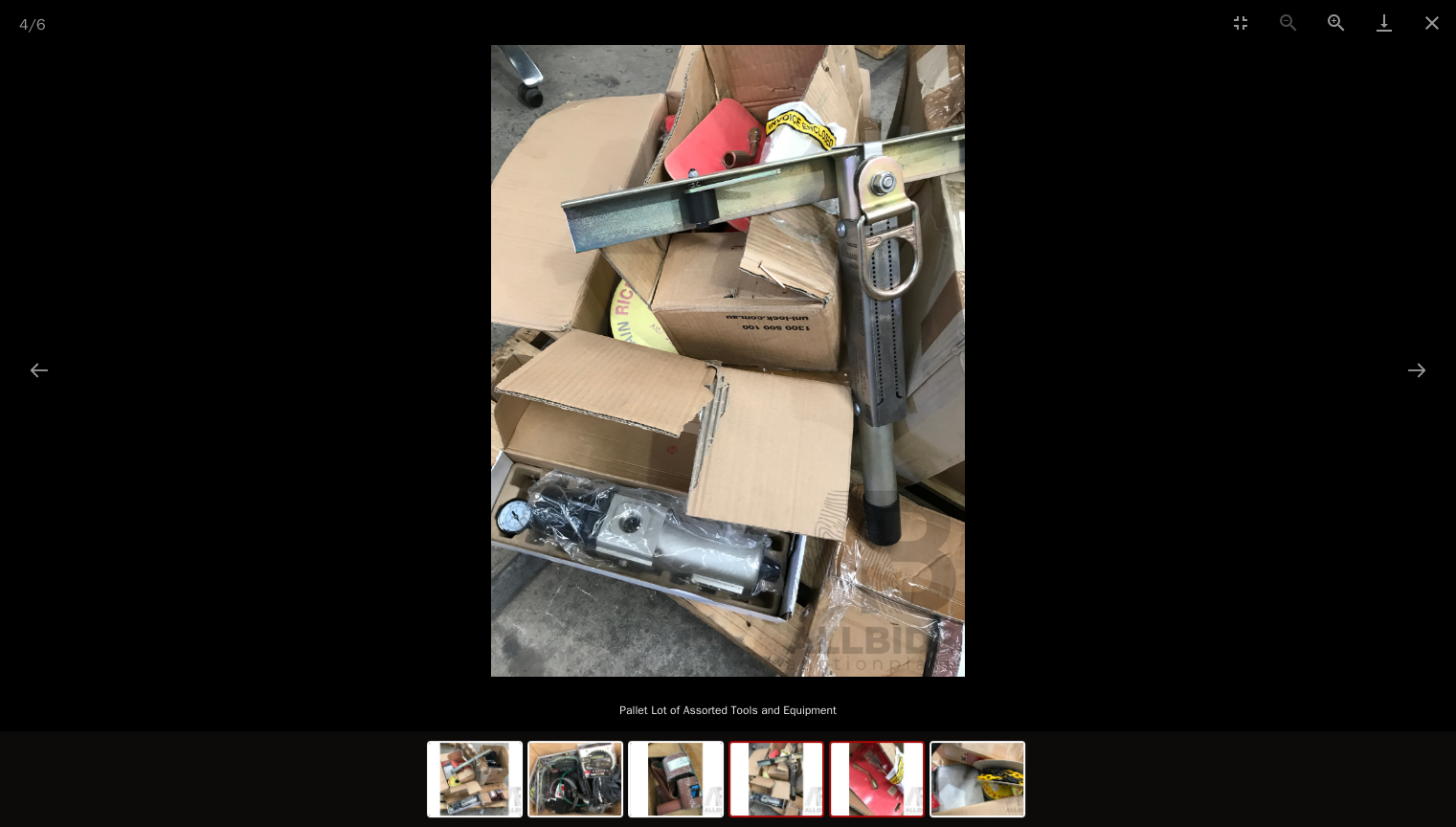 click at bounding box center [877, 779] 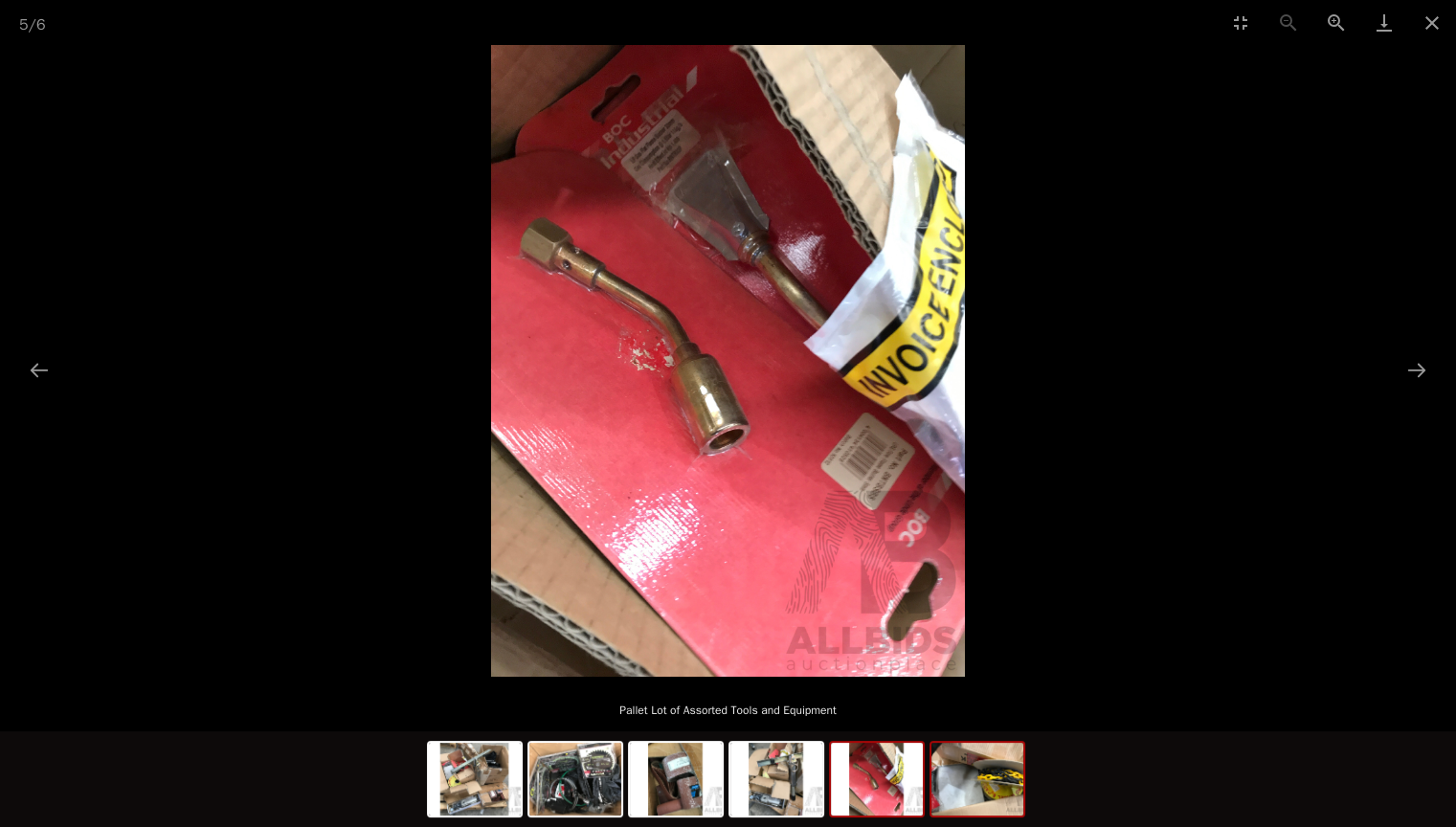 click at bounding box center (977, 779) 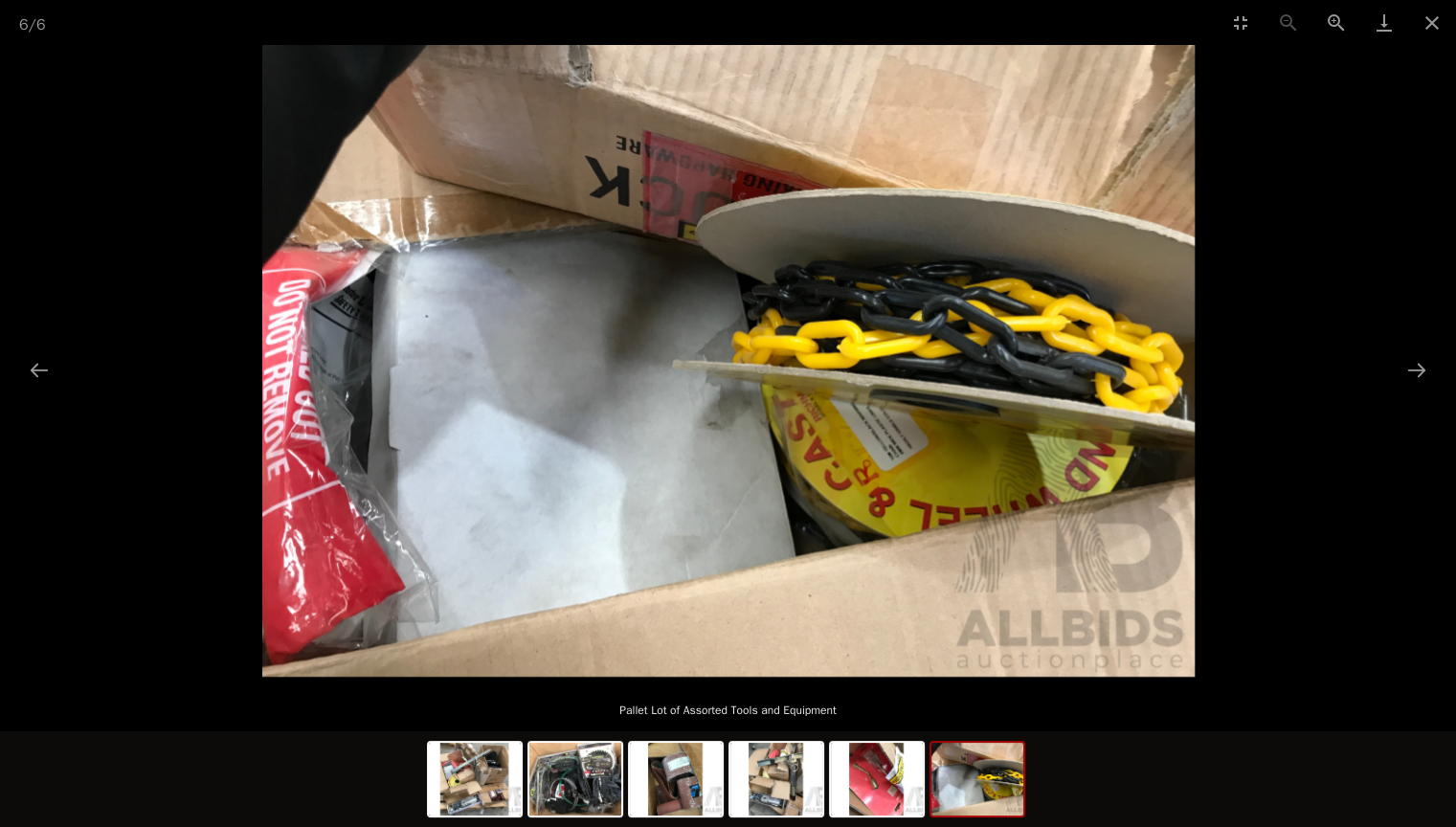 scroll, scrollTop: 287, scrollLeft: 0, axis: vertical 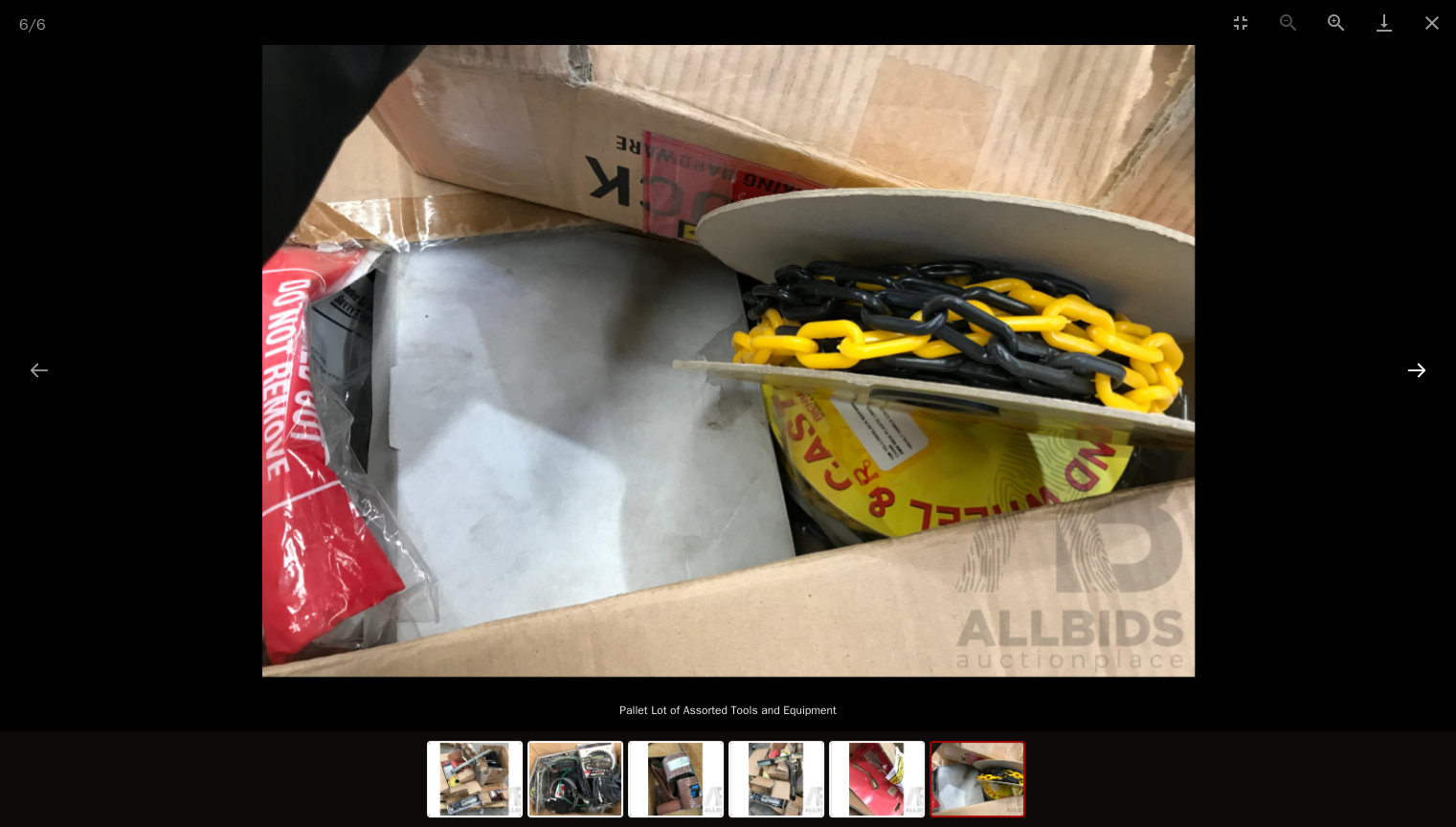 click at bounding box center (1417, 369) 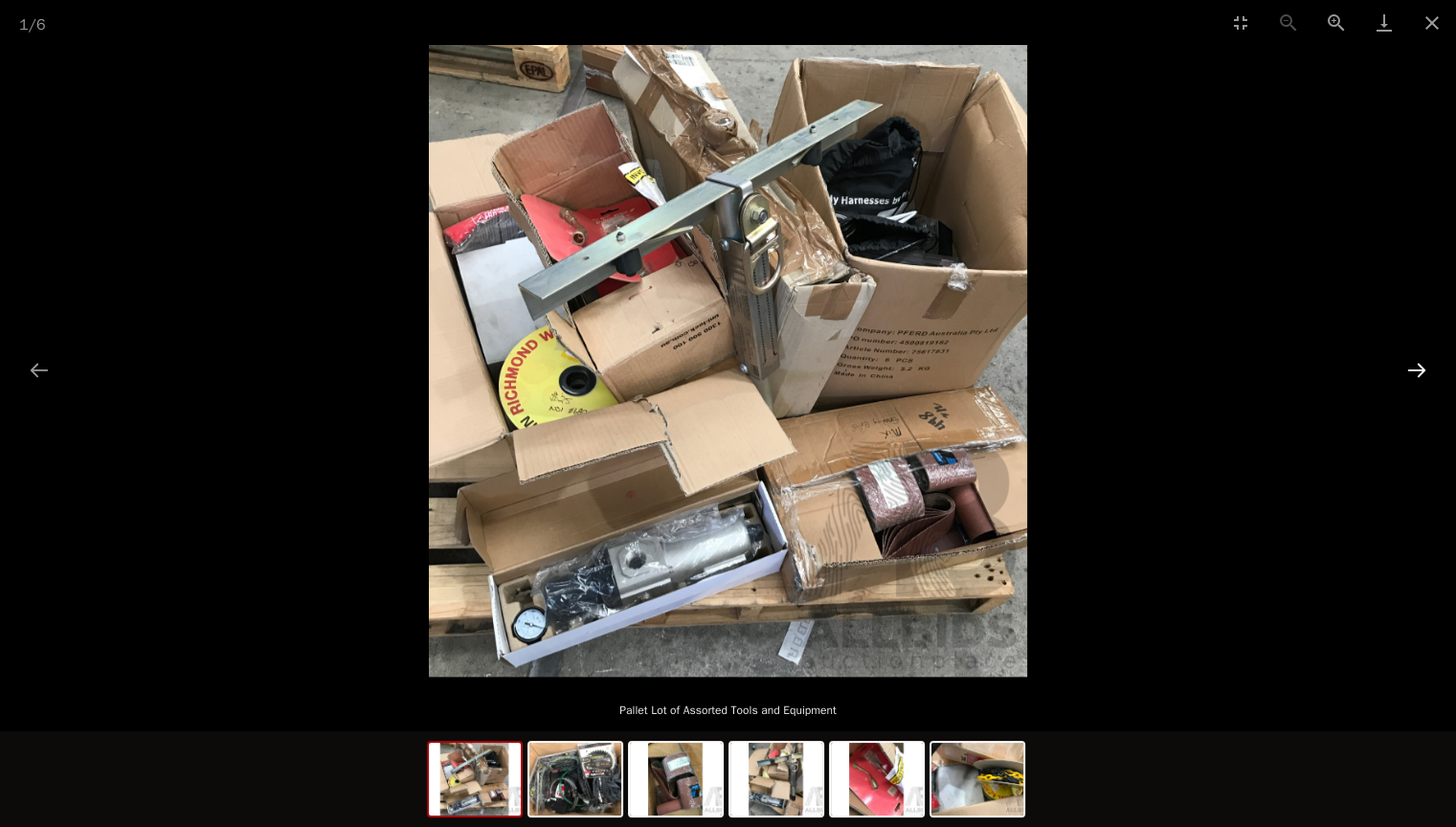 click at bounding box center [1417, 369] 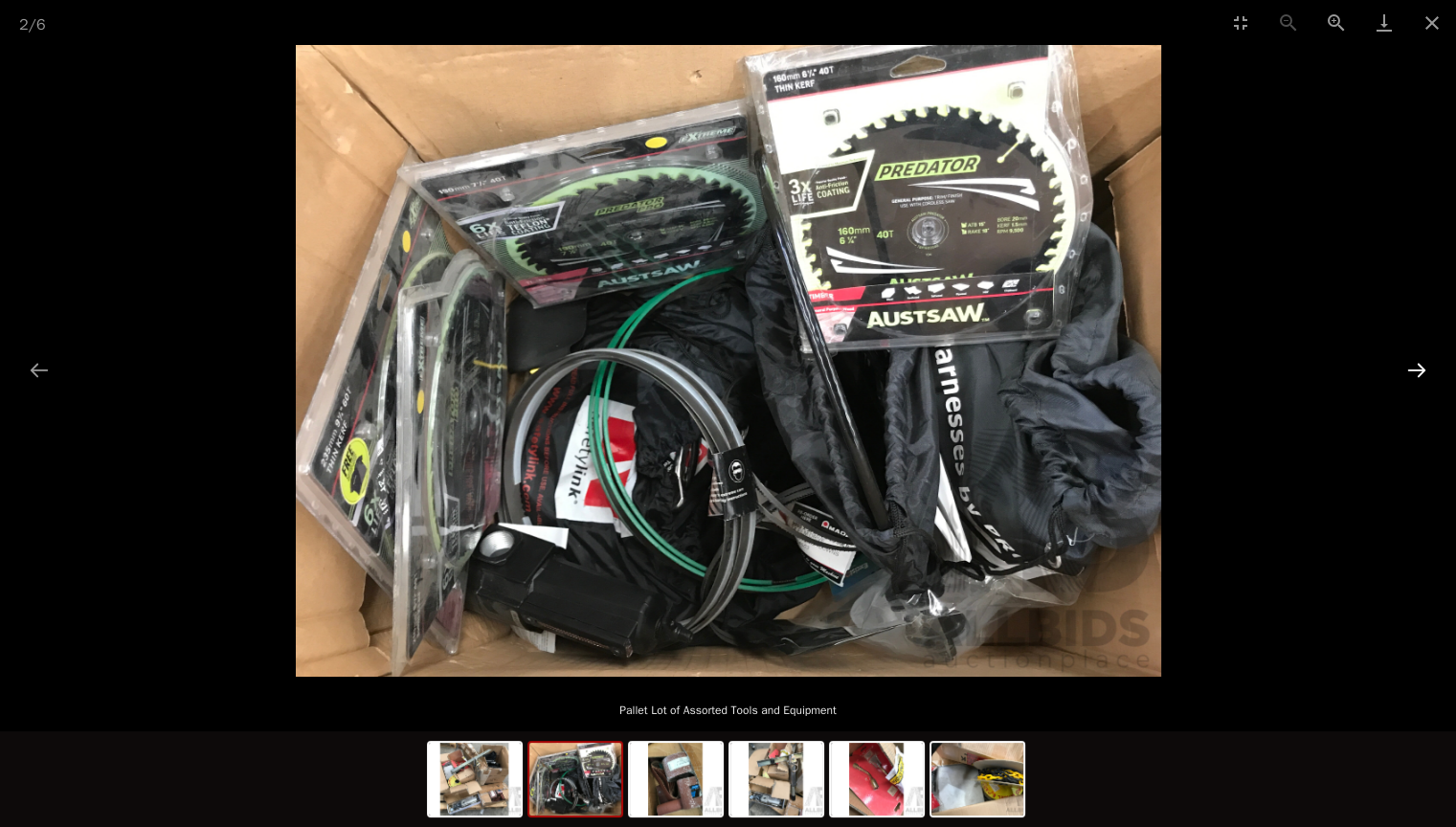 click at bounding box center [1417, 369] 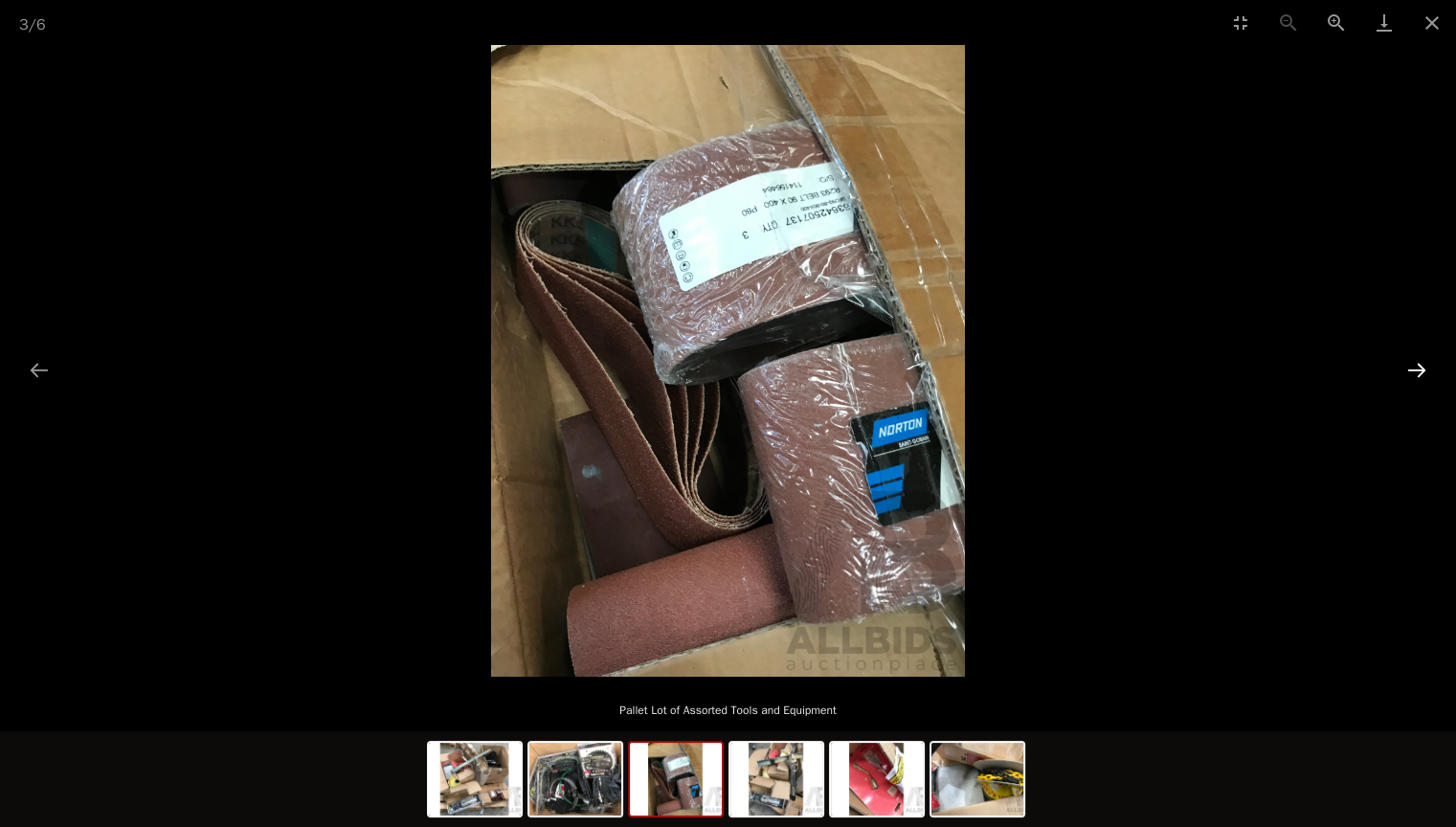 click at bounding box center (1417, 369) 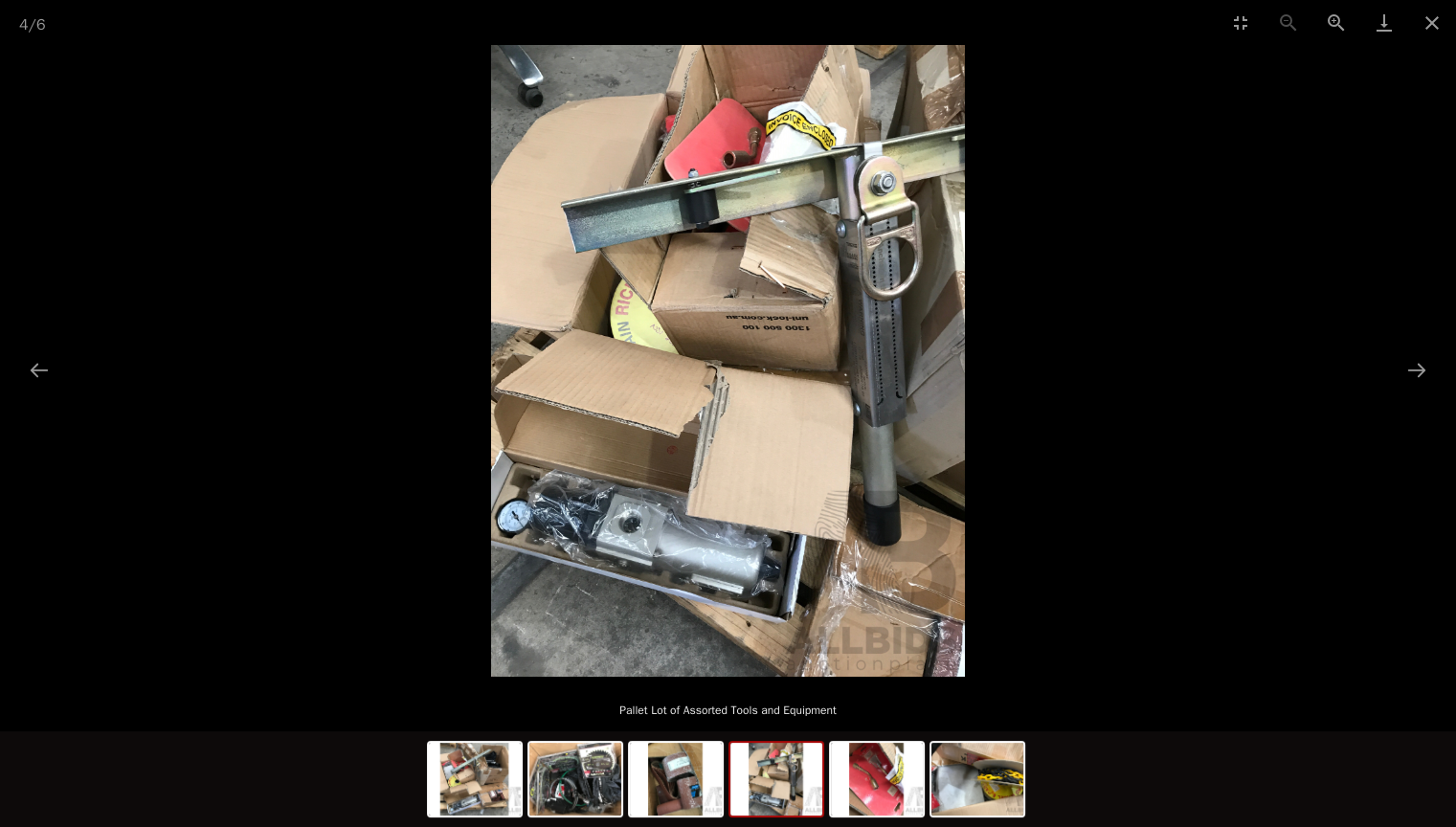 scroll, scrollTop: 0, scrollLeft: 0, axis: both 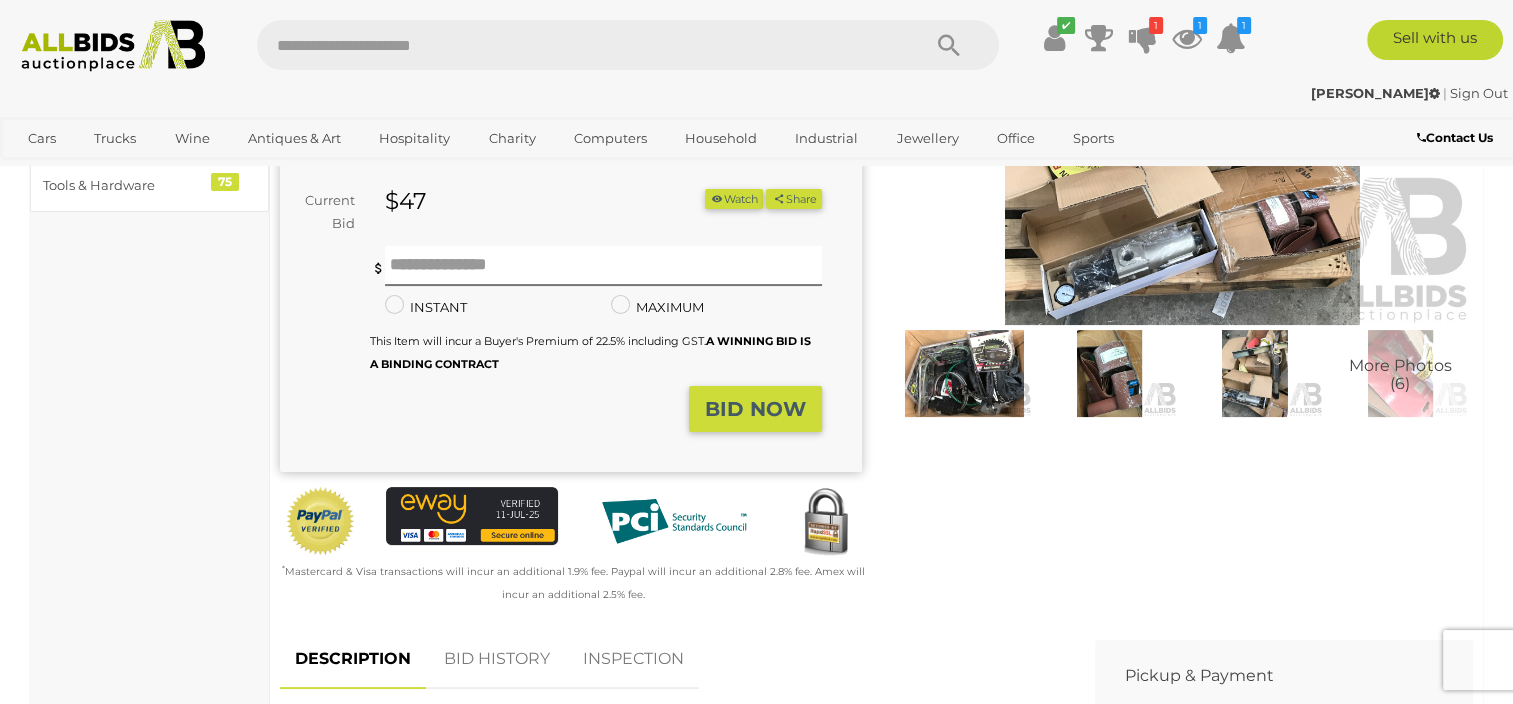 drag, startPoint x: 760, startPoint y: 415, endPoint x: 750, endPoint y: 408, distance: 12.206555 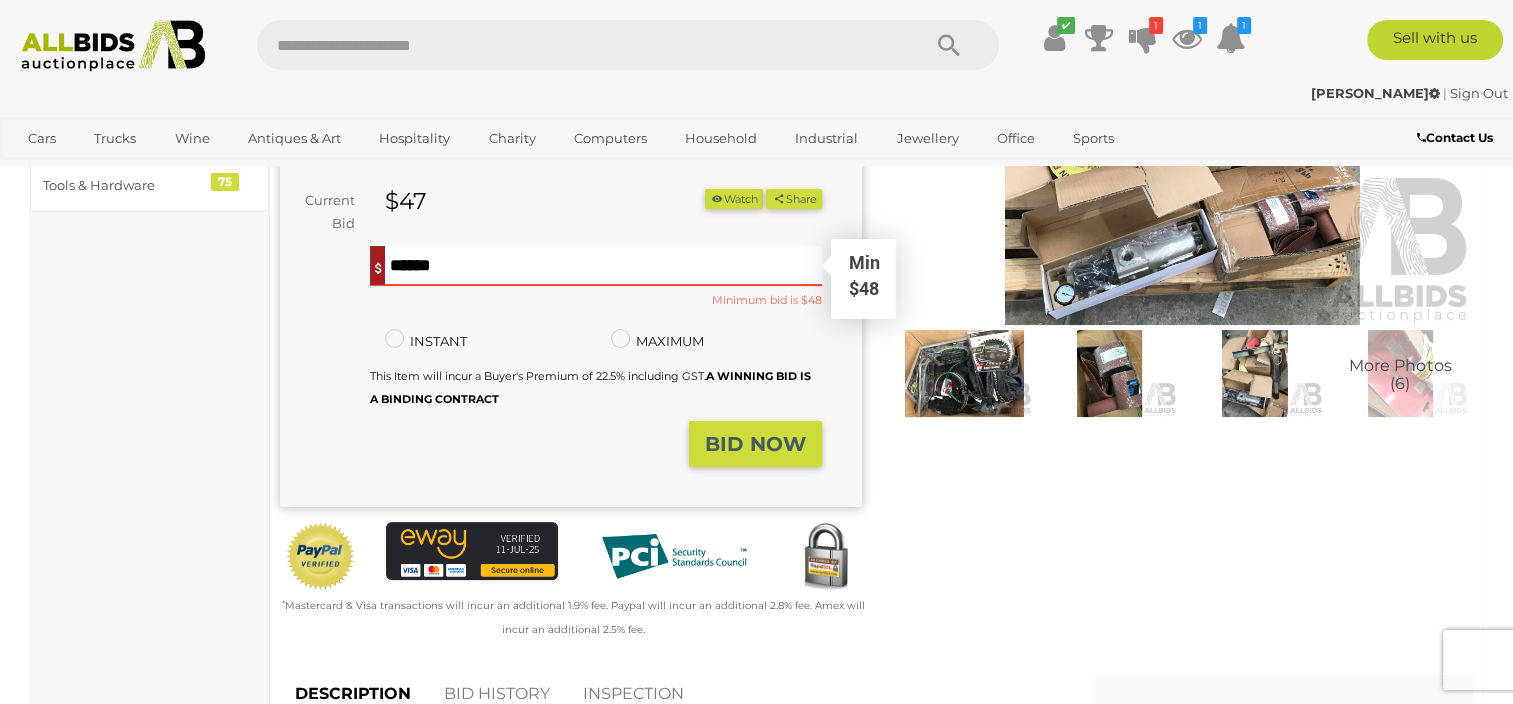 click at bounding box center [603, 266] 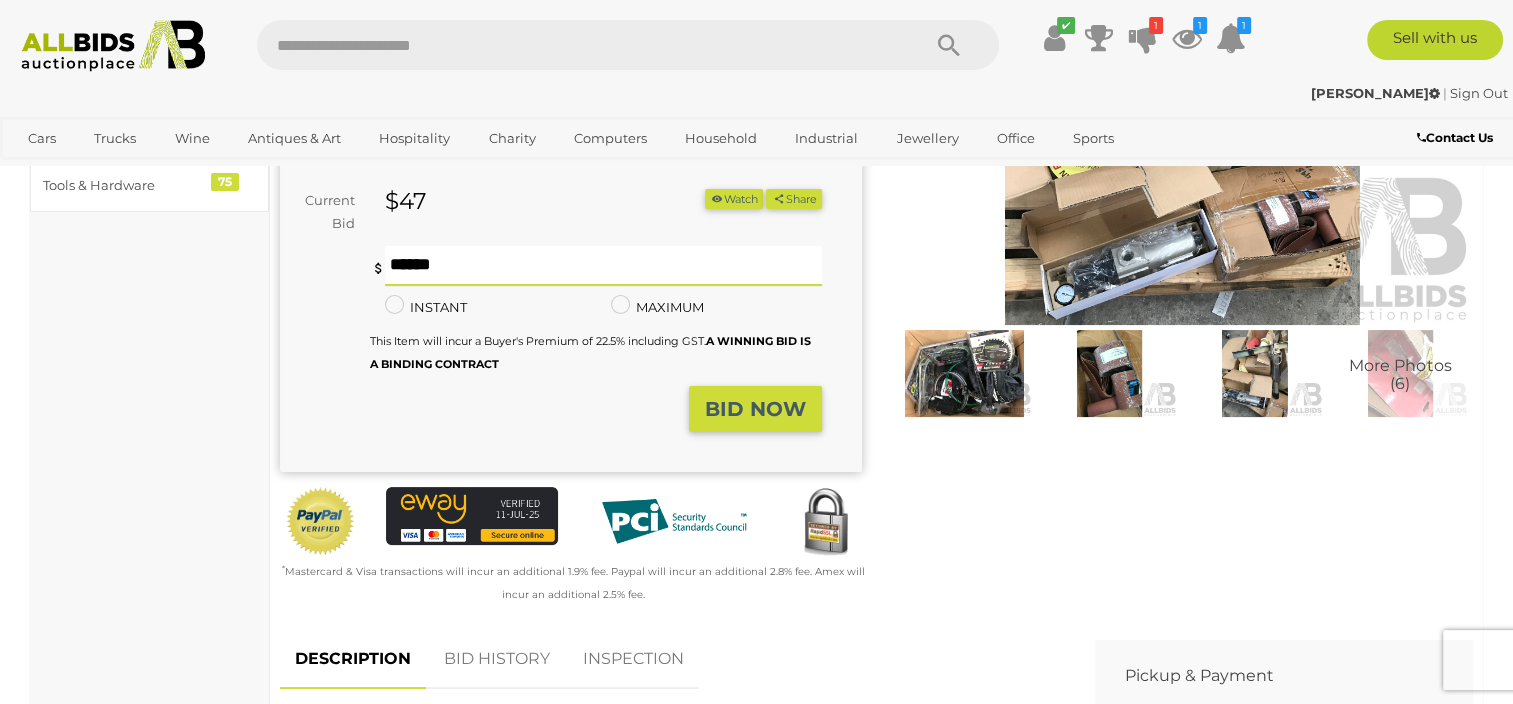 type on "**" 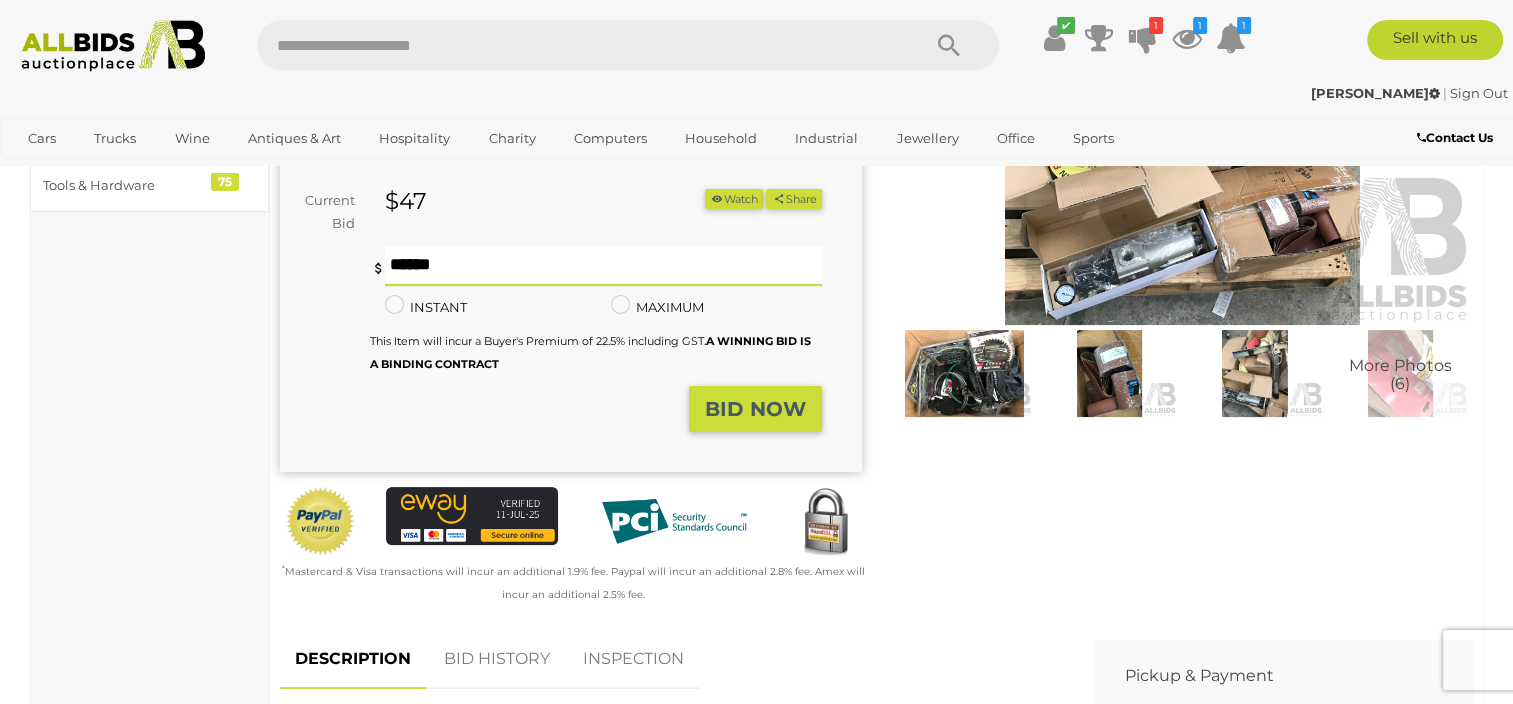 click on "BID NOW" at bounding box center (755, 409) 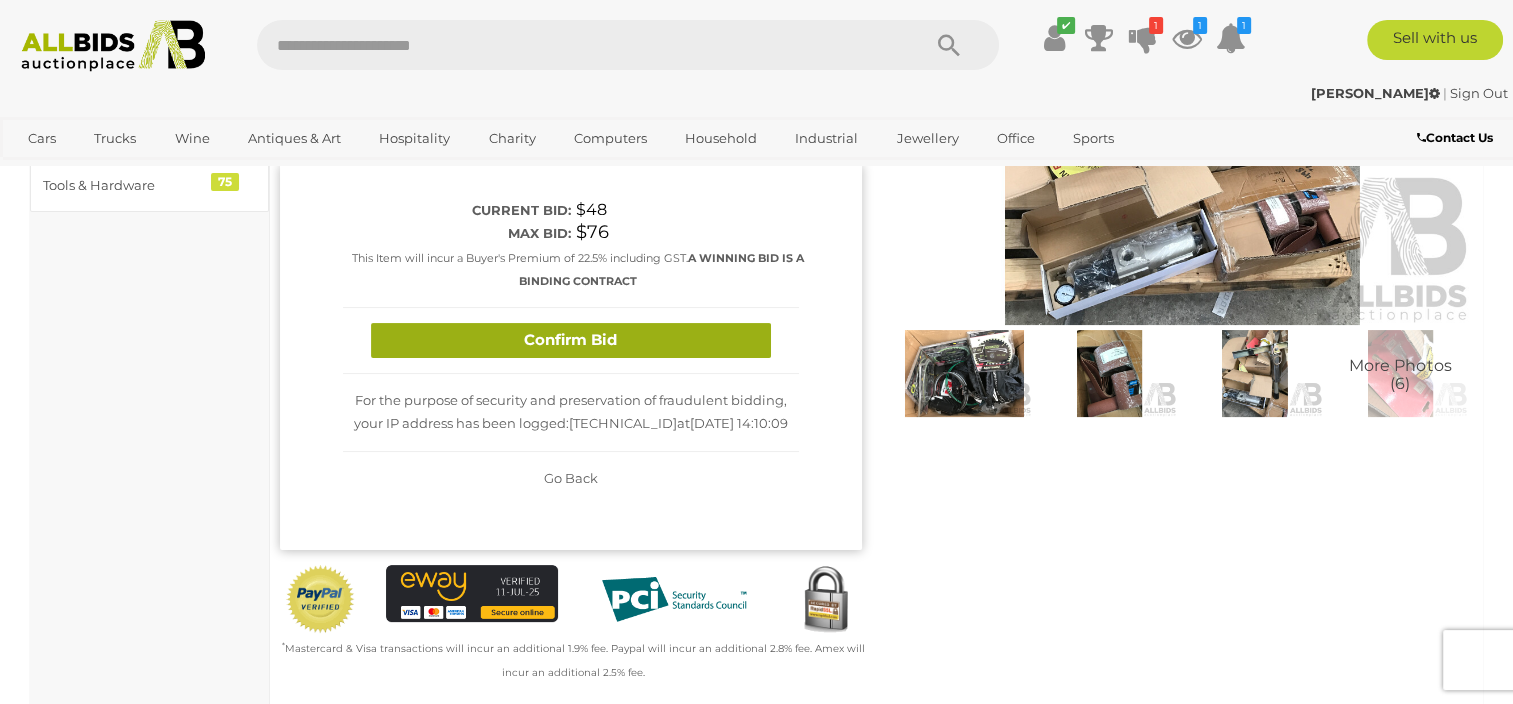 click on "Confirm Bid" at bounding box center (571, 340) 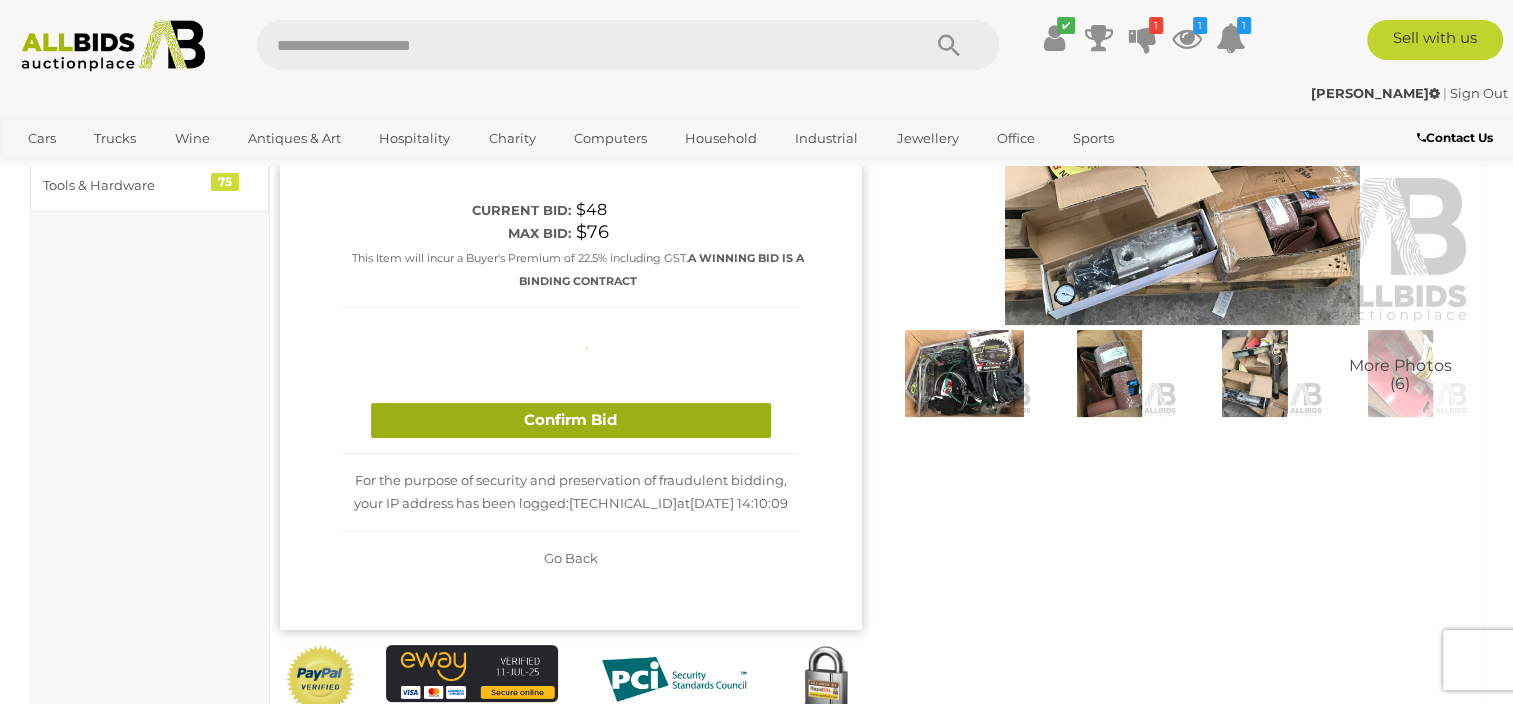 type 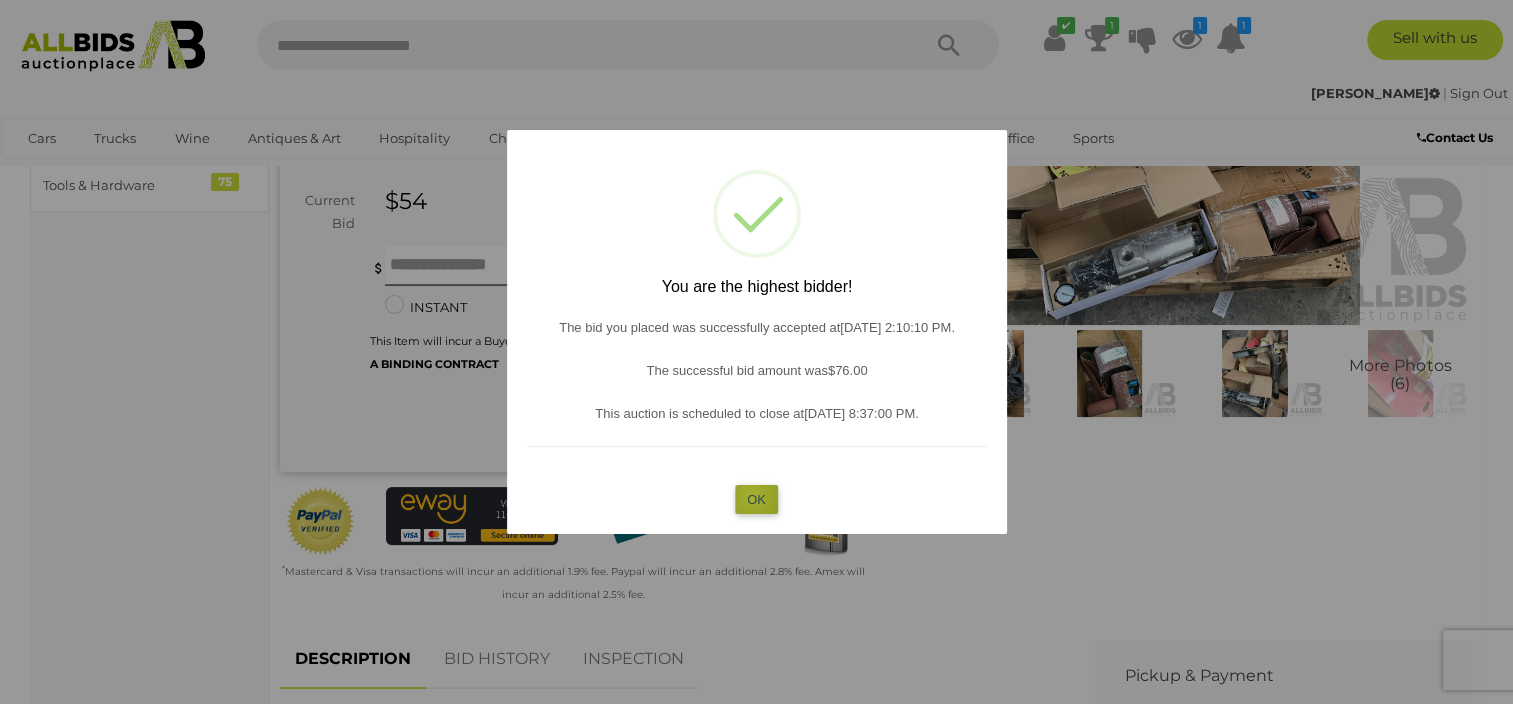 click on "OK" at bounding box center (756, 499) 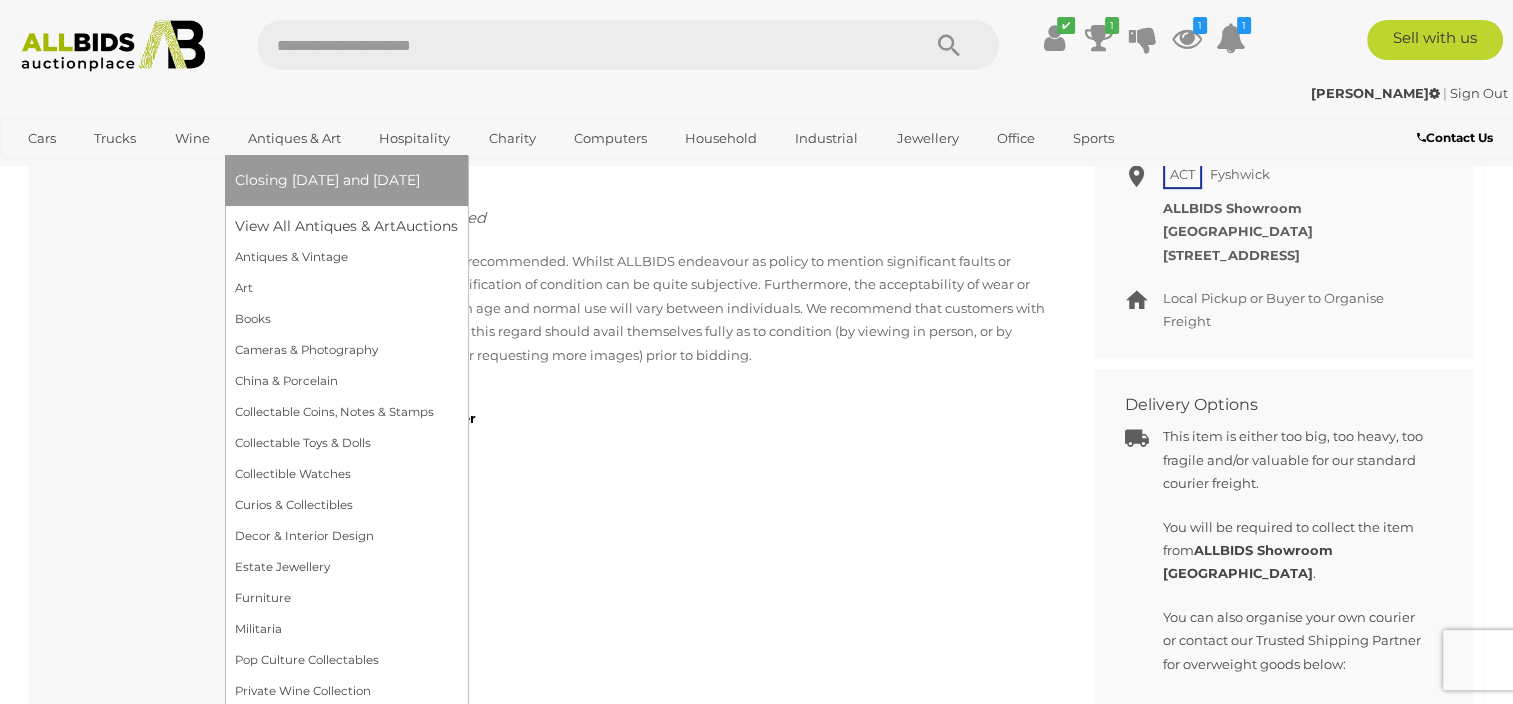 scroll, scrollTop: 800, scrollLeft: 0, axis: vertical 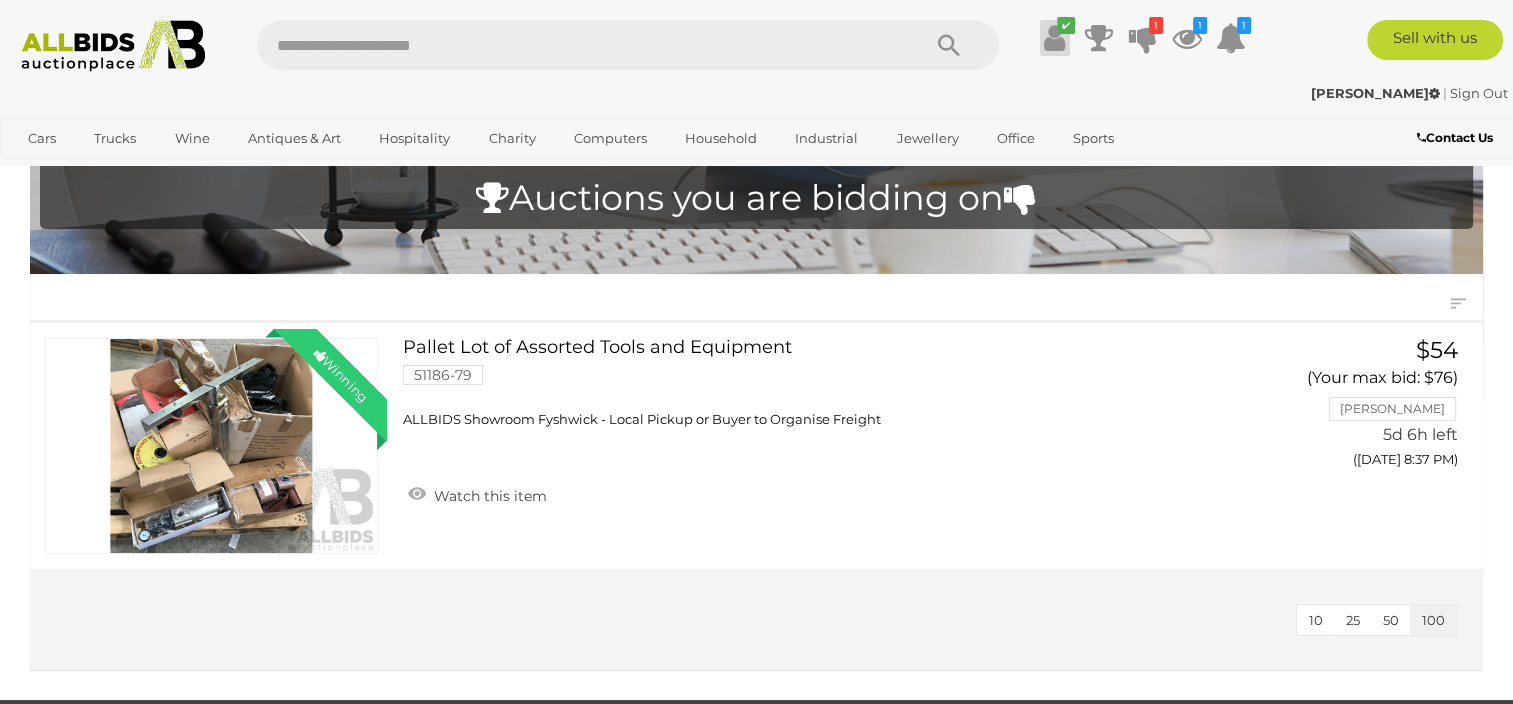 click at bounding box center [1054, 38] 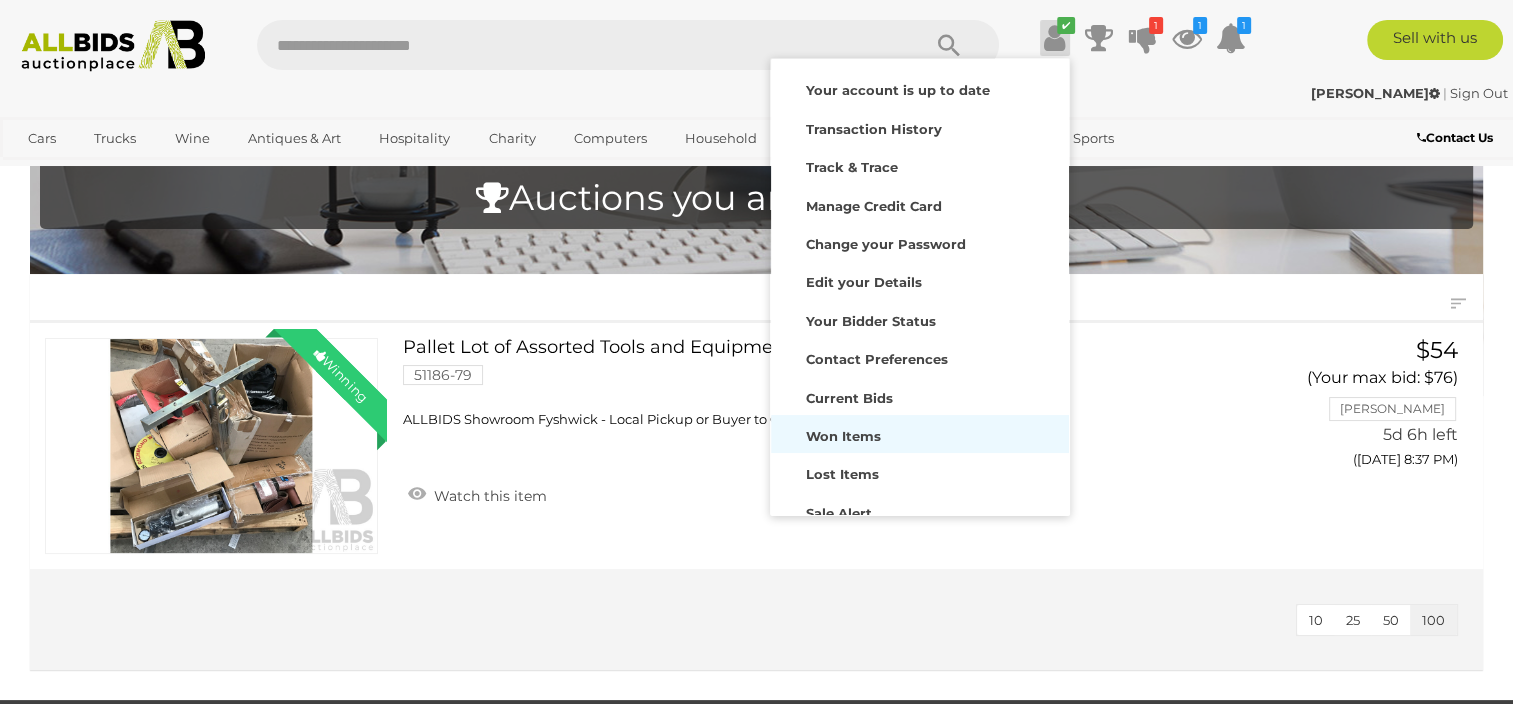 click on "Won Items" at bounding box center (843, 436) 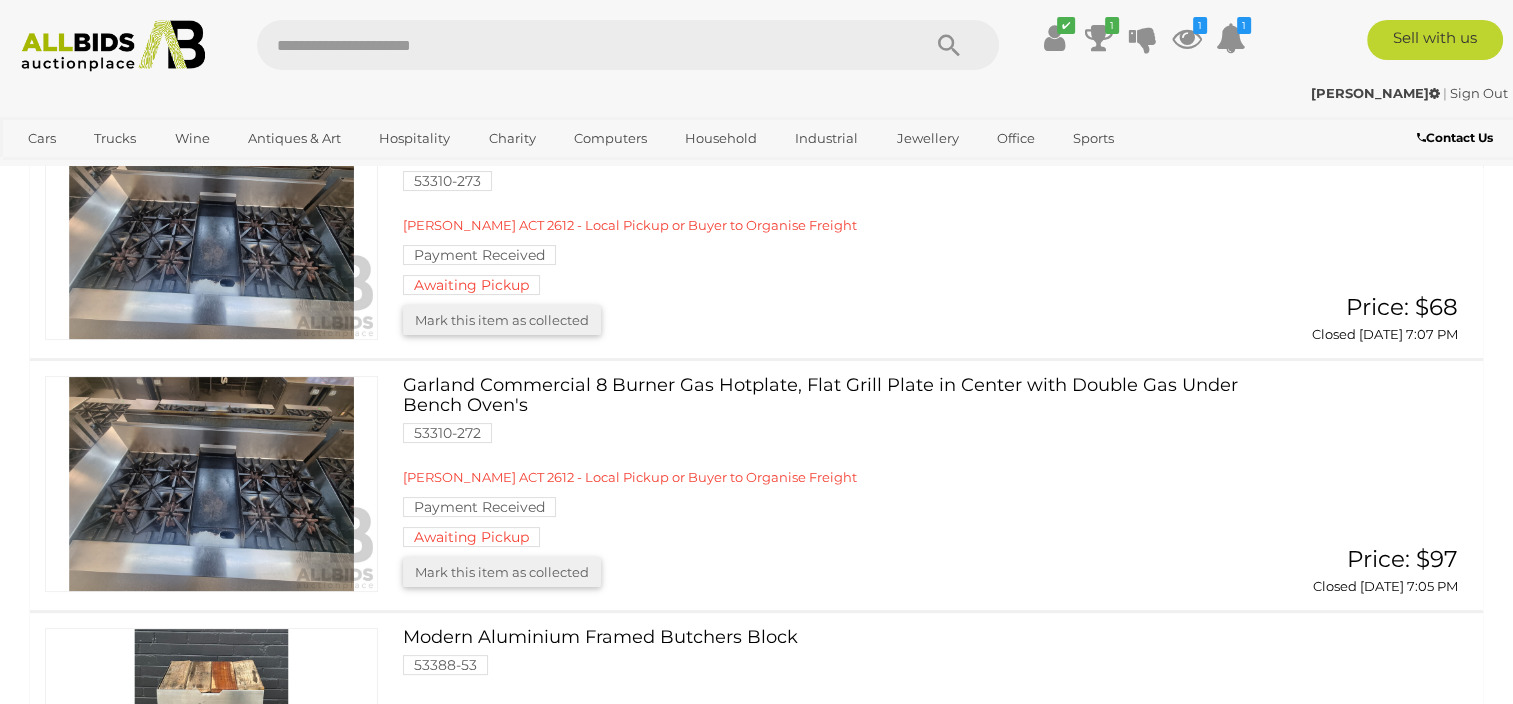 scroll, scrollTop: 200, scrollLeft: 0, axis: vertical 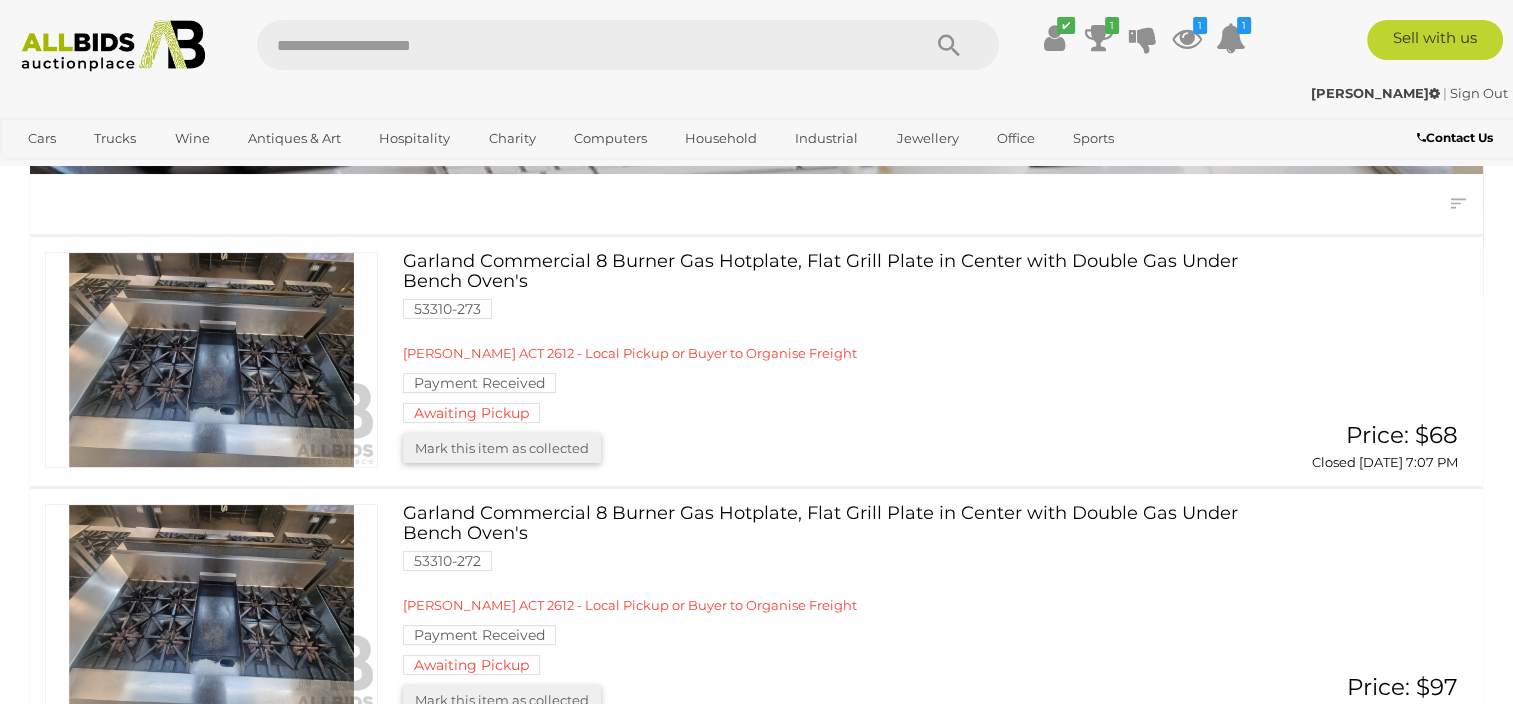 click at bounding box center [211, 360] 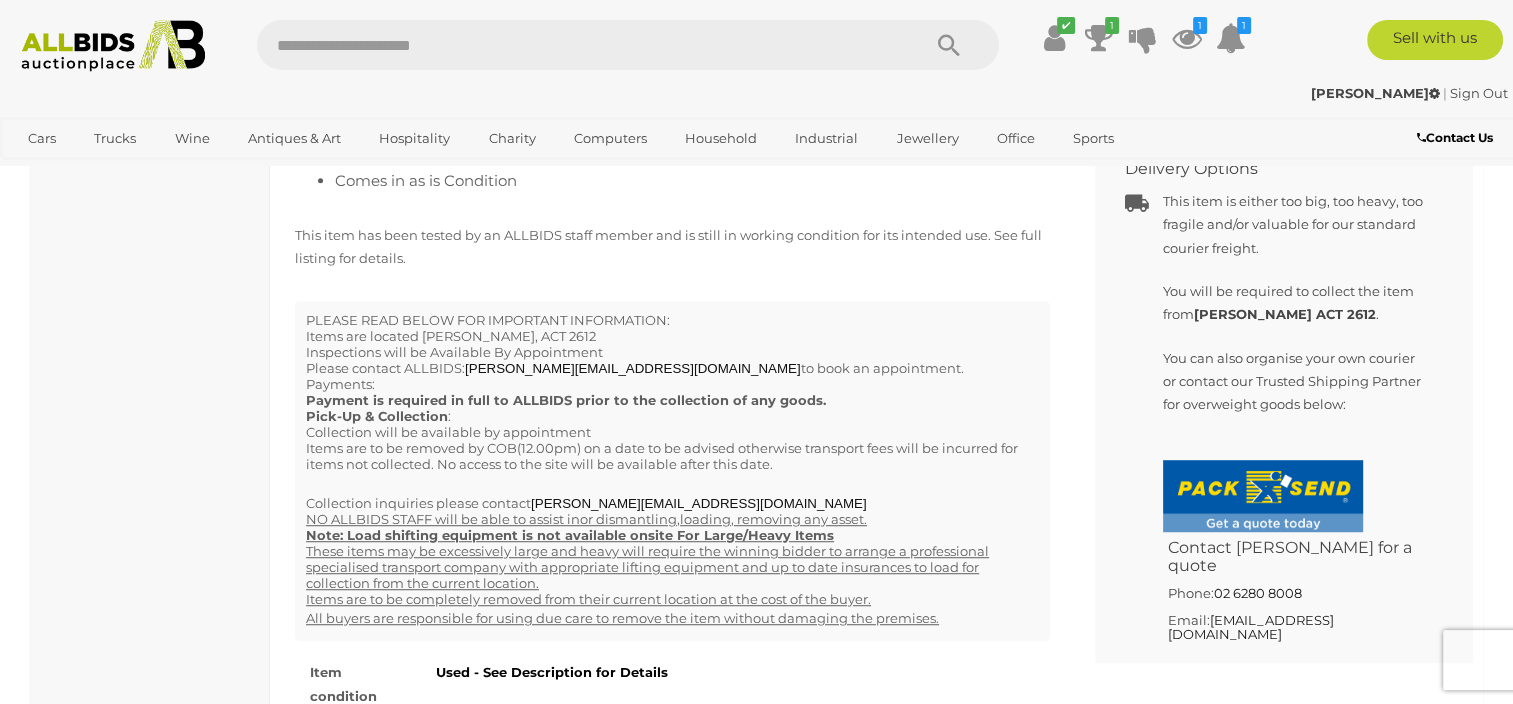 scroll, scrollTop: 1100, scrollLeft: 0, axis: vertical 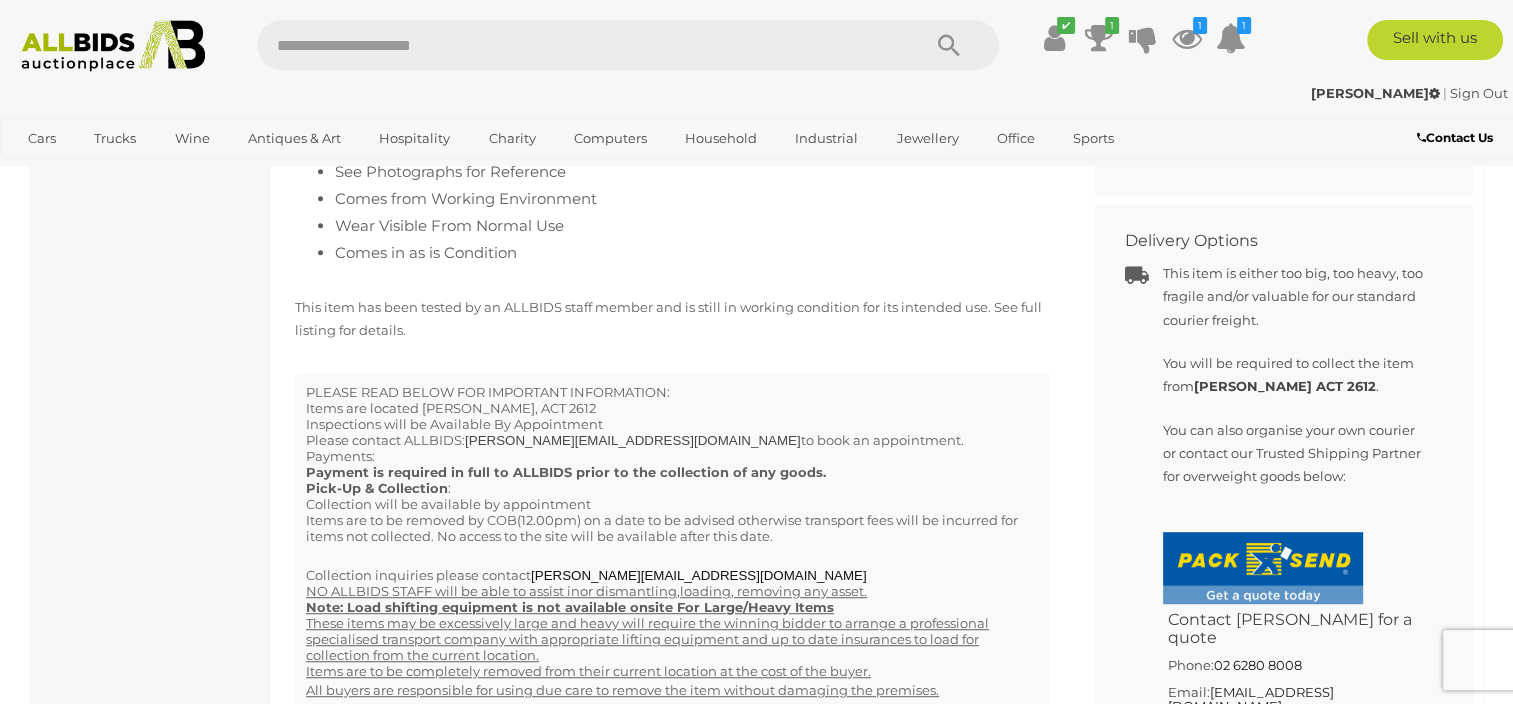 click on "[PERSON_NAME][EMAIL_ADDRESS][DOMAIN_NAME]" at bounding box center [633, 440] 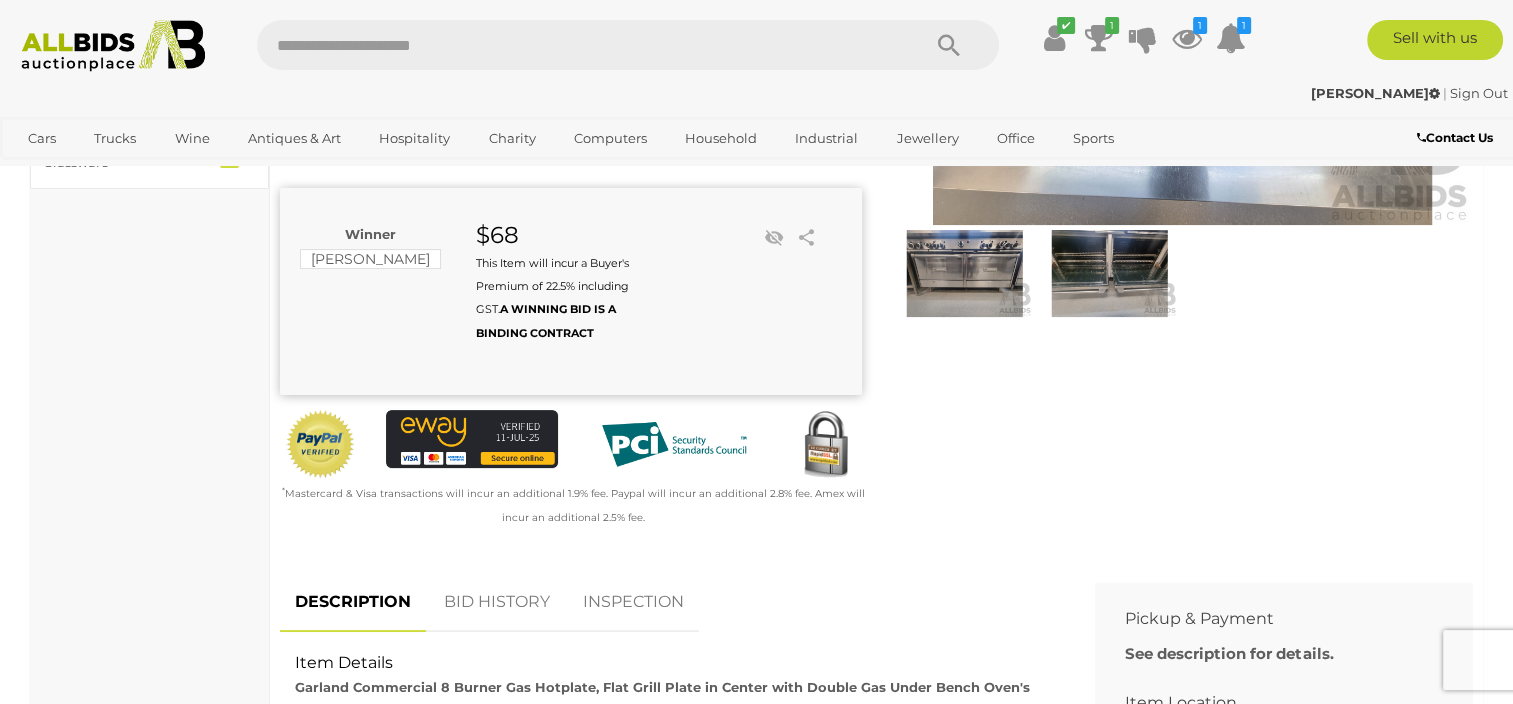 scroll, scrollTop: 0, scrollLeft: 0, axis: both 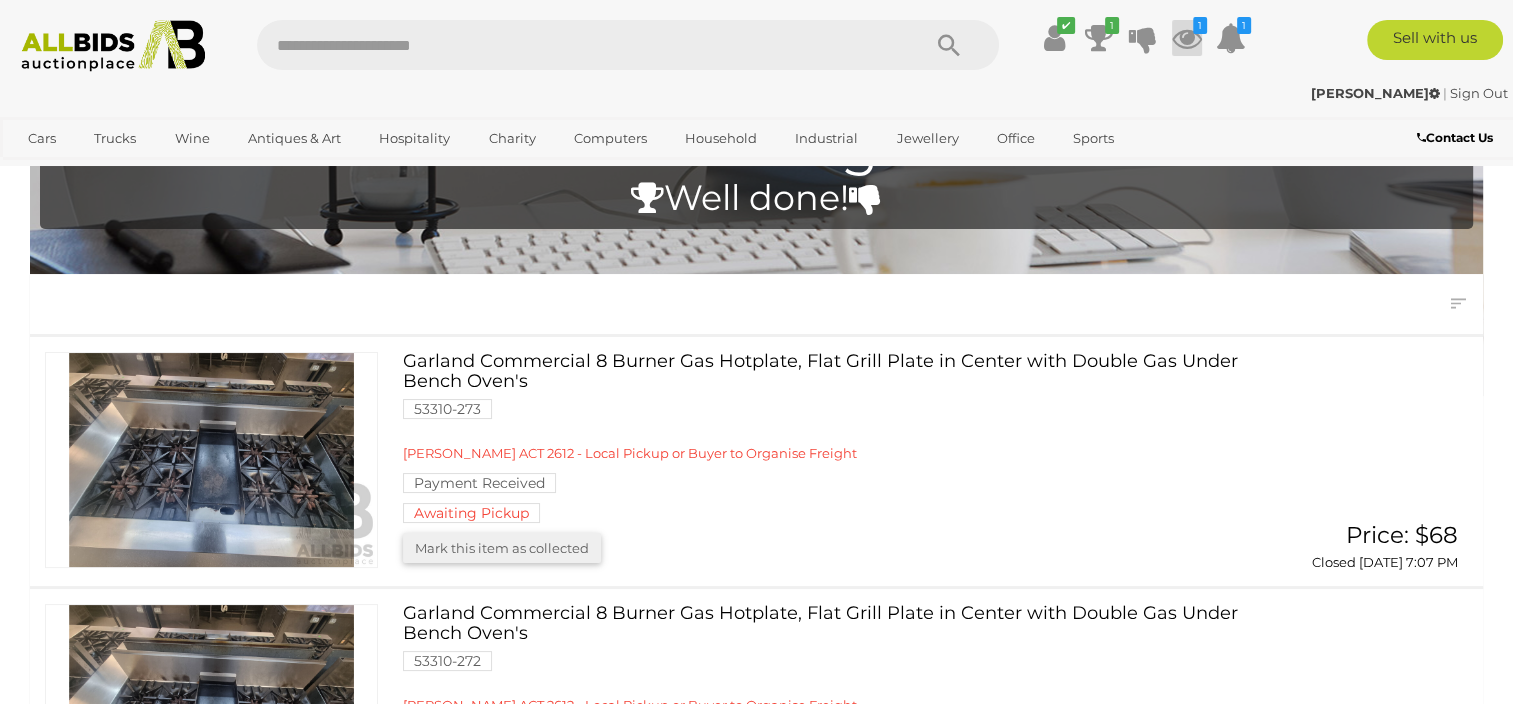 click at bounding box center (1187, 38) 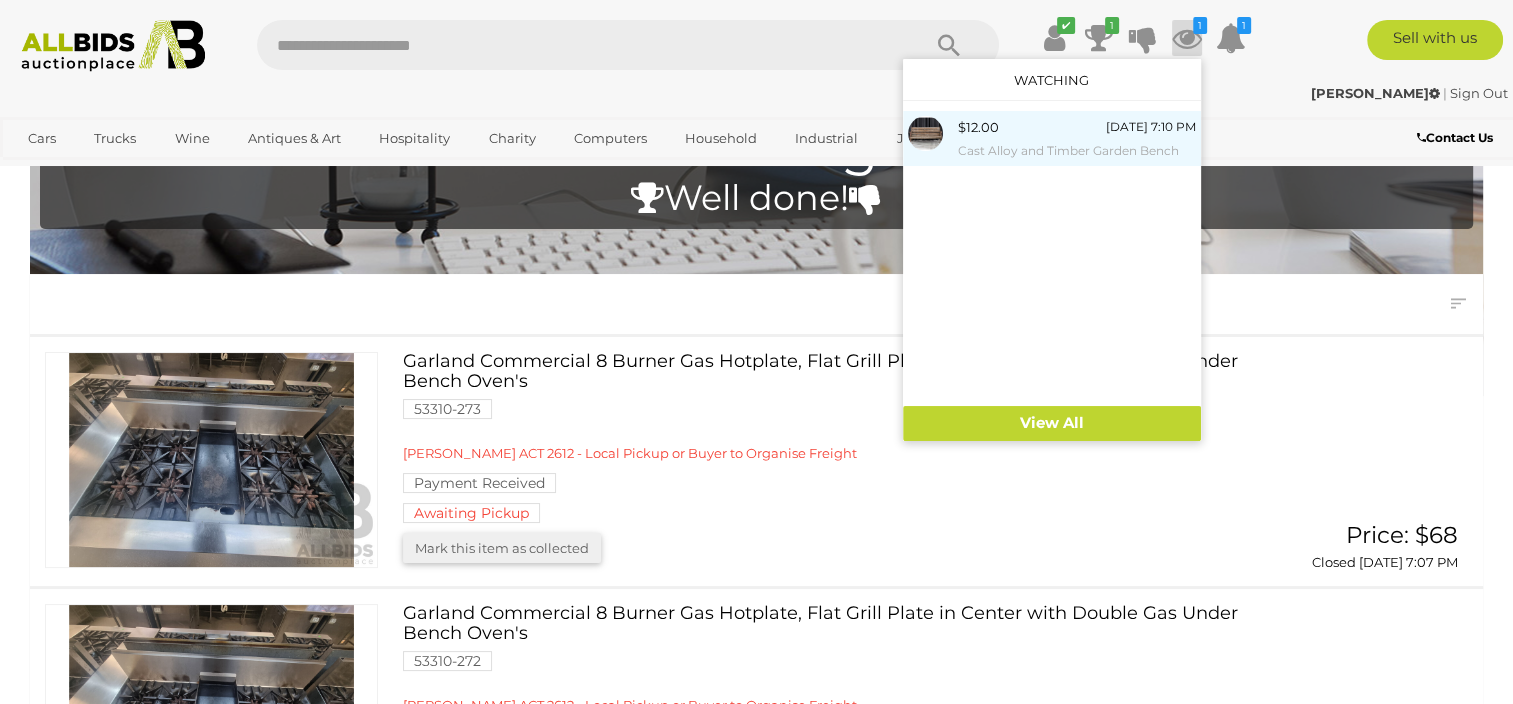 click at bounding box center (925, 133) 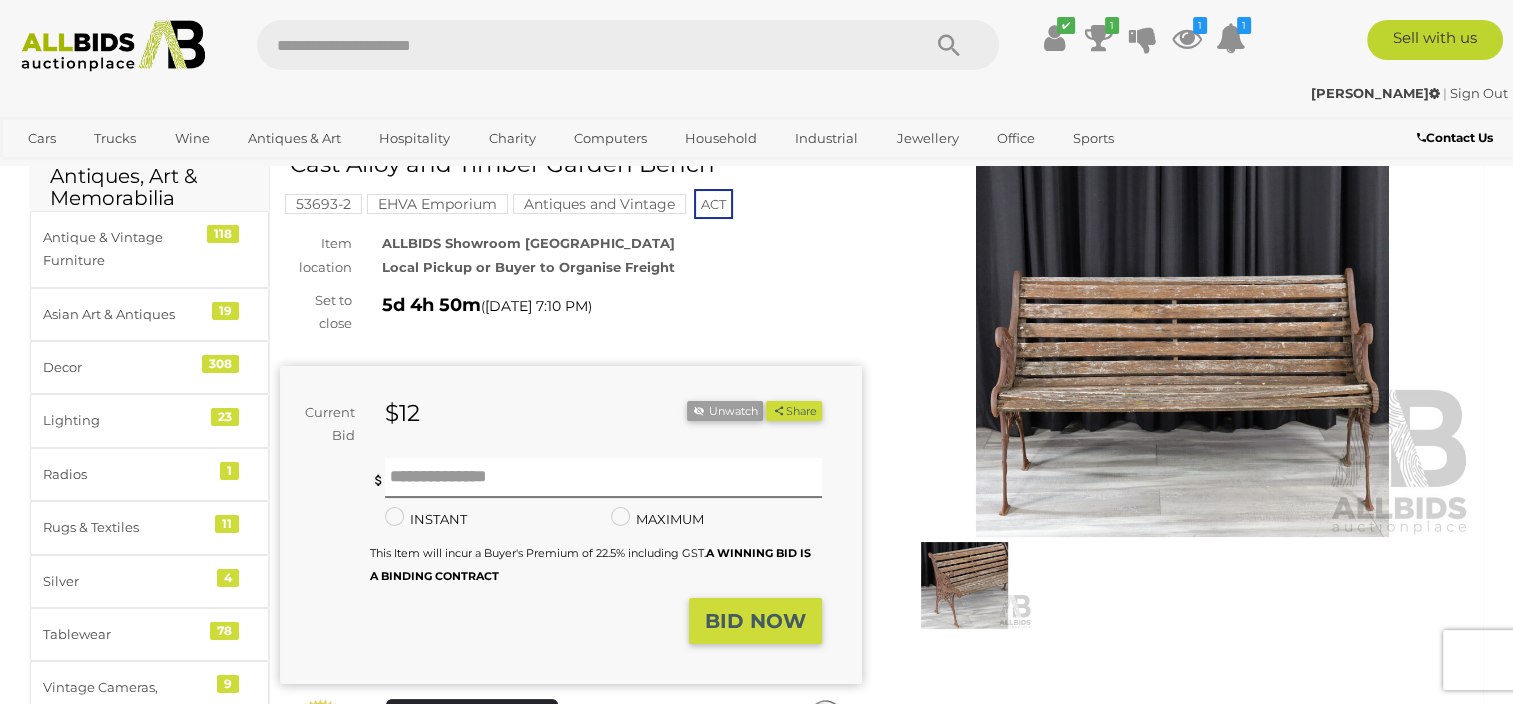 scroll, scrollTop: 0, scrollLeft: 0, axis: both 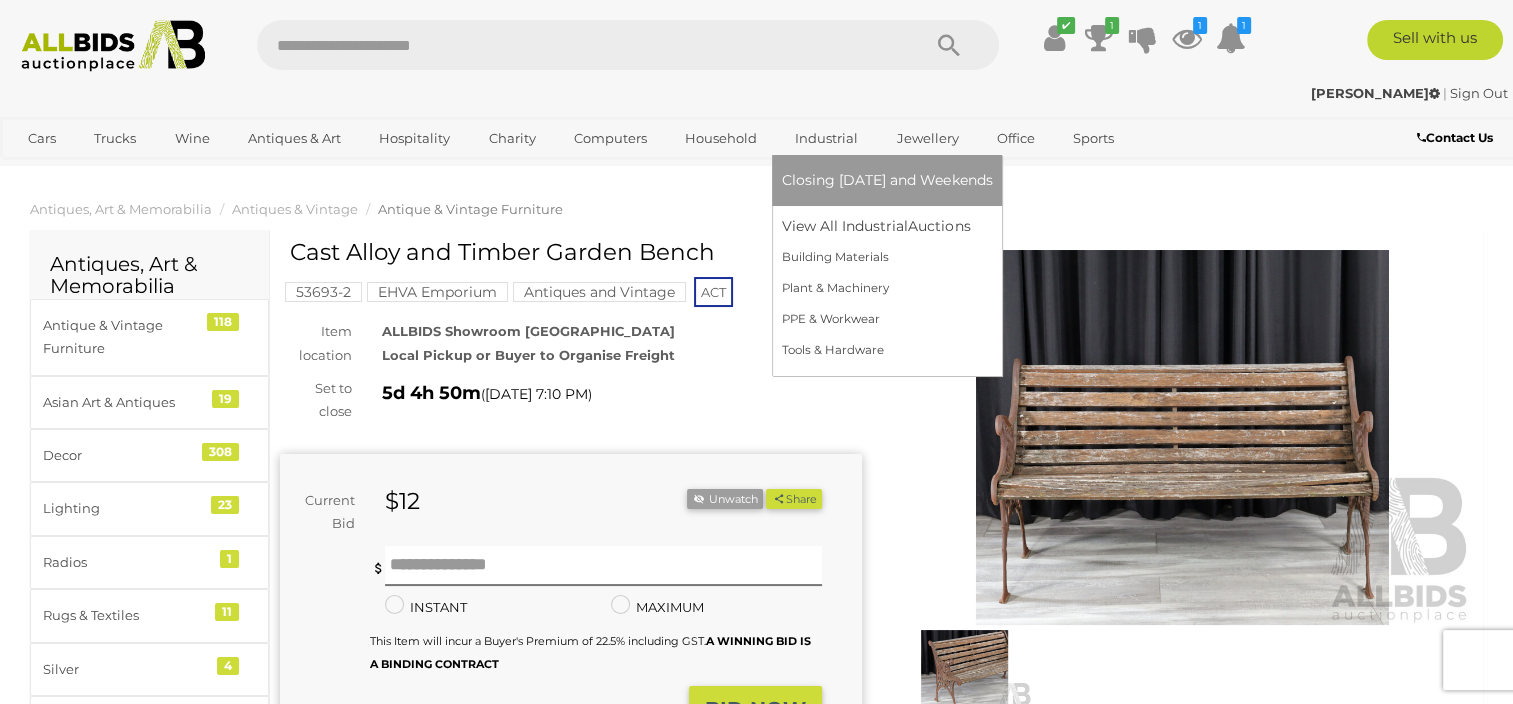 click on "Industrial" at bounding box center (826, 138) 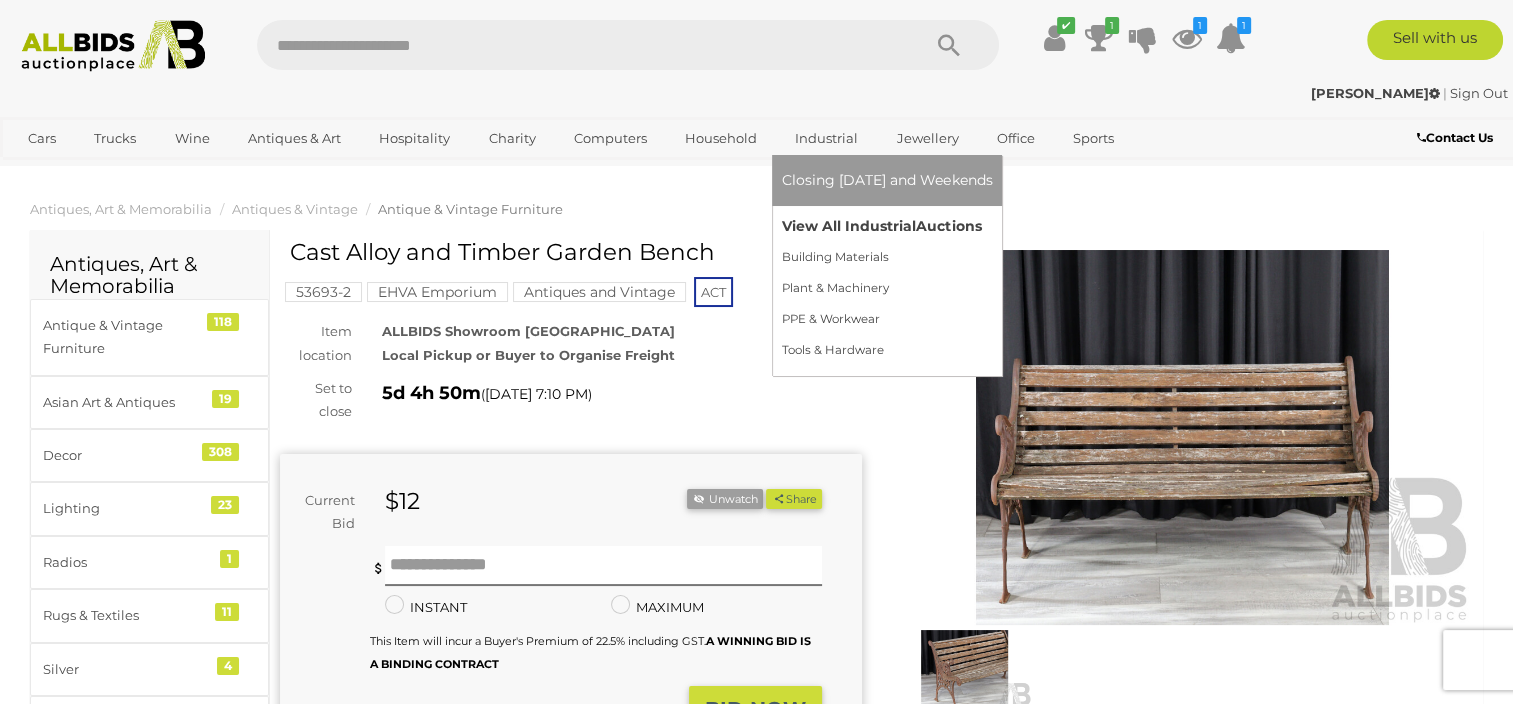 click on "View All Industrial  Auctions" at bounding box center (887, 226) 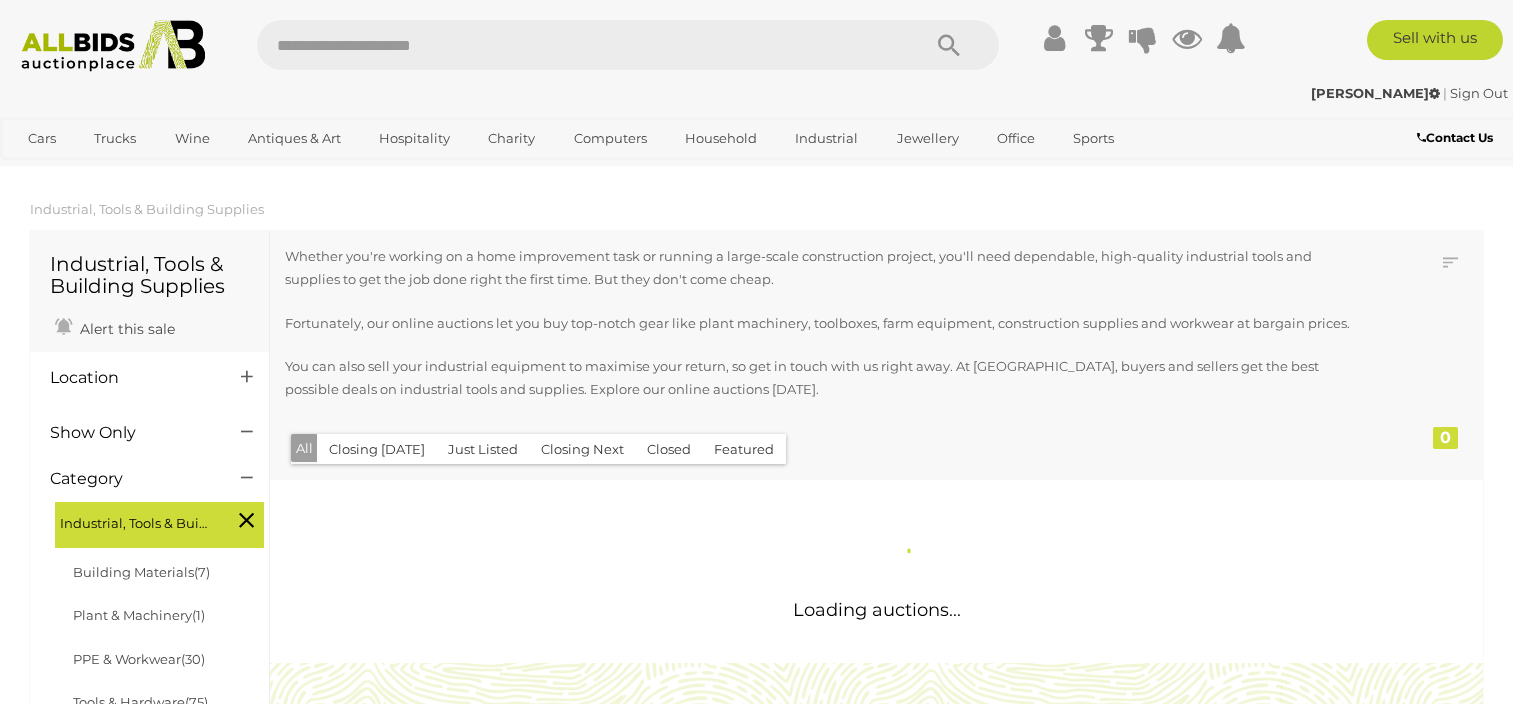 scroll, scrollTop: 0, scrollLeft: 0, axis: both 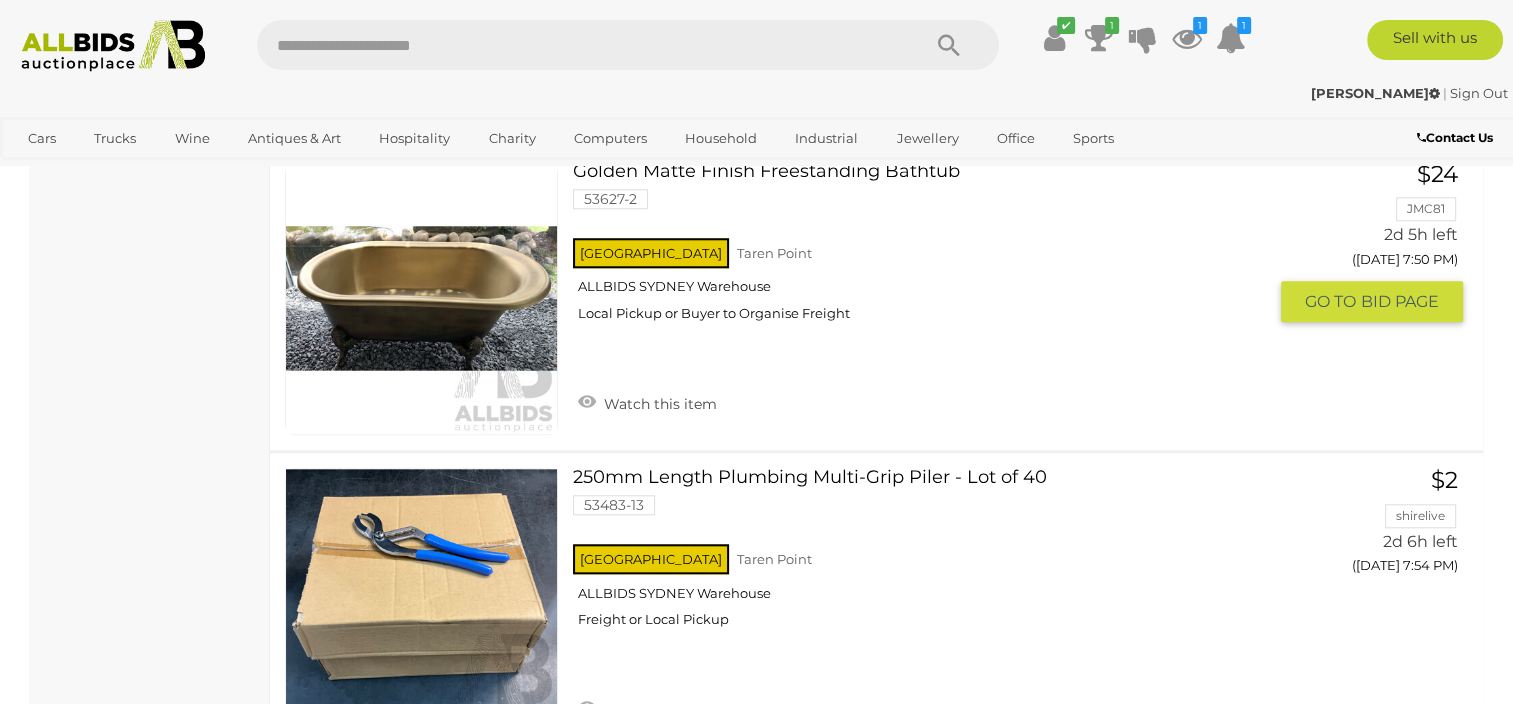 click at bounding box center (421, 298) 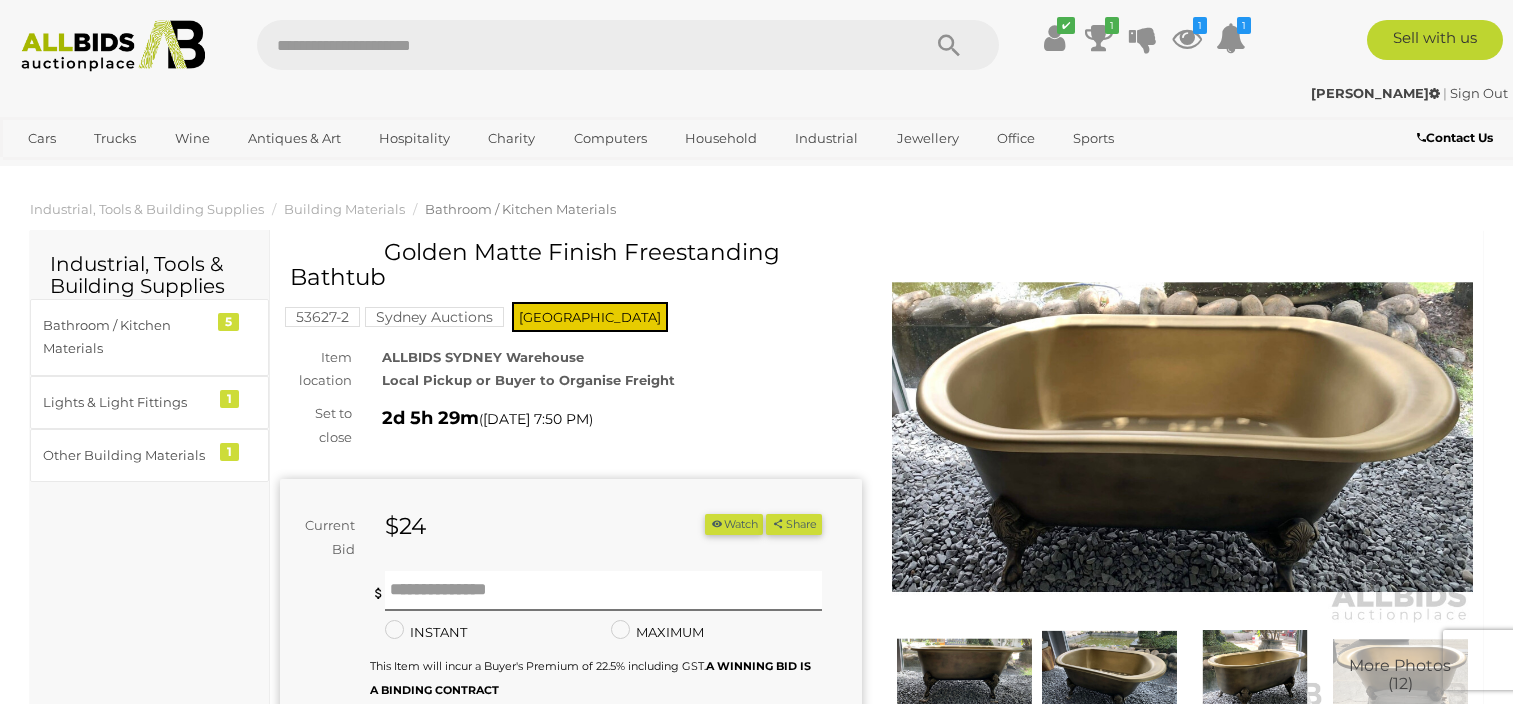 scroll, scrollTop: 0, scrollLeft: 0, axis: both 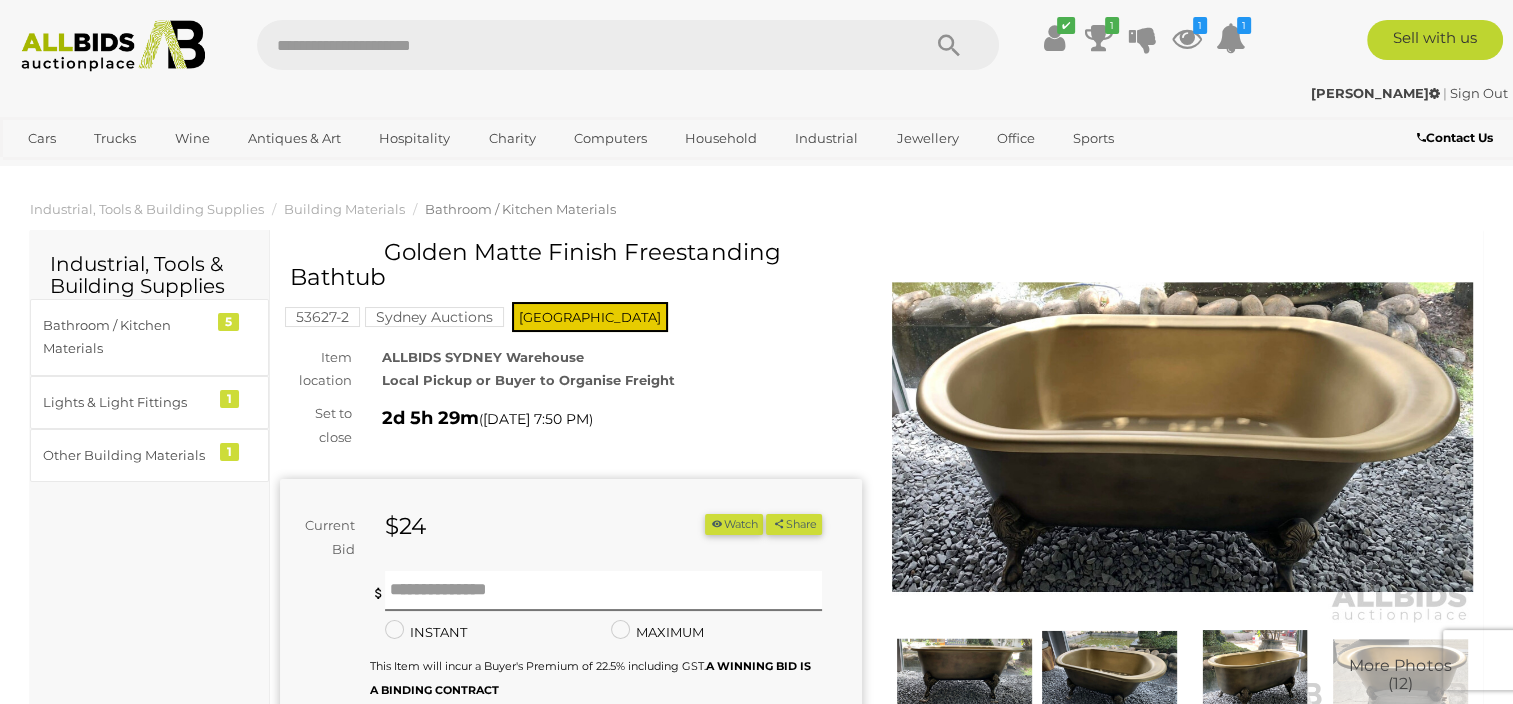 click at bounding box center (1183, 437) 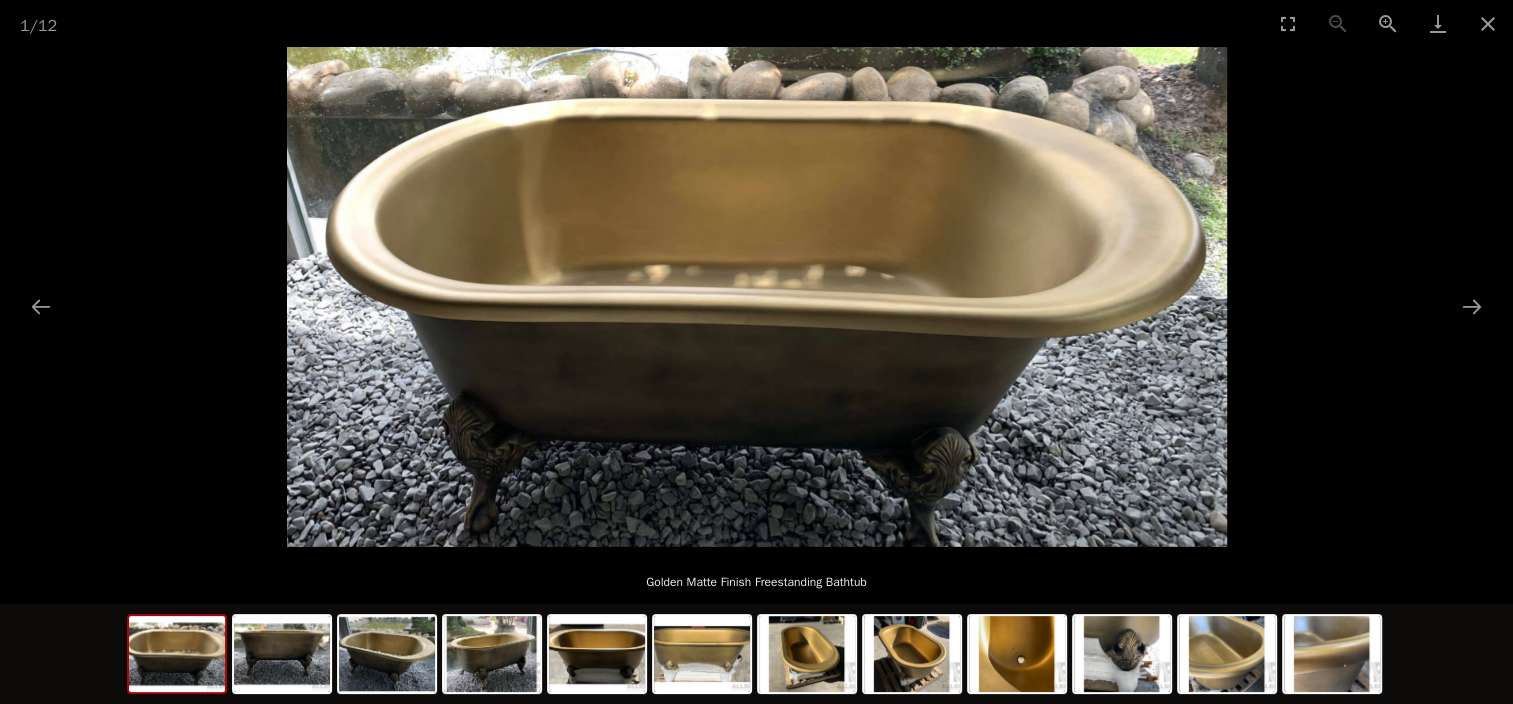 scroll, scrollTop: 400, scrollLeft: 0, axis: vertical 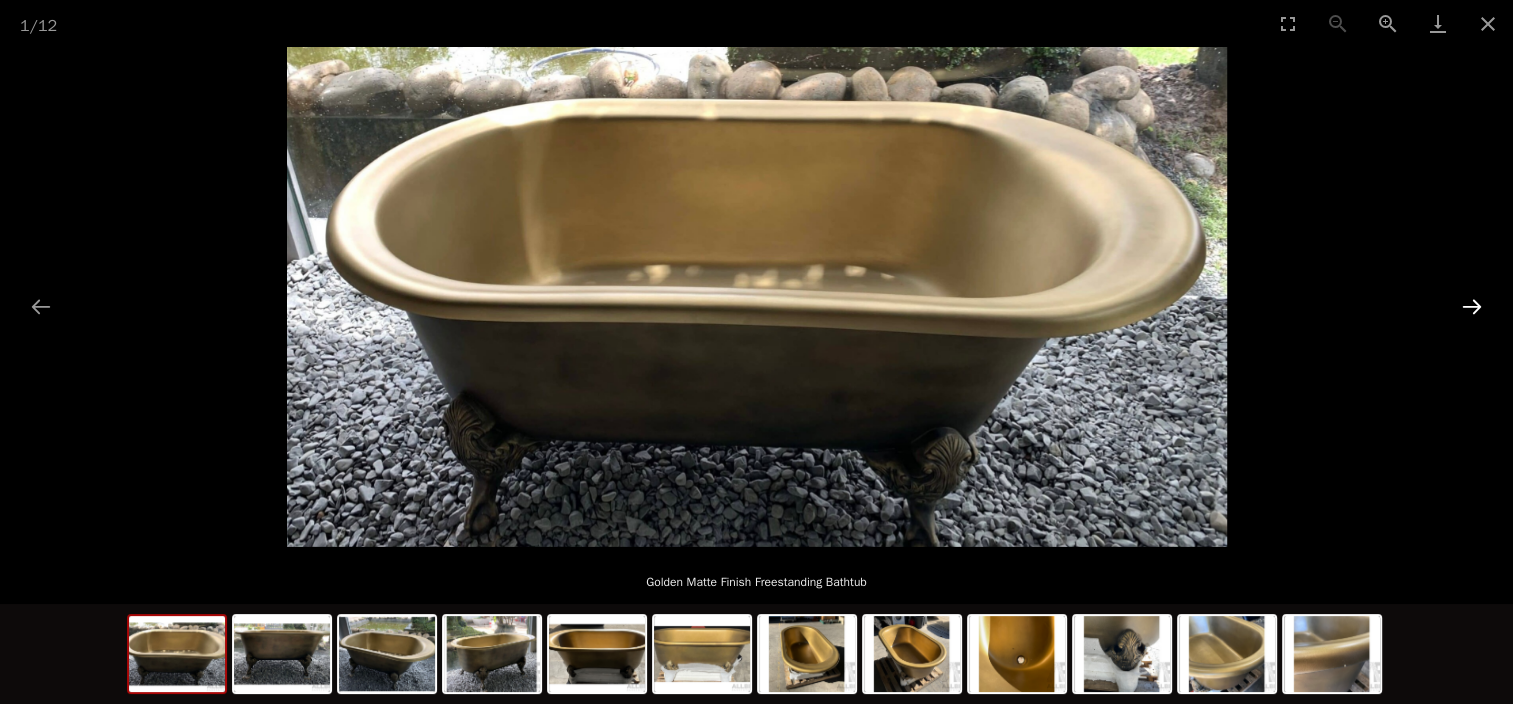 click at bounding box center [1472, 306] 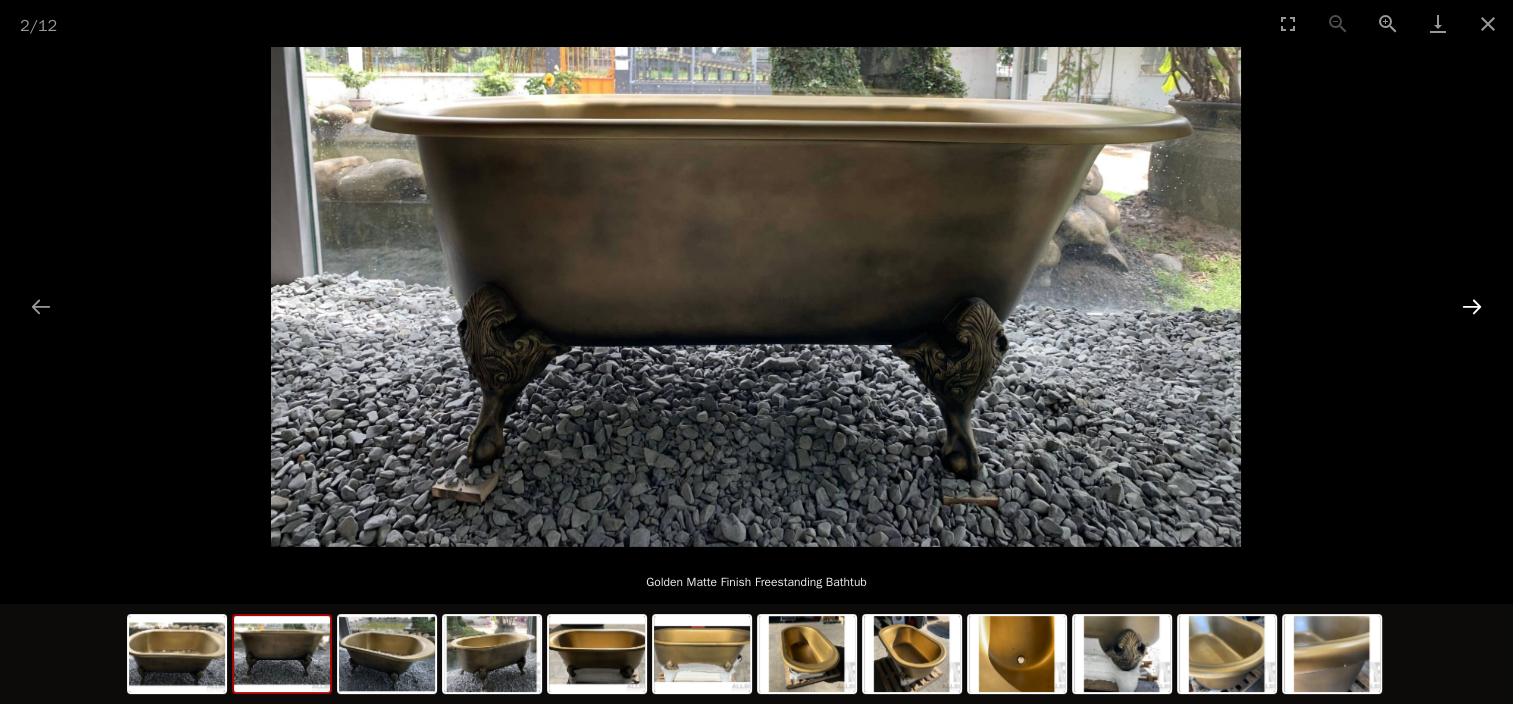 click at bounding box center (1472, 306) 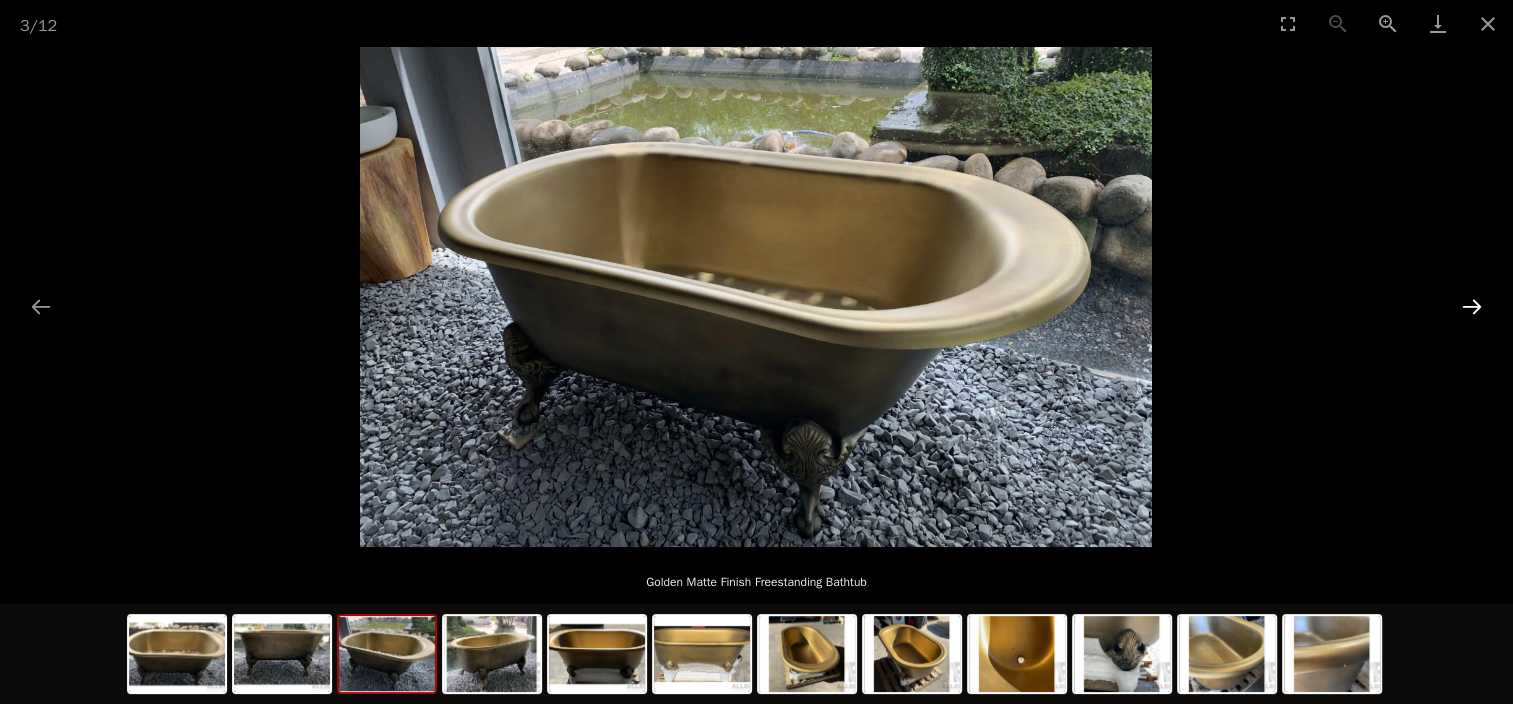 click at bounding box center [1472, 306] 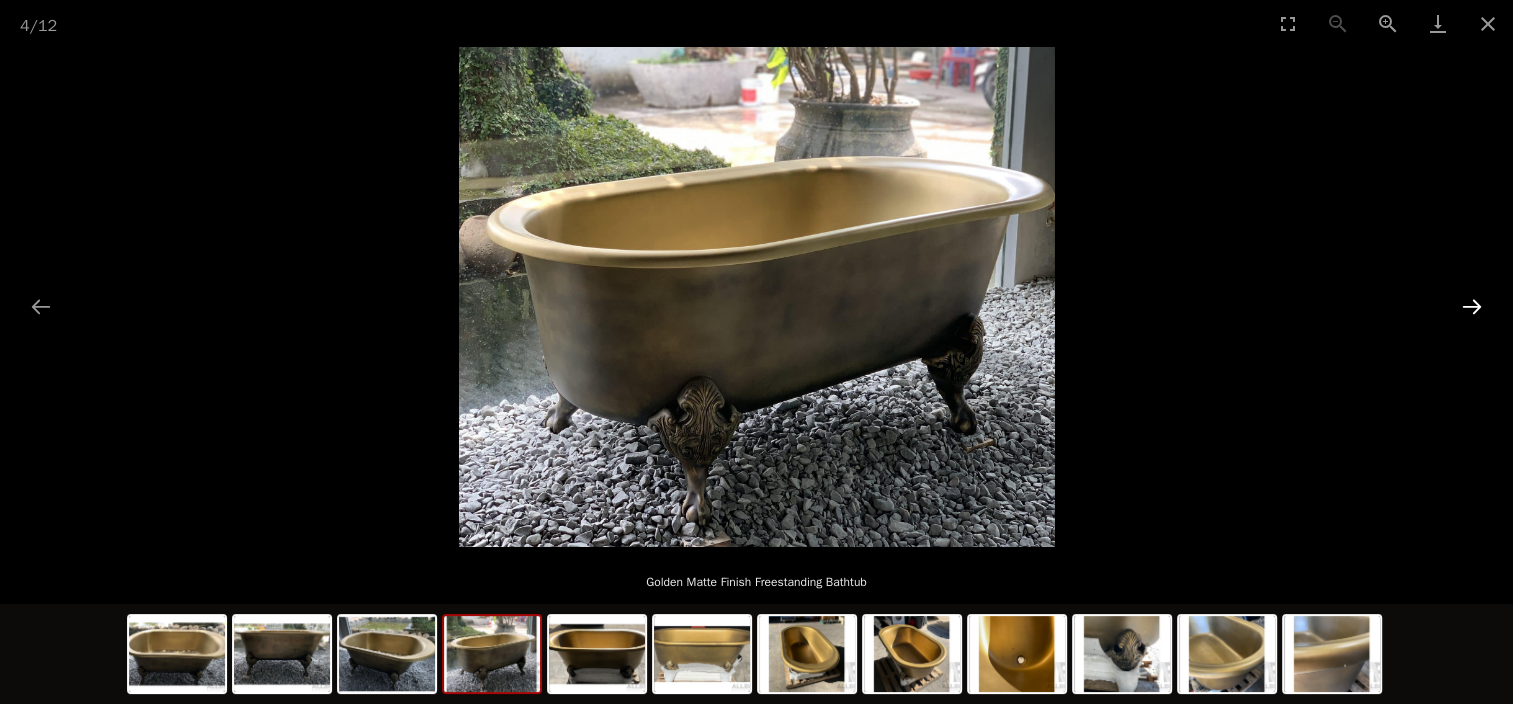 click at bounding box center [1472, 306] 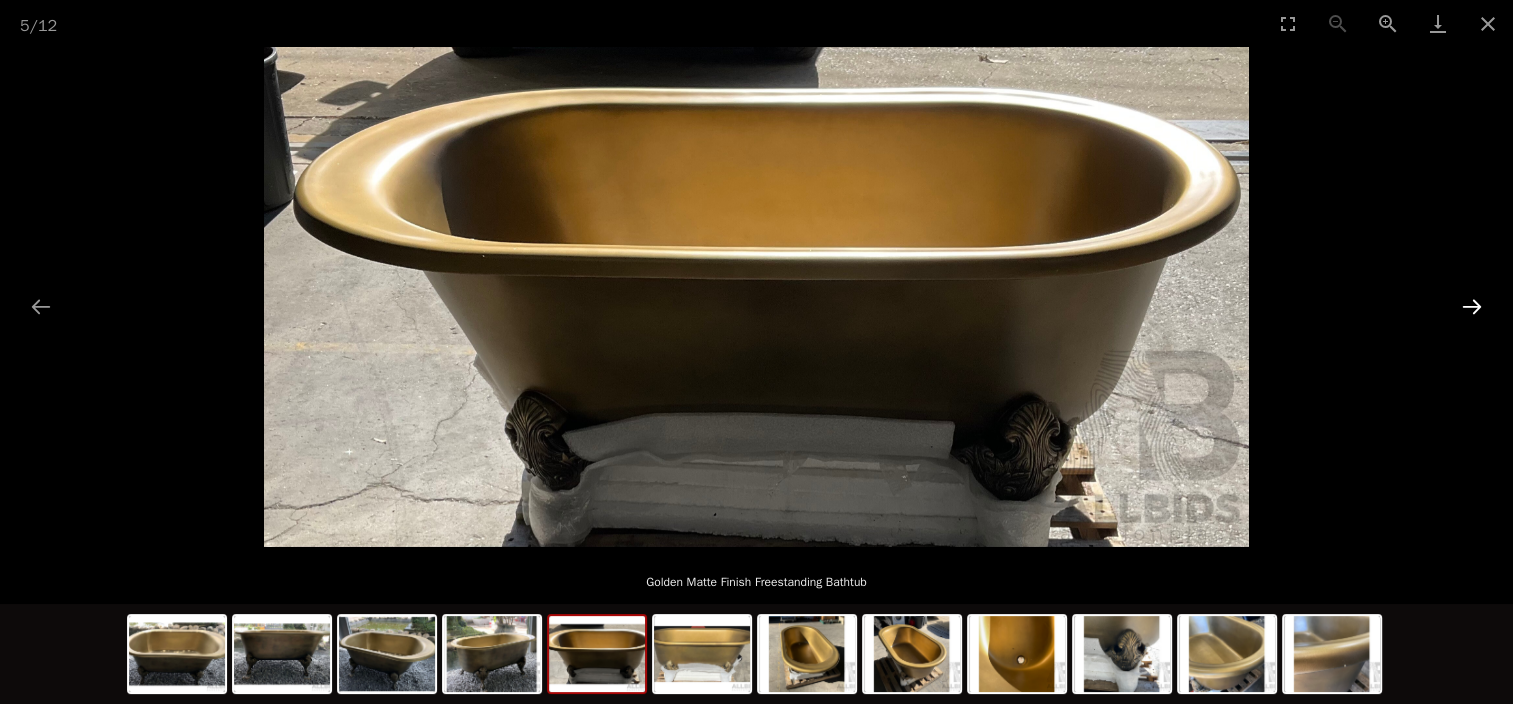 click at bounding box center (1472, 306) 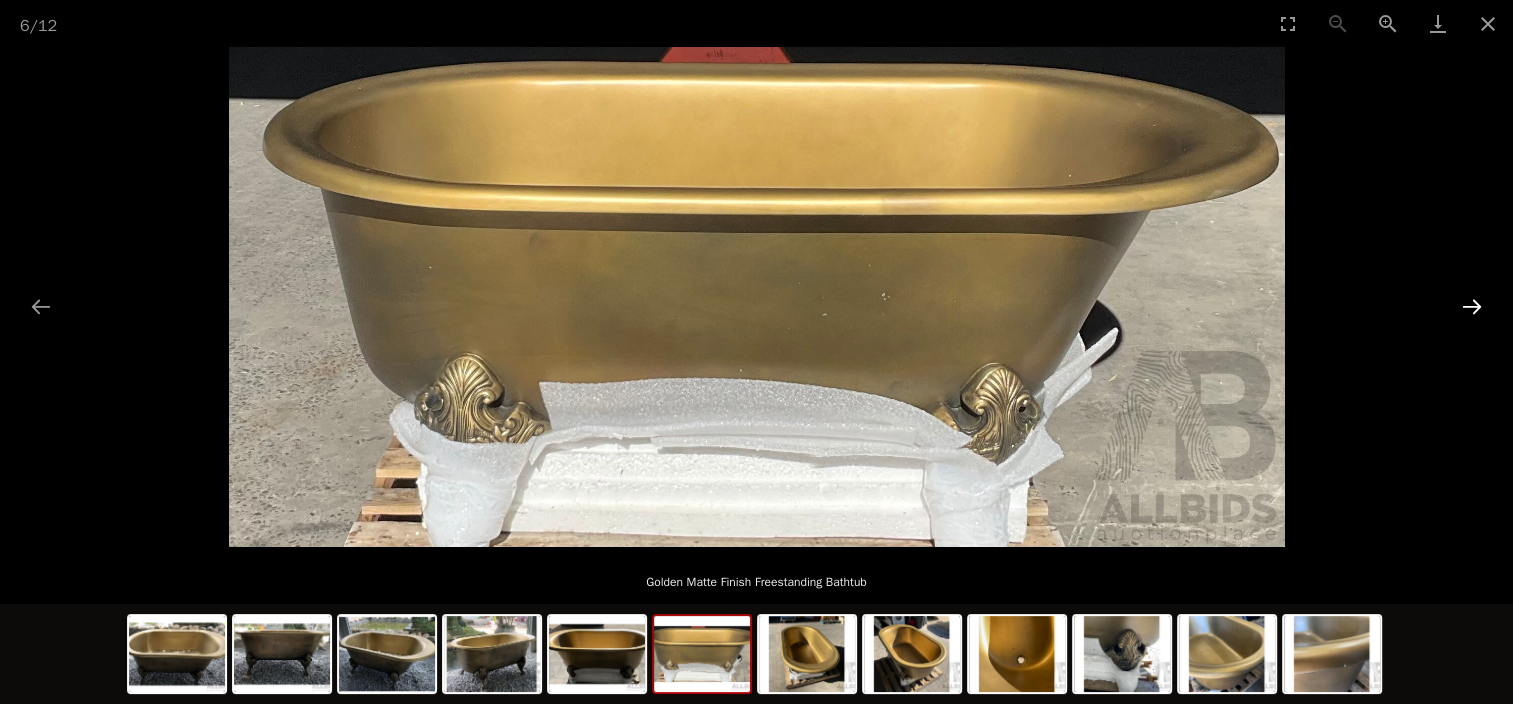 click at bounding box center (1472, 306) 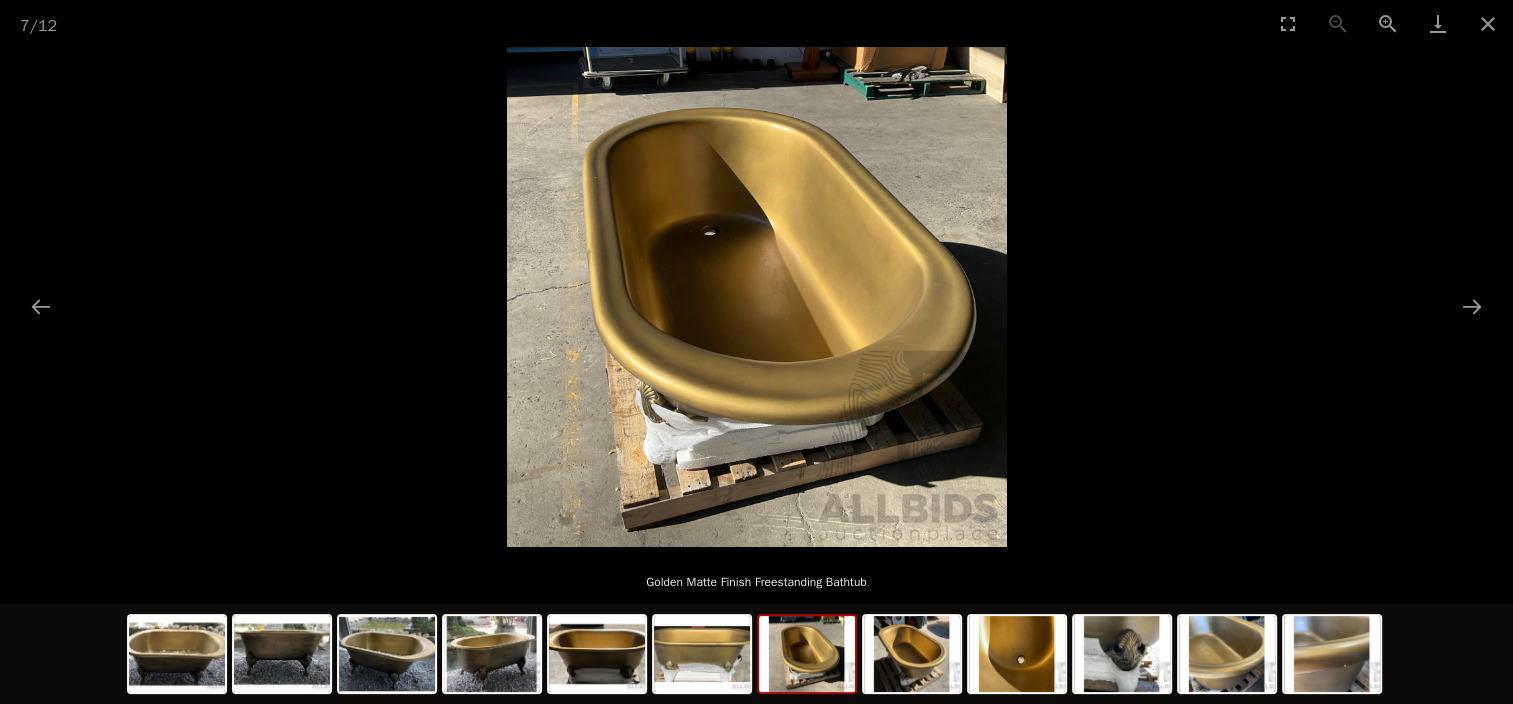 scroll, scrollTop: 0, scrollLeft: 0, axis: both 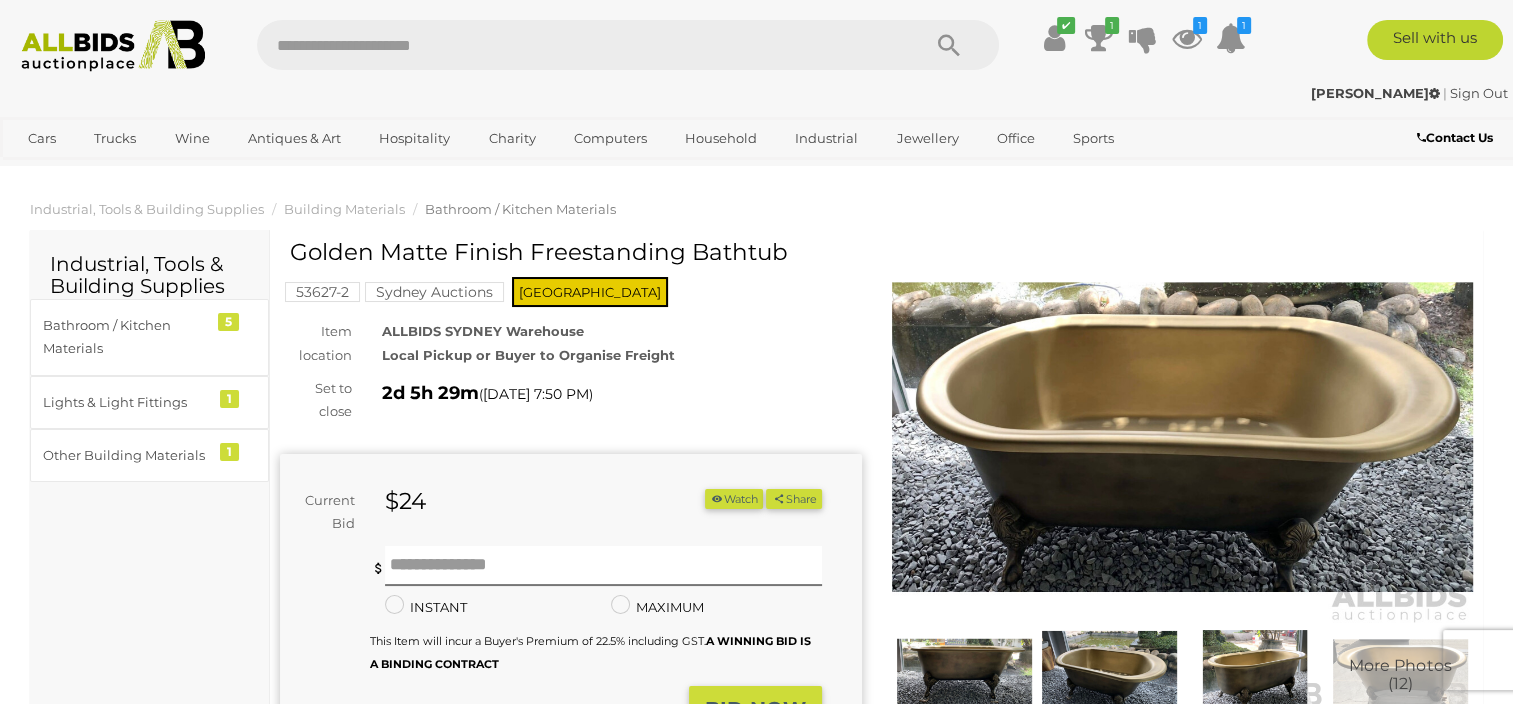 click at bounding box center (1183, 437) 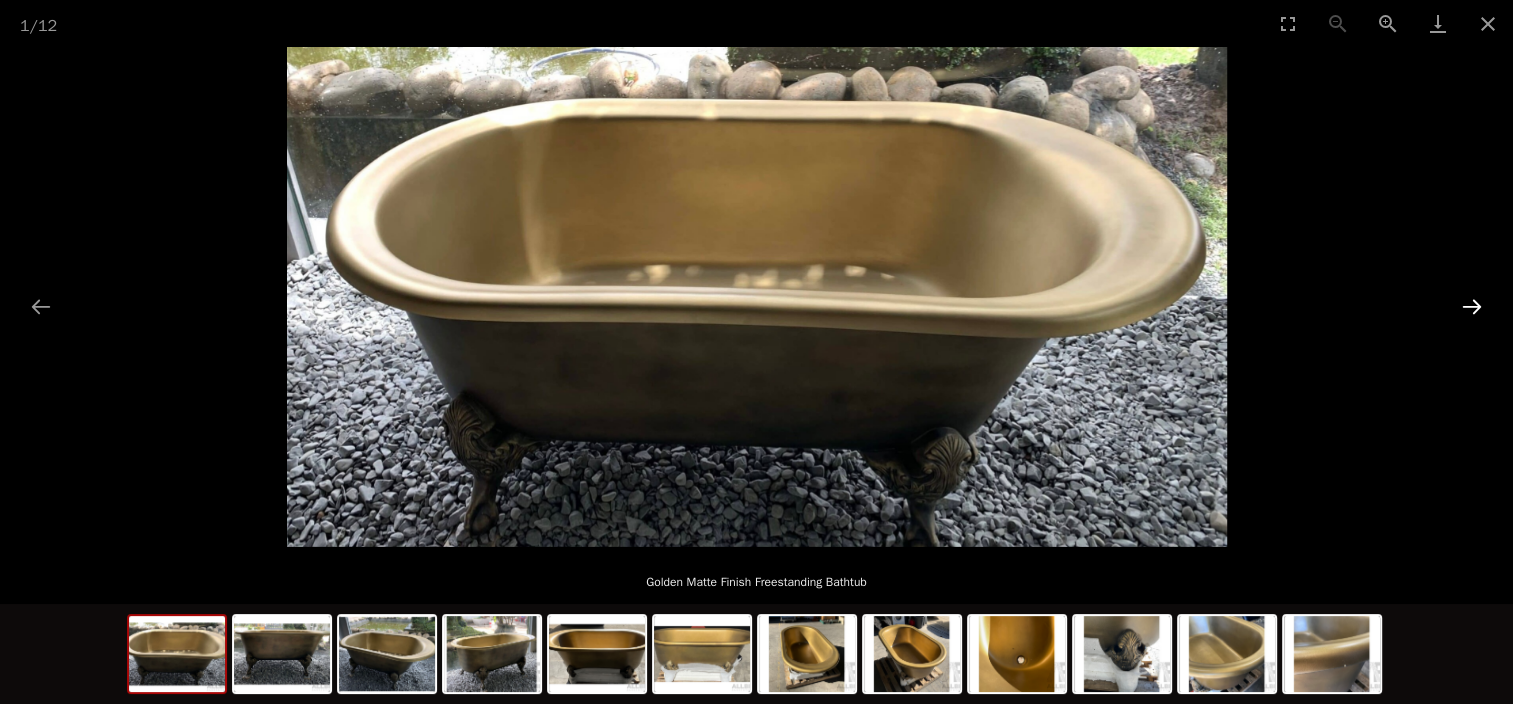 click at bounding box center (1472, 306) 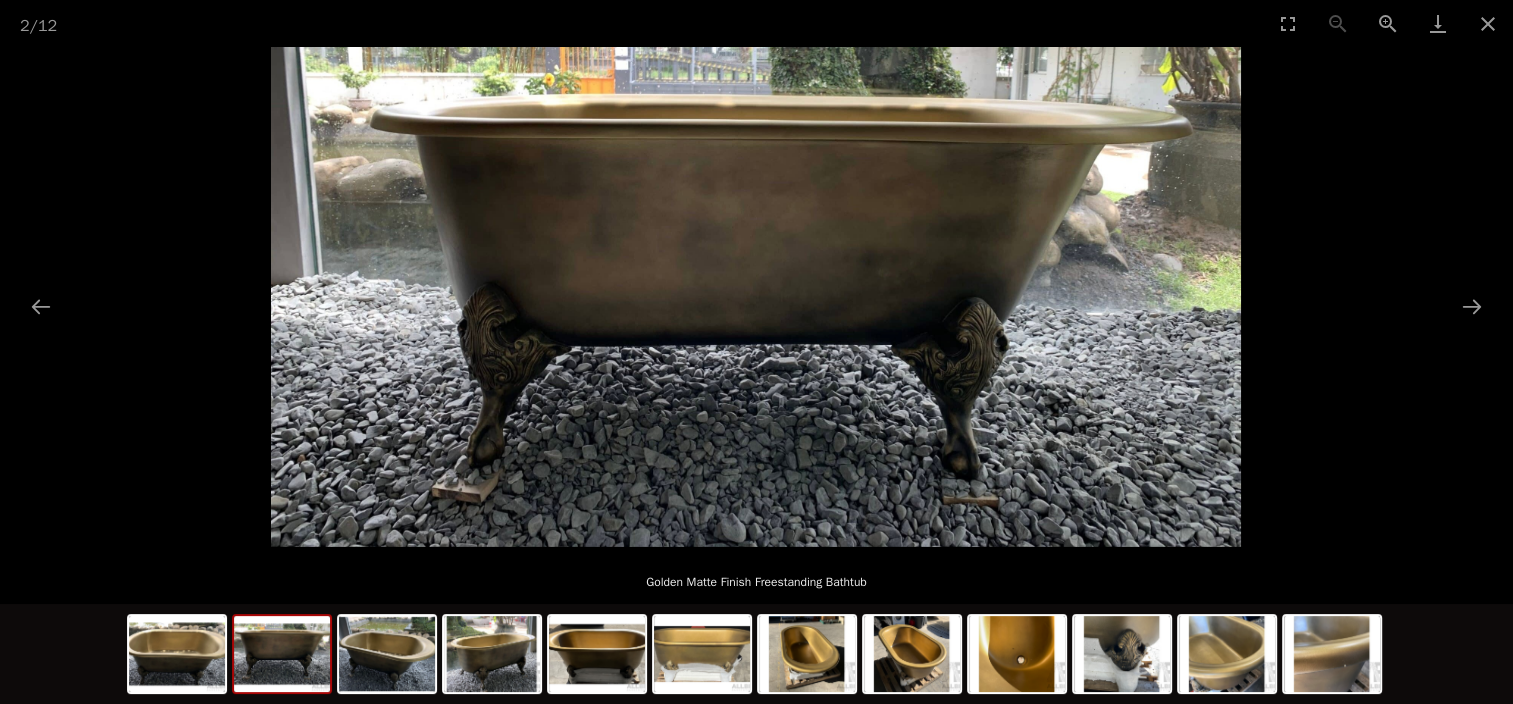 scroll, scrollTop: 100, scrollLeft: 0, axis: vertical 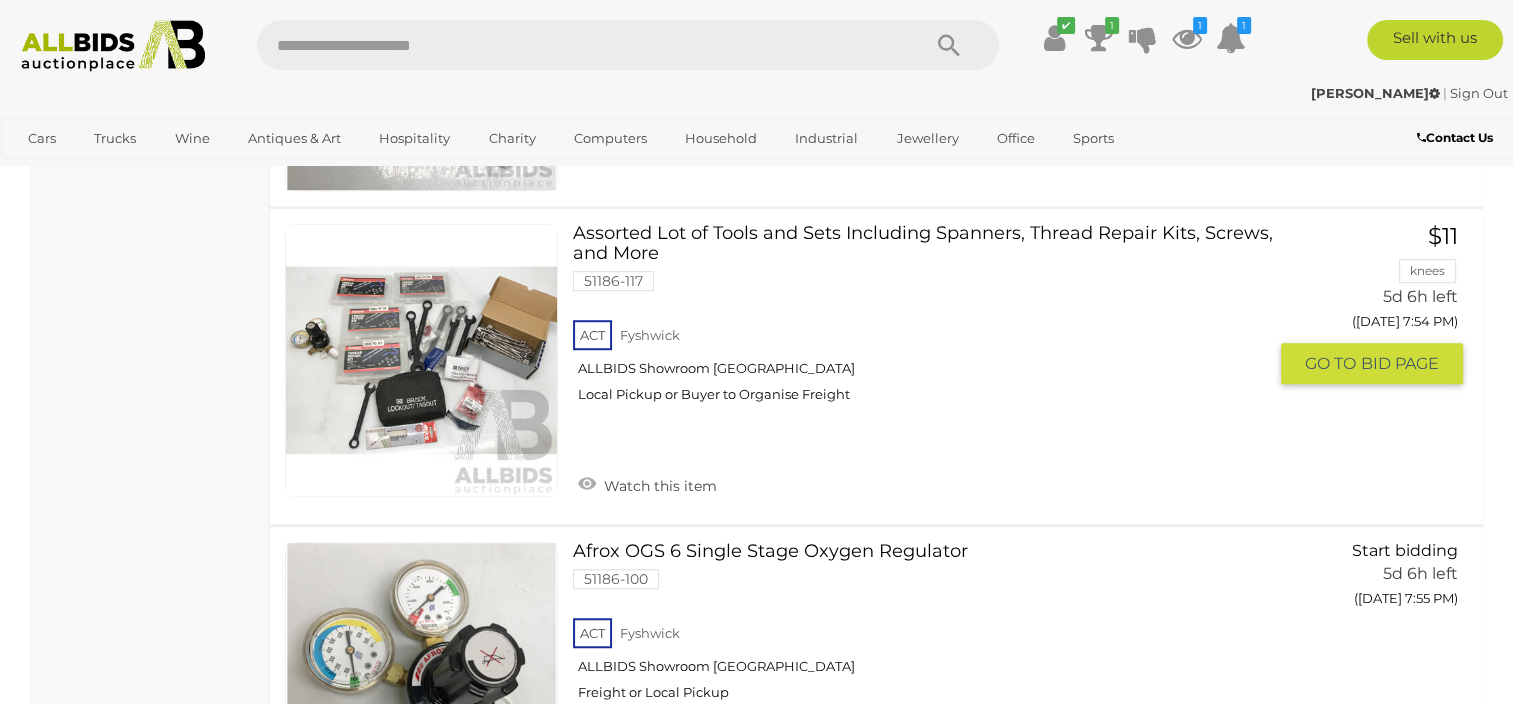 click at bounding box center [421, 360] 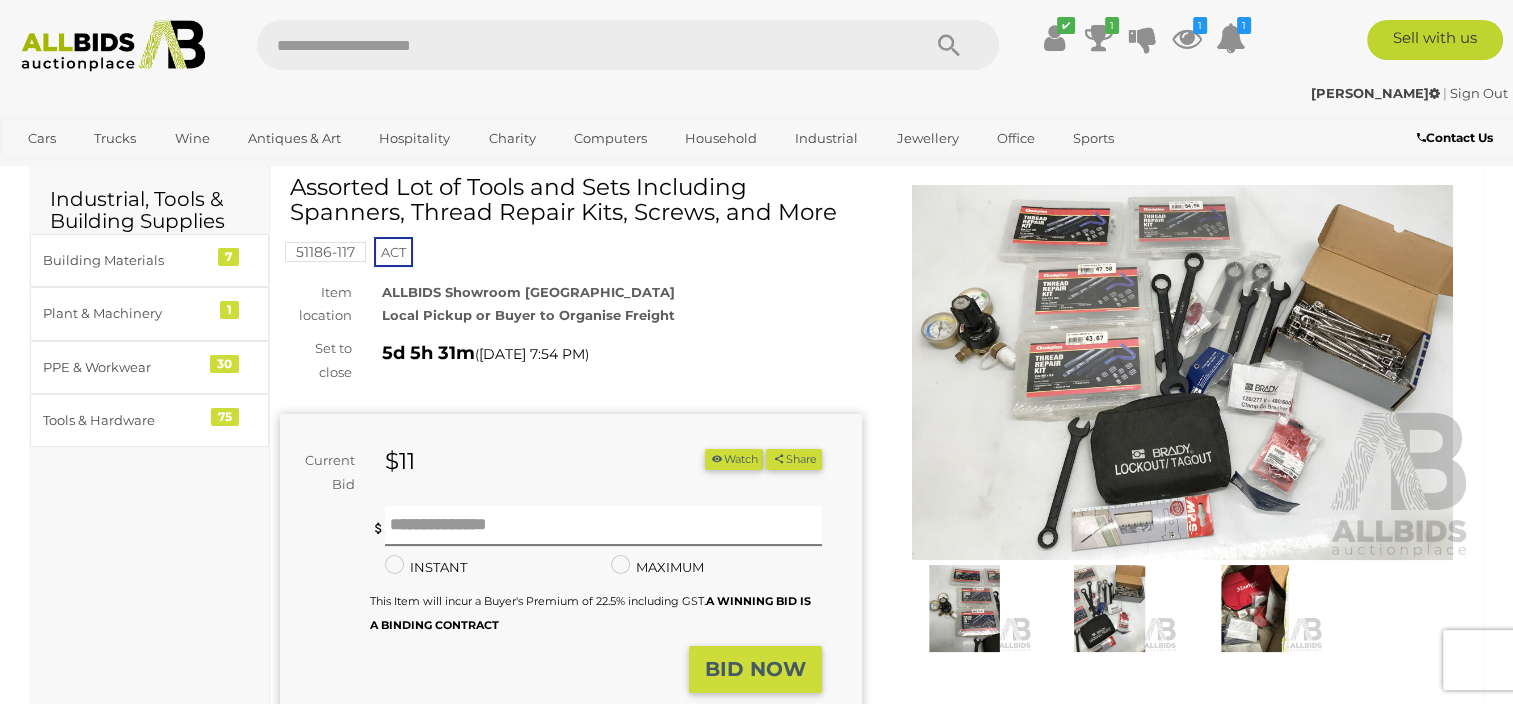 scroll, scrollTop: 100, scrollLeft: 0, axis: vertical 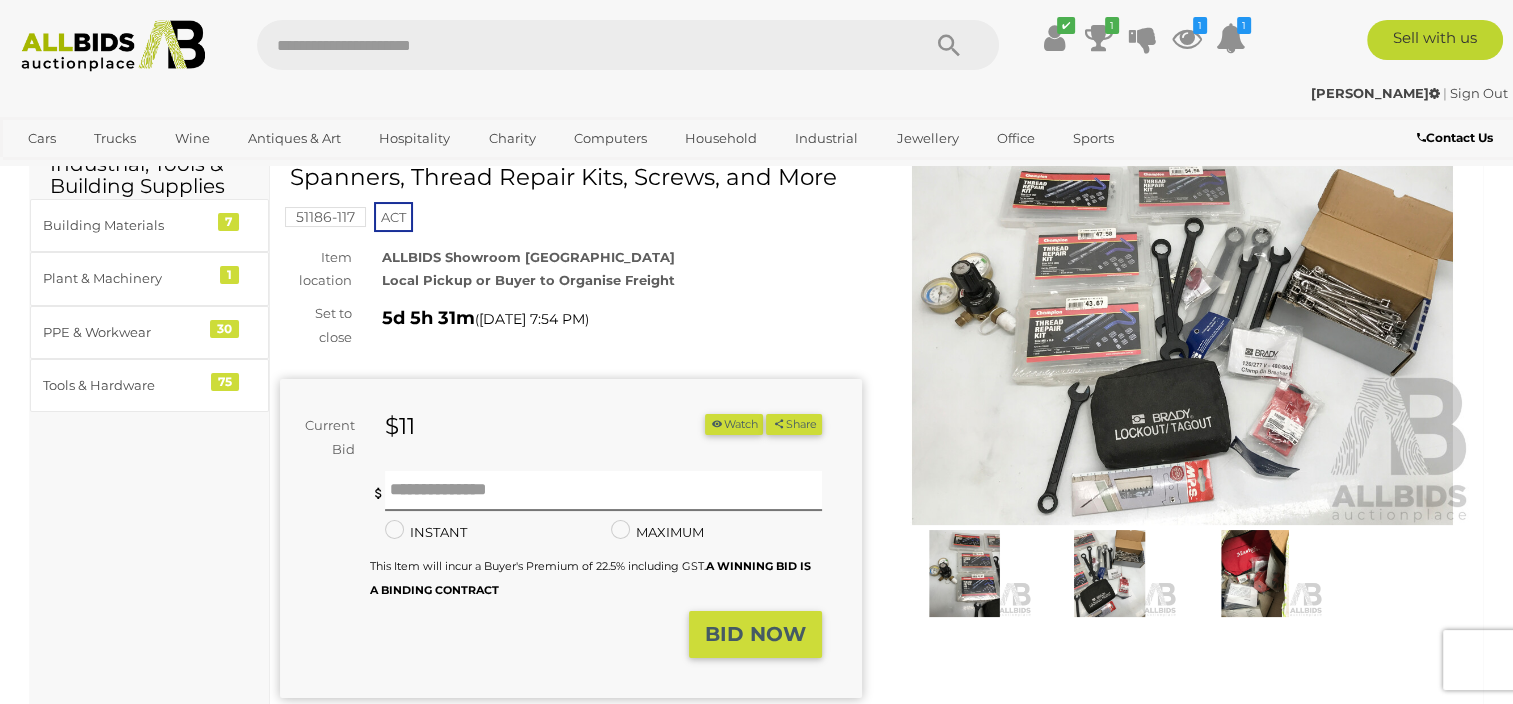 click at bounding box center (1183, 337) 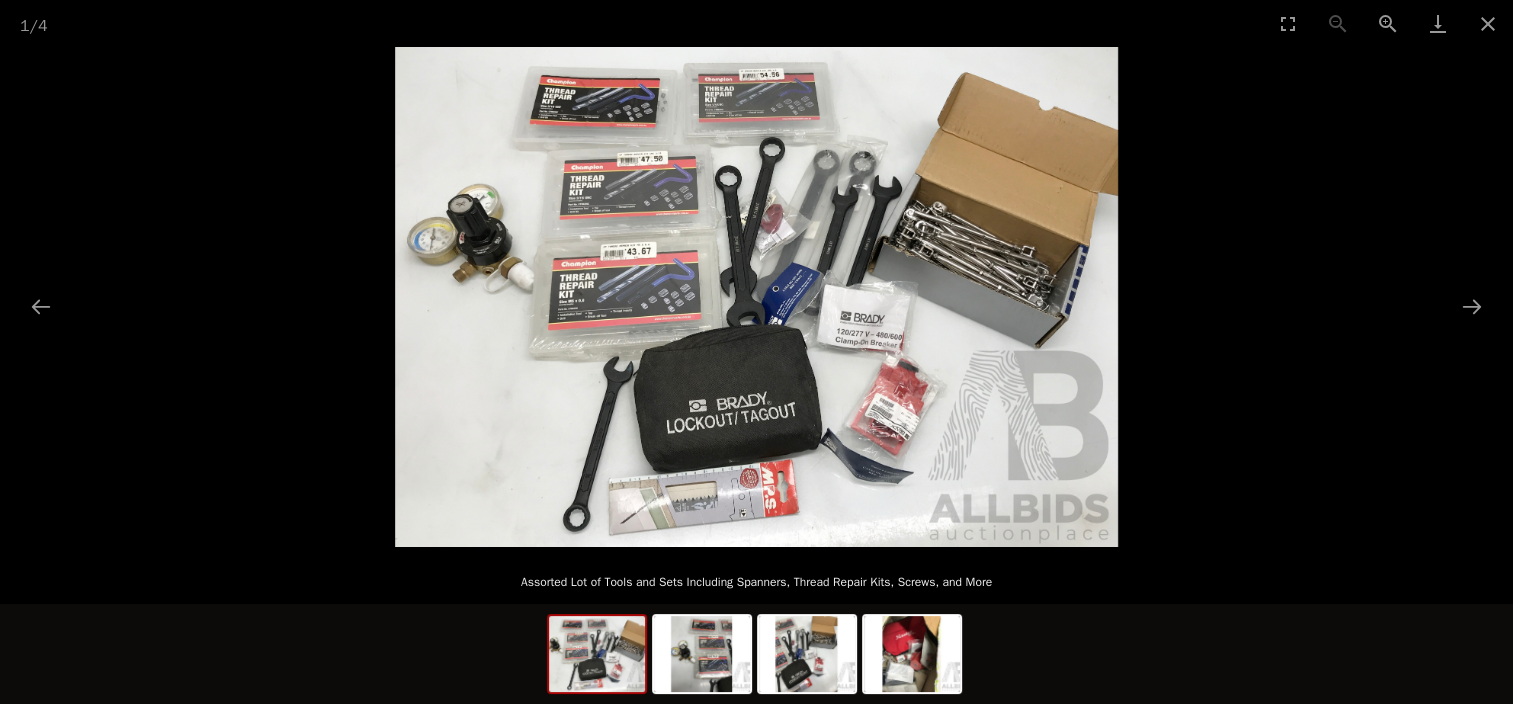 click at bounding box center (756, 297) 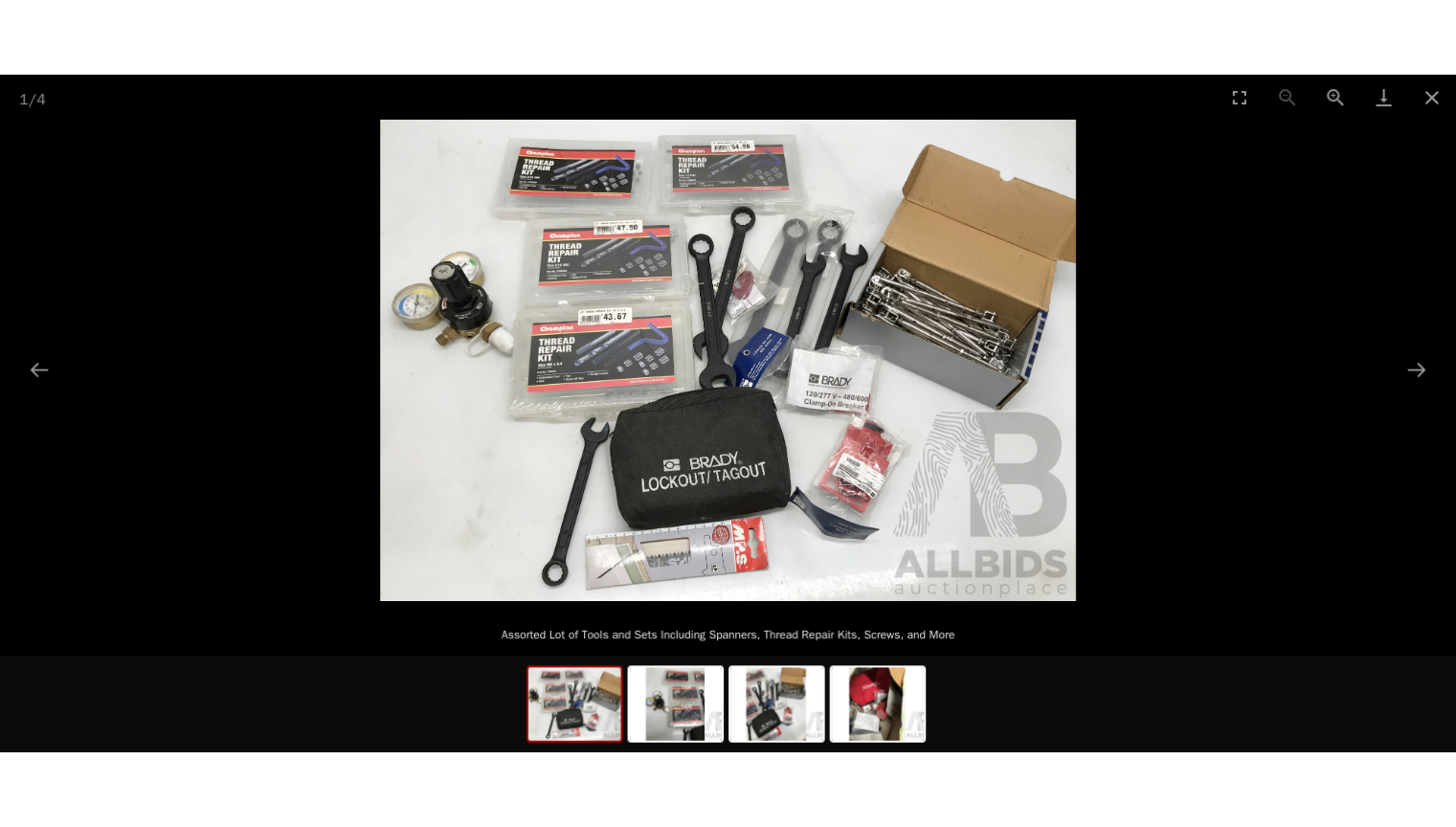 scroll, scrollTop: 0, scrollLeft: 0, axis: both 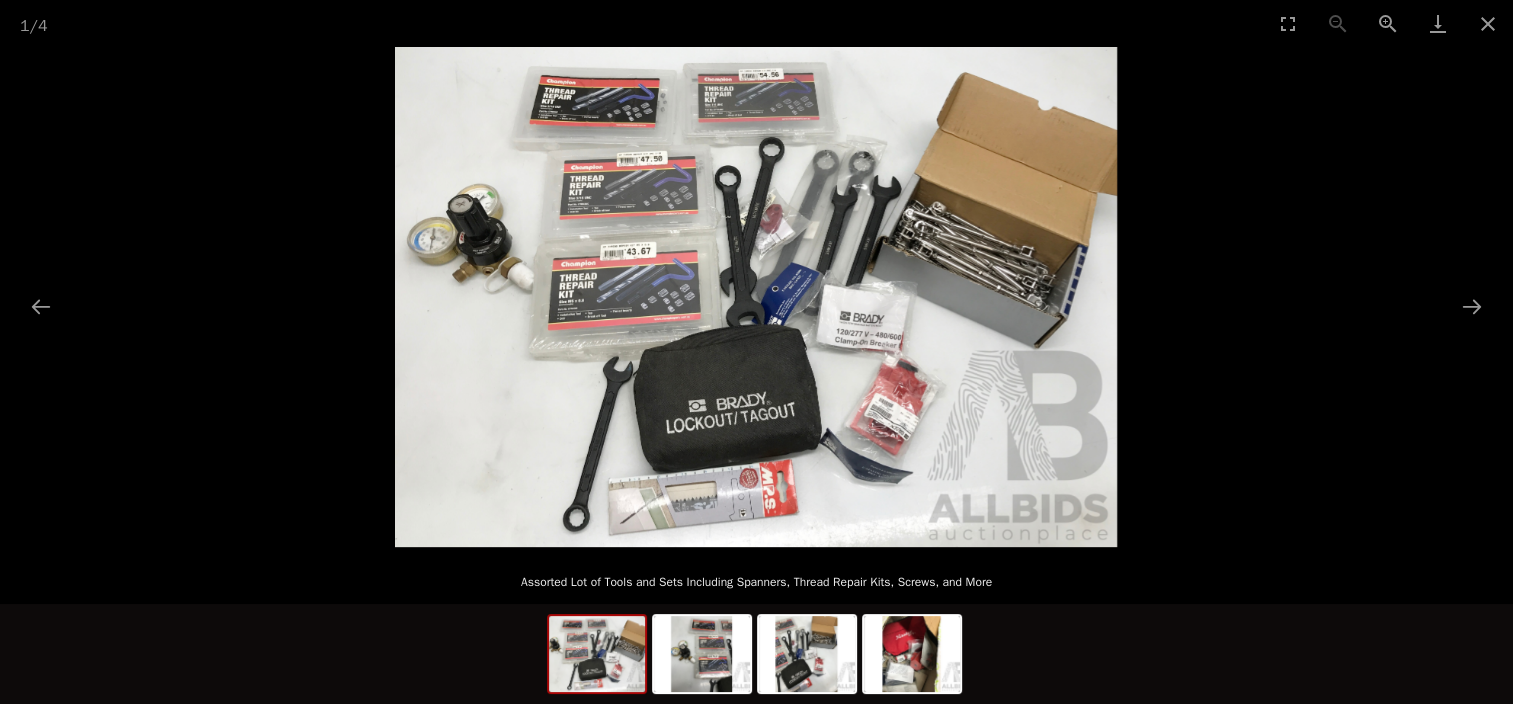 drag, startPoint x: 1283, startPoint y: 19, endPoint x: 1288, endPoint y: 128, distance: 109.11462 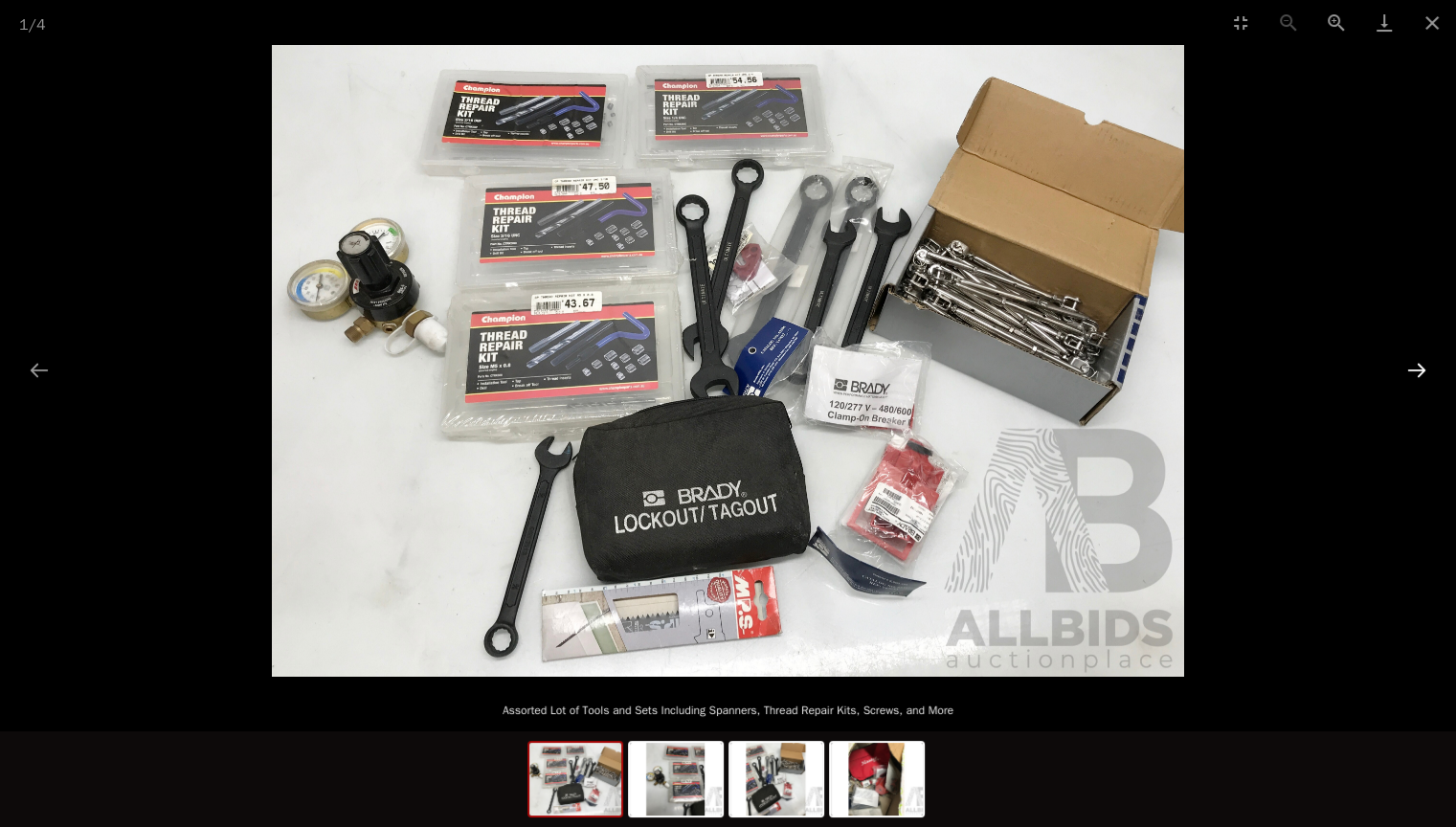 click at bounding box center (1417, 369) 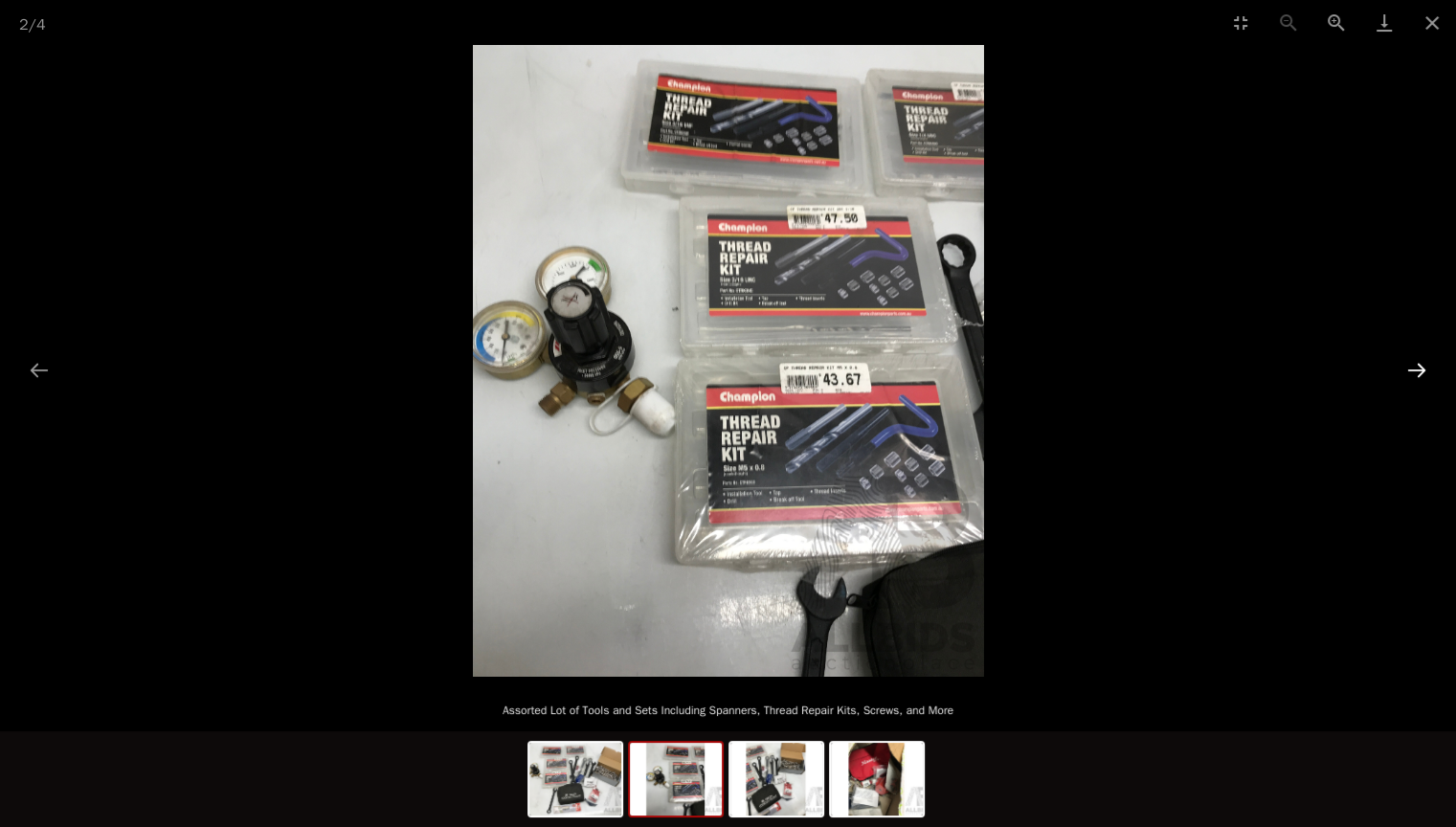 click at bounding box center (1417, 369) 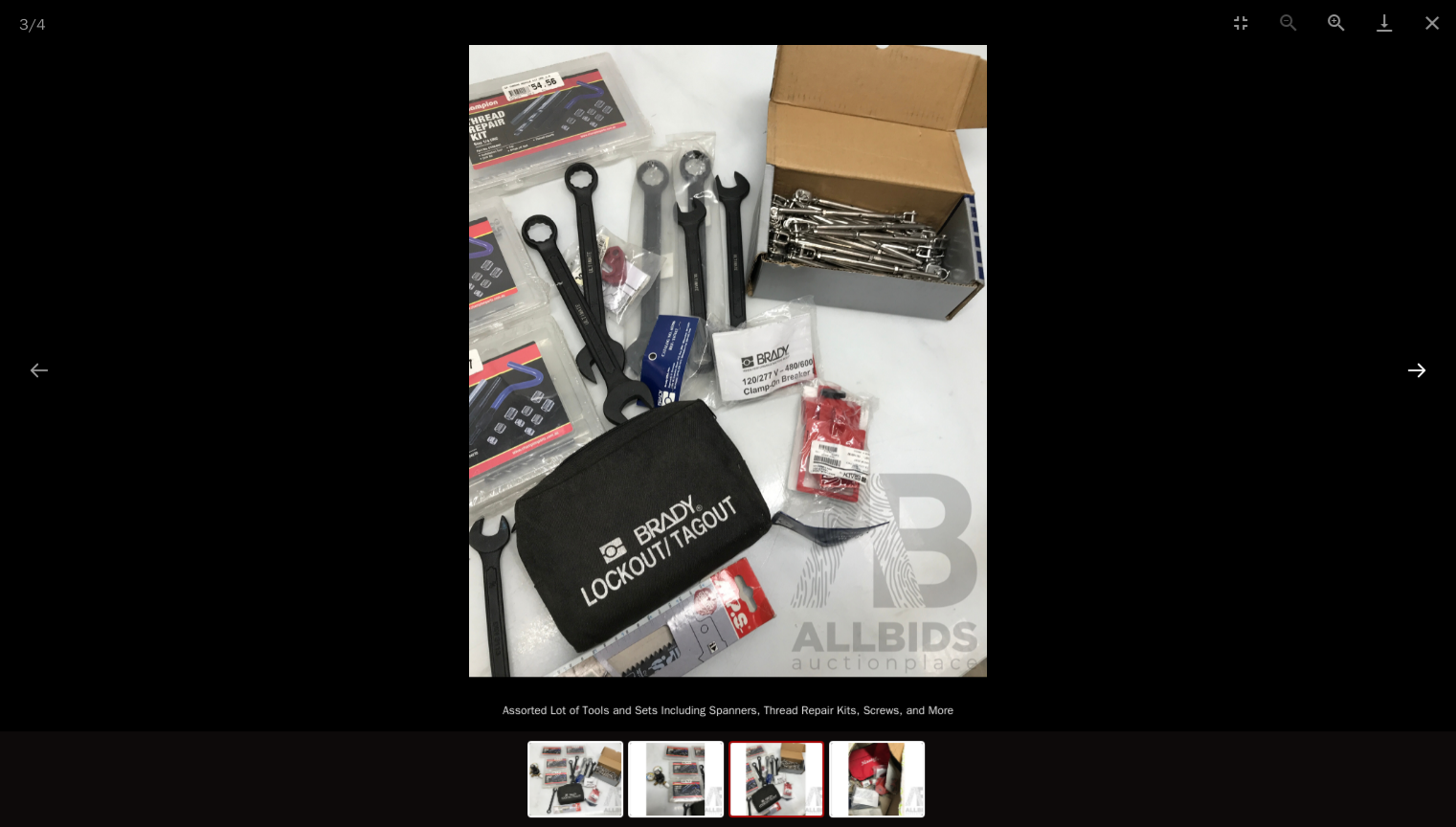 click at bounding box center (1417, 369) 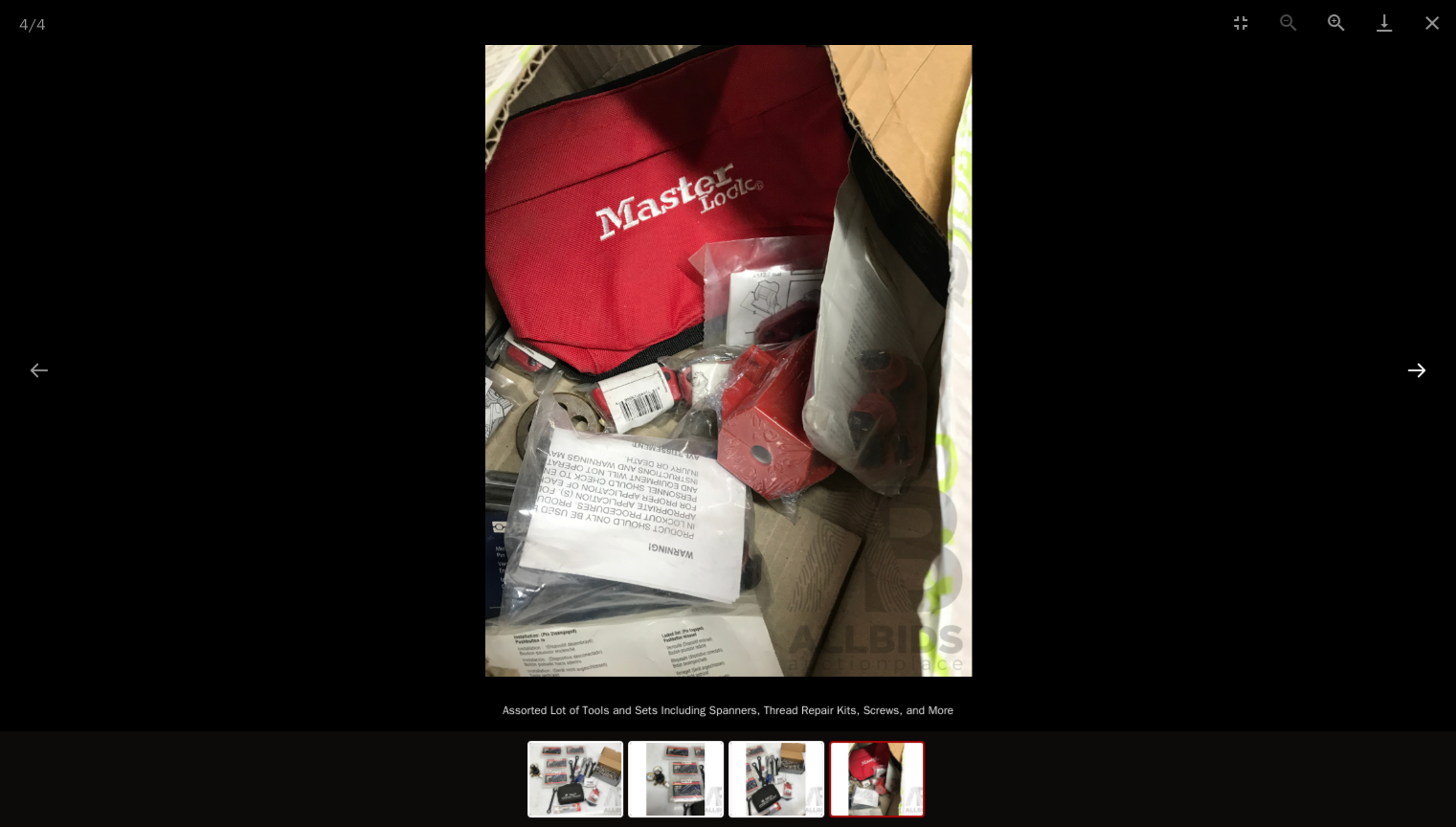 click at bounding box center [1417, 369] 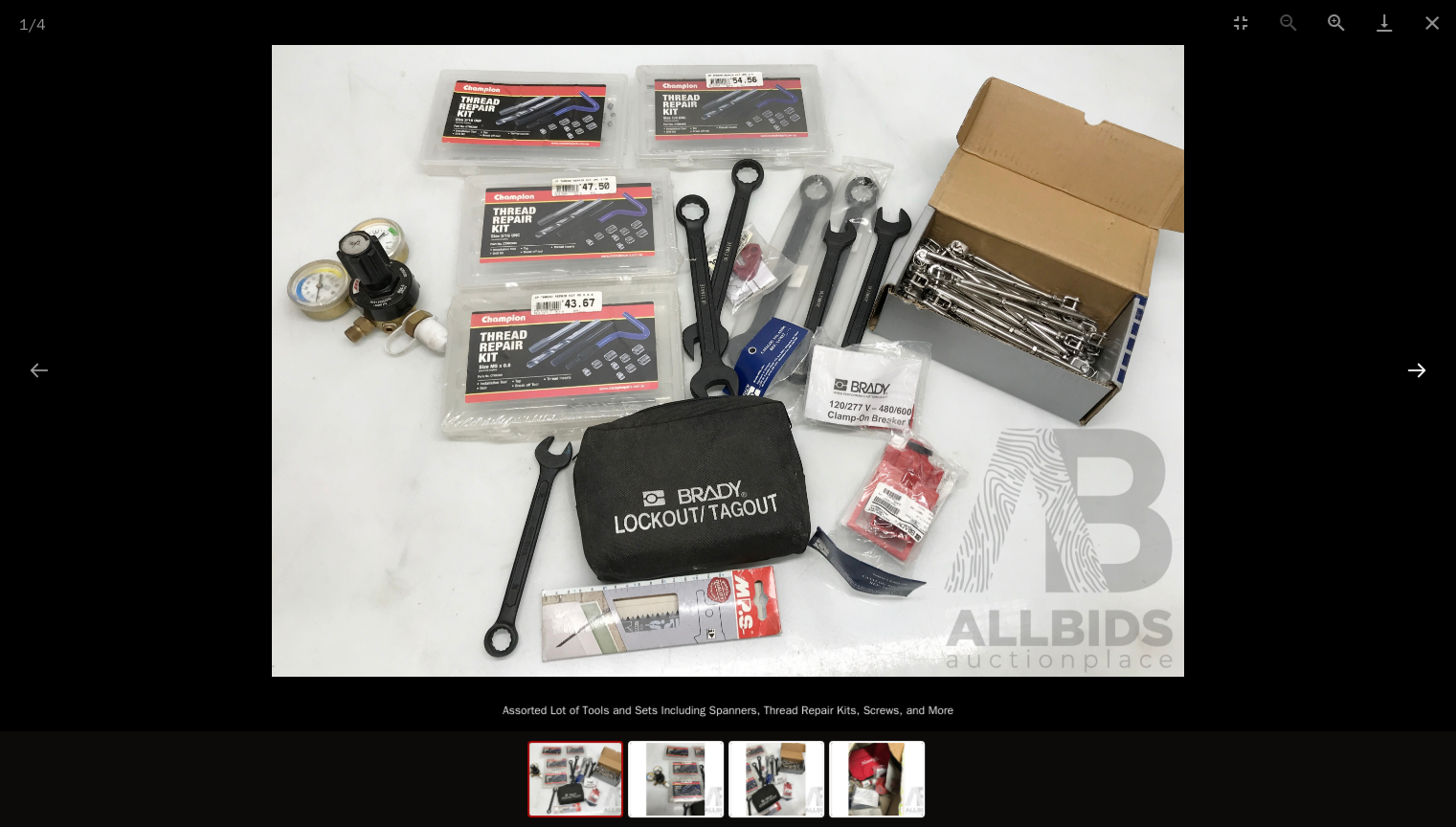 click at bounding box center (1417, 369) 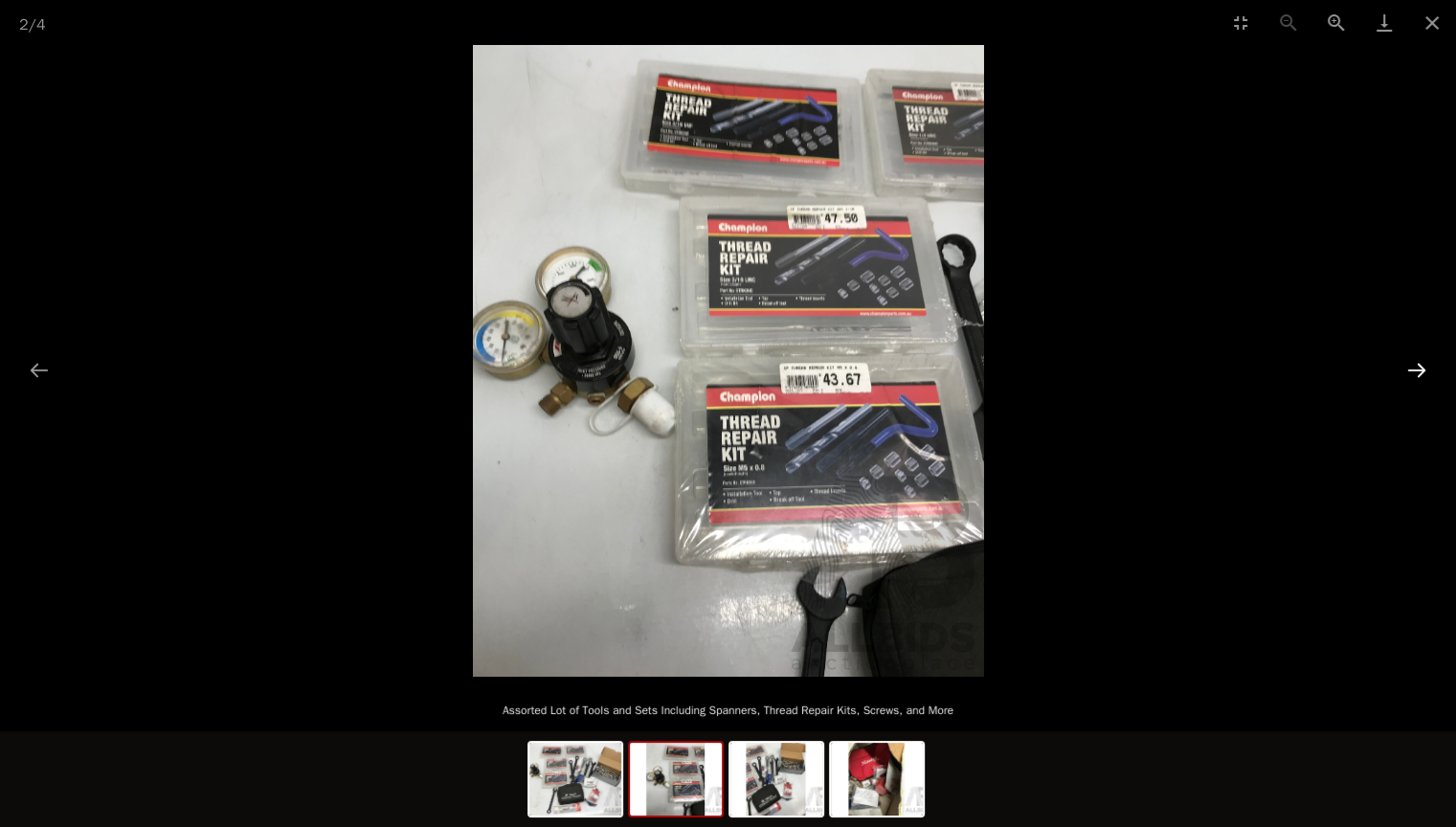 click at bounding box center [1417, 369] 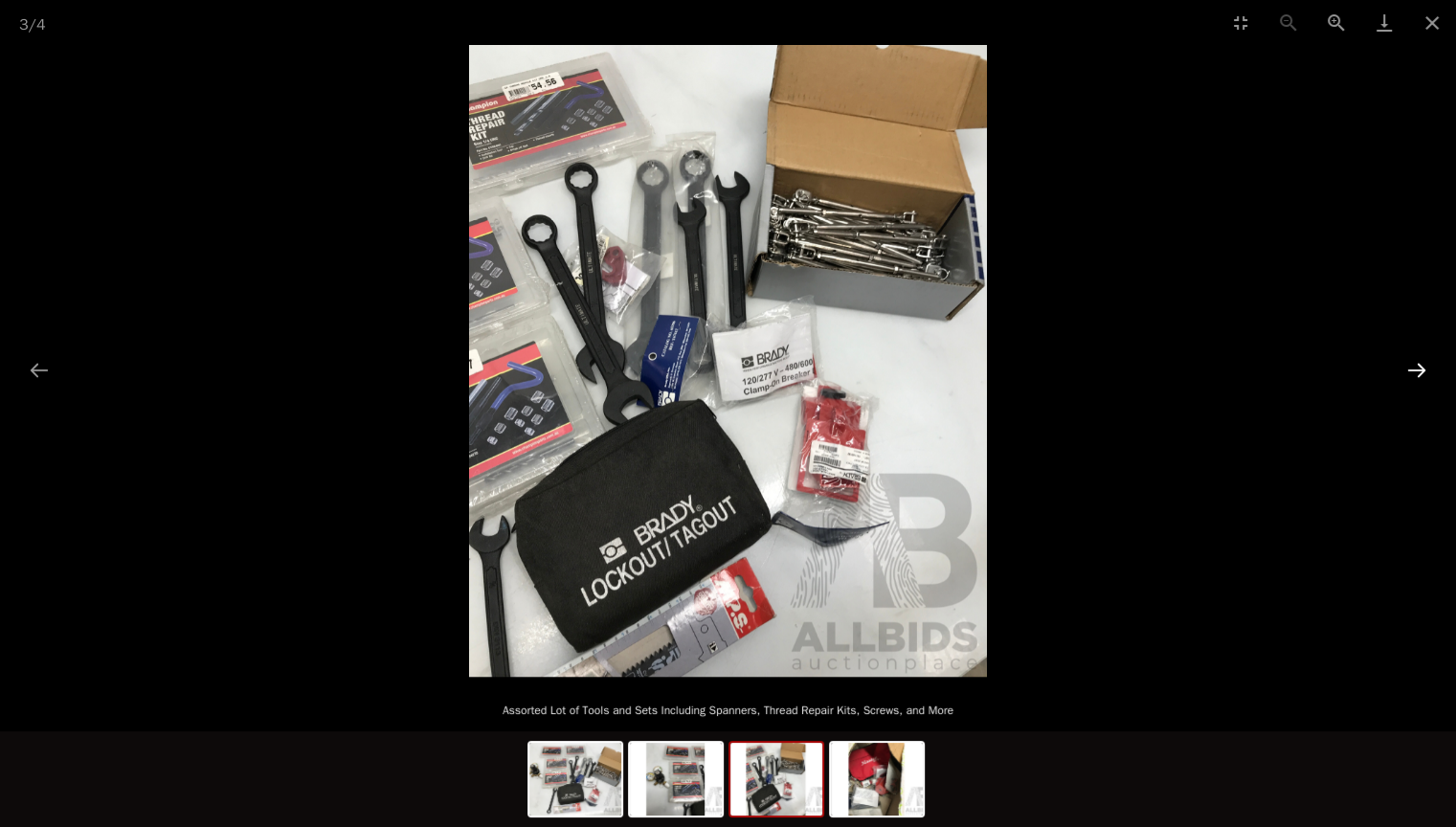 click at bounding box center [1417, 369] 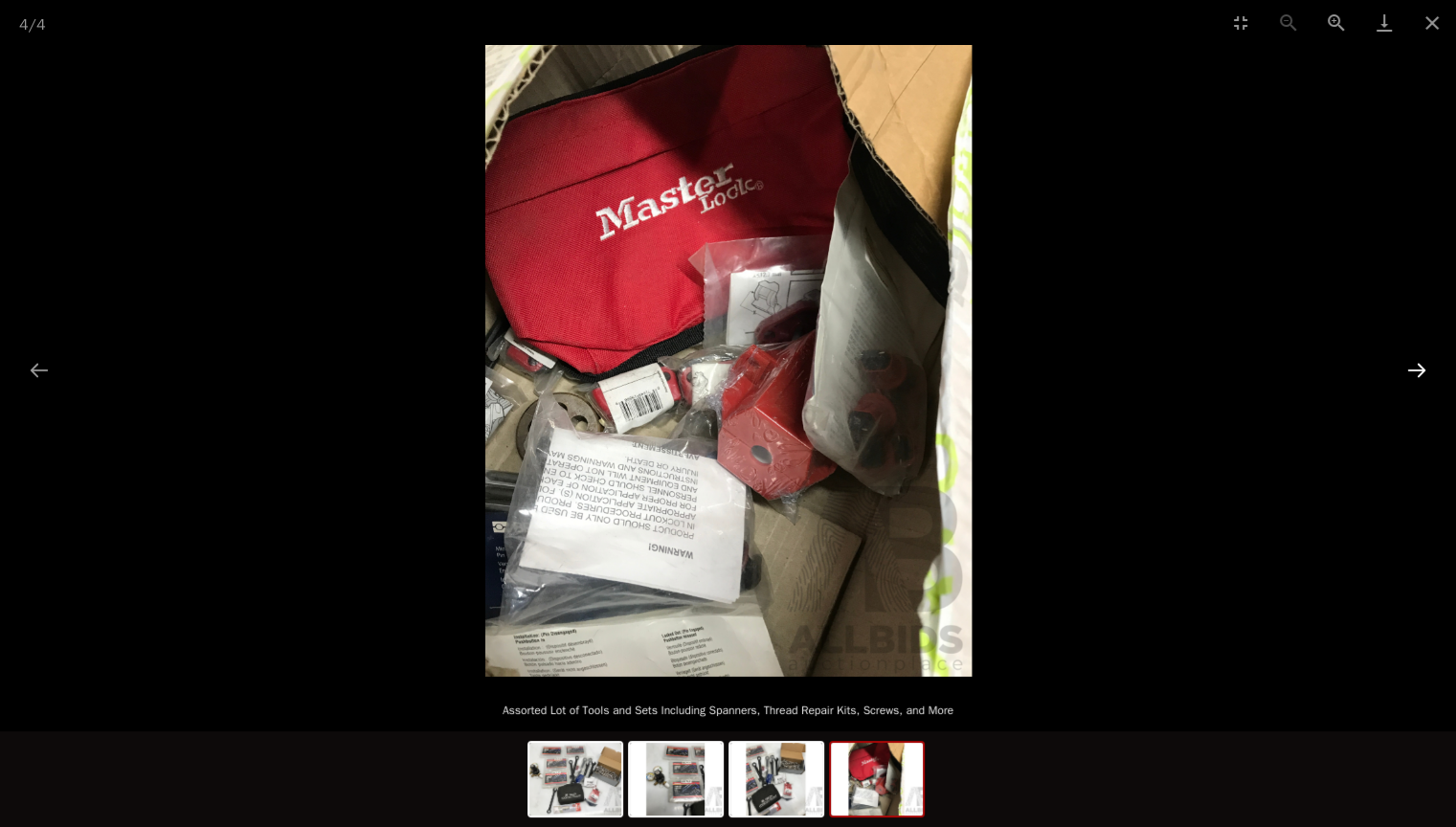 click at bounding box center (1417, 369) 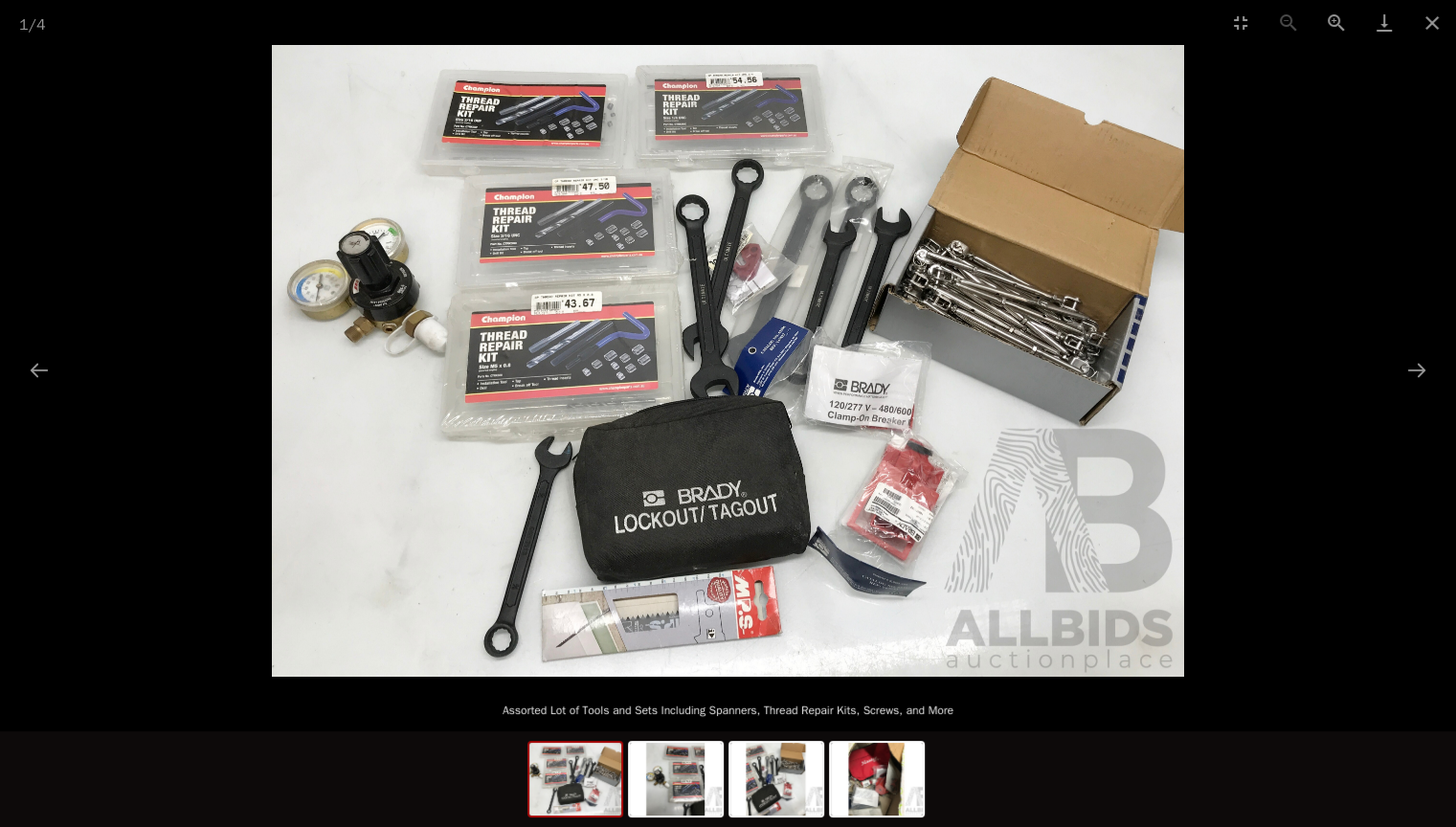 click at bounding box center [728, 361] 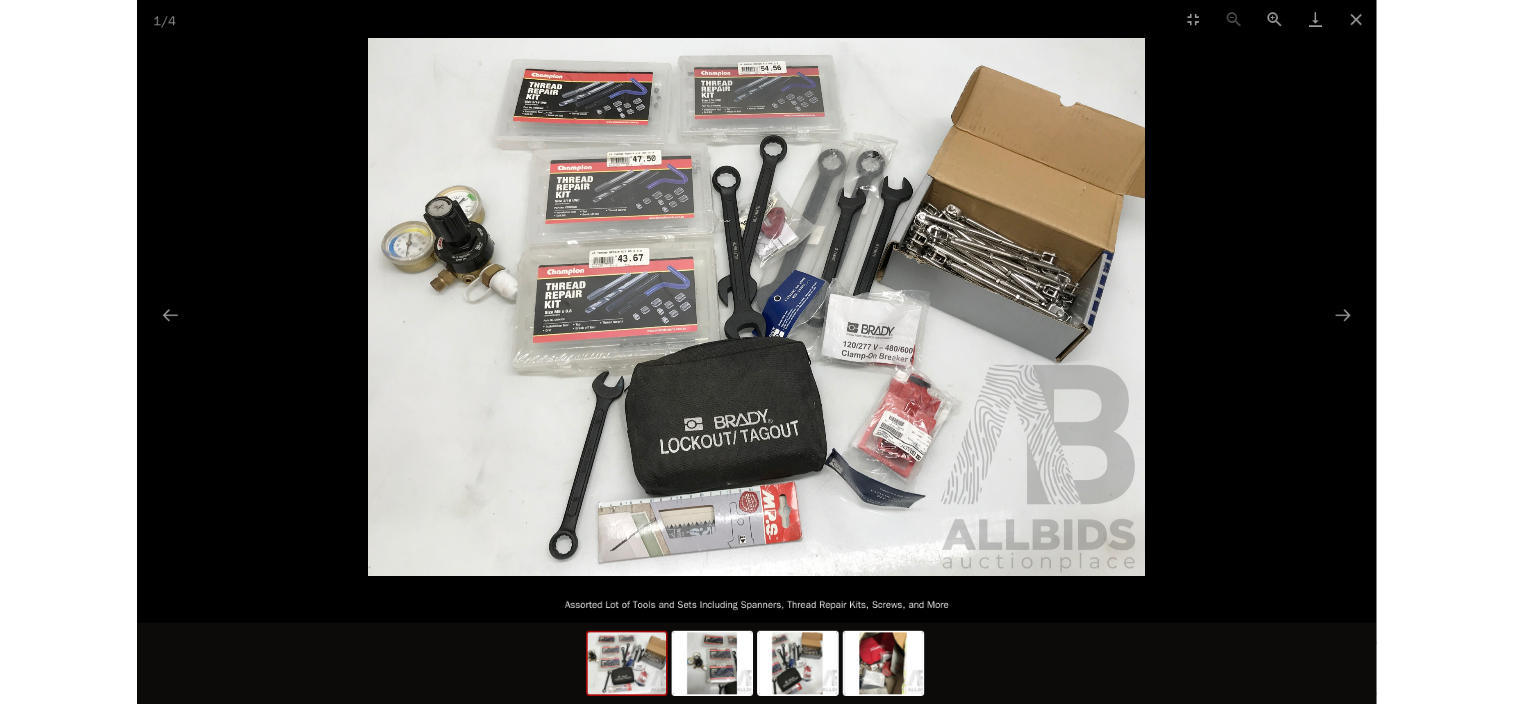 scroll, scrollTop: 0, scrollLeft: 0, axis: both 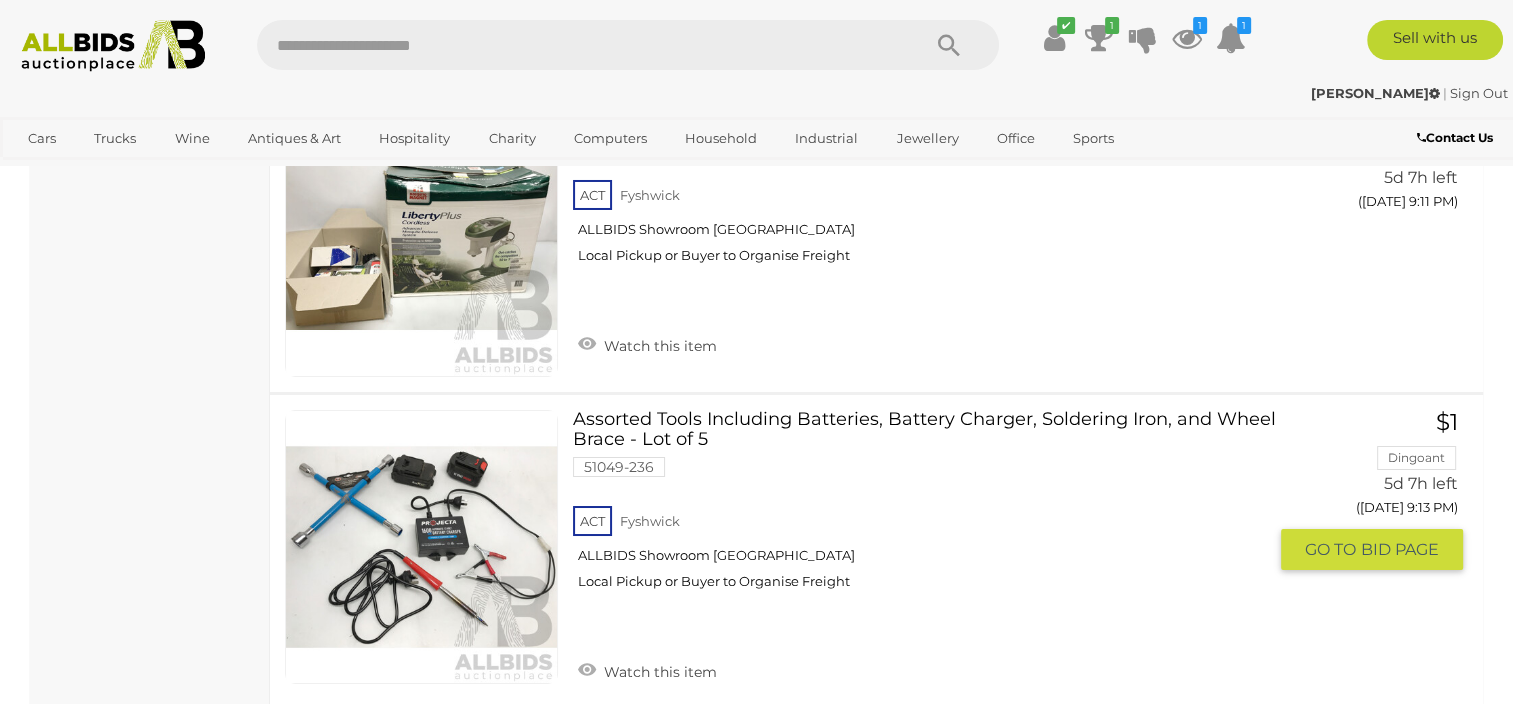 click at bounding box center [421, 546] 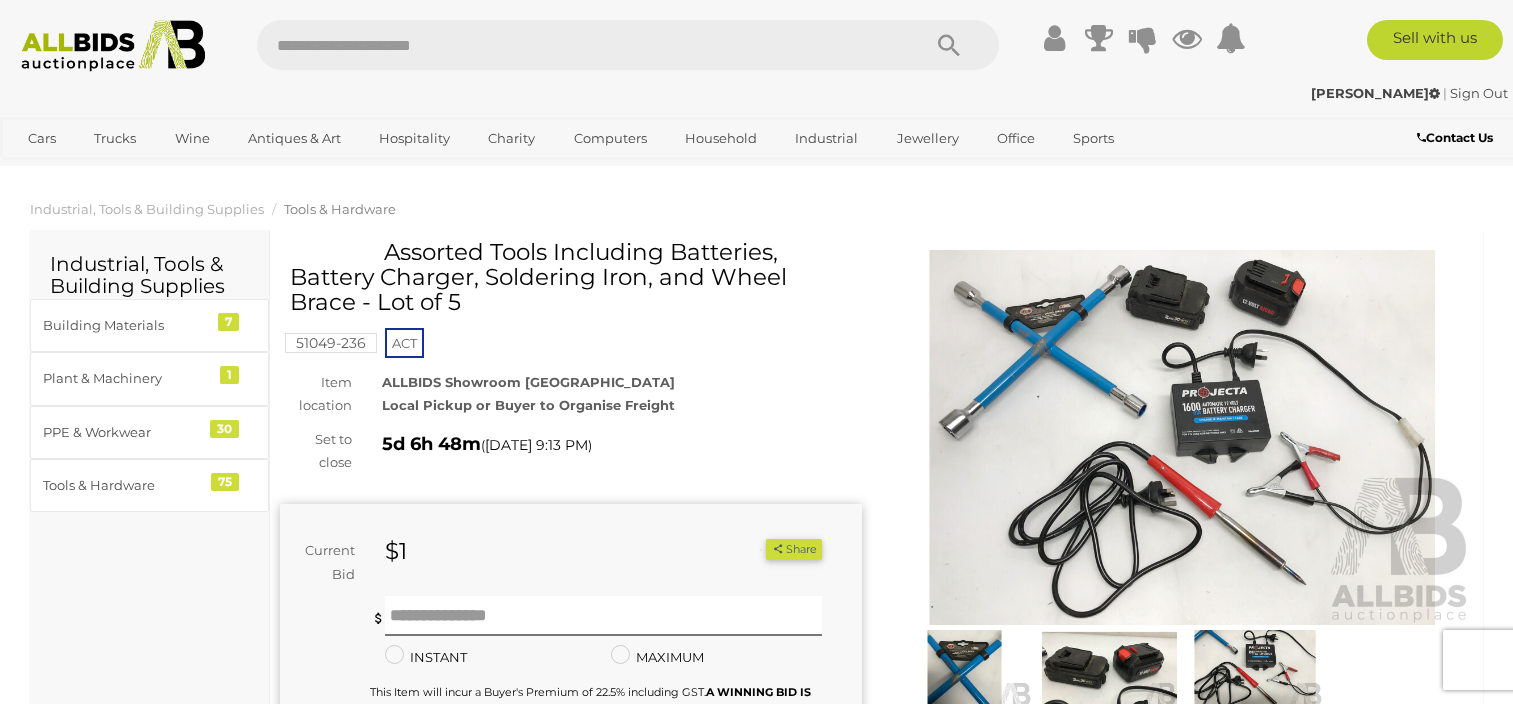 scroll, scrollTop: 0, scrollLeft: 0, axis: both 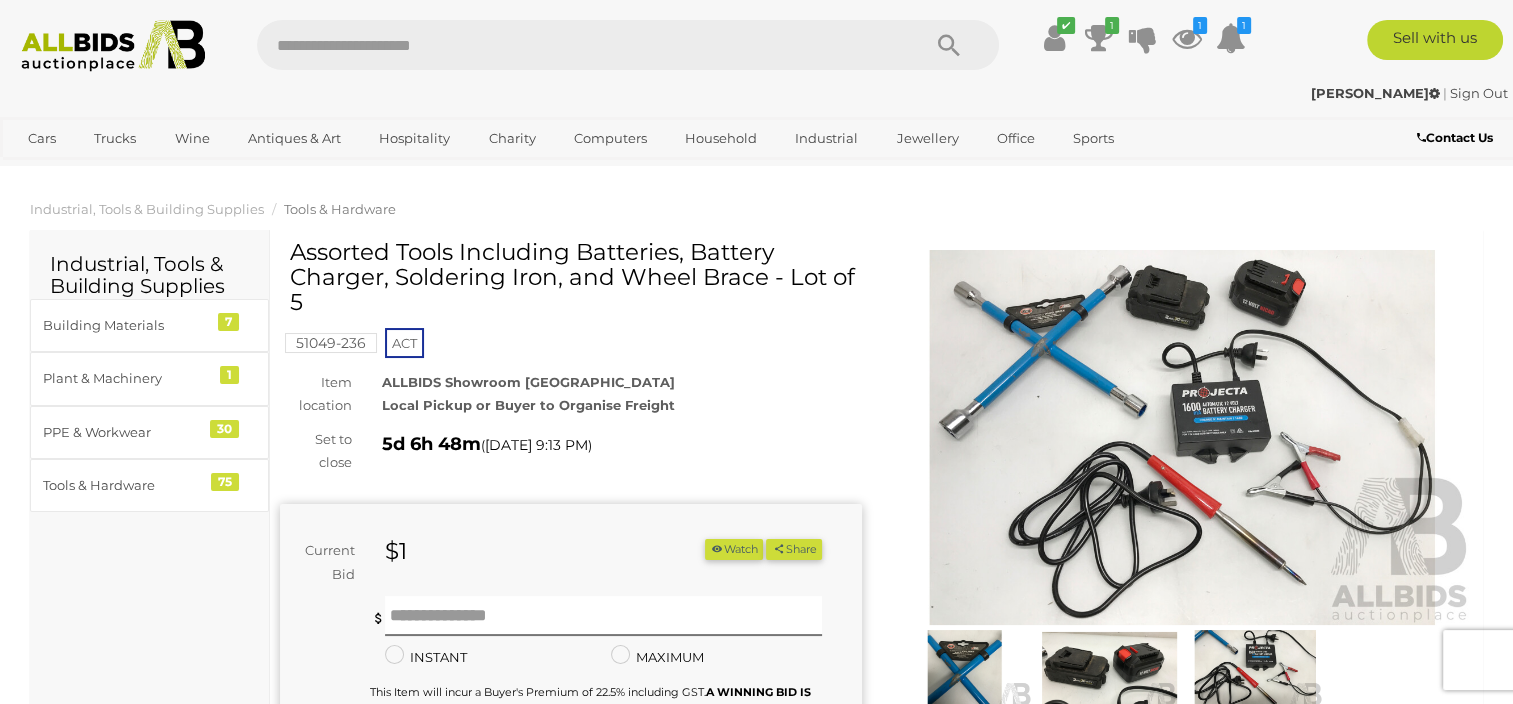 click at bounding box center [1183, 437] 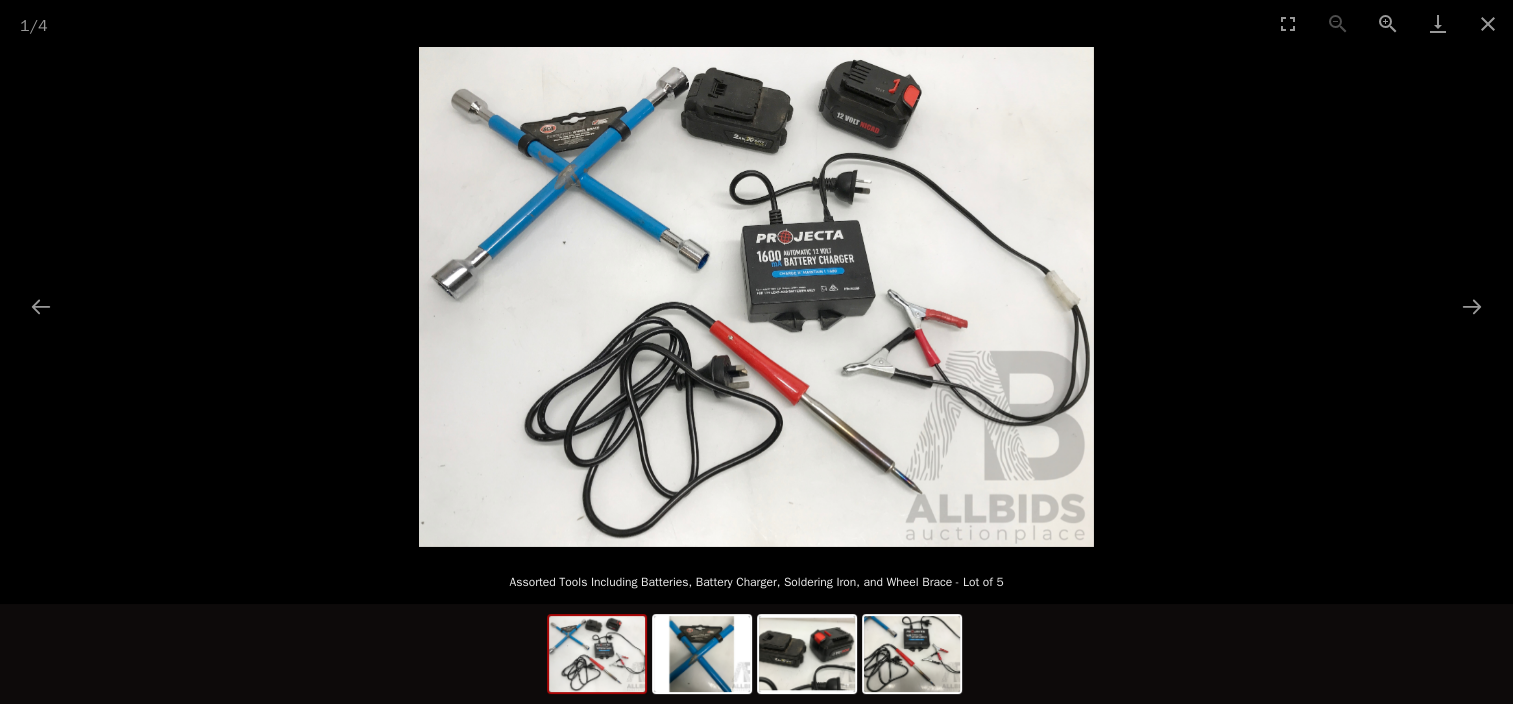 scroll, scrollTop: 0, scrollLeft: 0, axis: both 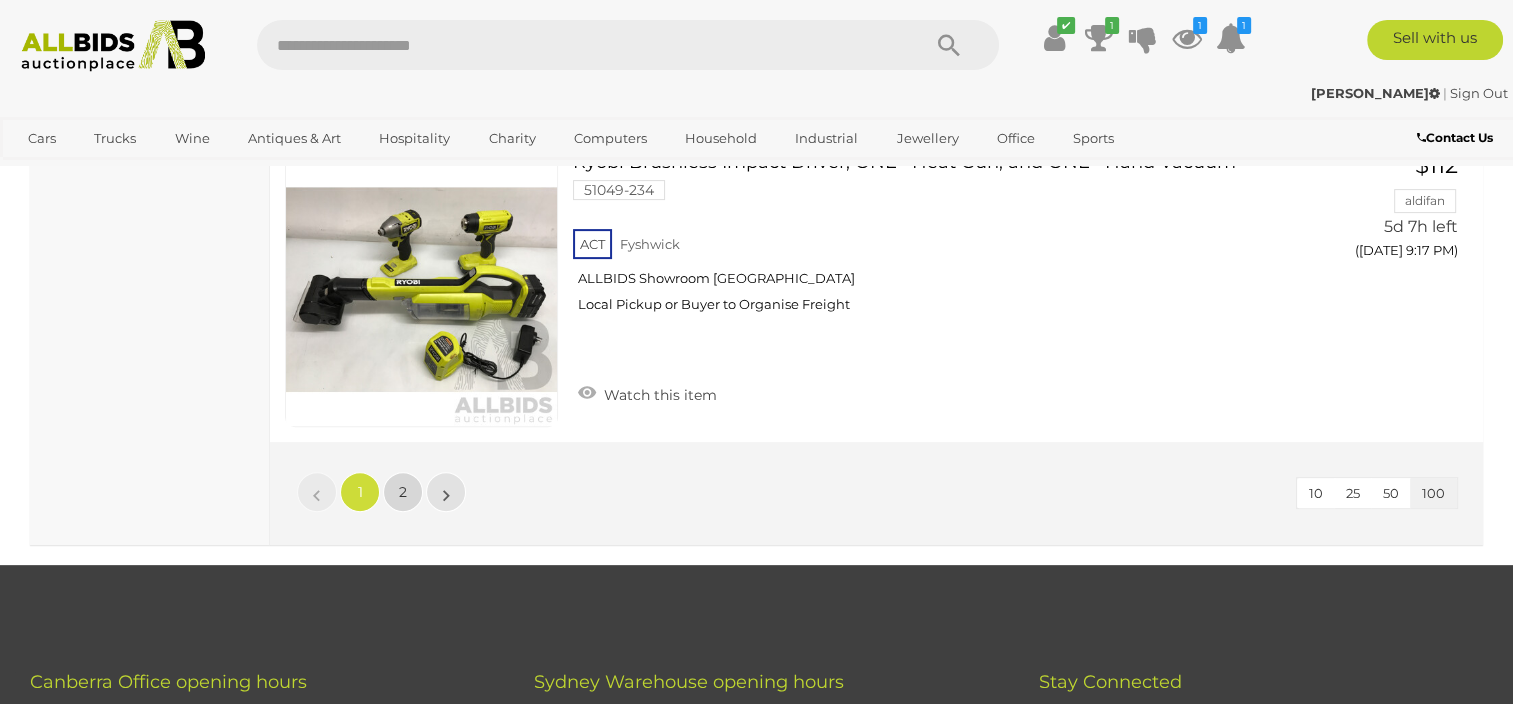click on "2" at bounding box center (403, 492) 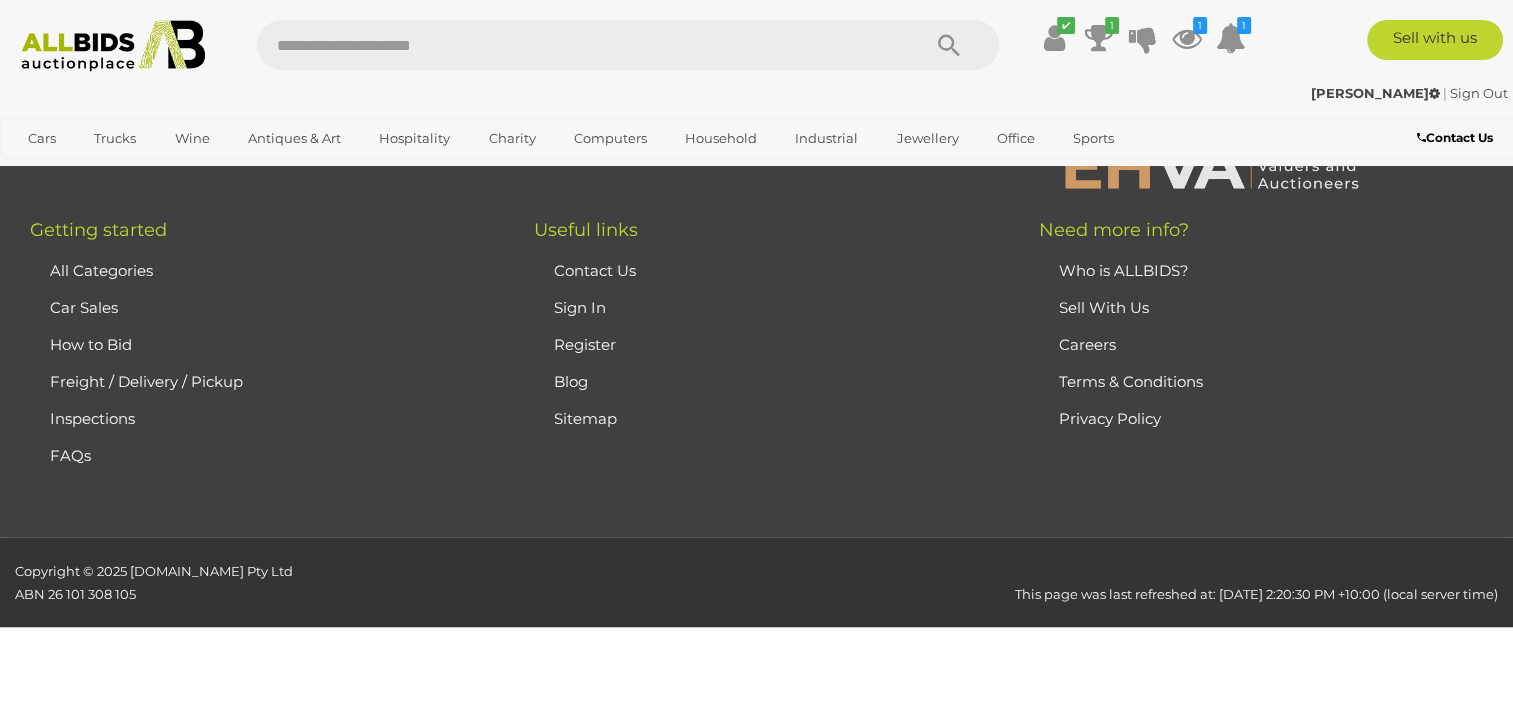 scroll, scrollTop: 312, scrollLeft: 0, axis: vertical 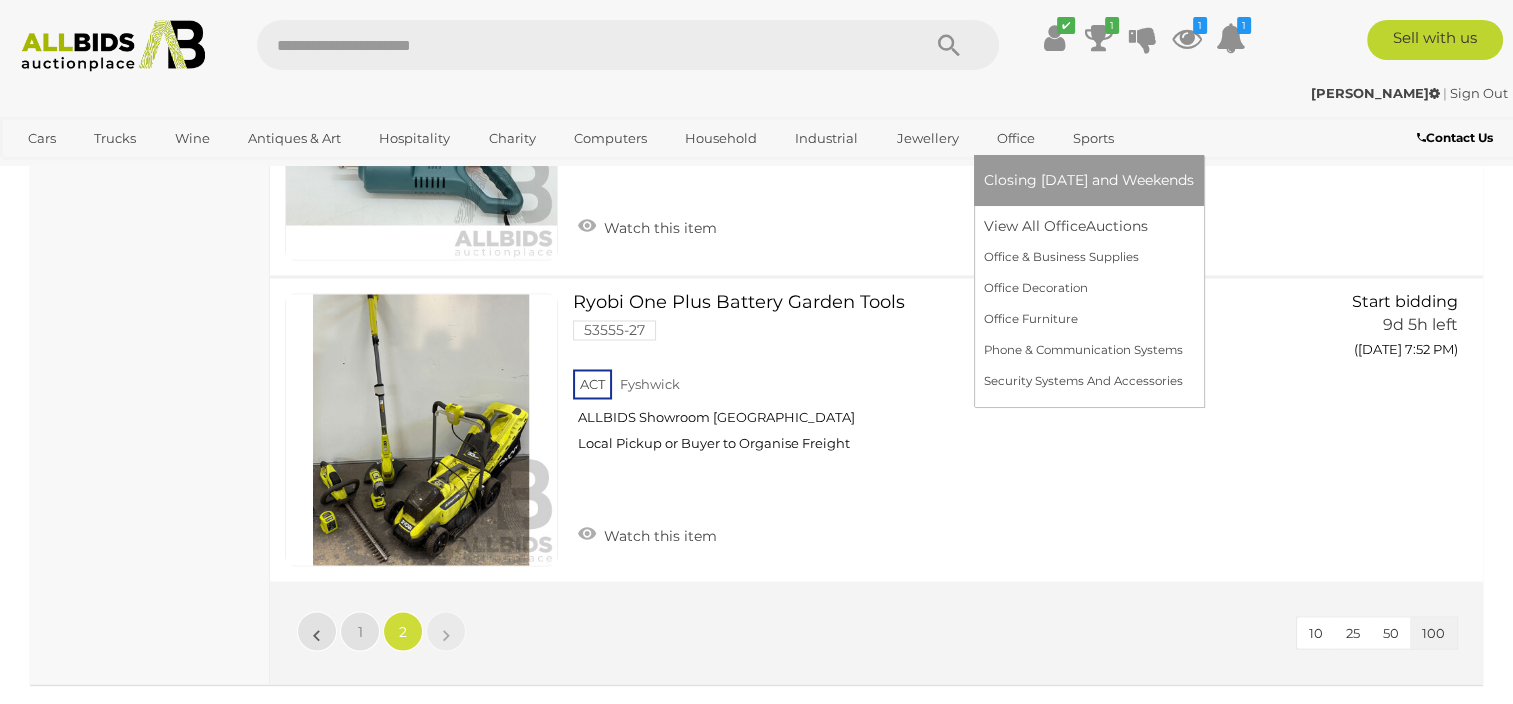 click on "Office" at bounding box center (1016, 138) 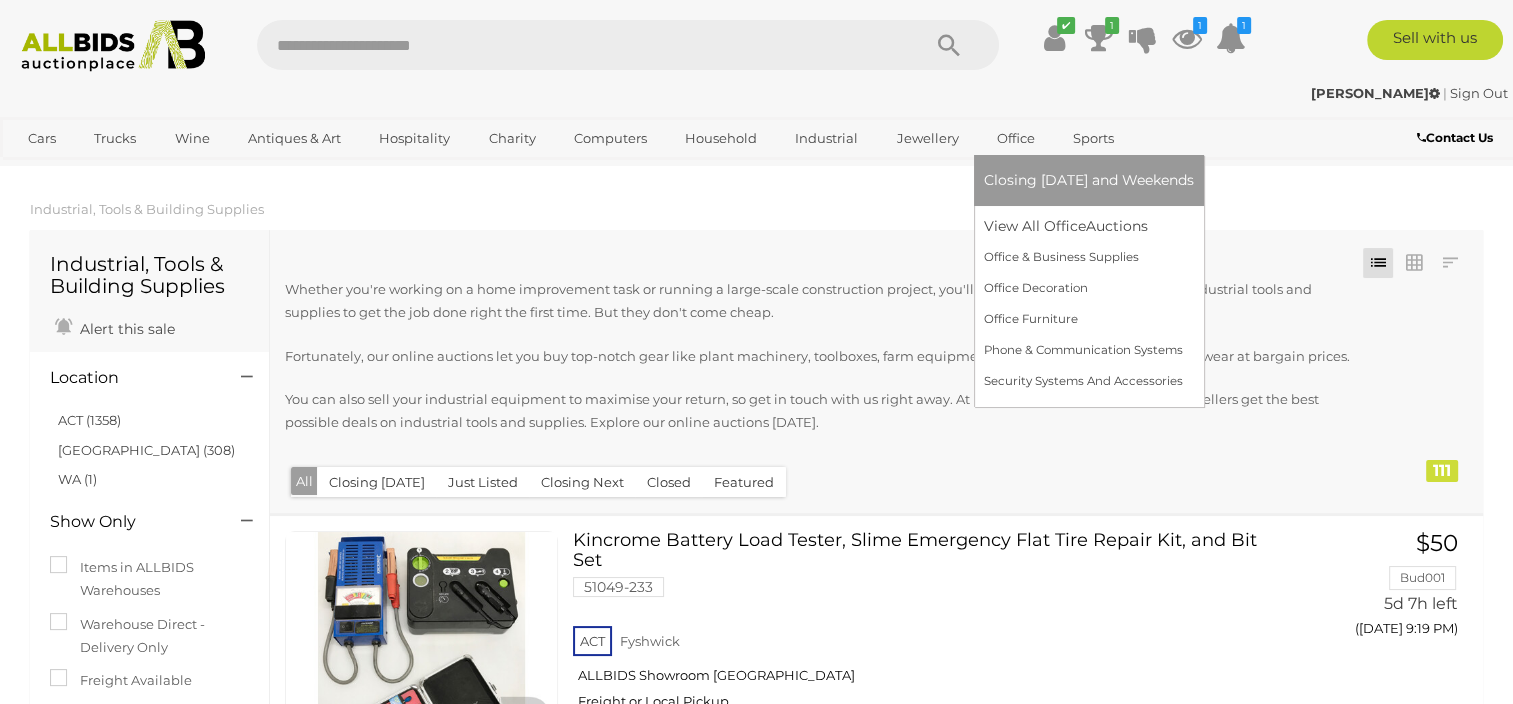 click on "Office" at bounding box center [1016, 138] 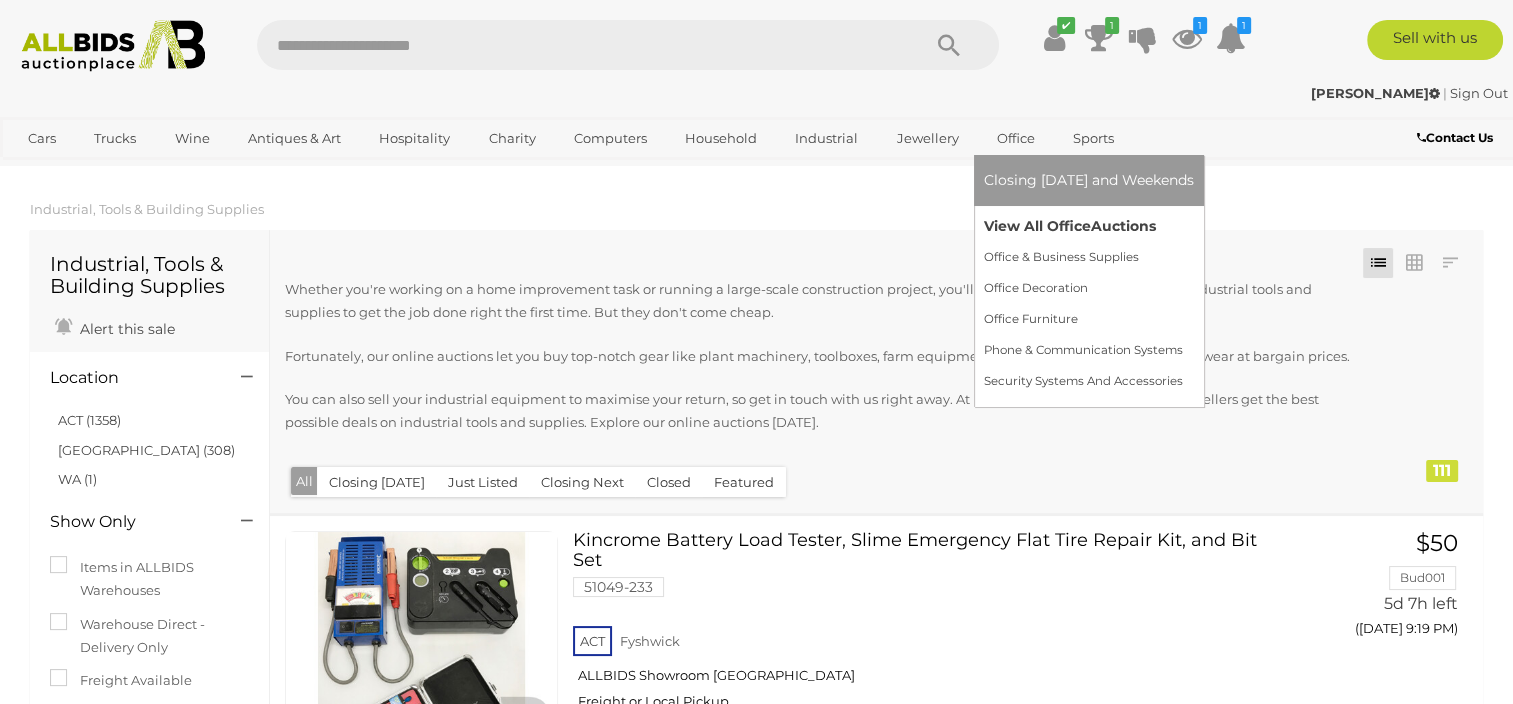 click on "View All Office  Auctions" at bounding box center (1089, 226) 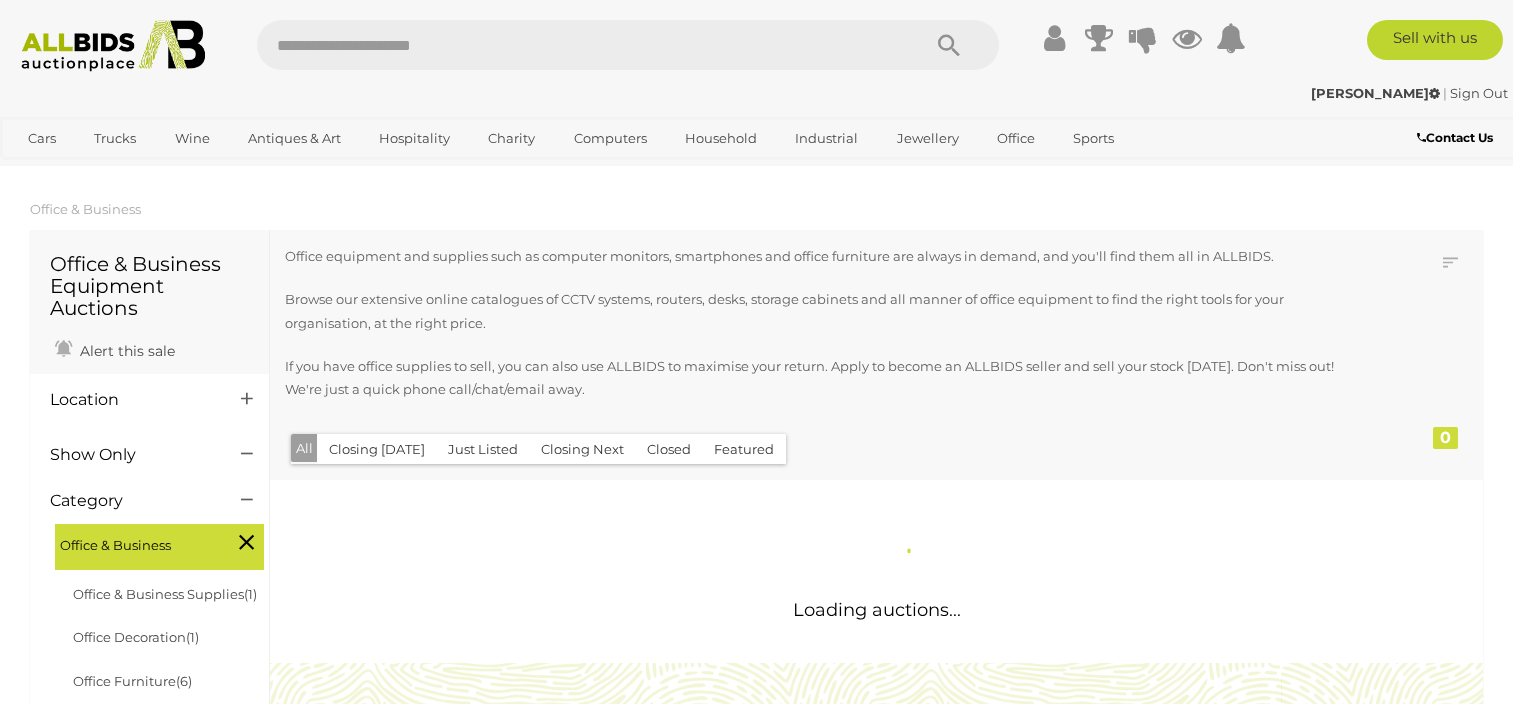 scroll, scrollTop: 0, scrollLeft: 0, axis: both 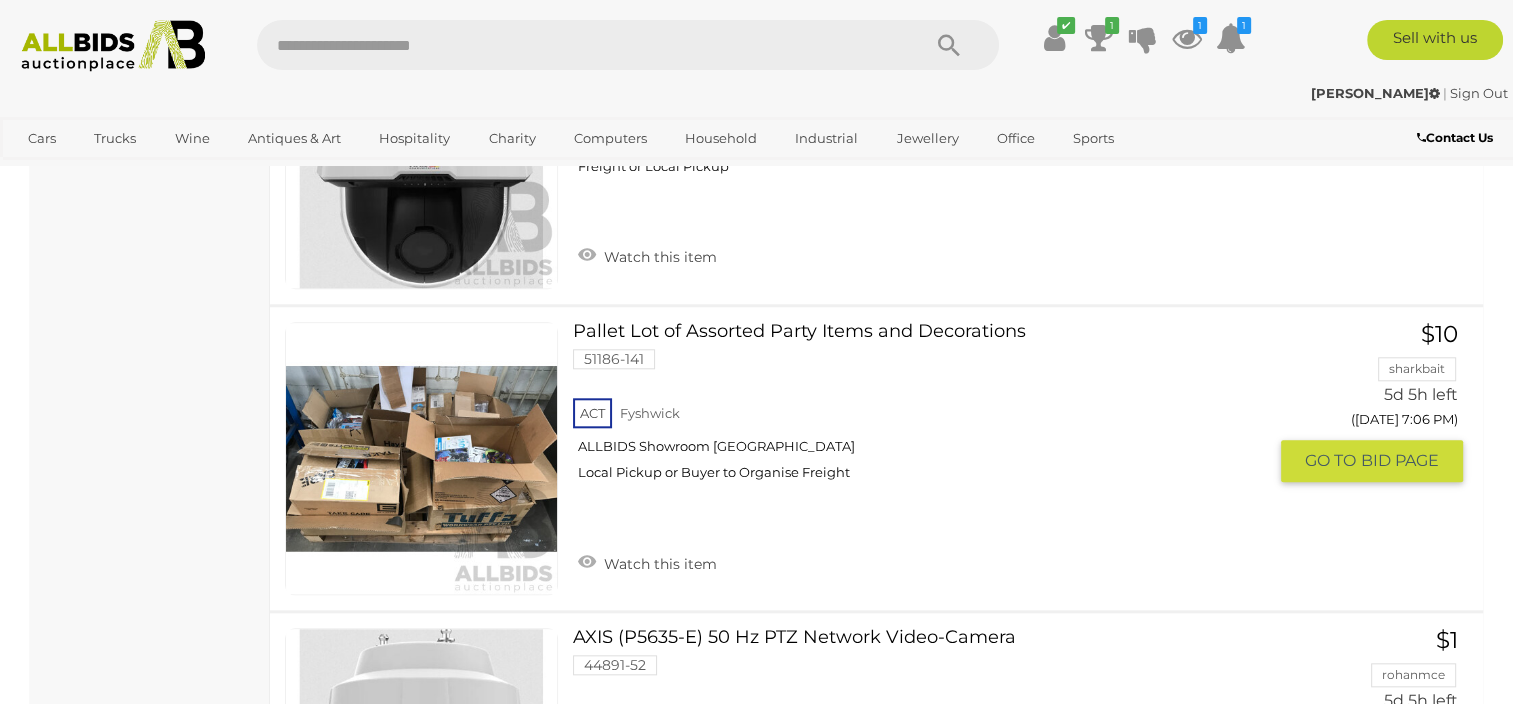 click at bounding box center (421, 458) 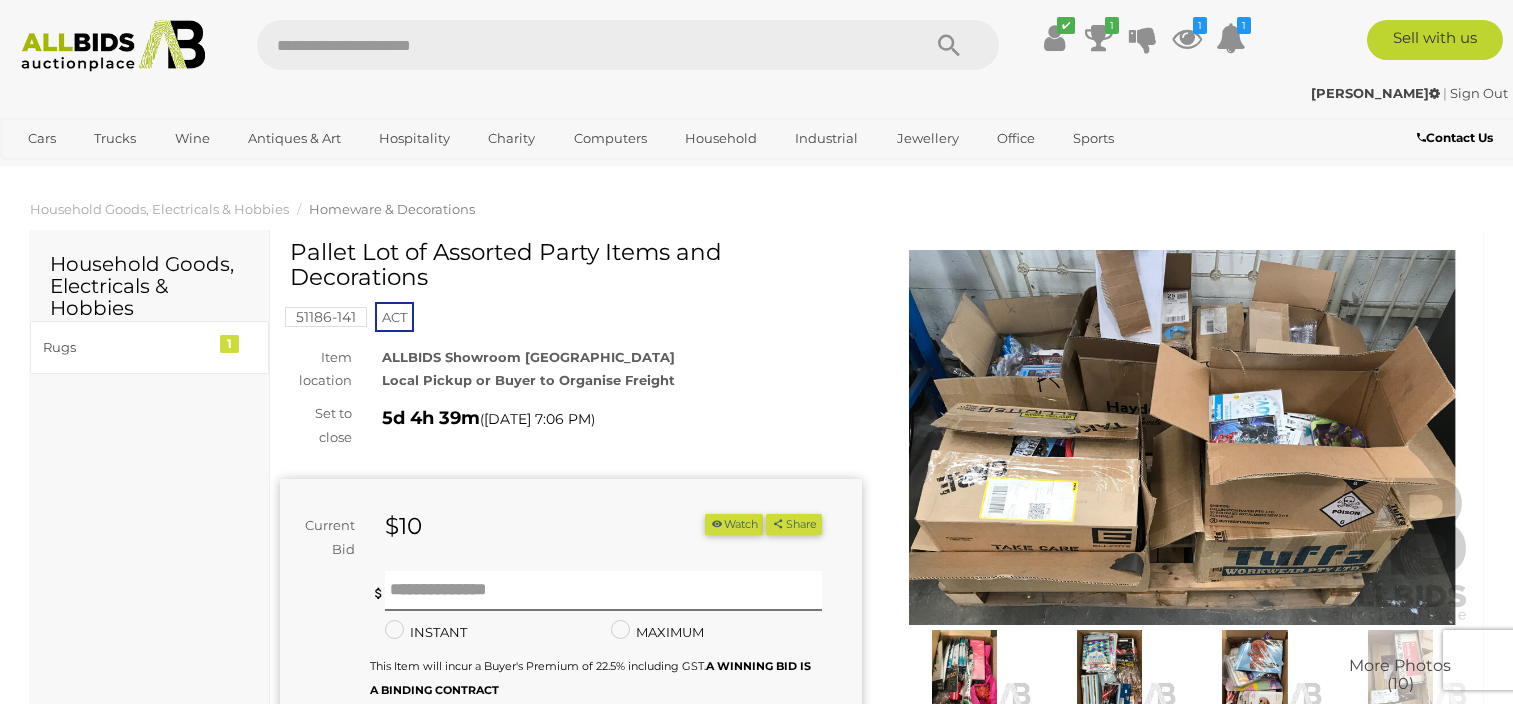 scroll, scrollTop: 0, scrollLeft: 0, axis: both 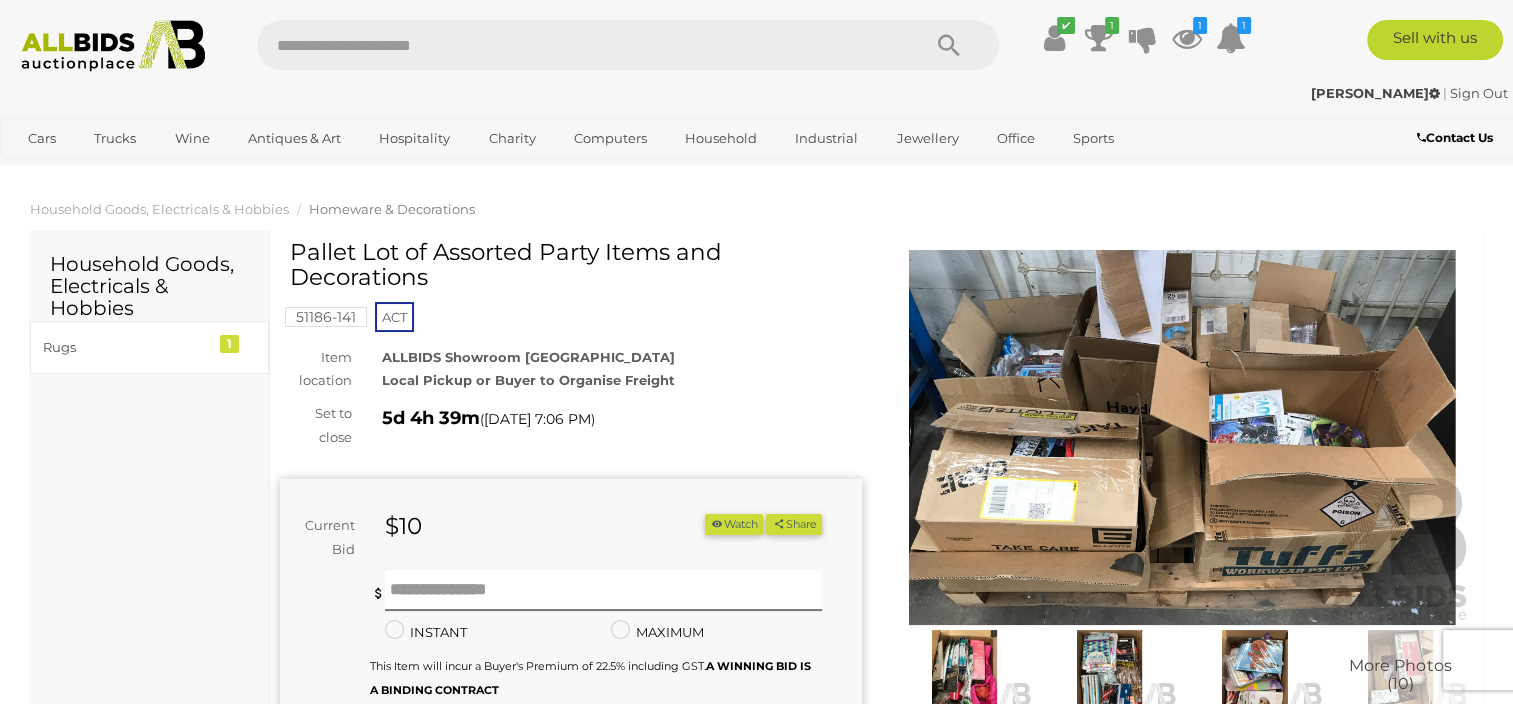 click at bounding box center (1183, 437) 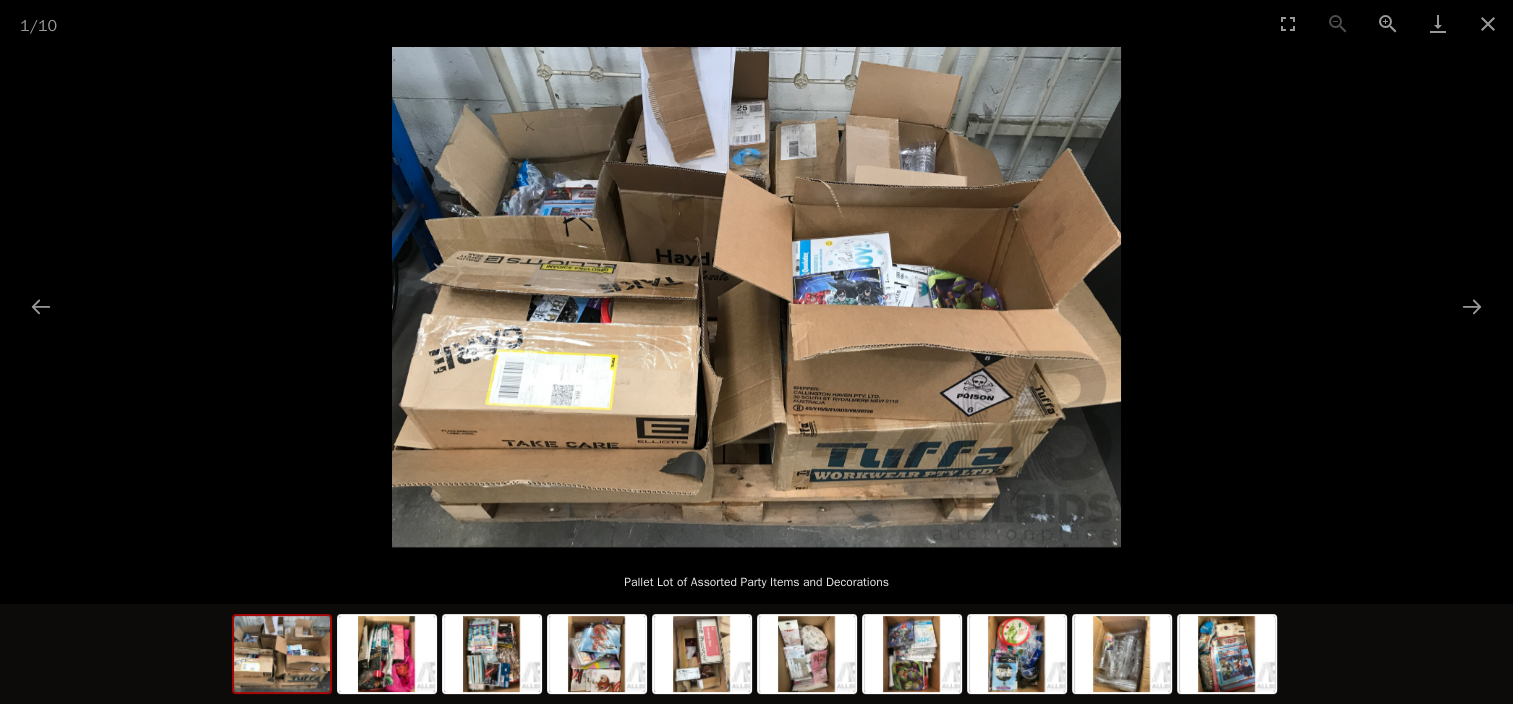 click at bounding box center [756, 297] 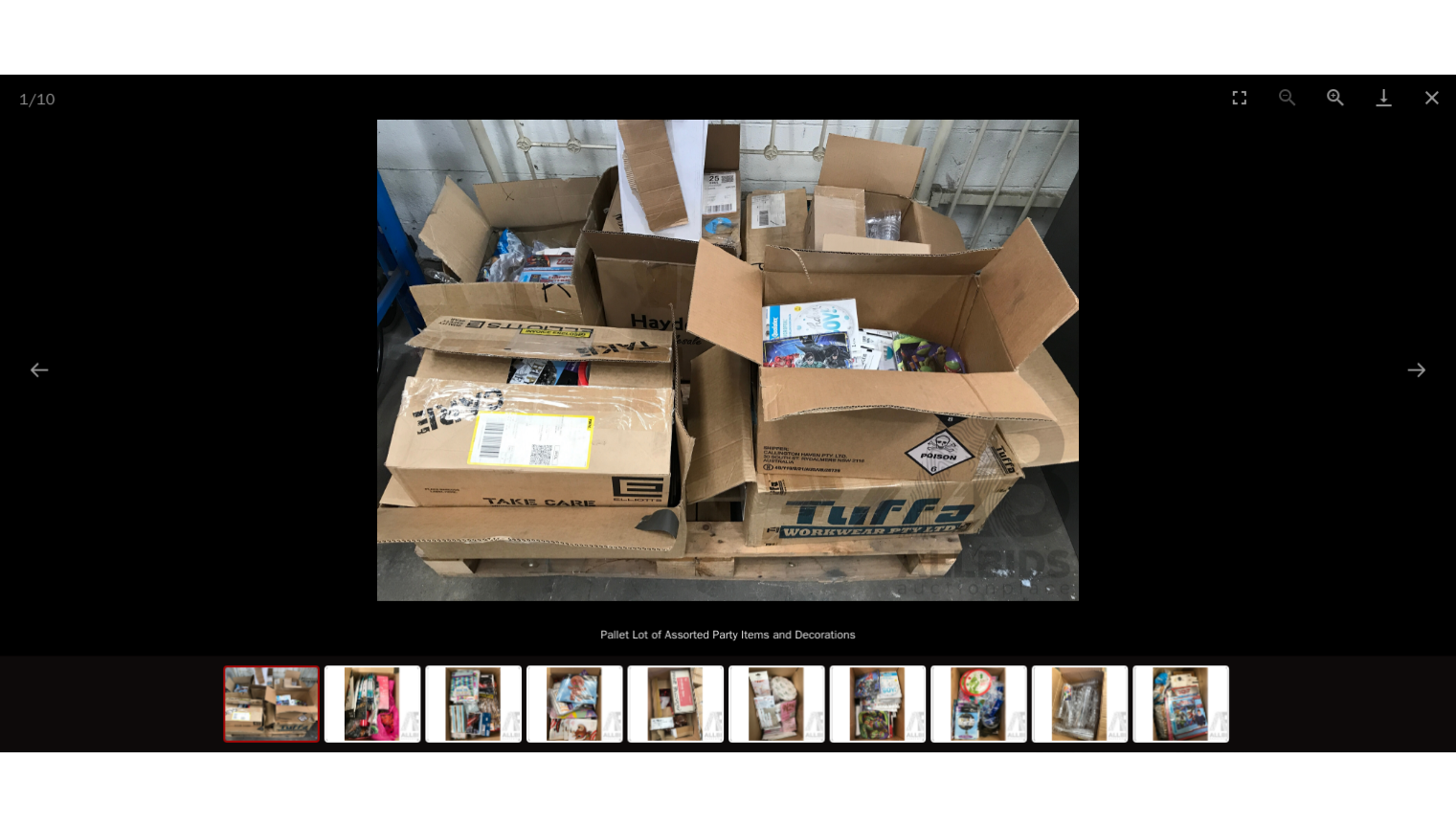 scroll, scrollTop: 0, scrollLeft: 0, axis: both 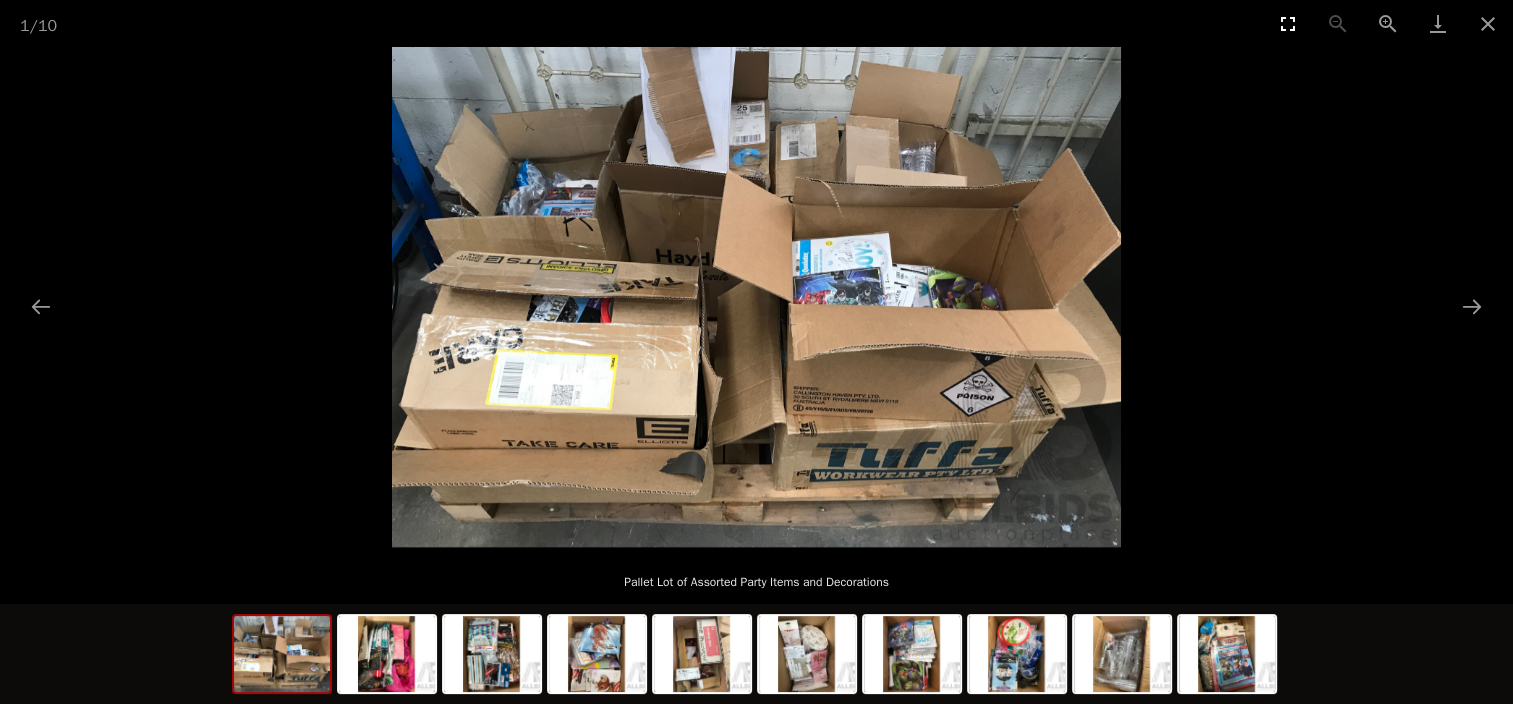 click at bounding box center (1288, 23) 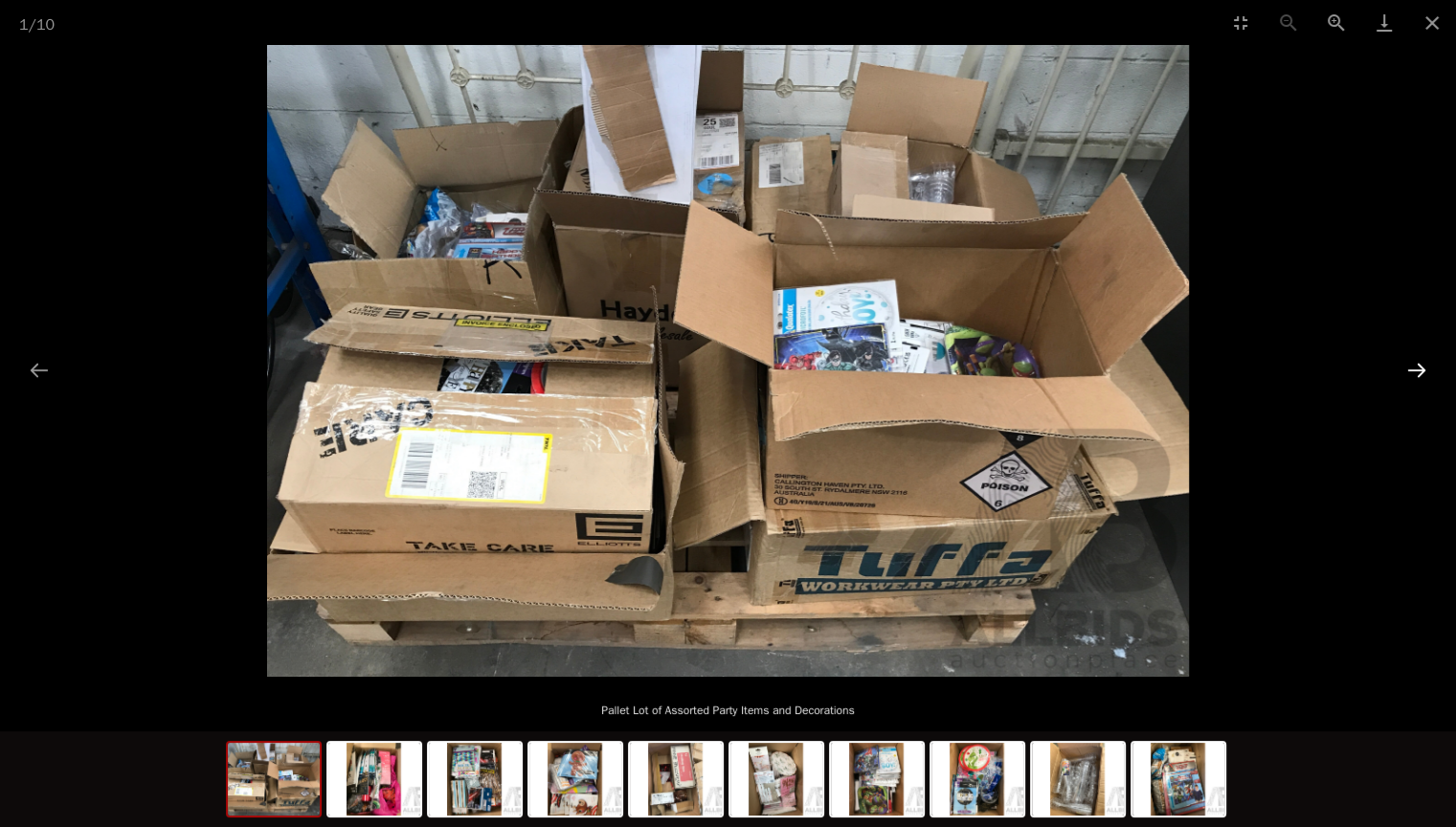 click at bounding box center [1417, 369] 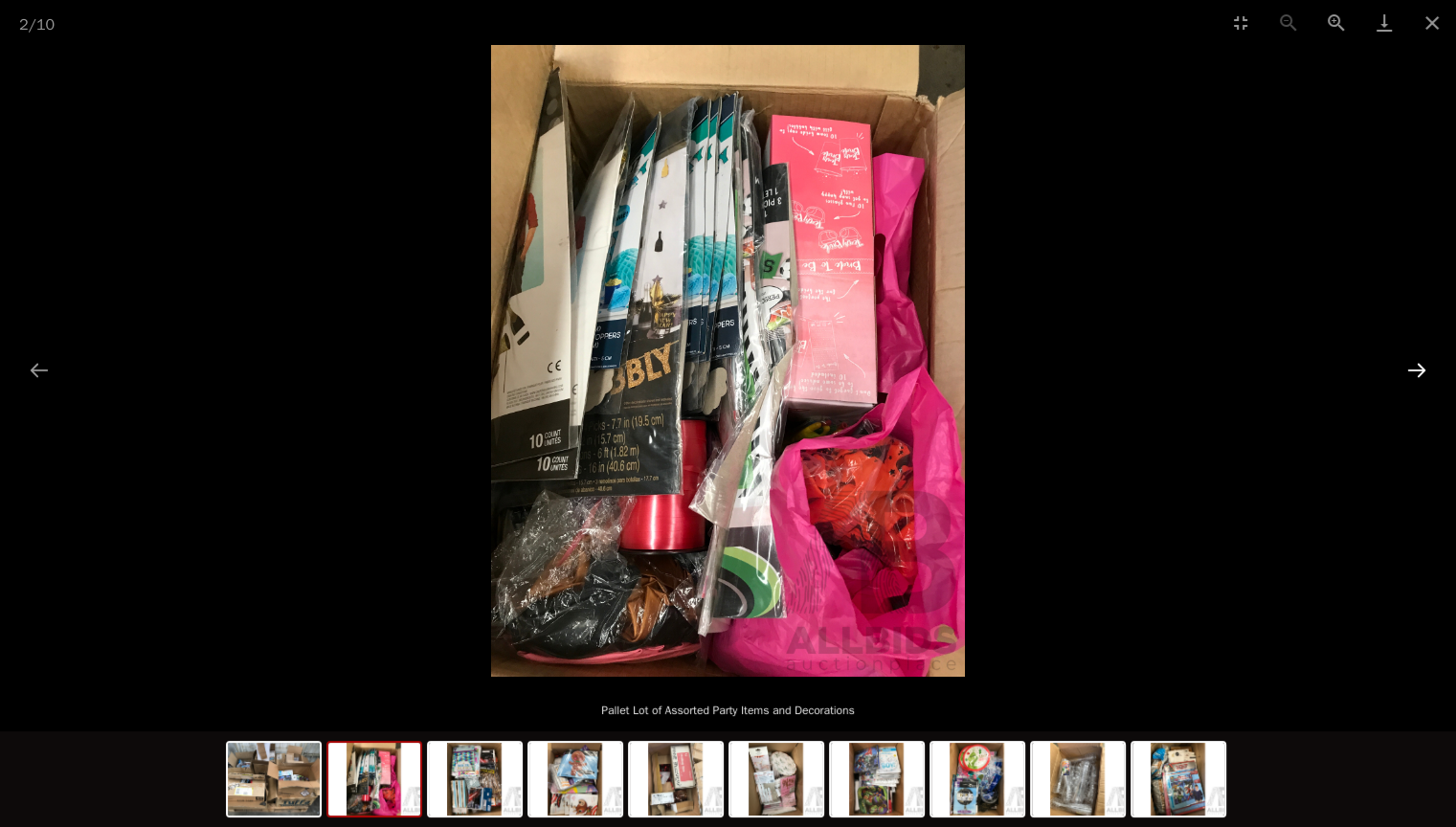 click at bounding box center (1417, 369) 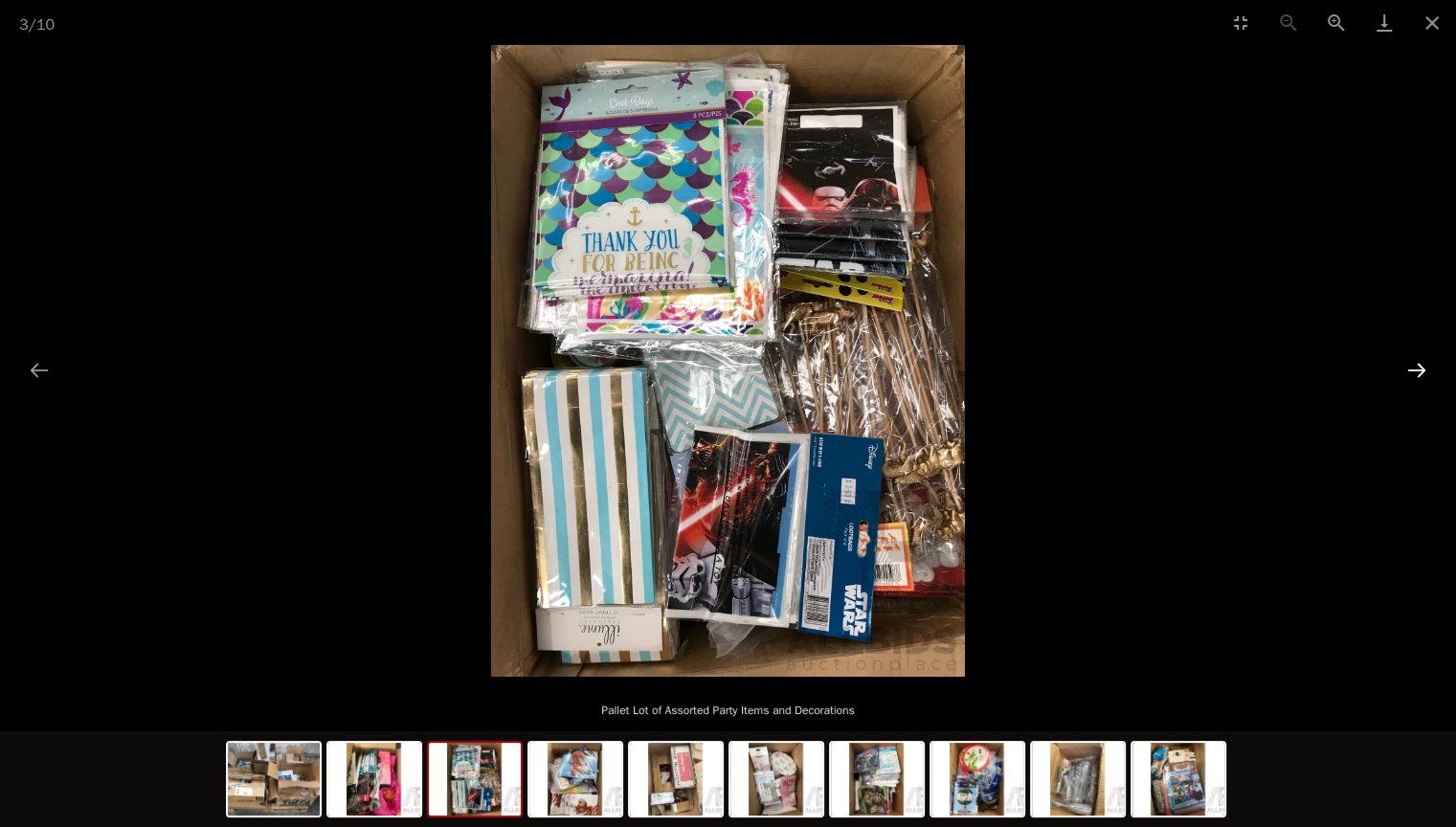 click at bounding box center (1417, 369) 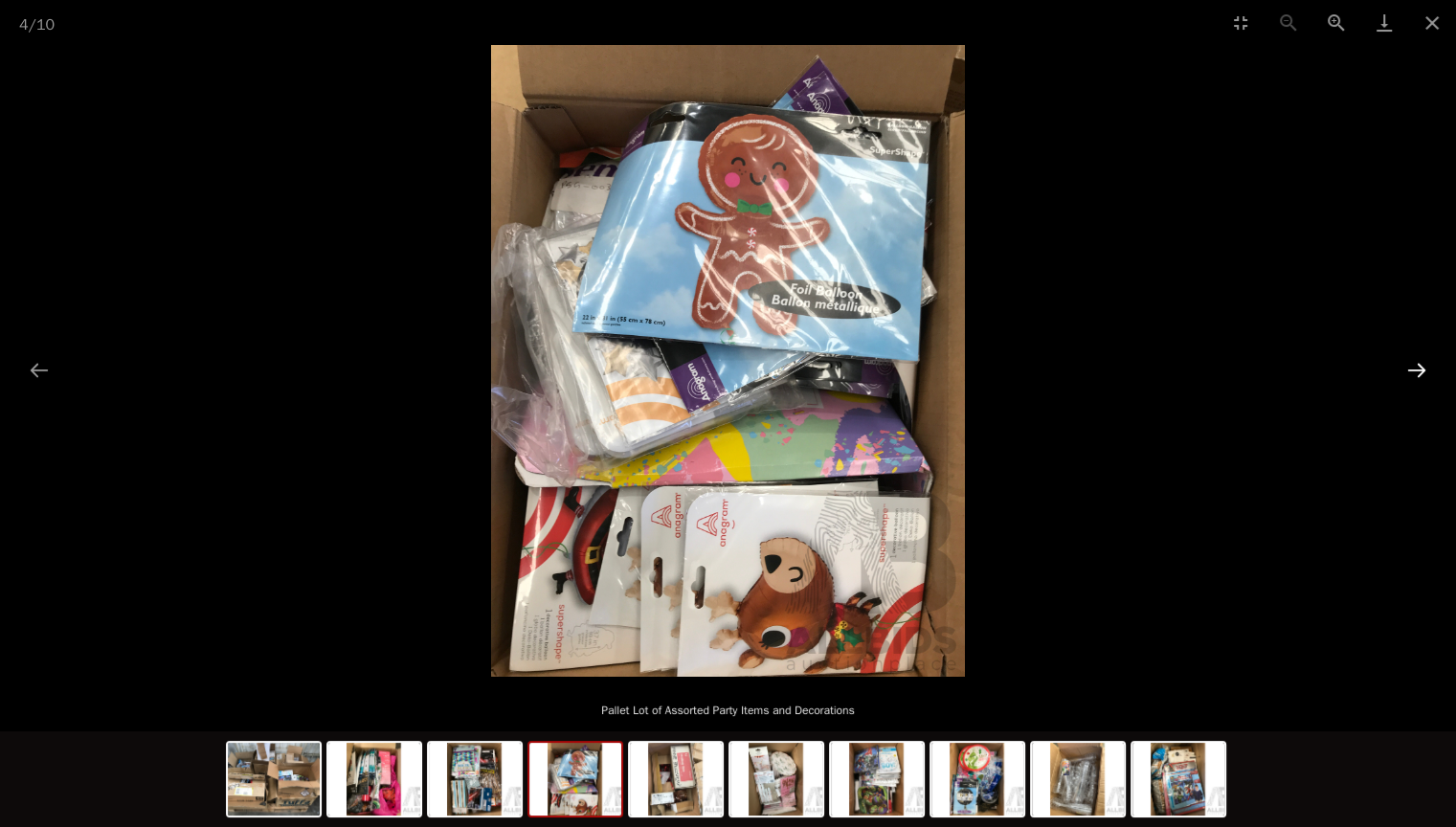 click at bounding box center [1417, 369] 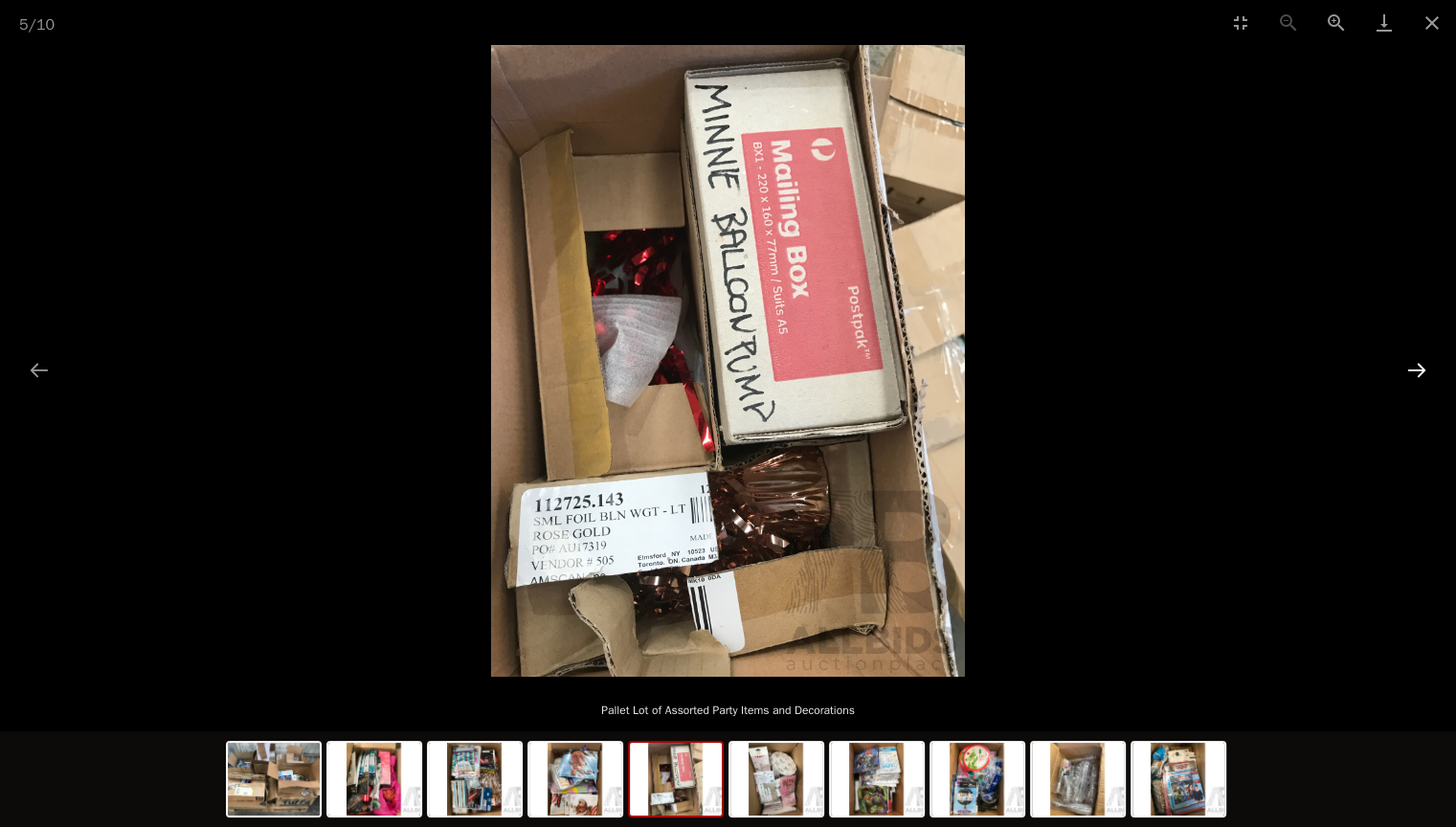 click at bounding box center [1417, 369] 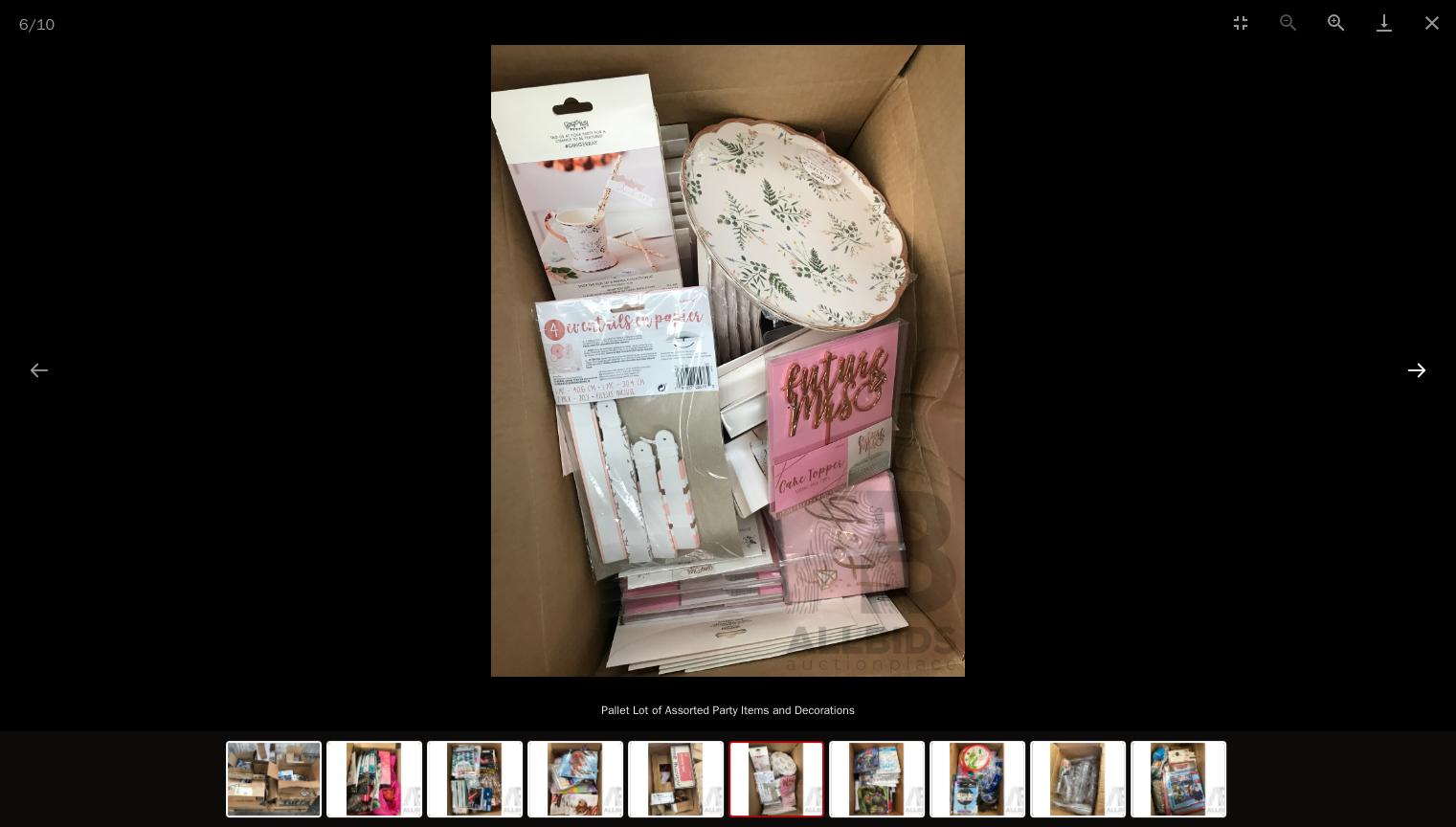 click at bounding box center (1417, 369) 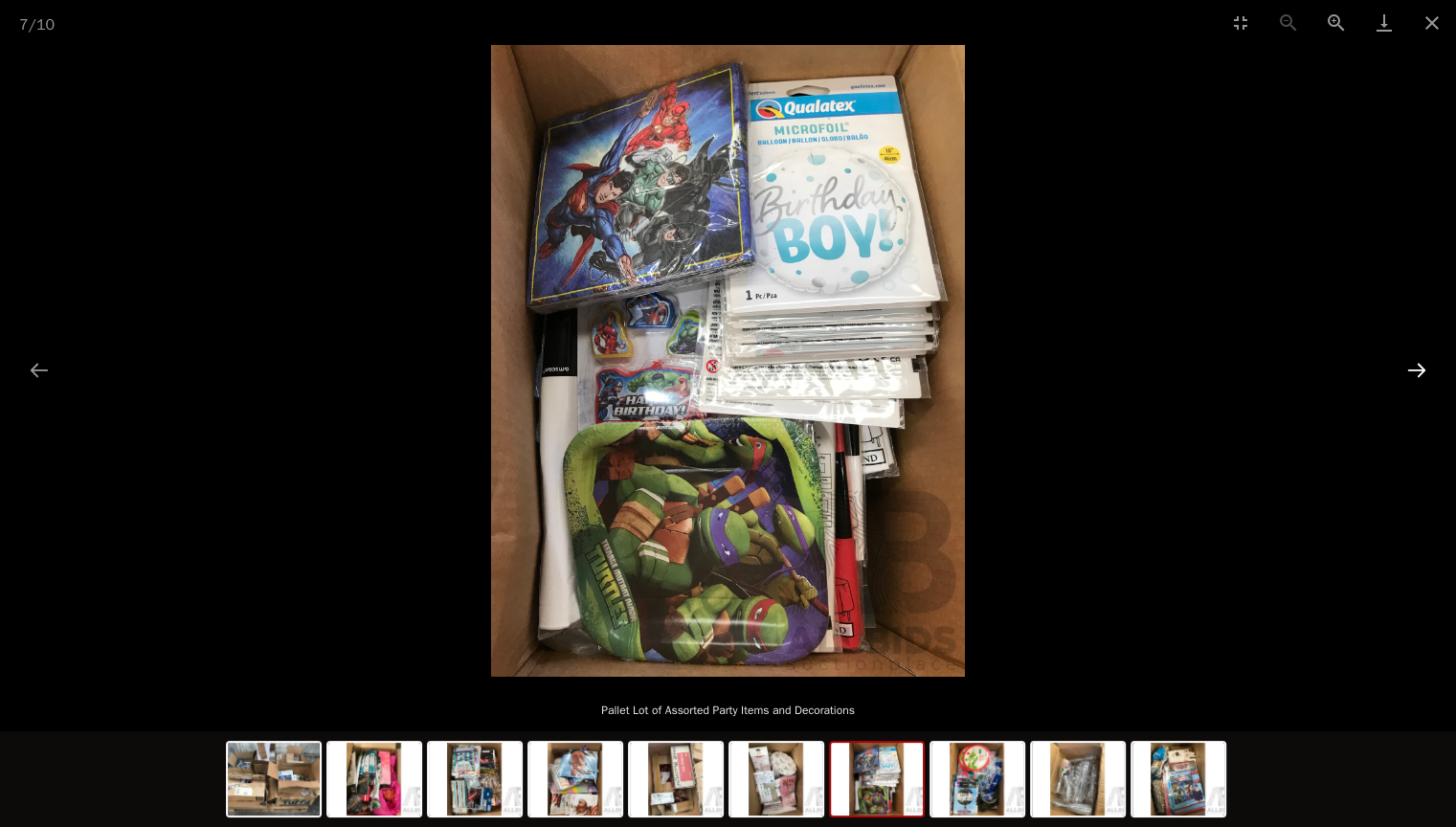 click at bounding box center (1417, 369) 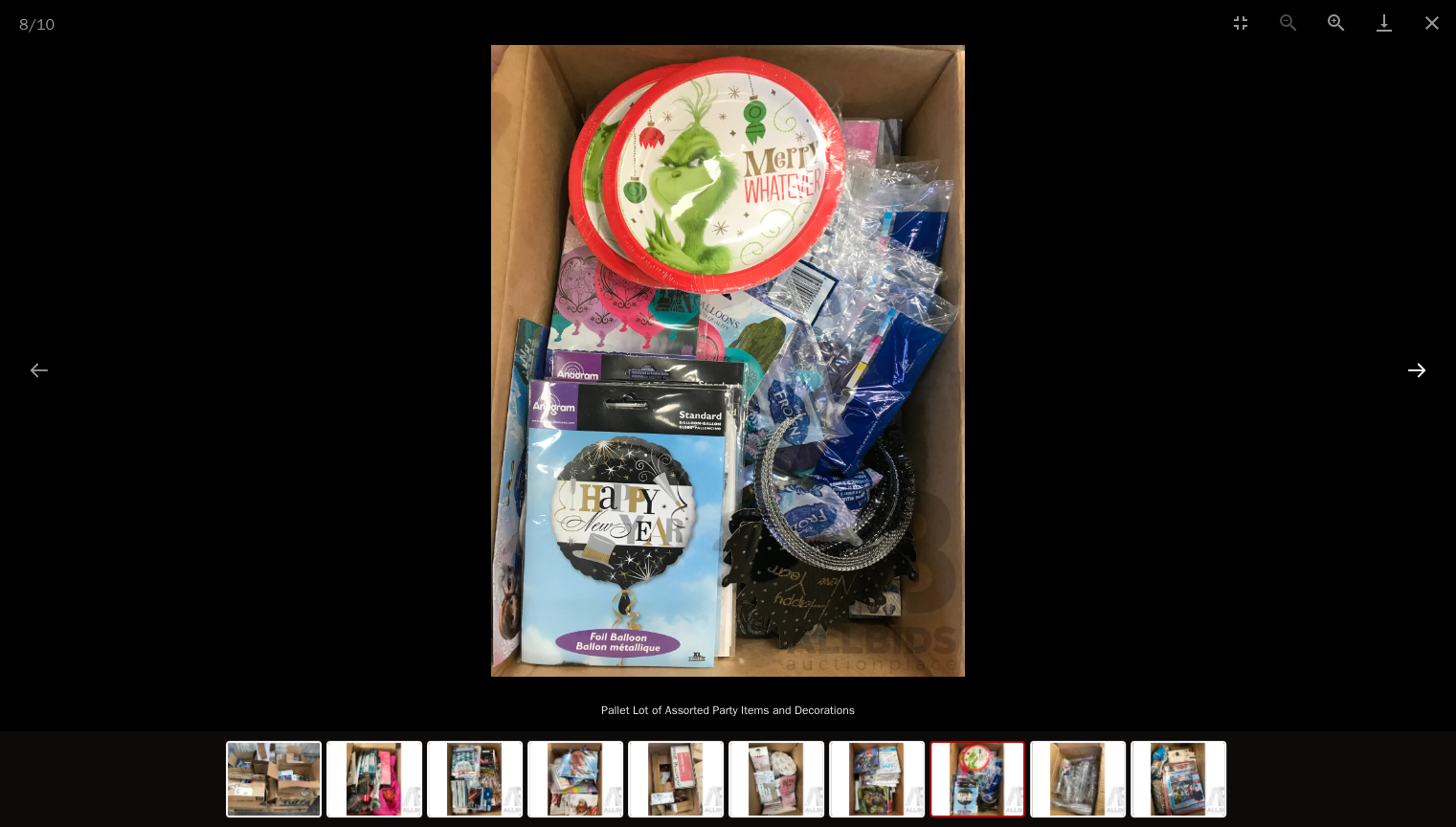 click at bounding box center [1417, 369] 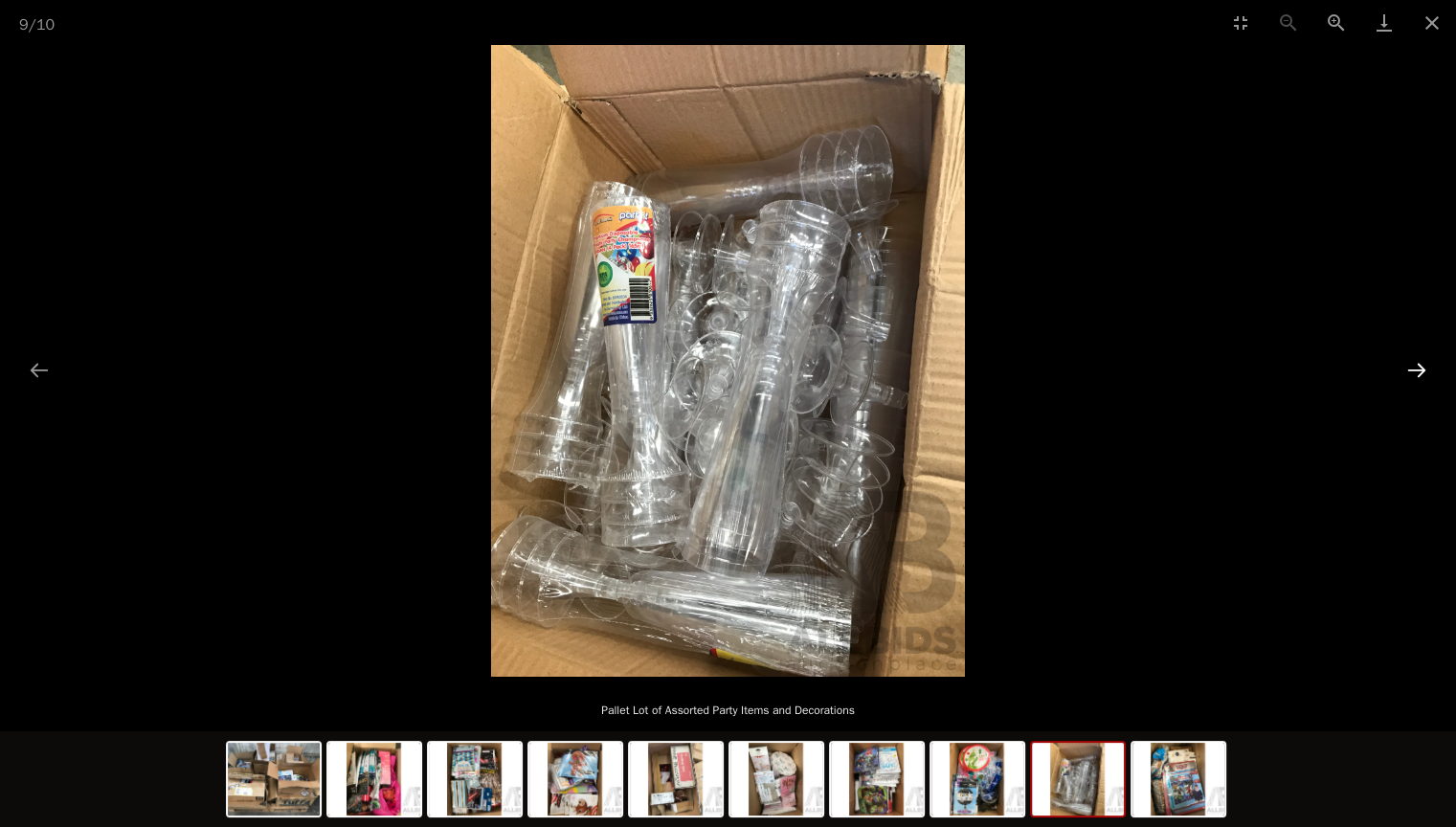 click at bounding box center [1417, 369] 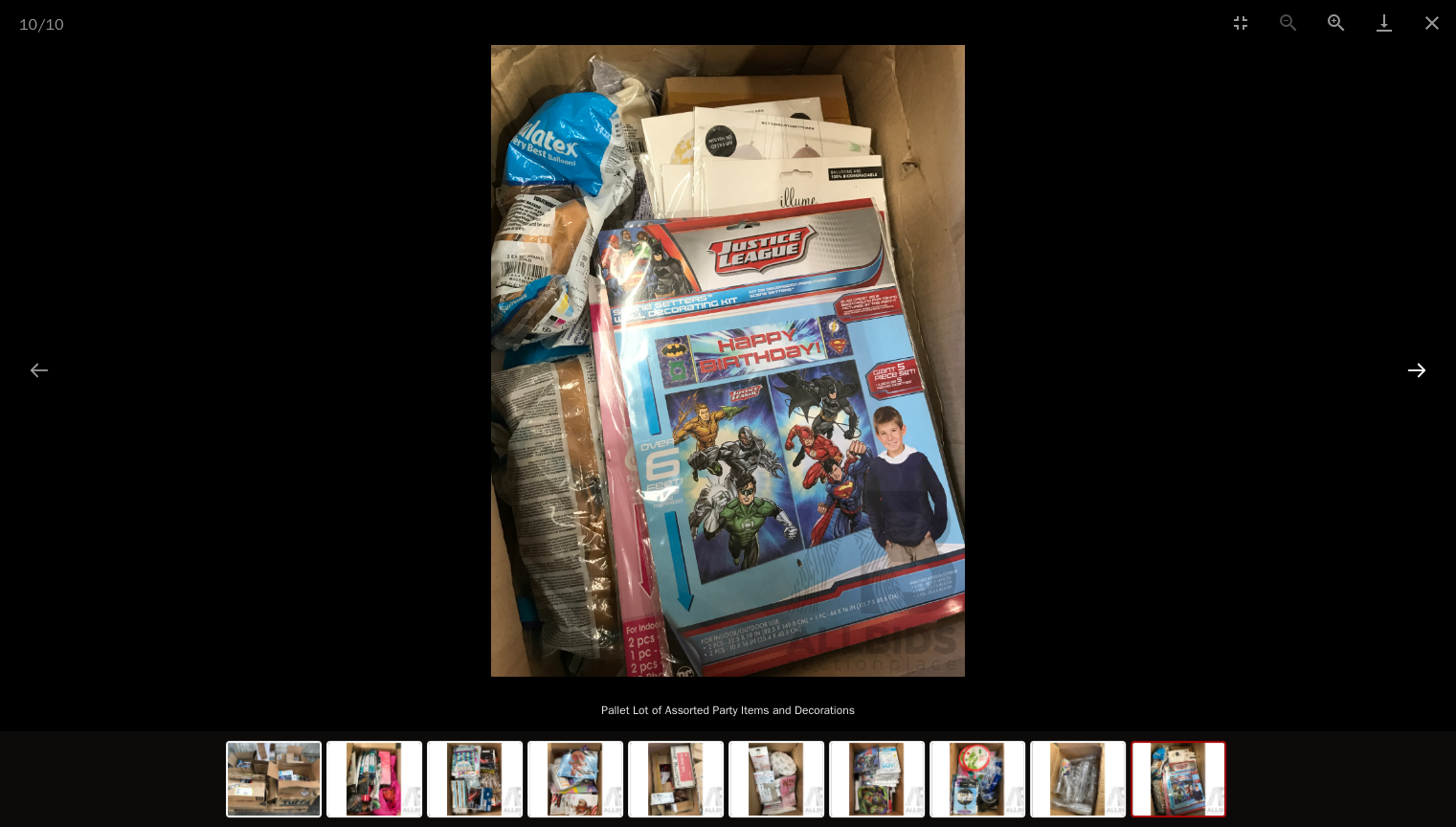 click at bounding box center [1417, 369] 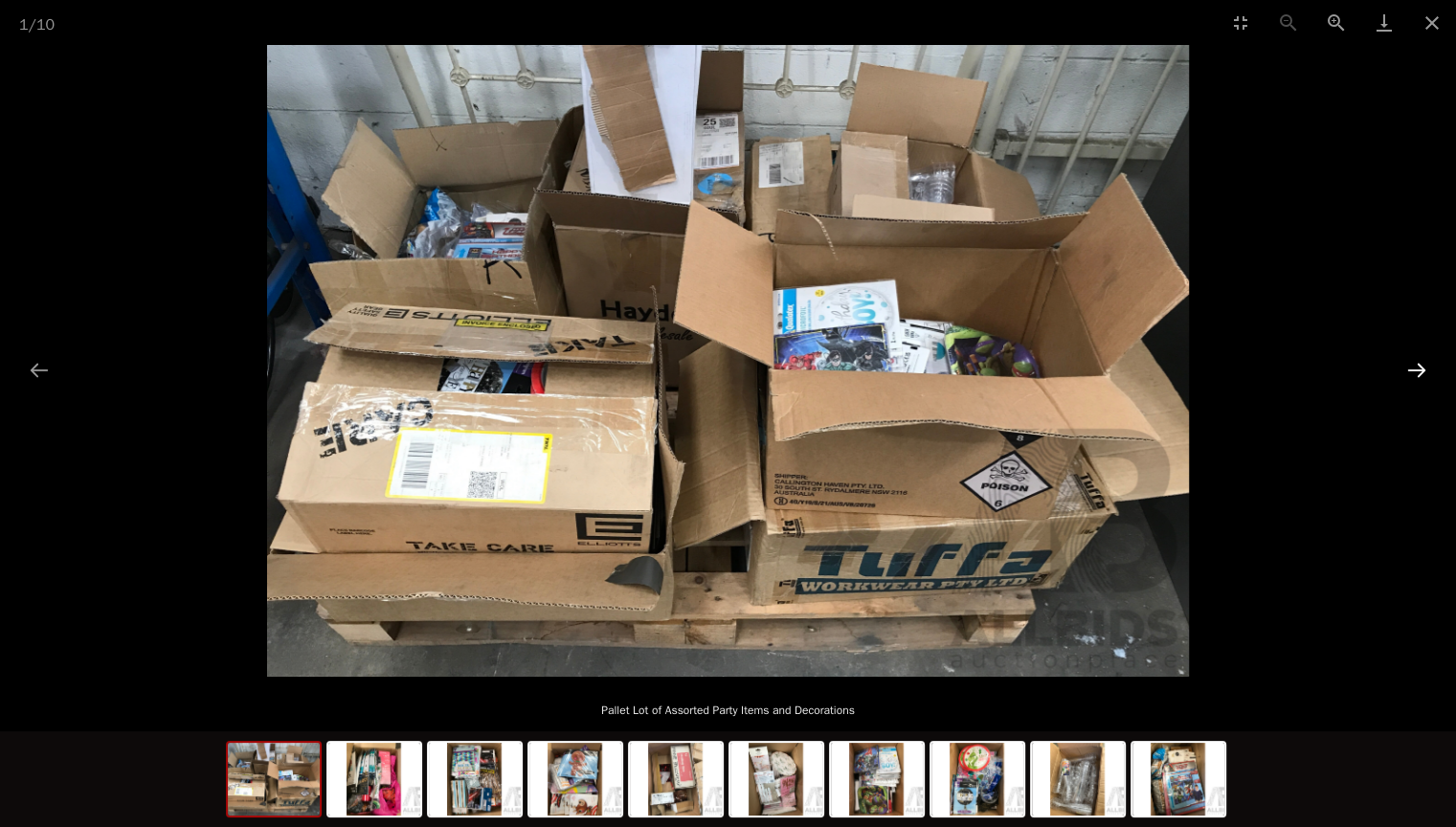 click at bounding box center [1417, 369] 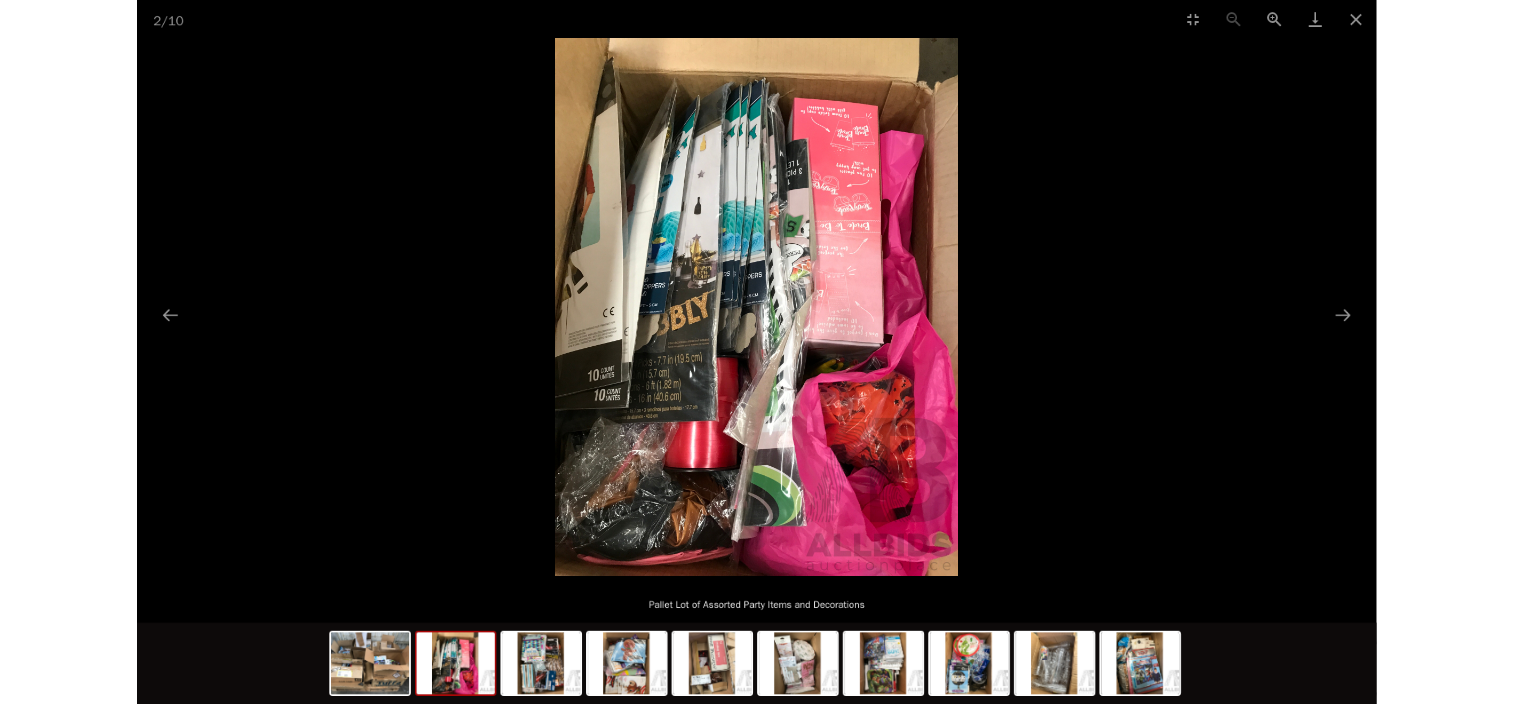 scroll, scrollTop: 0, scrollLeft: 0, axis: both 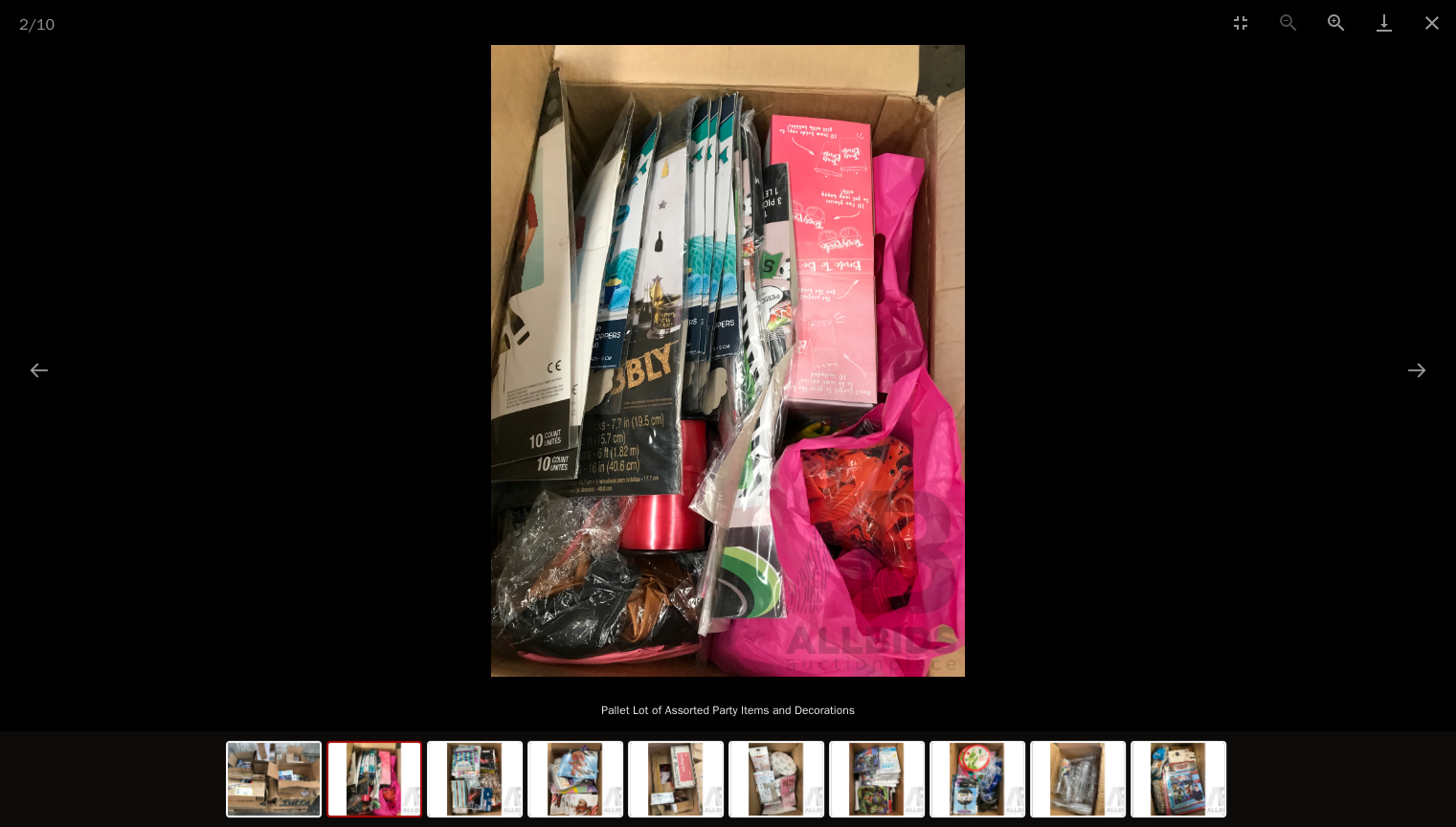 click at bounding box center (728, 361) 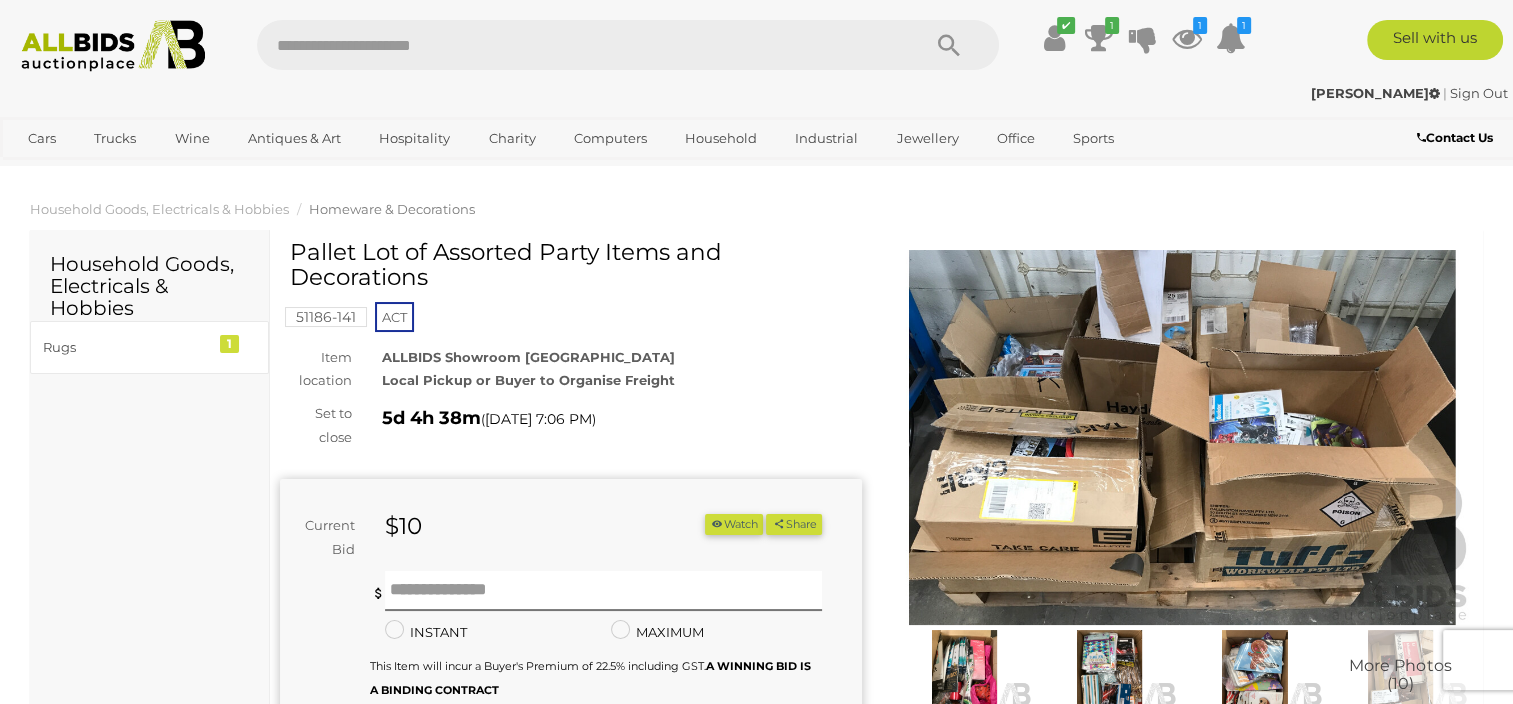 scroll, scrollTop: 100, scrollLeft: 0, axis: vertical 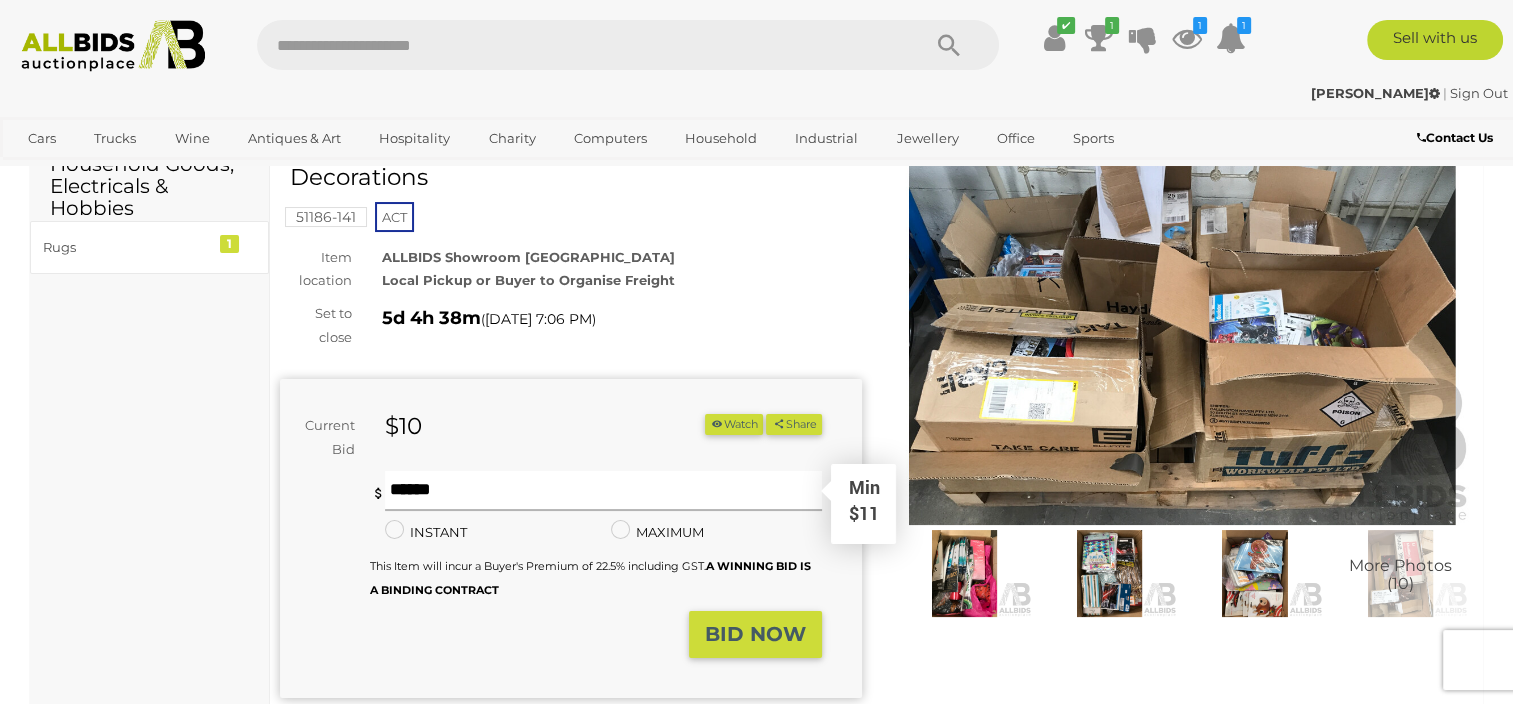 click at bounding box center [603, 491] 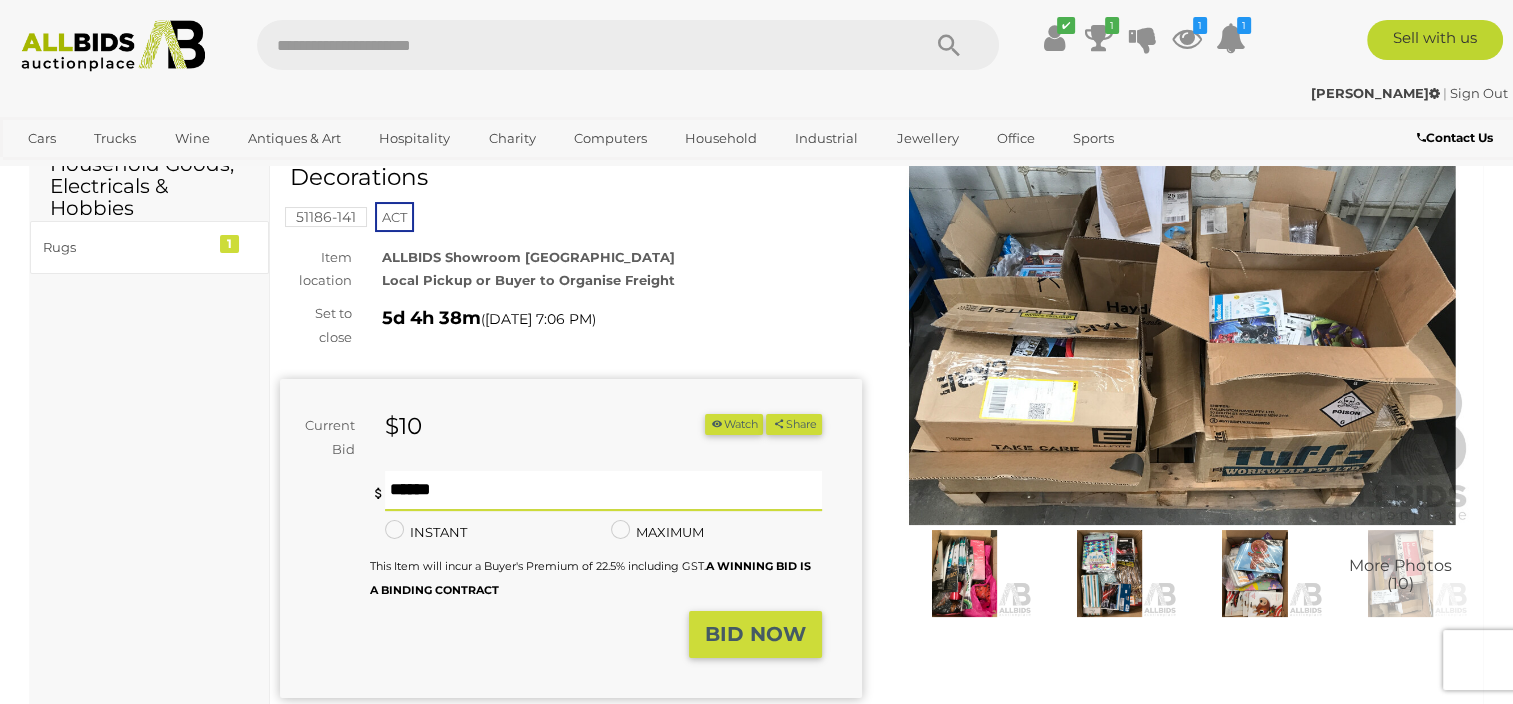 type on "**" 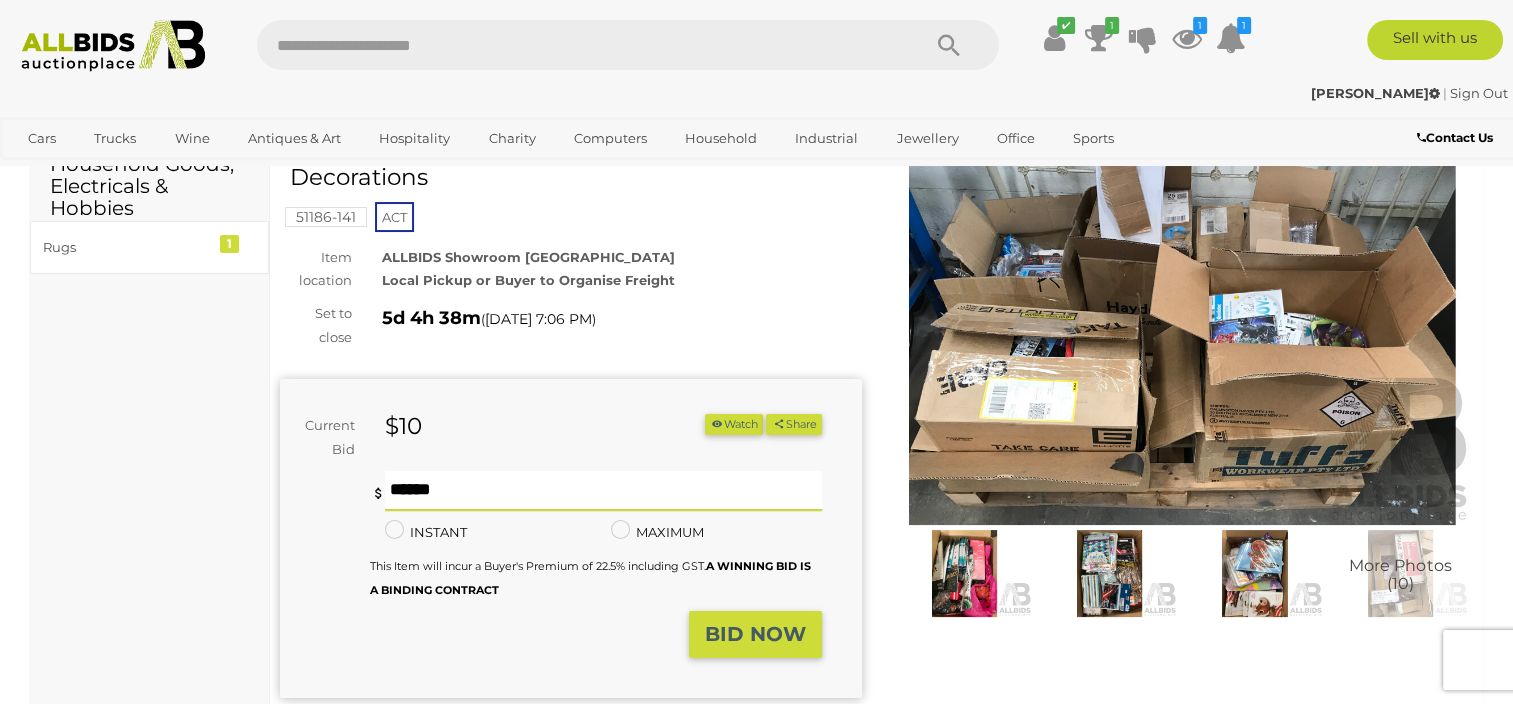 click on "BID NOW" at bounding box center [755, 634] 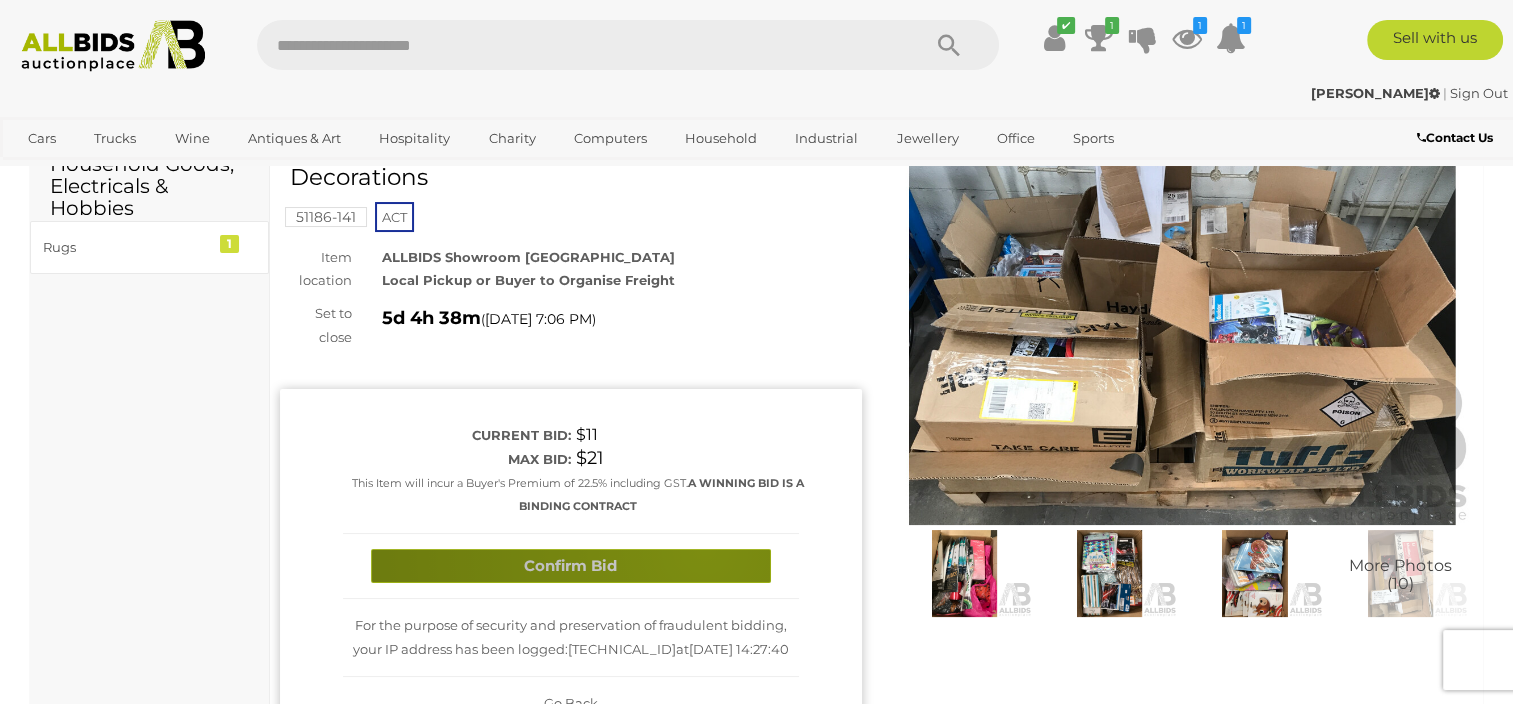 click on "Confirm Bid" at bounding box center [571, 566] 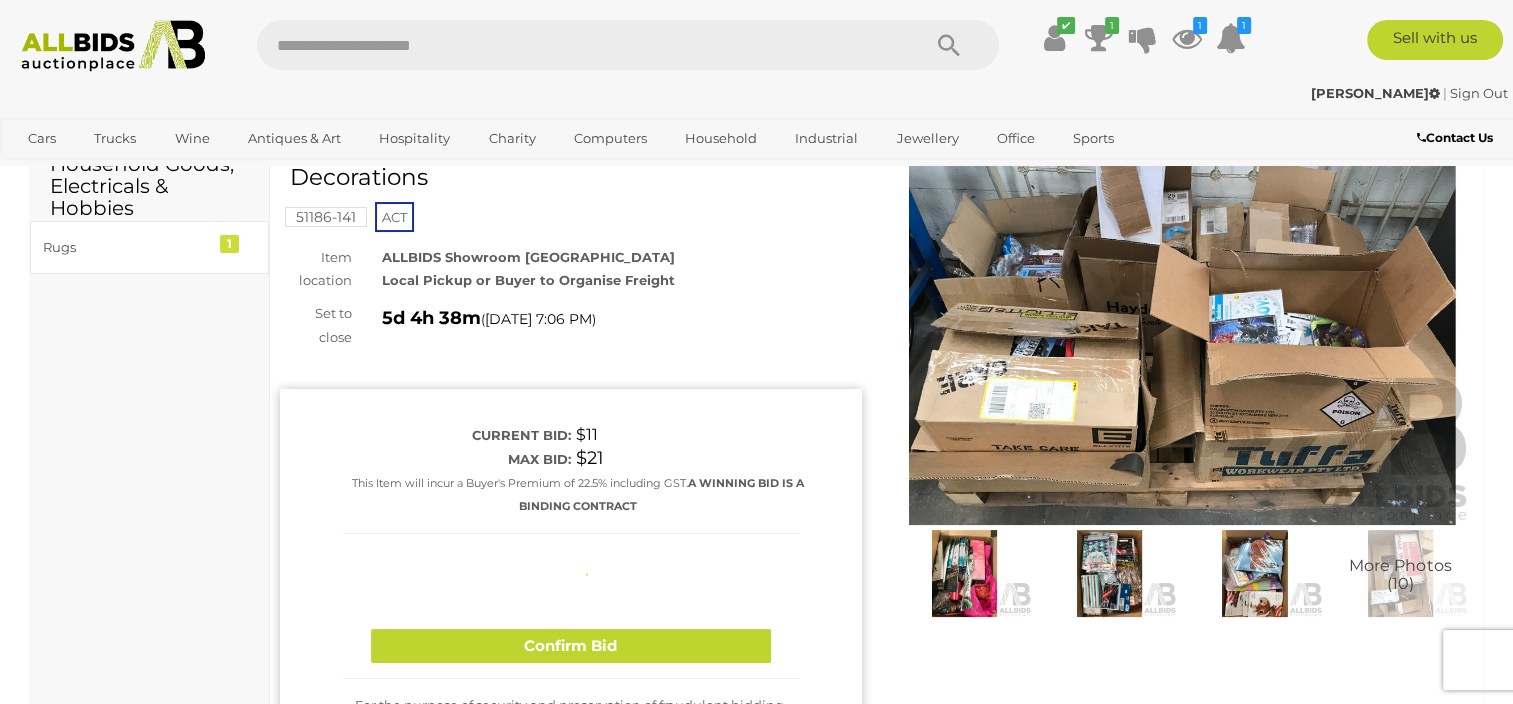 type 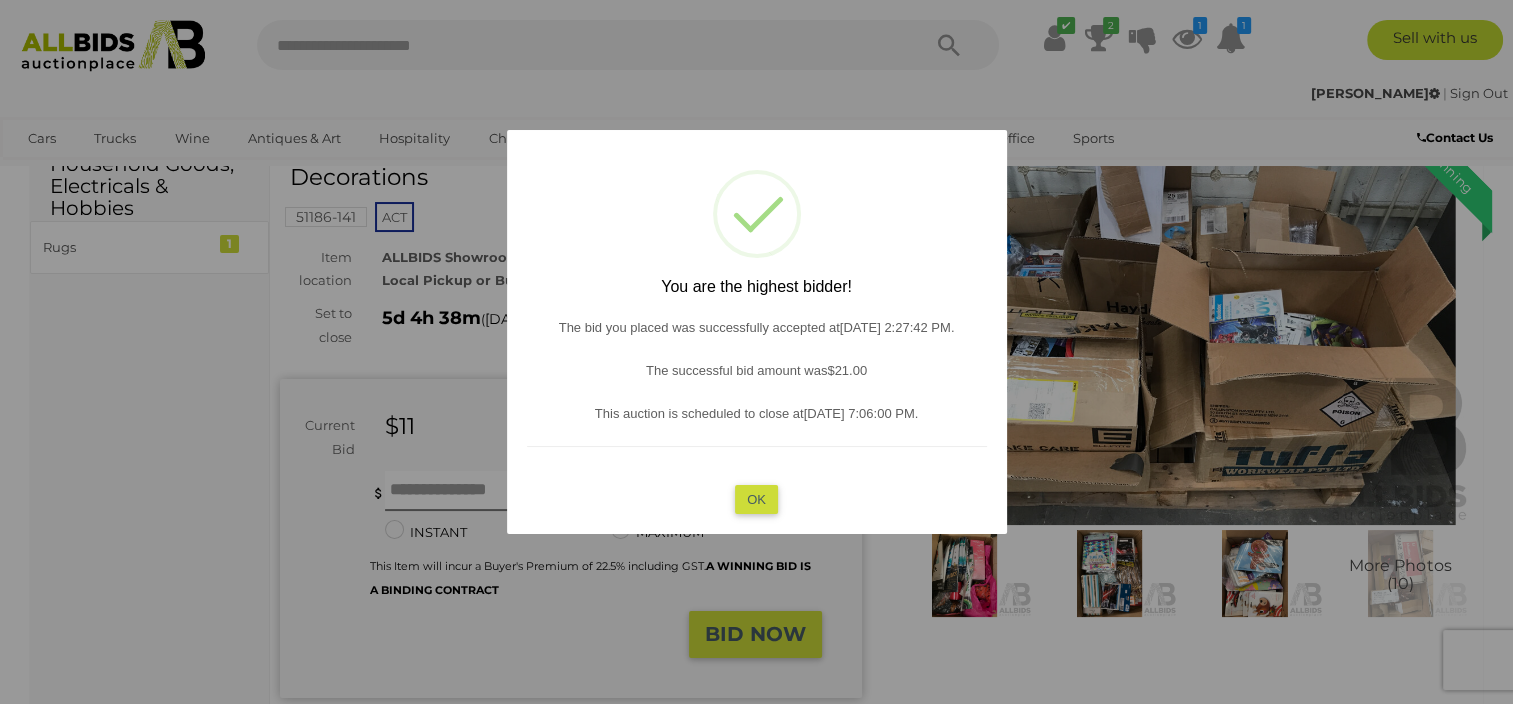 click on "OK" at bounding box center [756, 499] 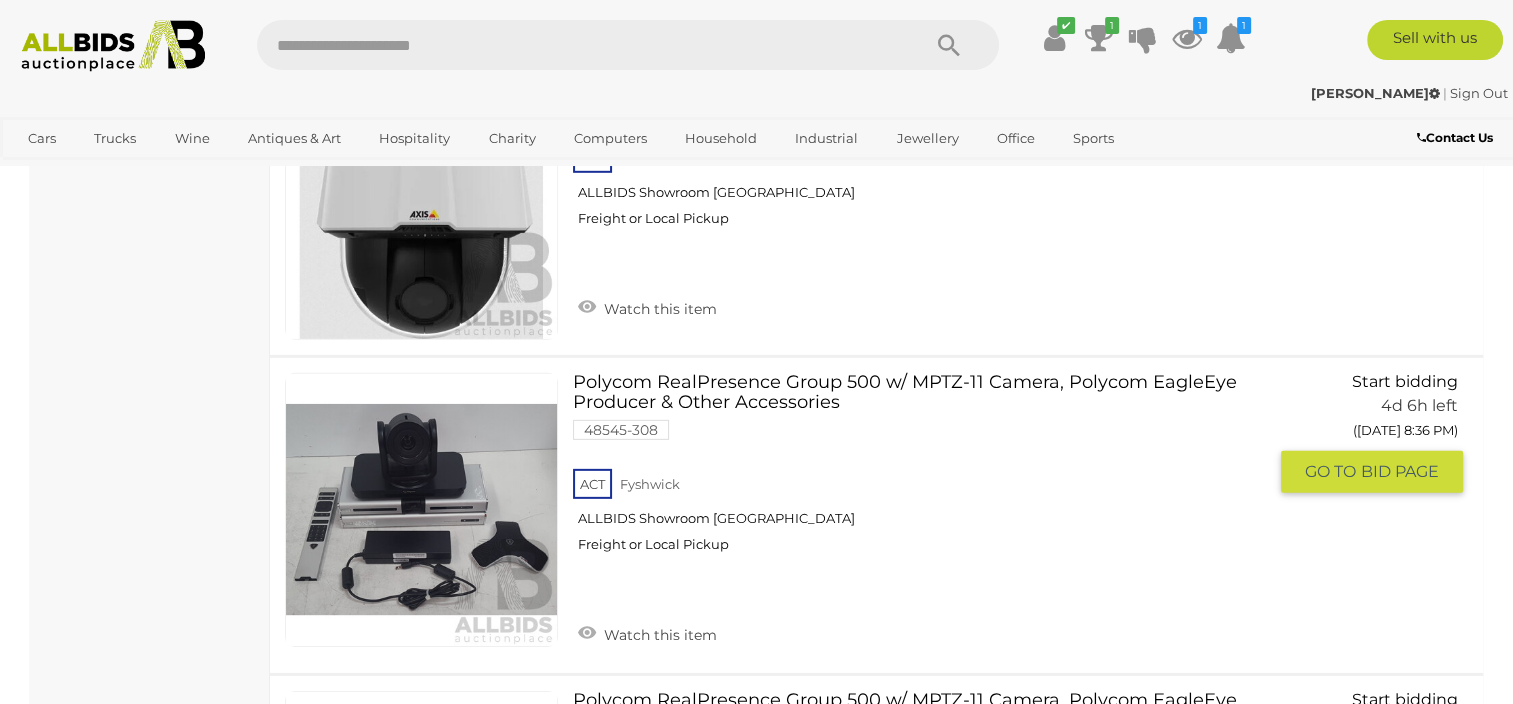 scroll, scrollTop: 5984, scrollLeft: 0, axis: vertical 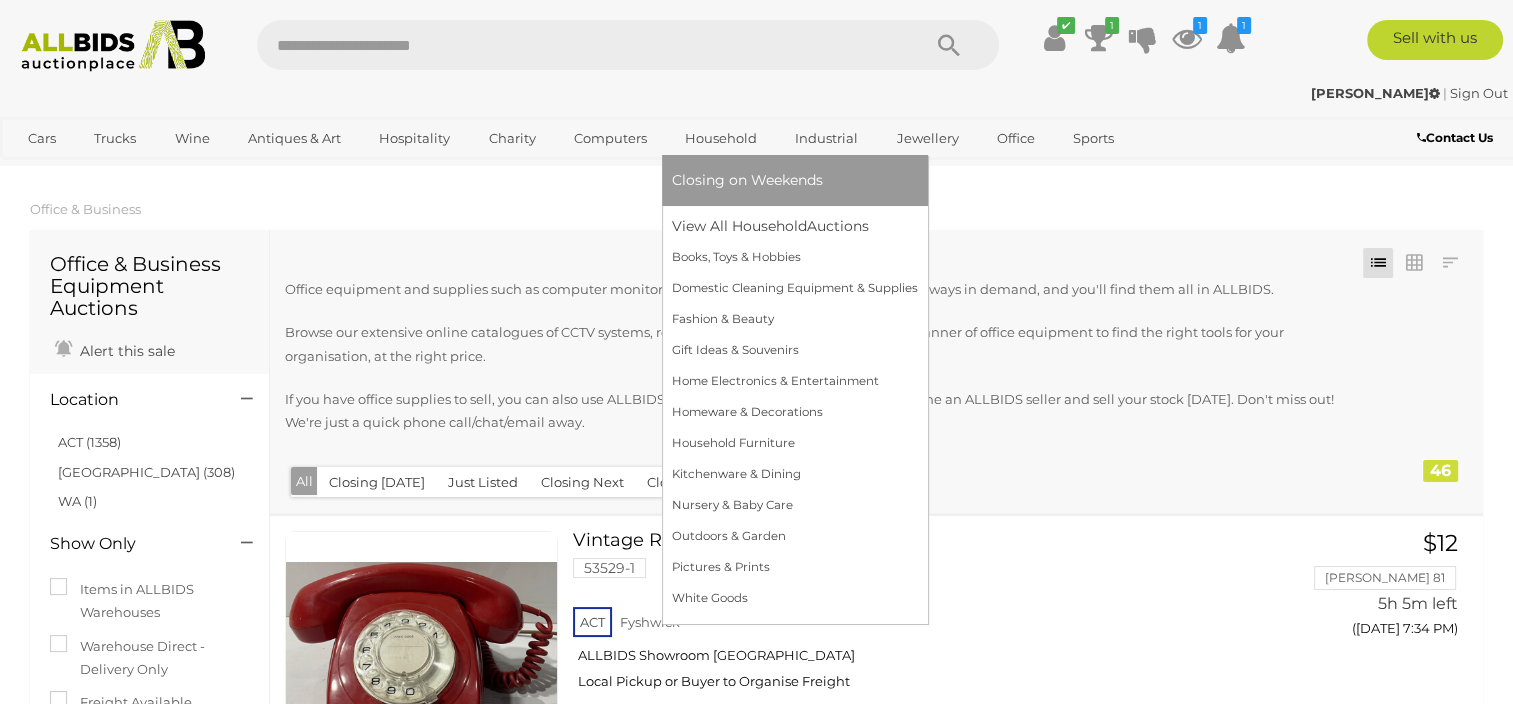 click on "Household" at bounding box center [721, 138] 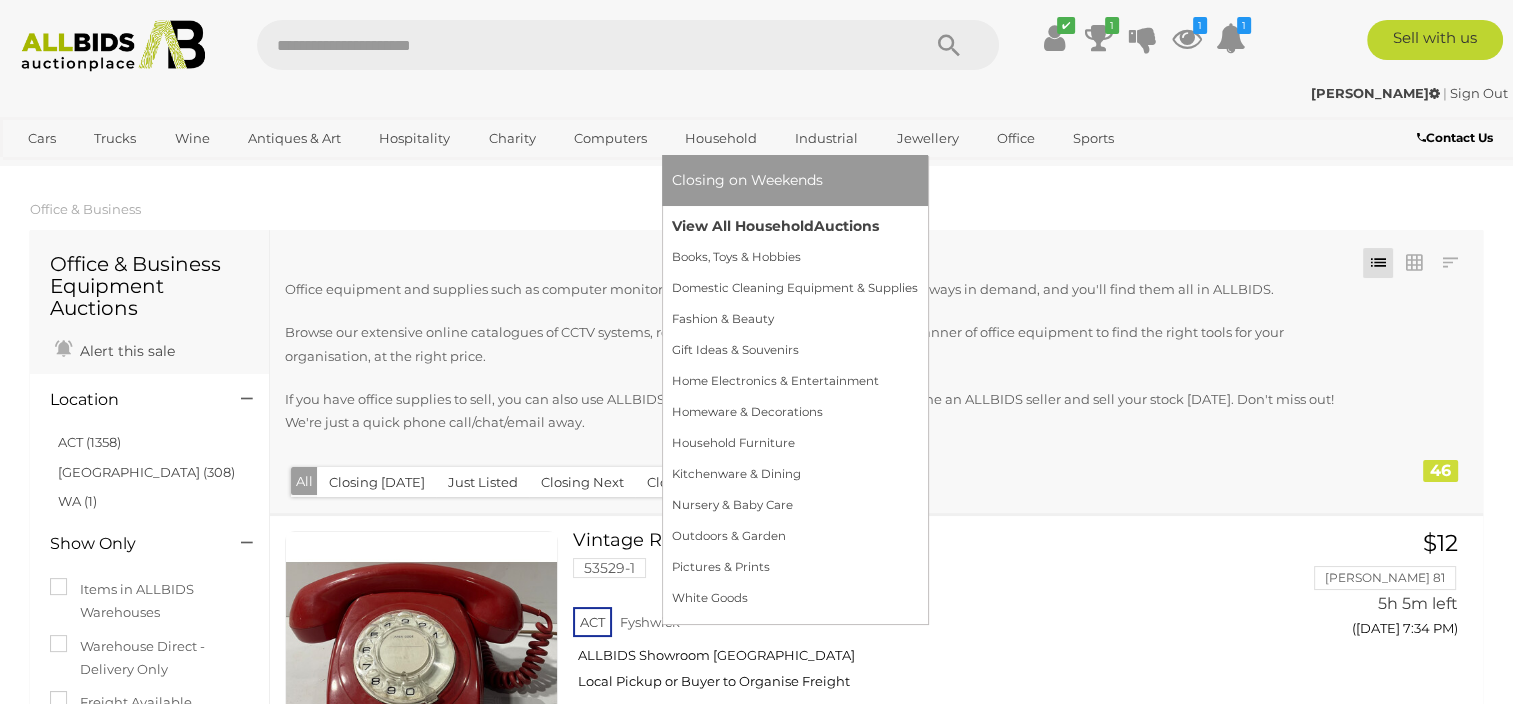 click on "View All Household  Auctions" at bounding box center [795, 226] 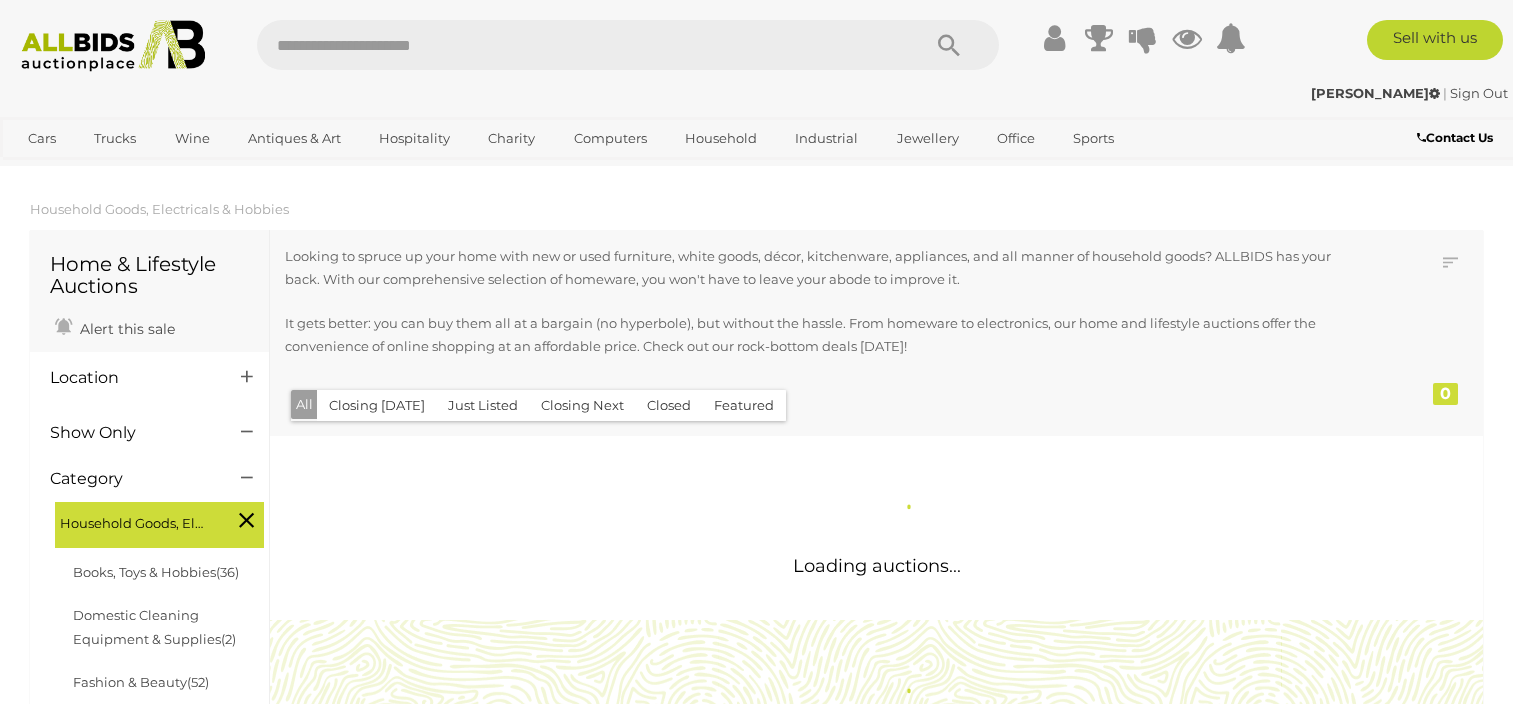 scroll, scrollTop: 0, scrollLeft: 0, axis: both 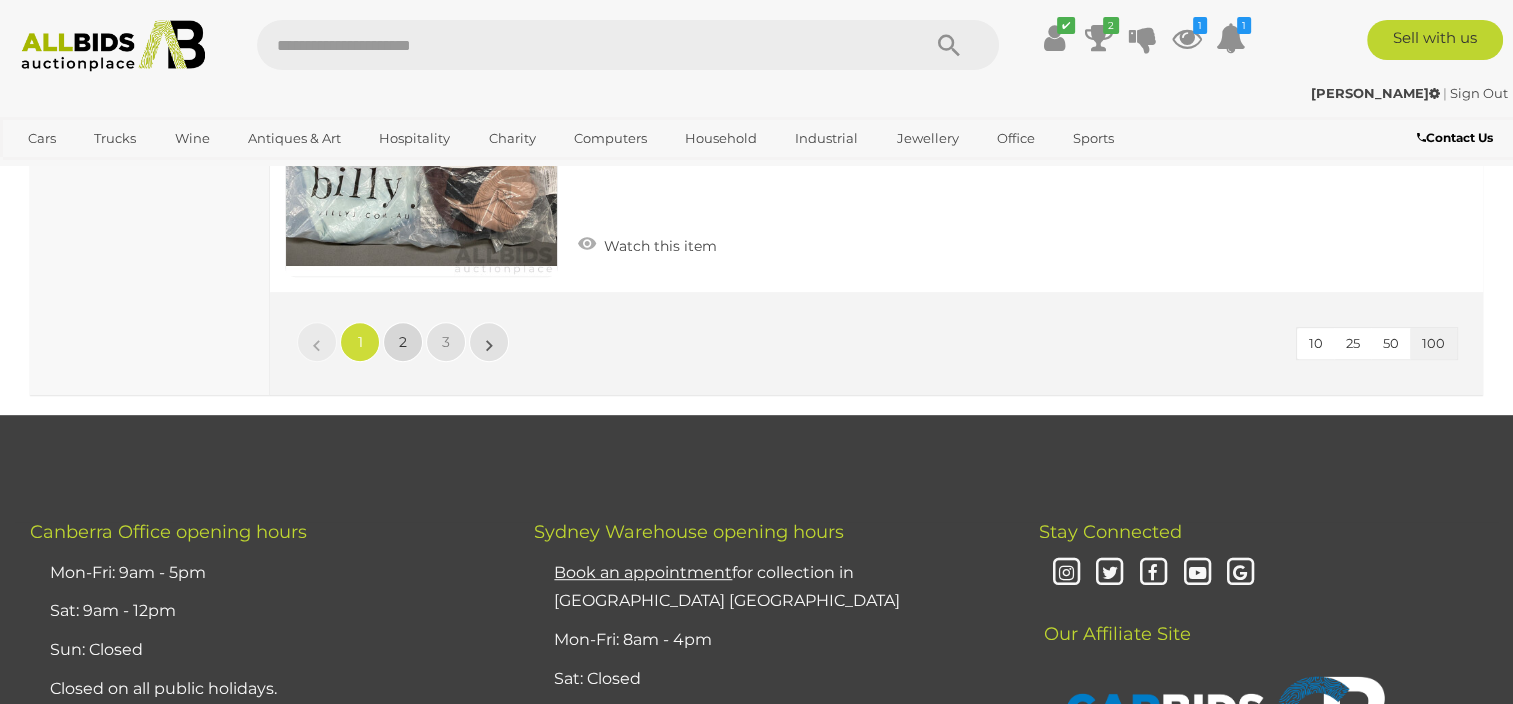 click on "2" at bounding box center (403, 342) 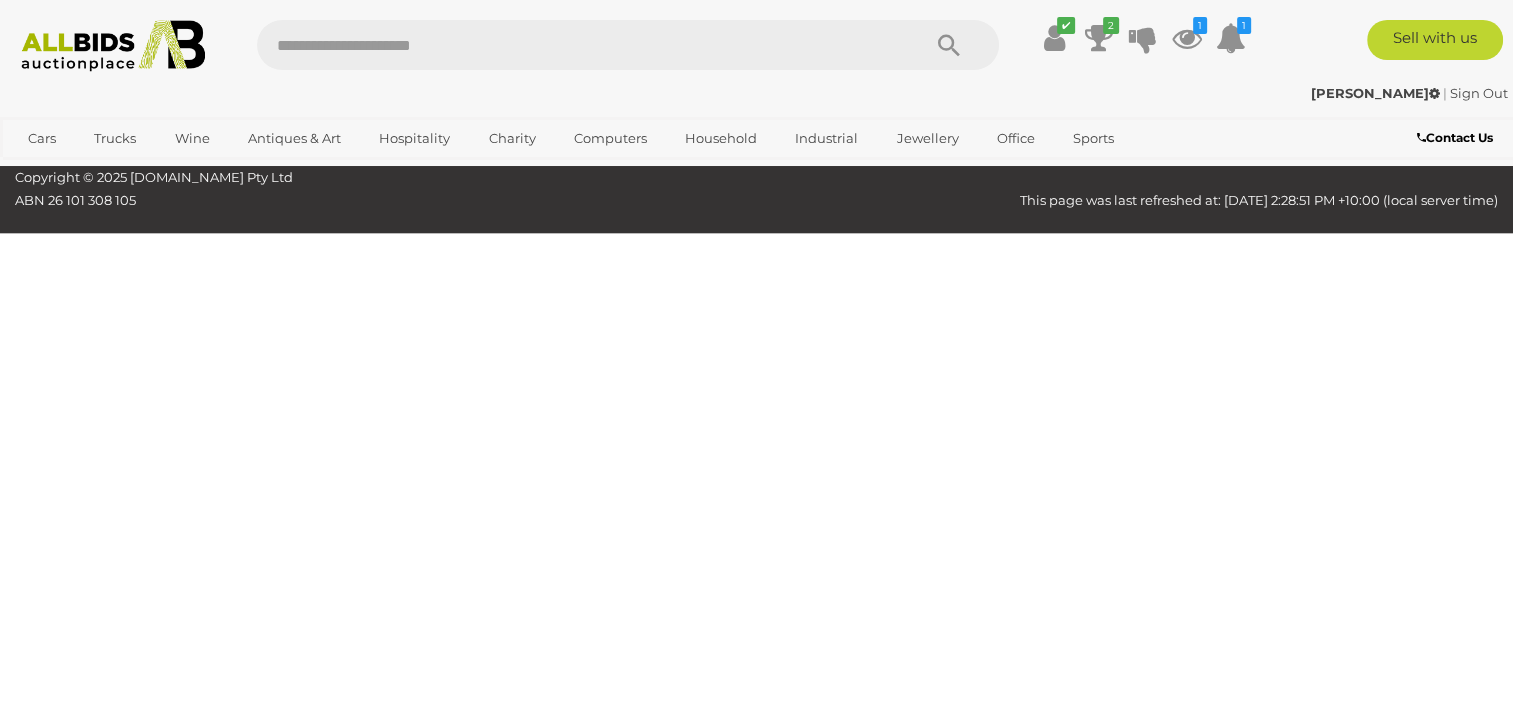 scroll, scrollTop: 269, scrollLeft: 0, axis: vertical 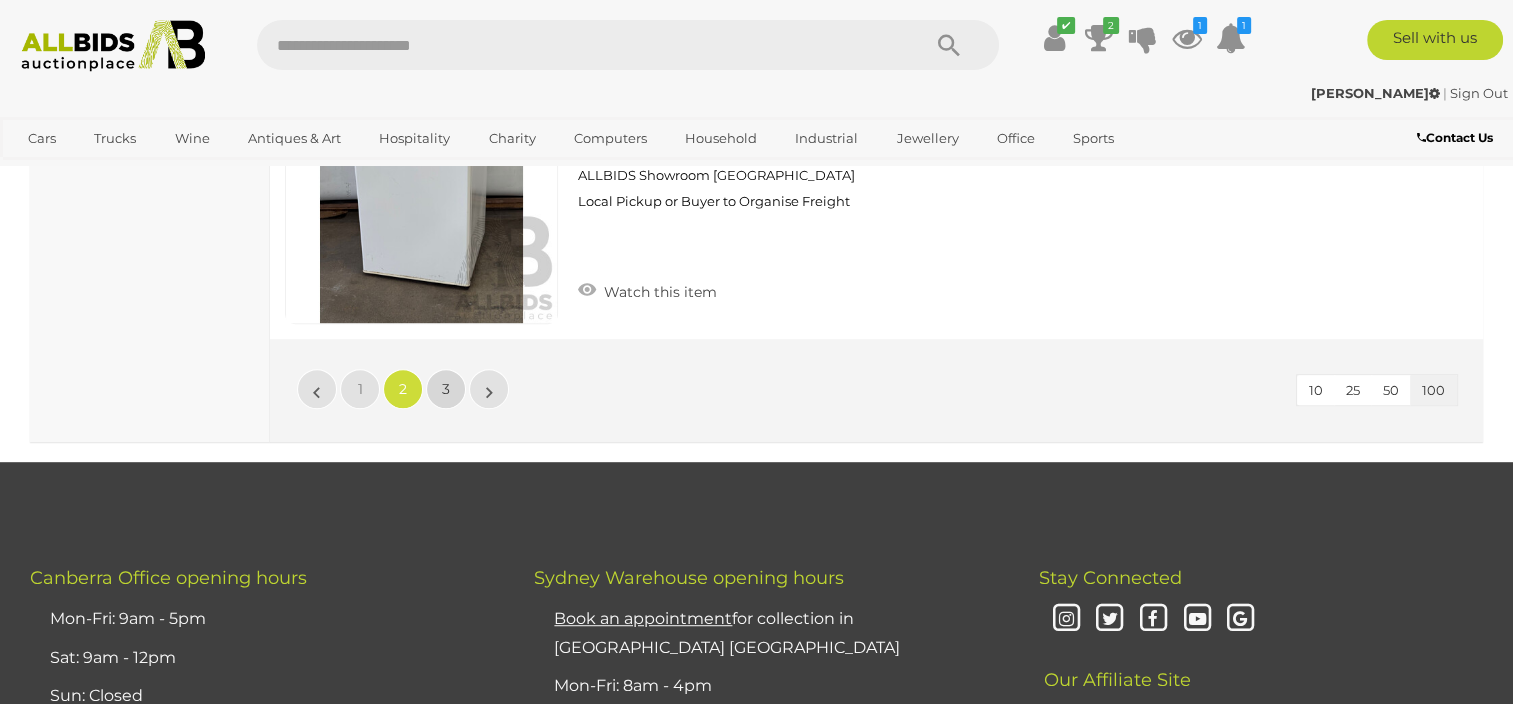 click on "3" at bounding box center [446, 389] 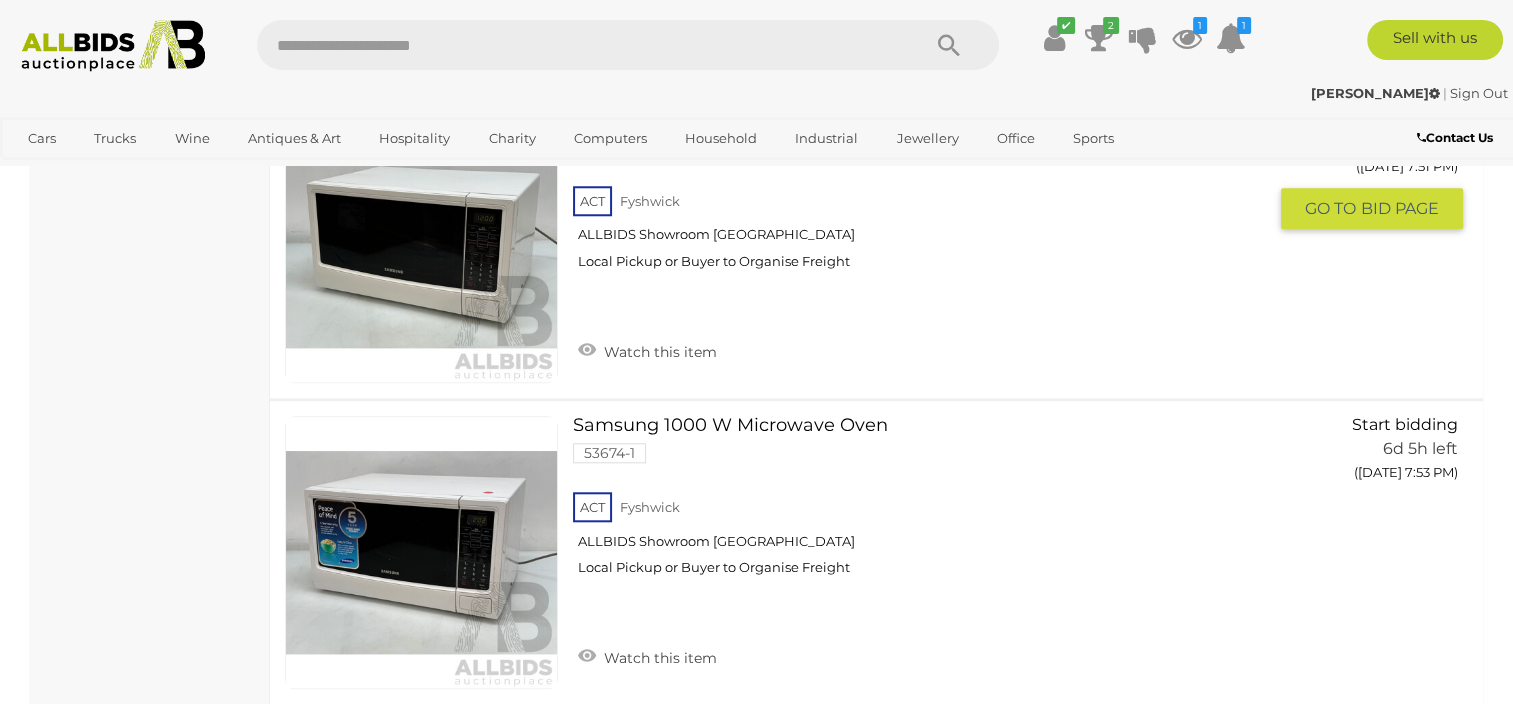 scroll, scrollTop: 9369, scrollLeft: 0, axis: vertical 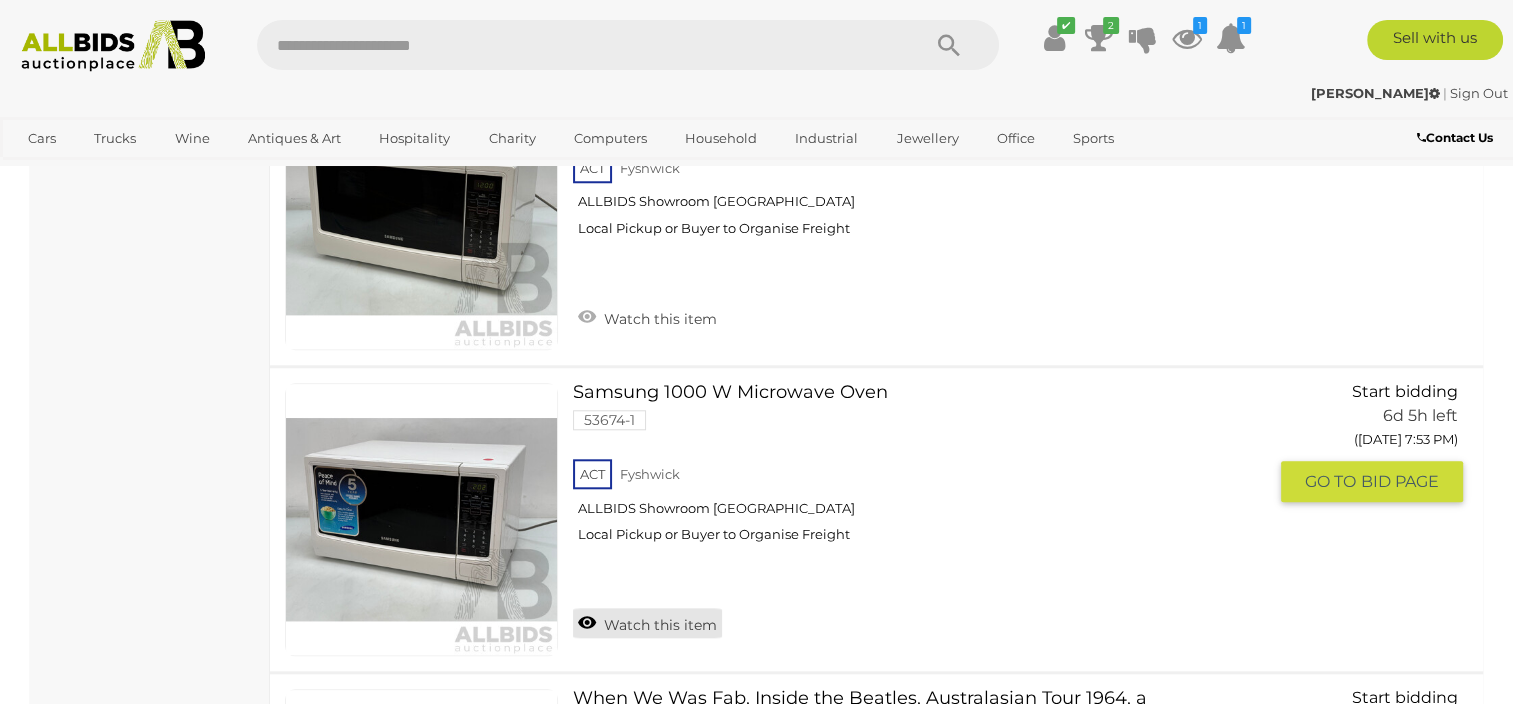 click on "Watch this item" at bounding box center [647, 623] 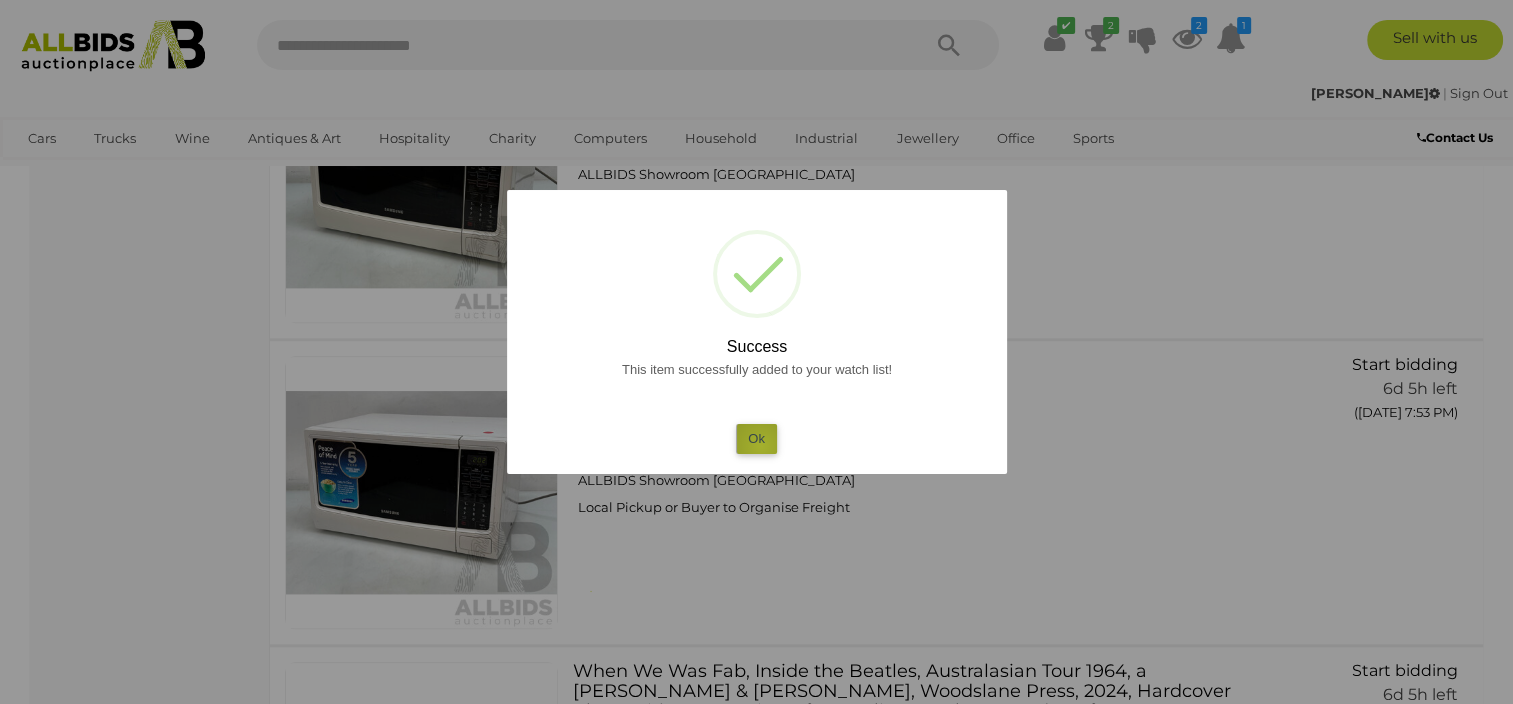 drag, startPoint x: 761, startPoint y: 447, endPoint x: 706, endPoint y: 388, distance: 80.65978 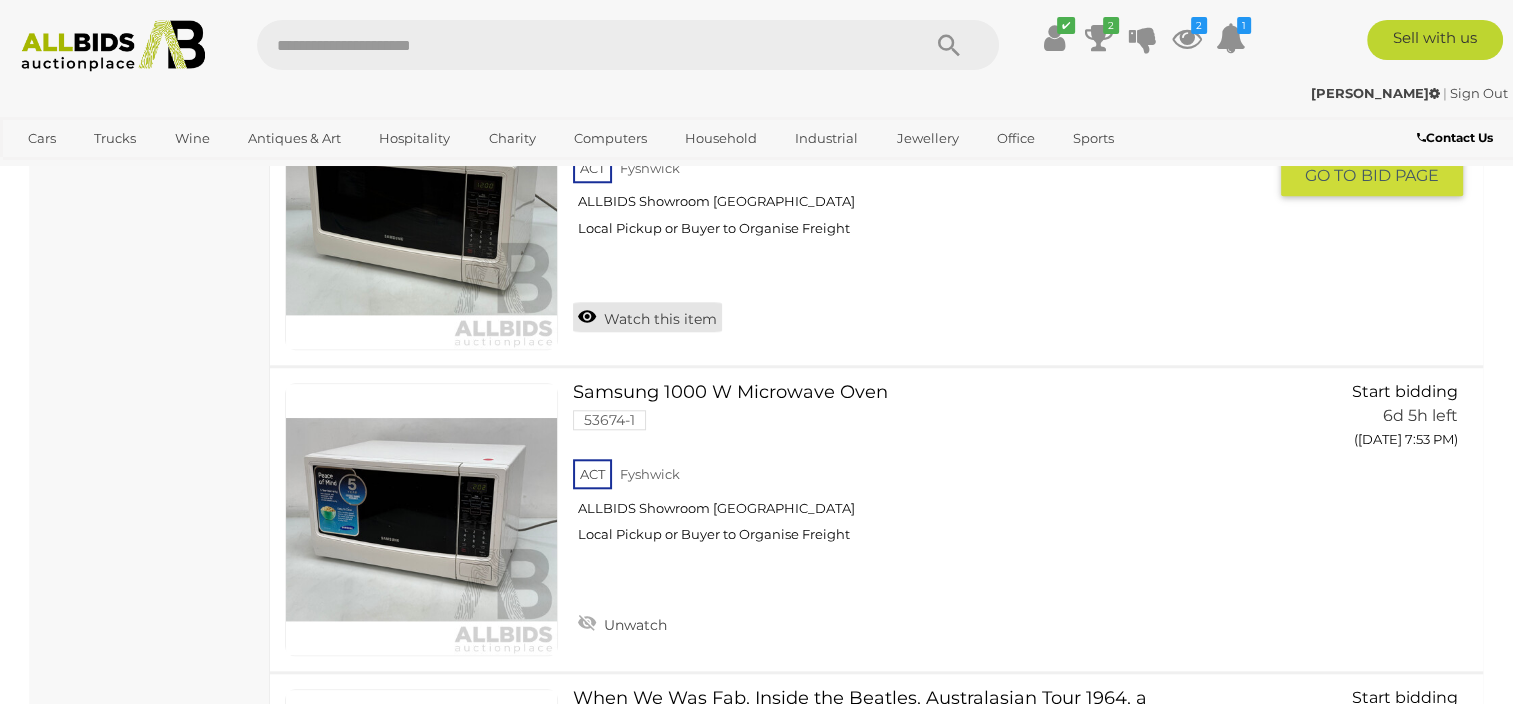 click on "Watch this item" at bounding box center [647, 317] 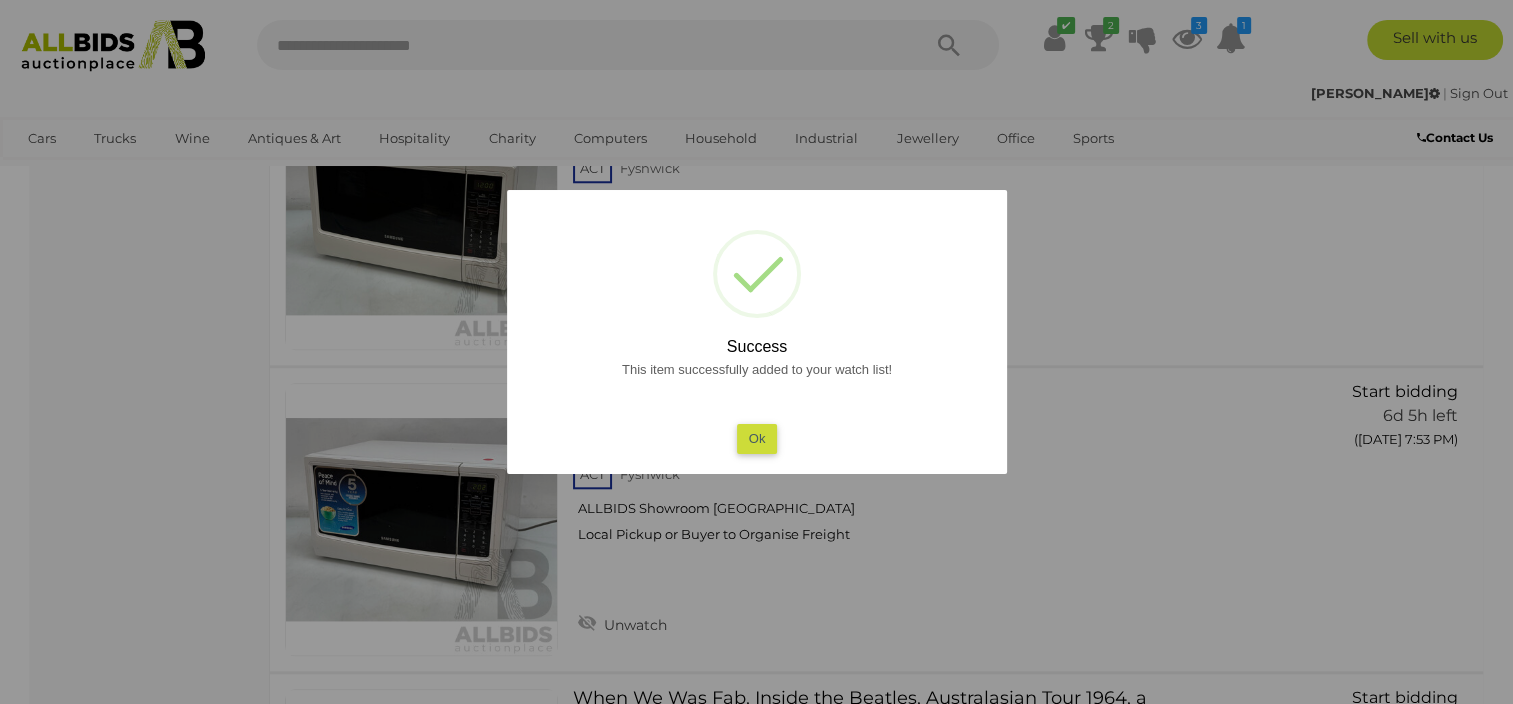 click on "Ok" at bounding box center [756, 438] 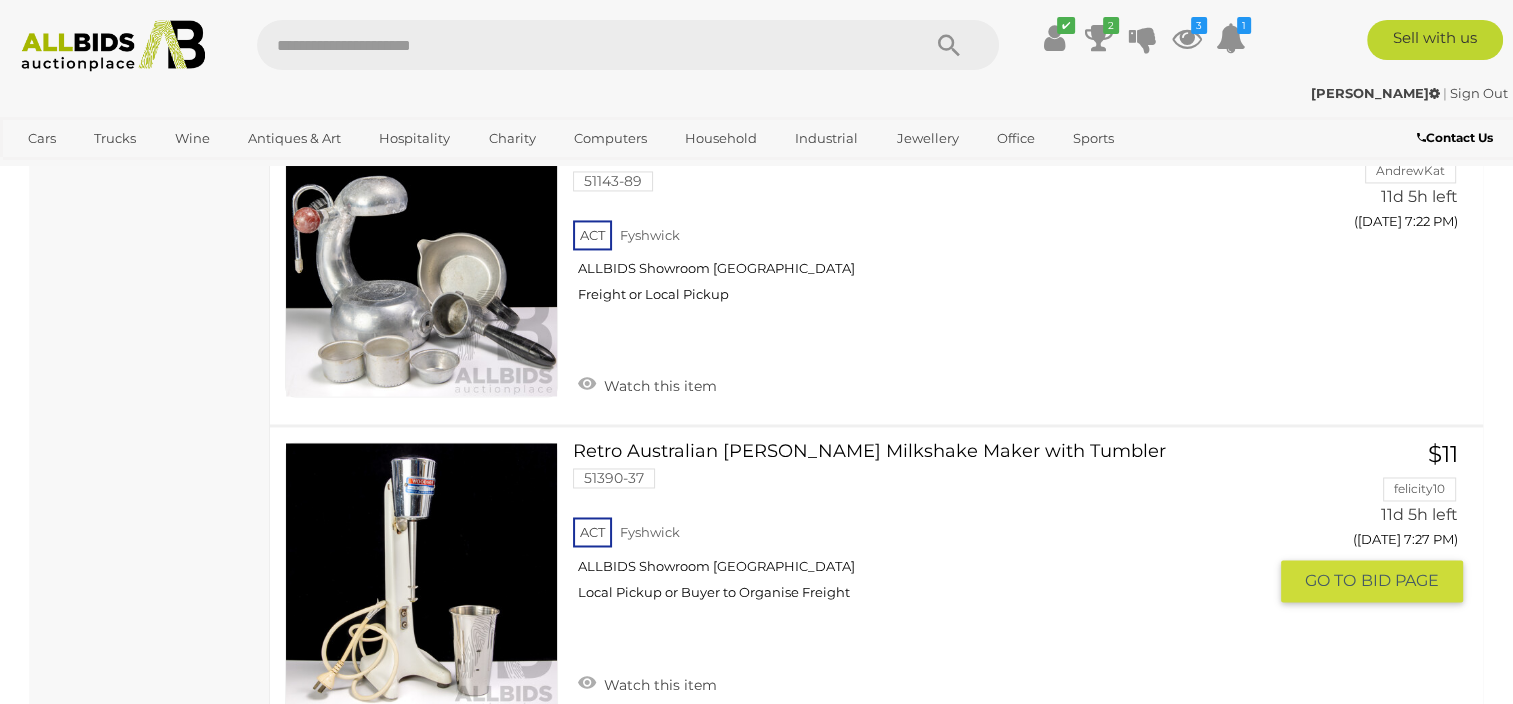 scroll, scrollTop: 18169, scrollLeft: 0, axis: vertical 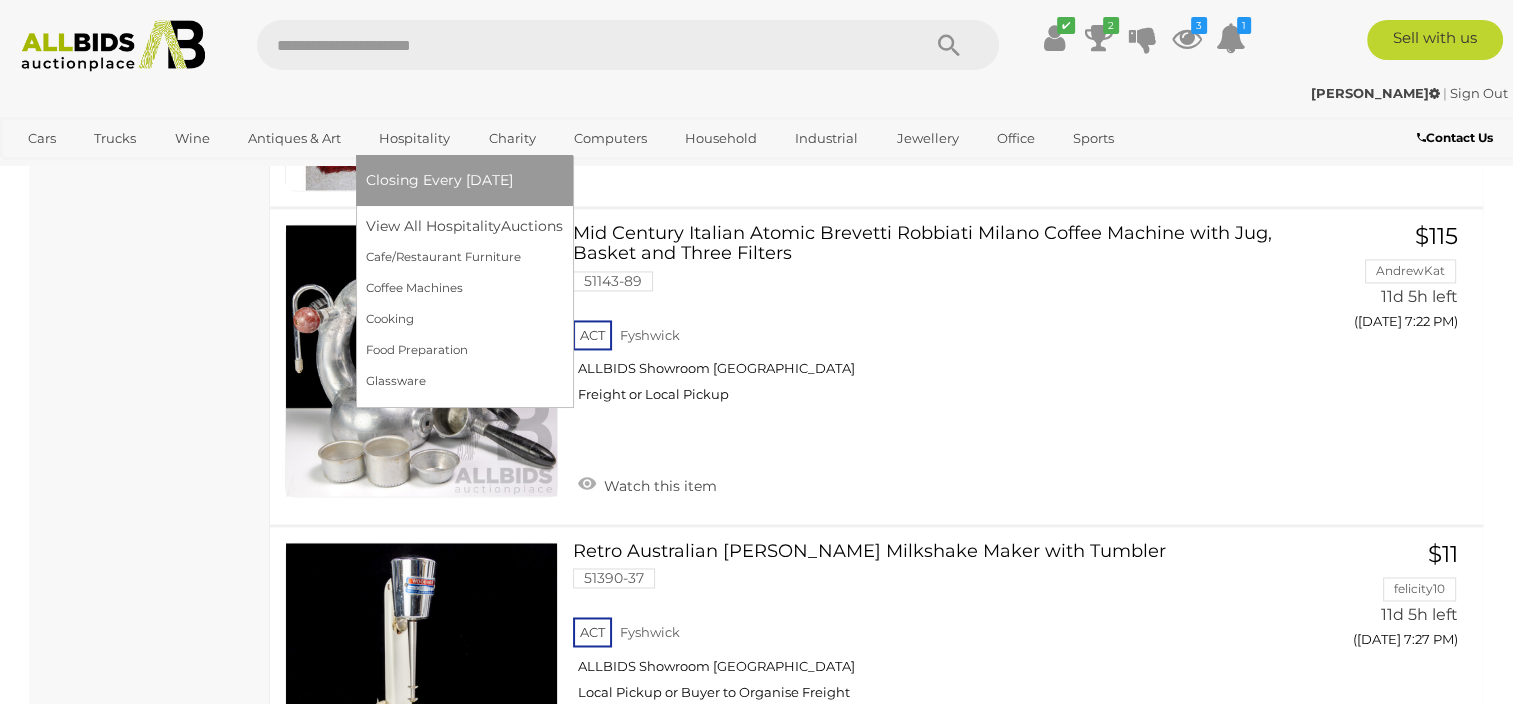 click on "Hospitality" at bounding box center [414, 138] 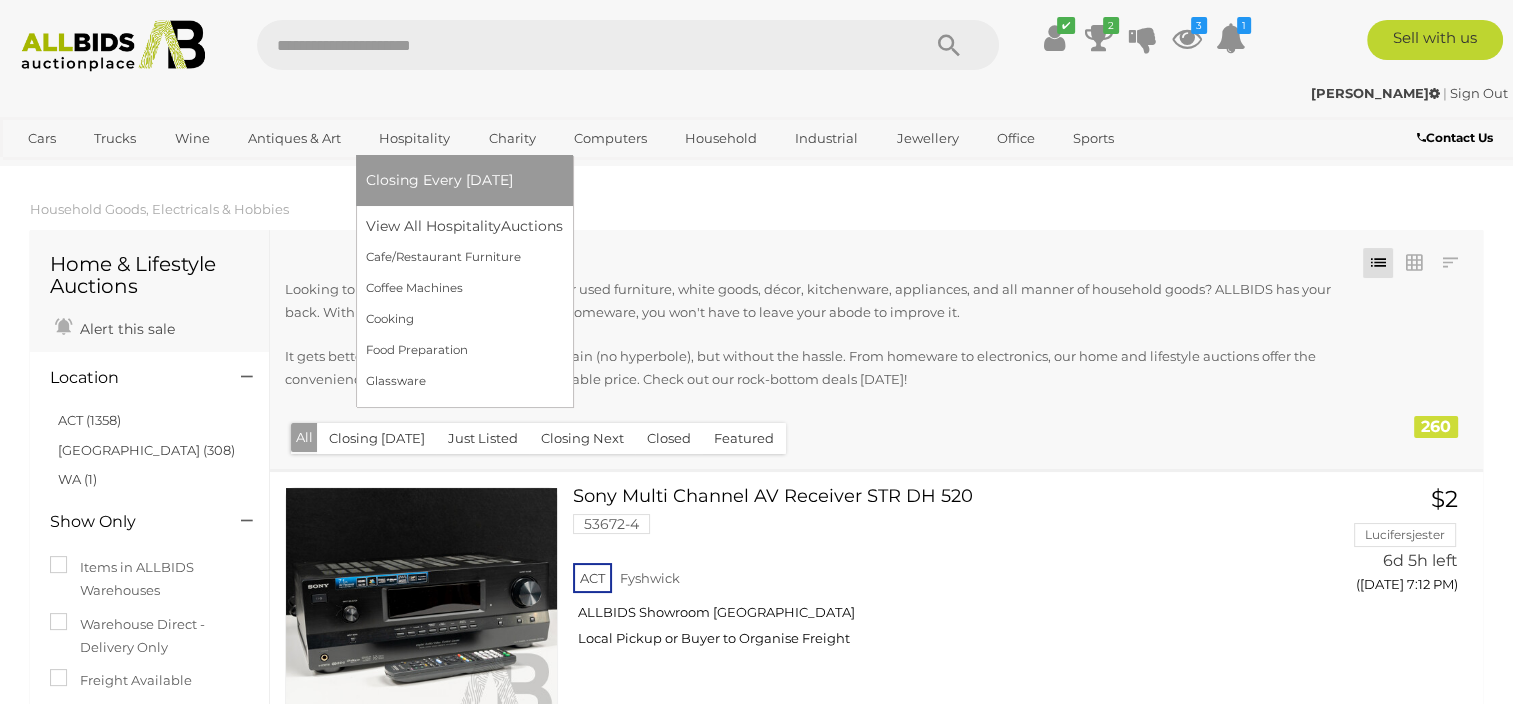 click on "Hospitality" at bounding box center (414, 138) 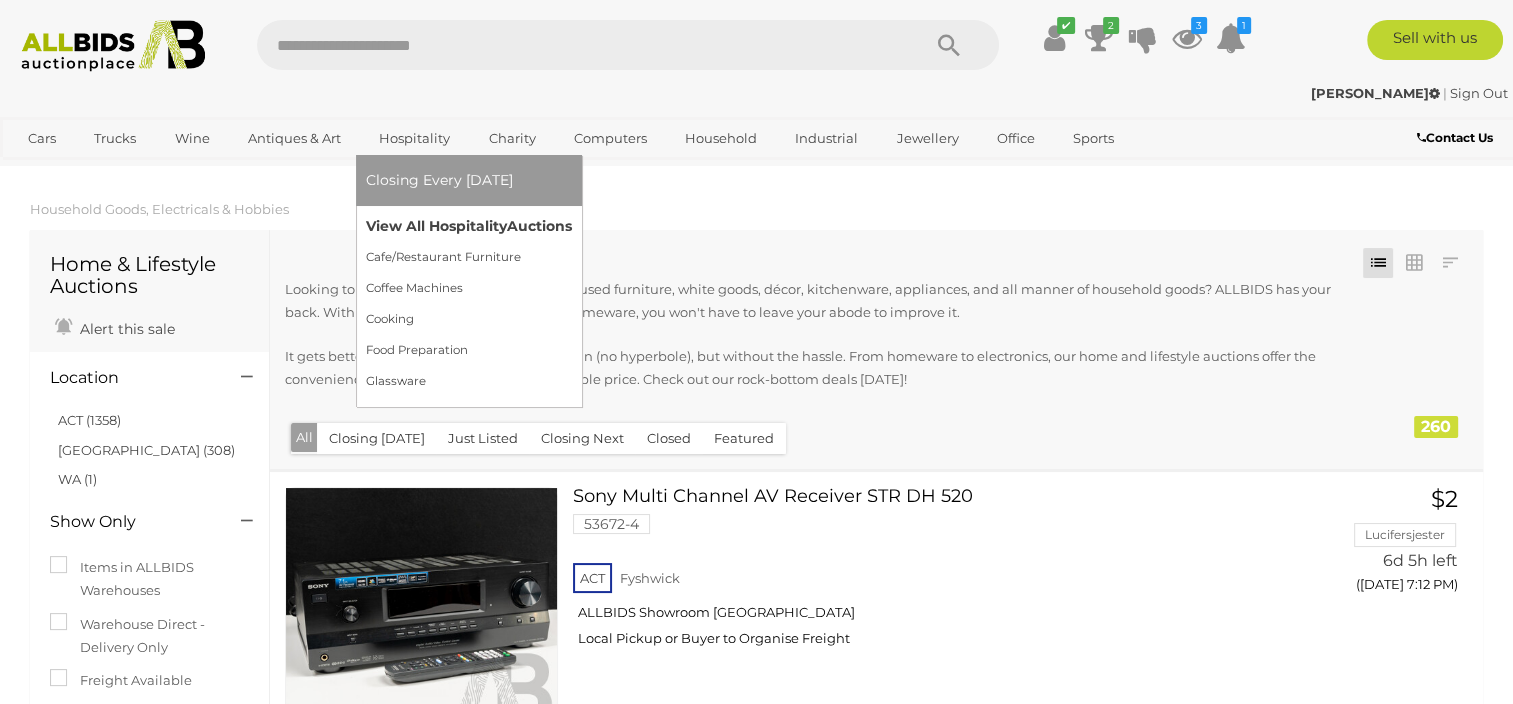 click on "View All Hospitality  Auctions" at bounding box center (469, 226) 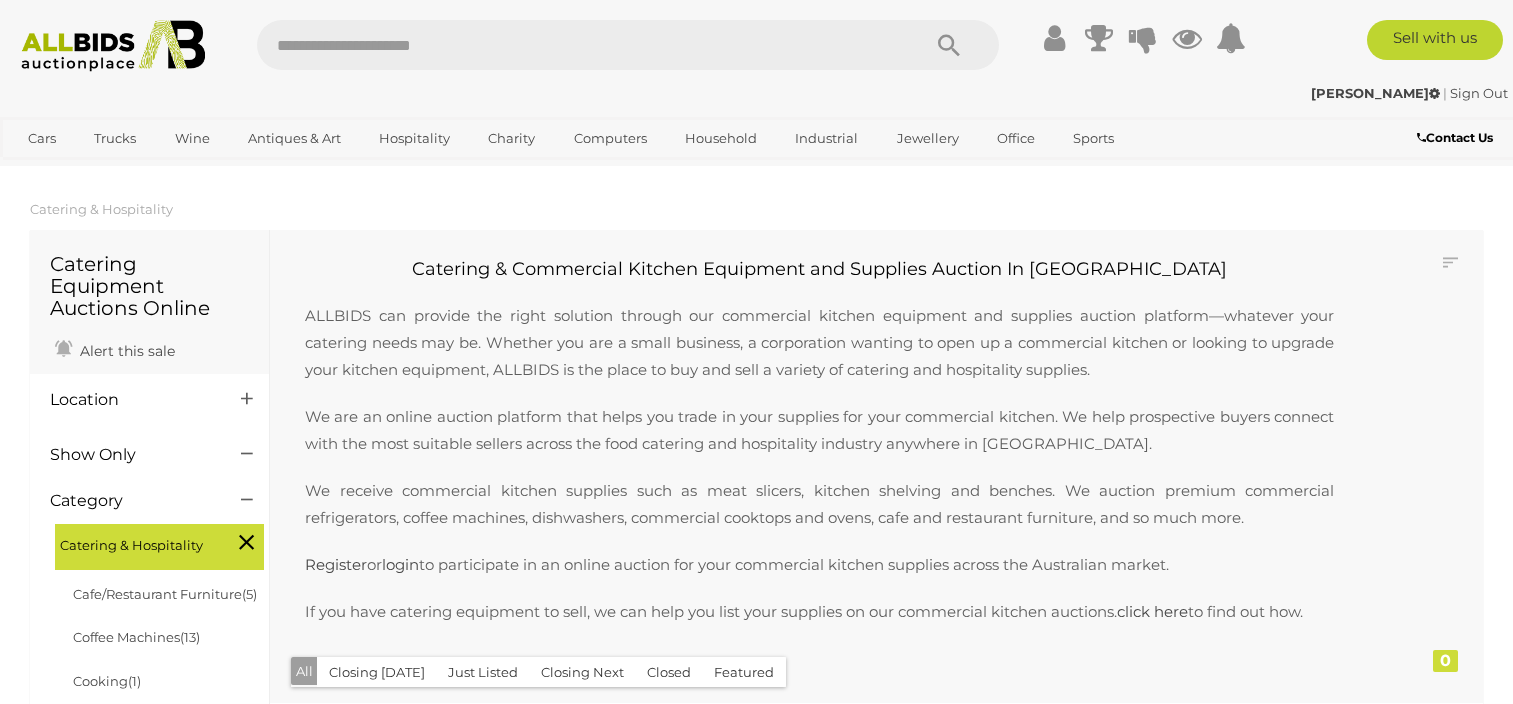 scroll, scrollTop: 0, scrollLeft: 0, axis: both 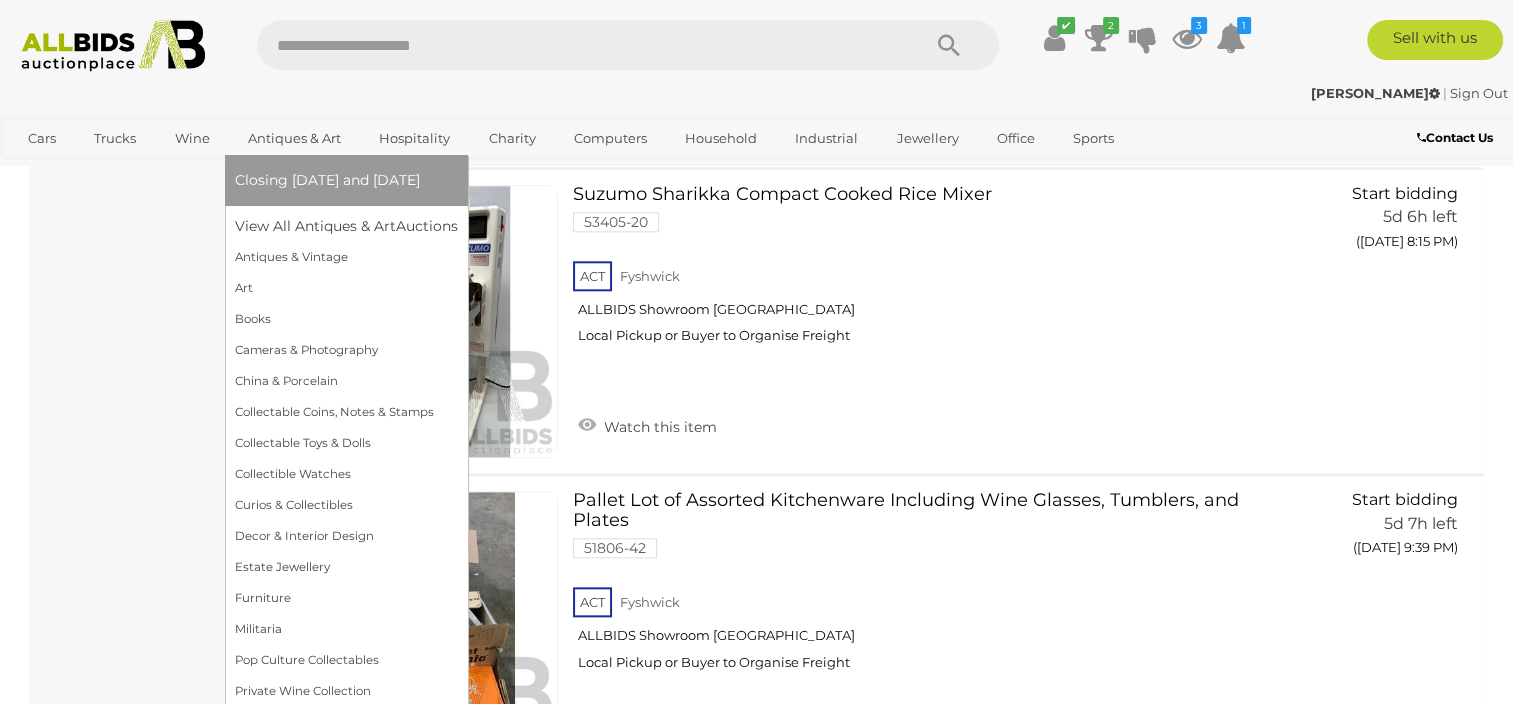 click on "Antiques & Art" at bounding box center [294, 138] 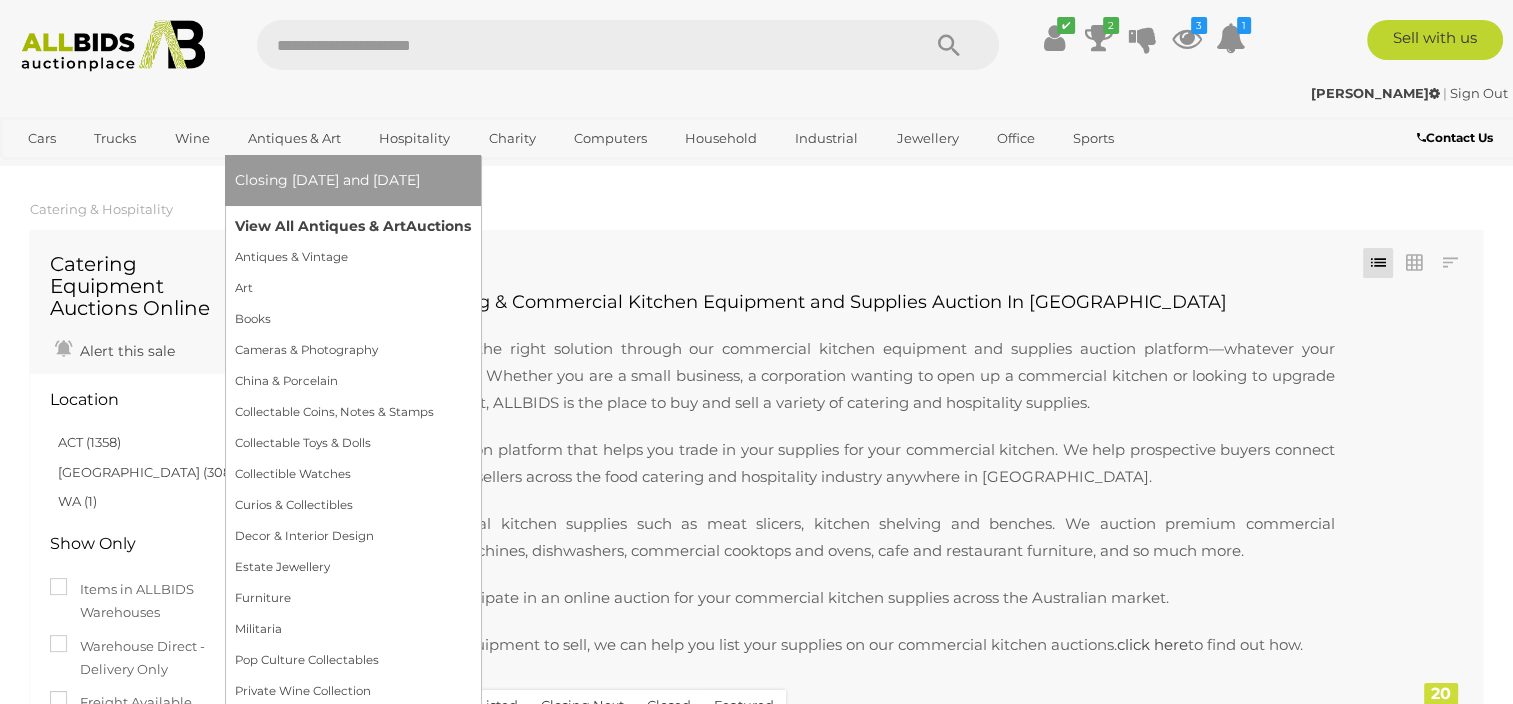 click on "View All Antiques & Art  Auctions" at bounding box center [353, 226] 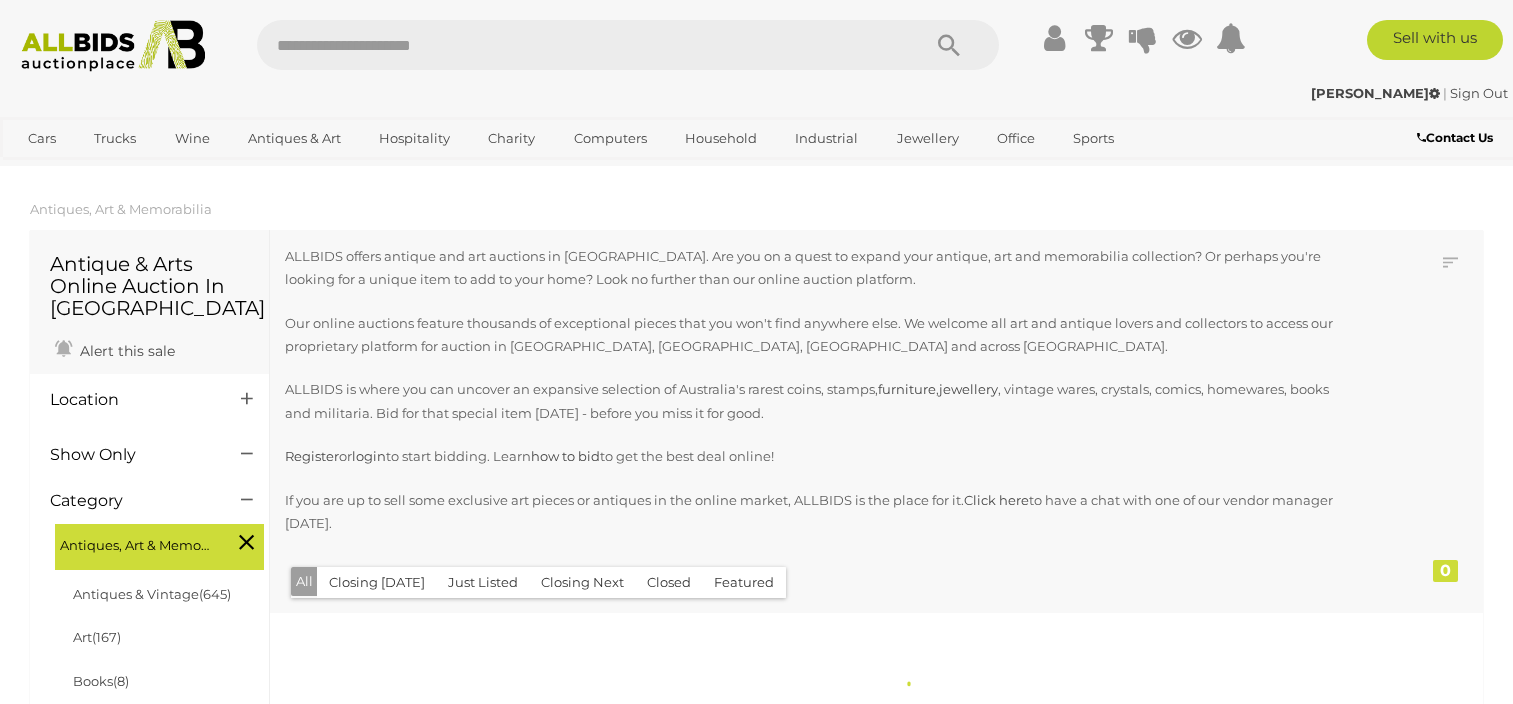 scroll, scrollTop: 0, scrollLeft: 0, axis: both 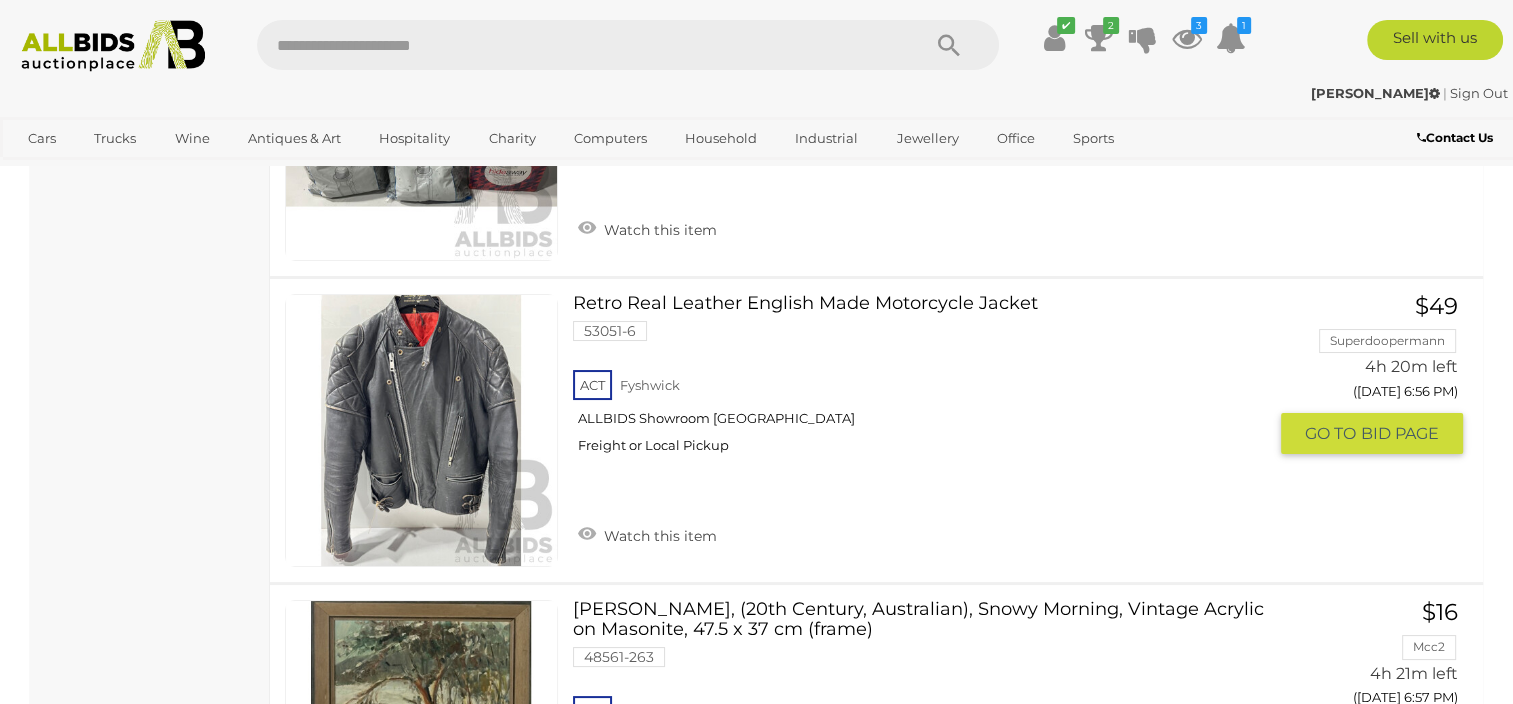 click on "GO TO" at bounding box center (1333, 433) 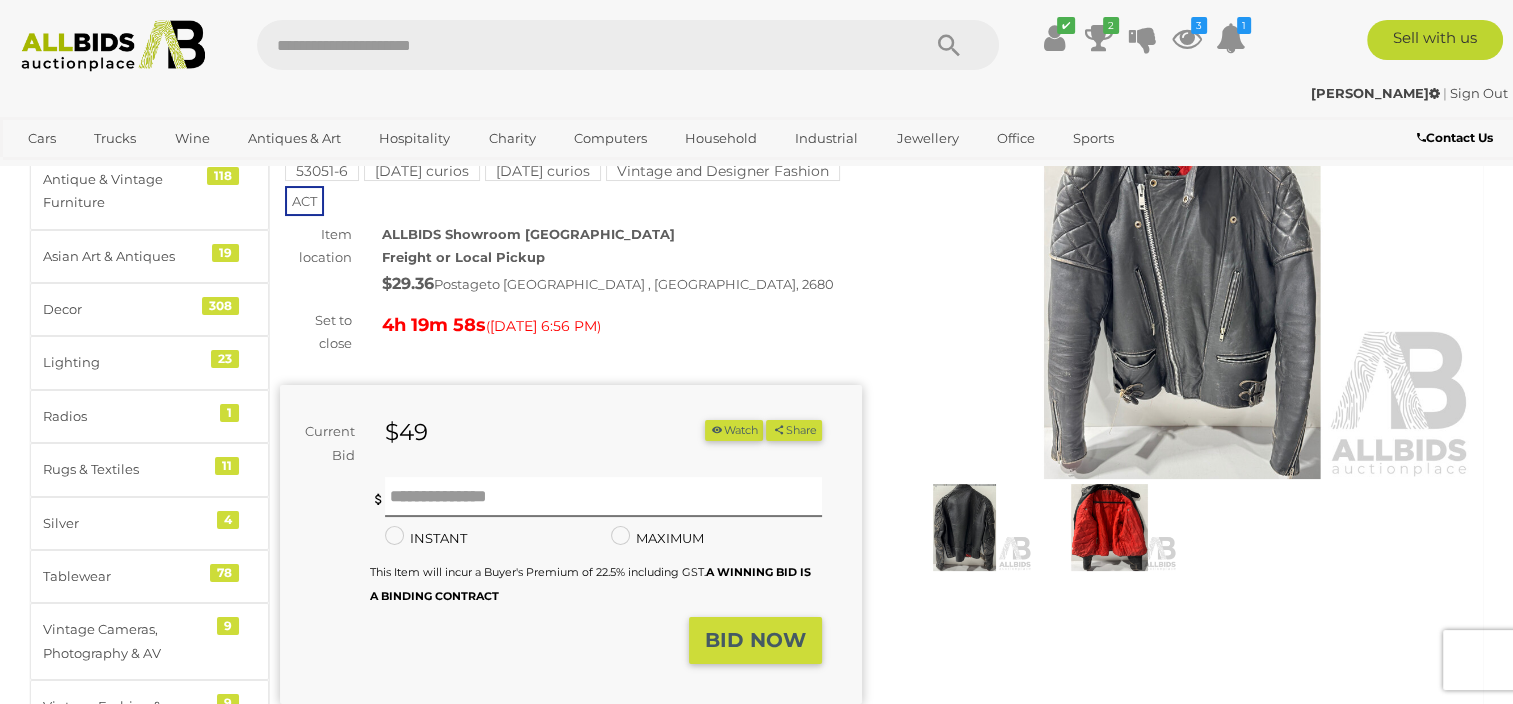 scroll, scrollTop: 100, scrollLeft: 0, axis: vertical 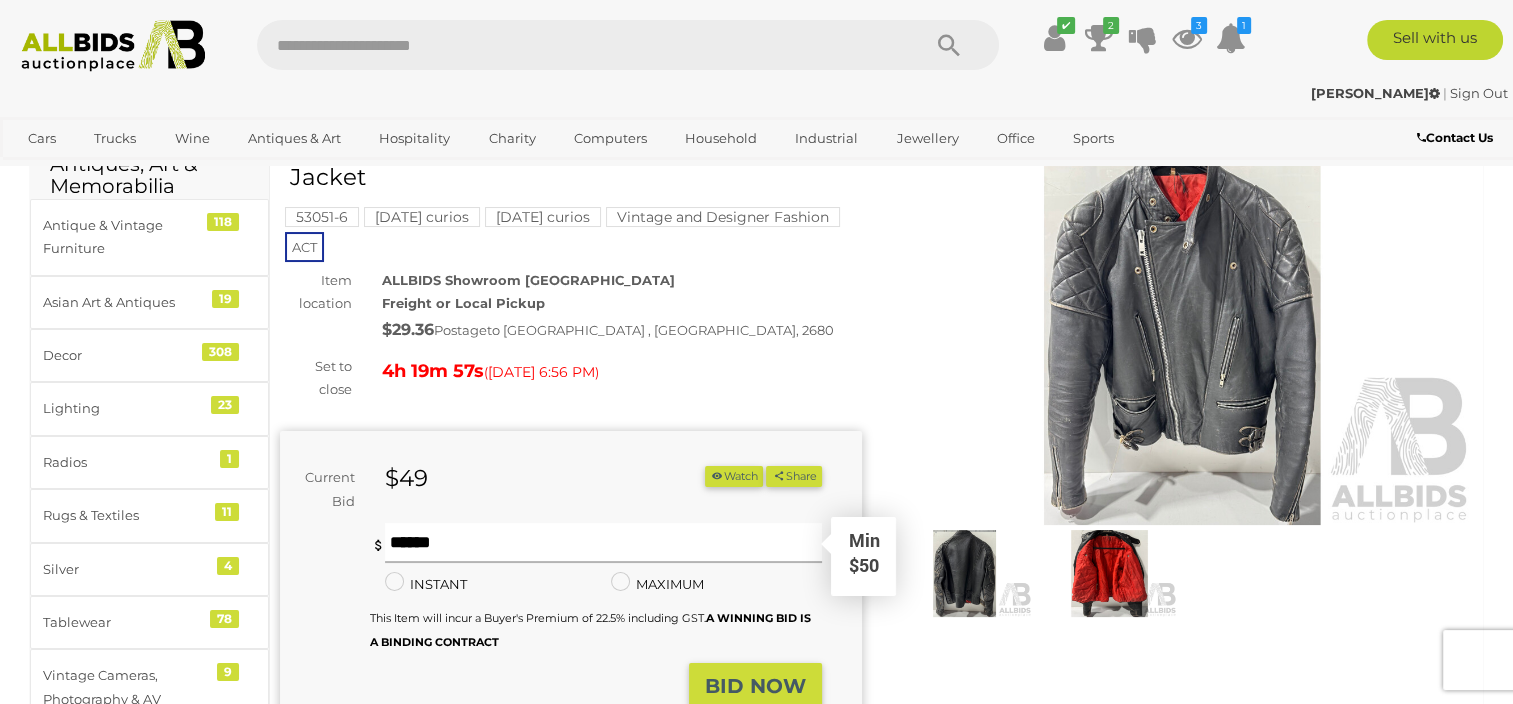 click at bounding box center [603, 543] 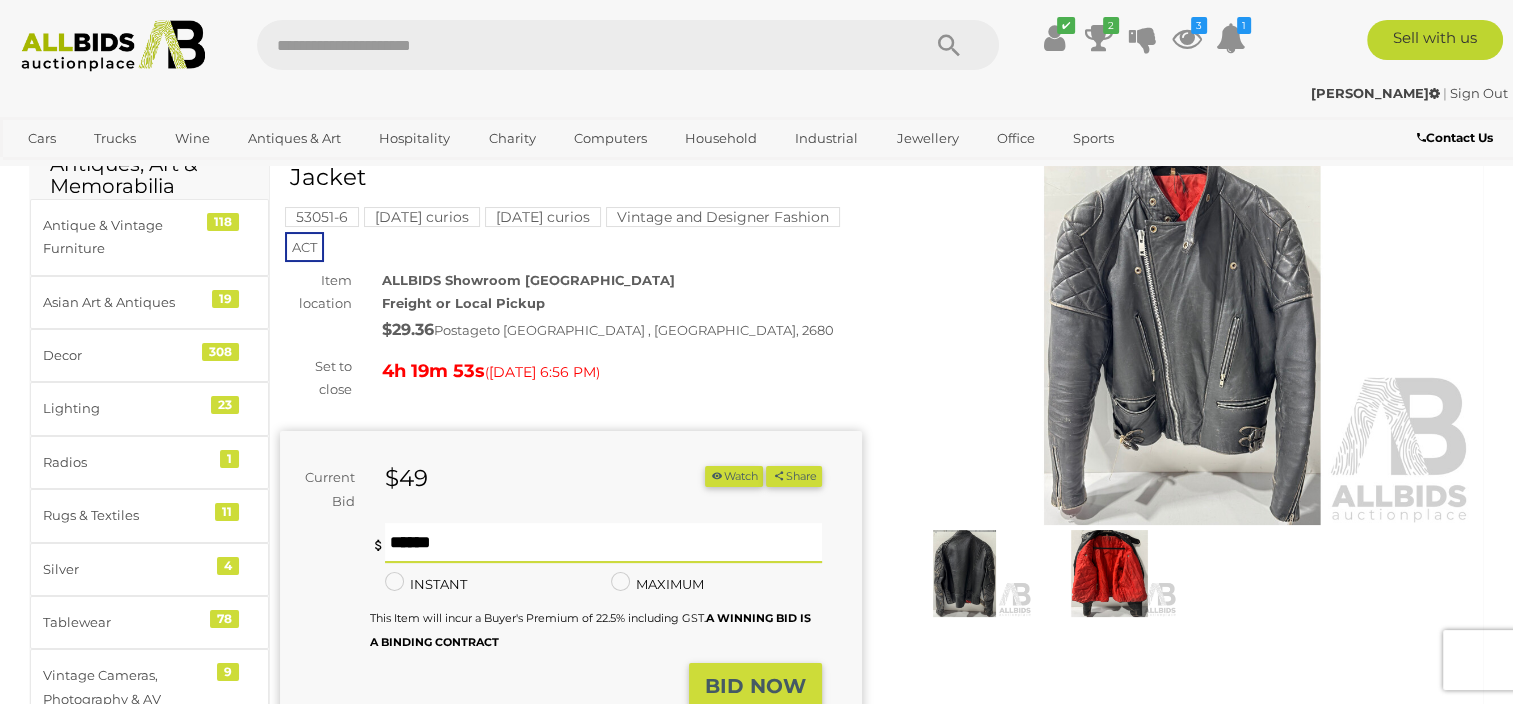type on "**" 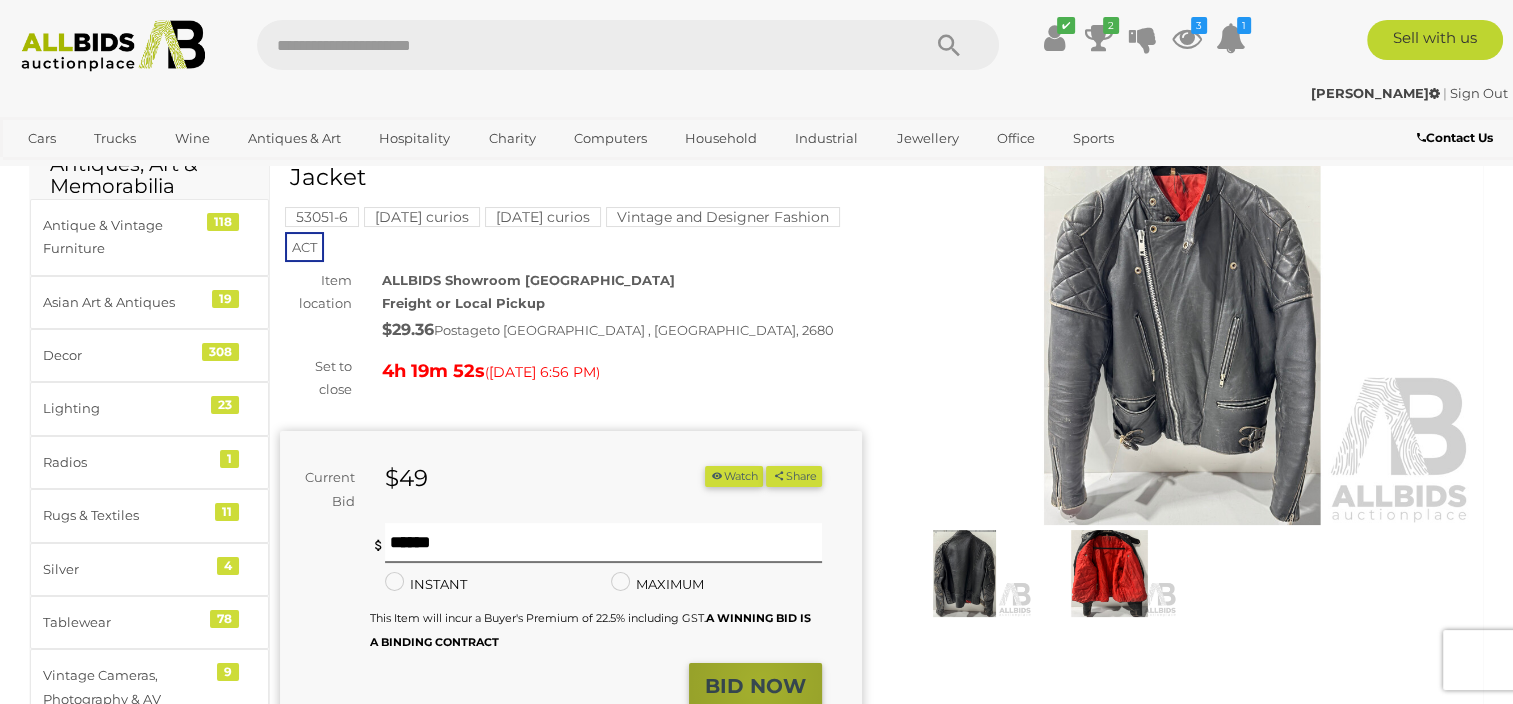 click on "BID NOW" at bounding box center (755, 686) 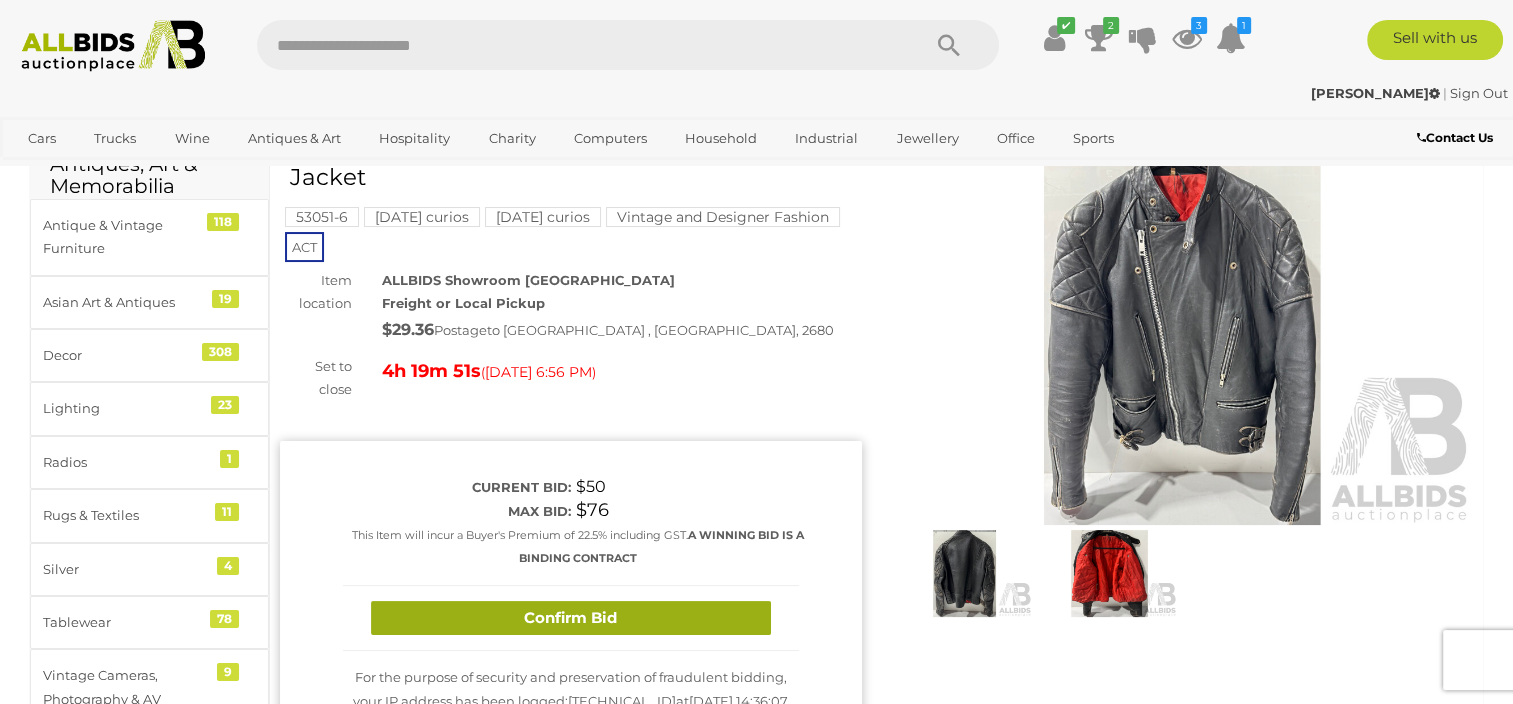 click on "Confirm Bid" at bounding box center (571, 618) 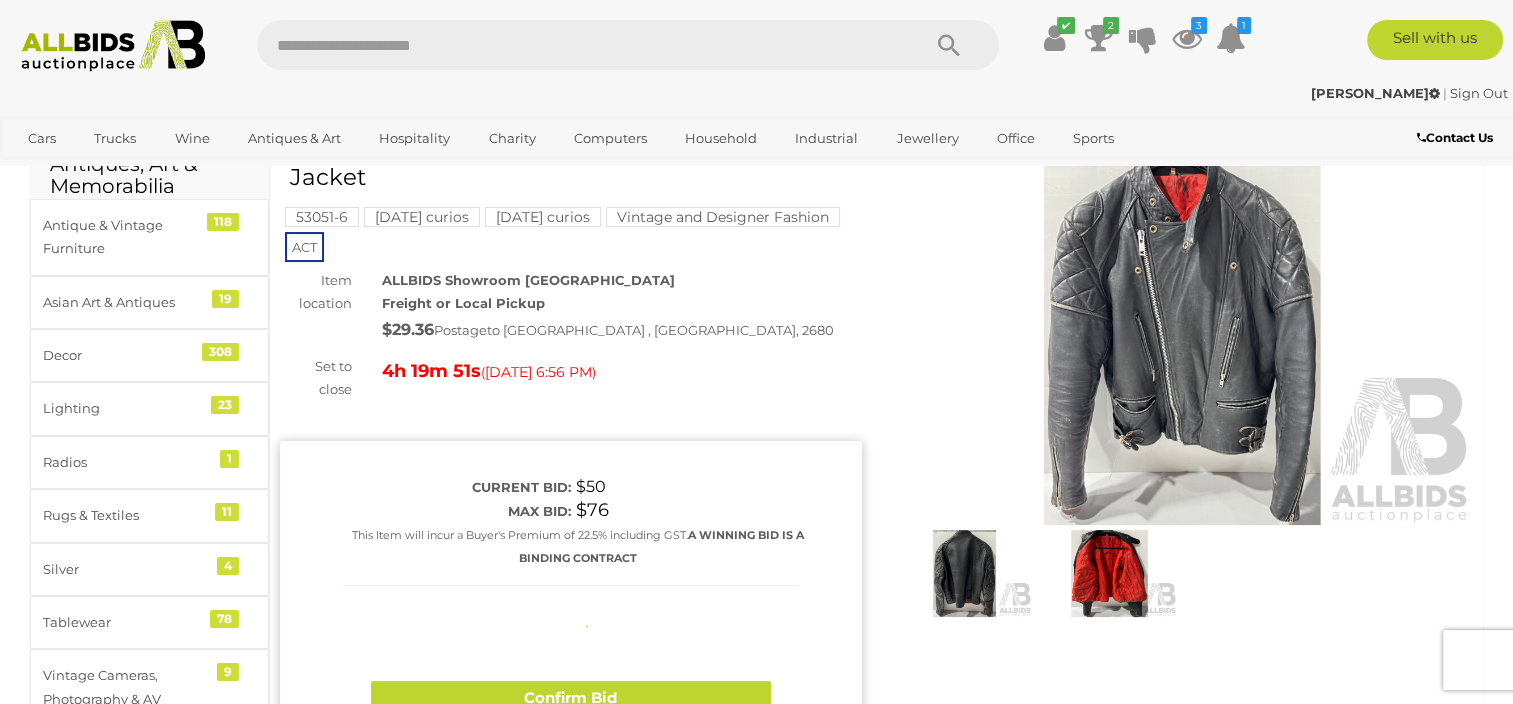 type 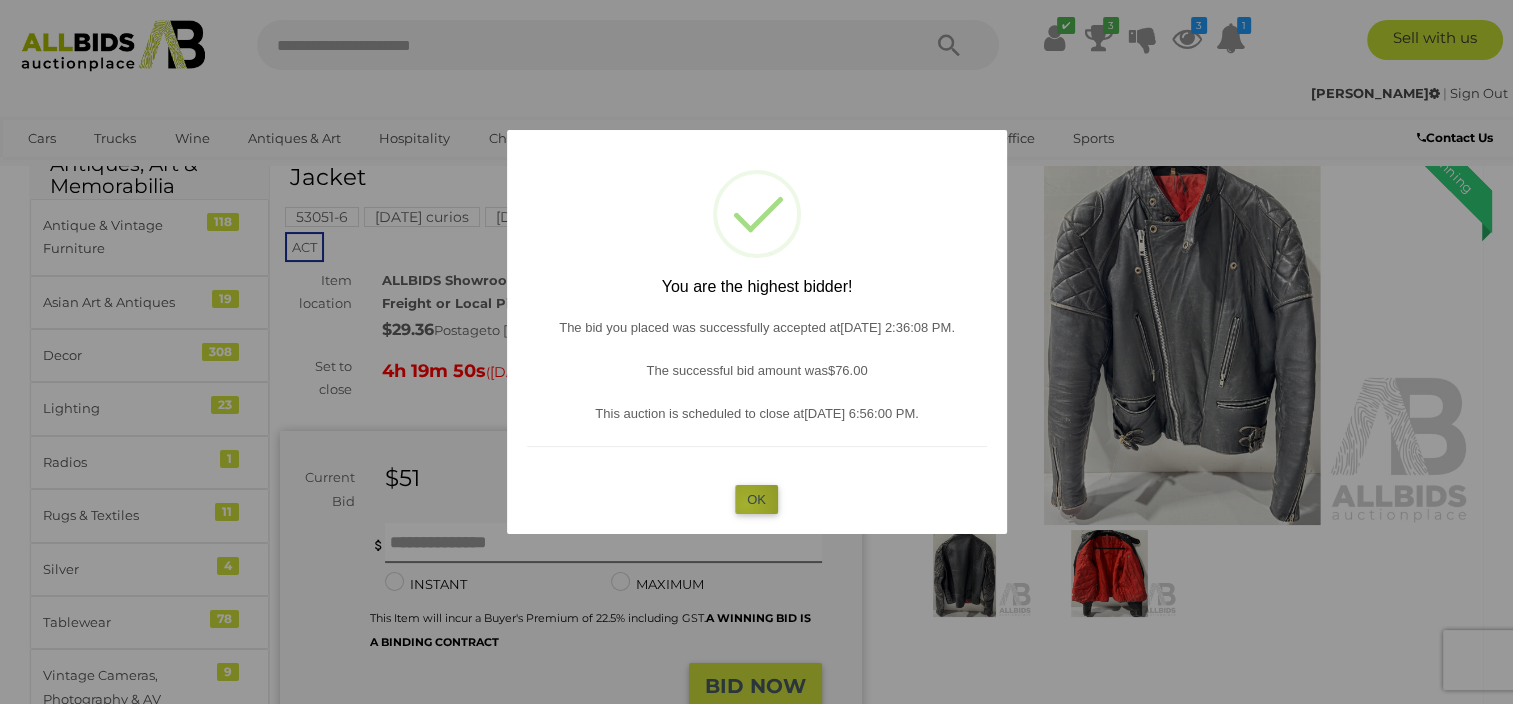 click on "OK" at bounding box center (756, 499) 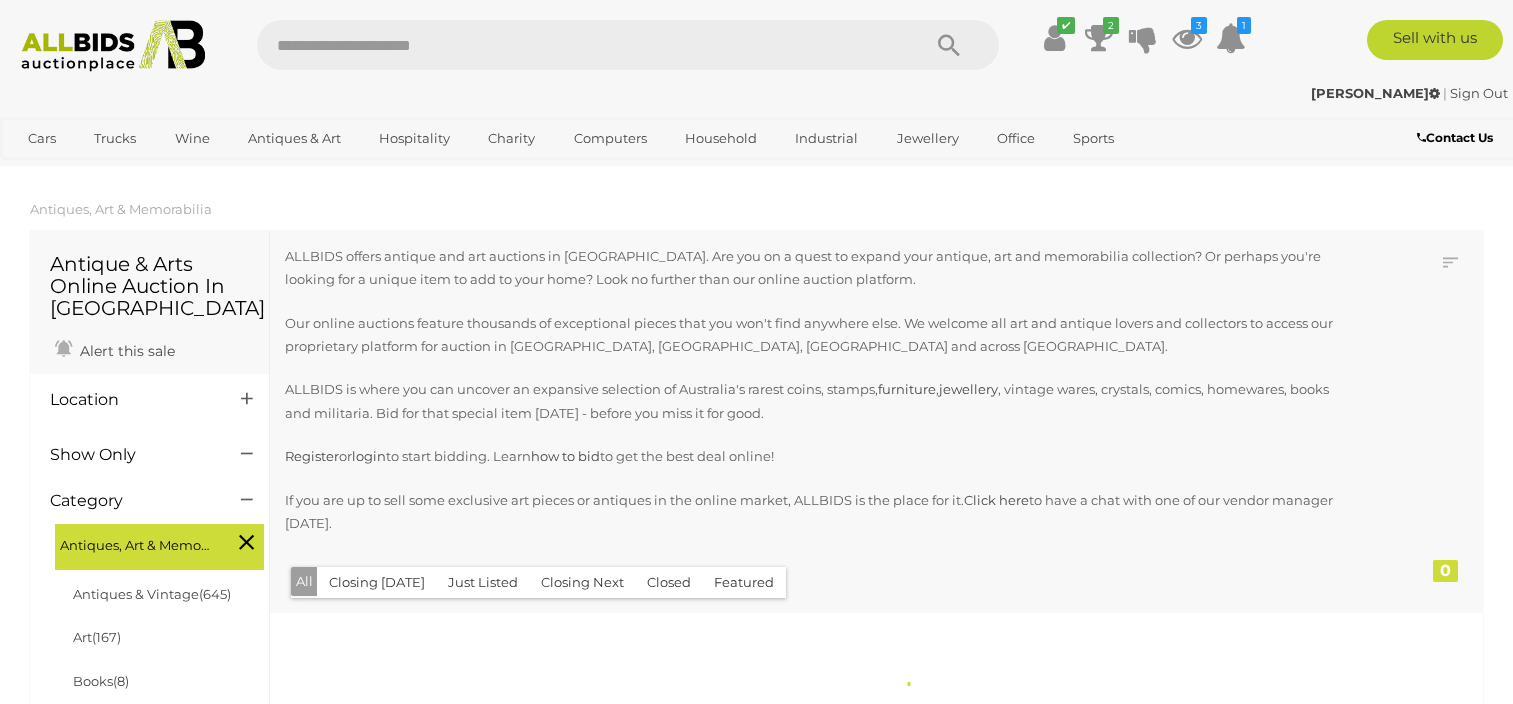 scroll, scrollTop: 2232, scrollLeft: 0, axis: vertical 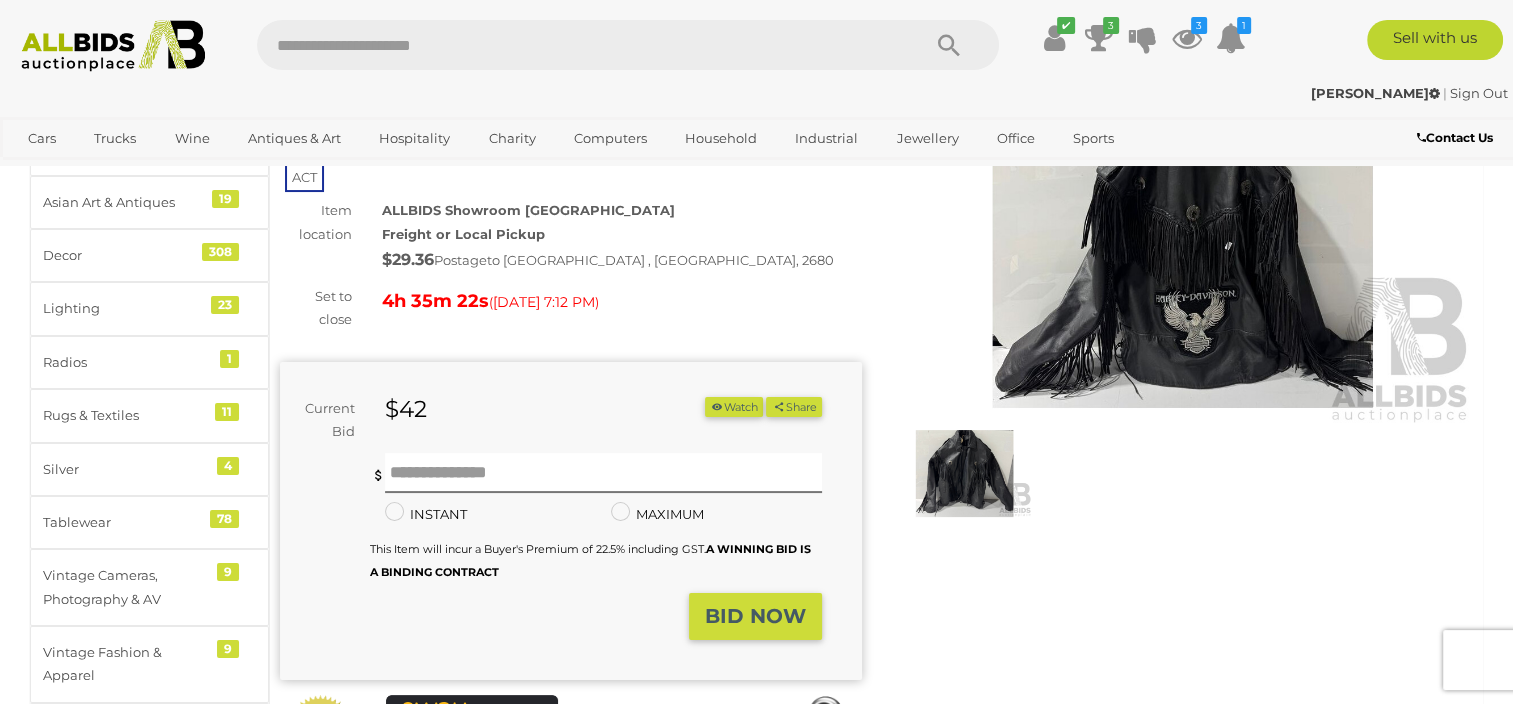 click at bounding box center [964, 473] 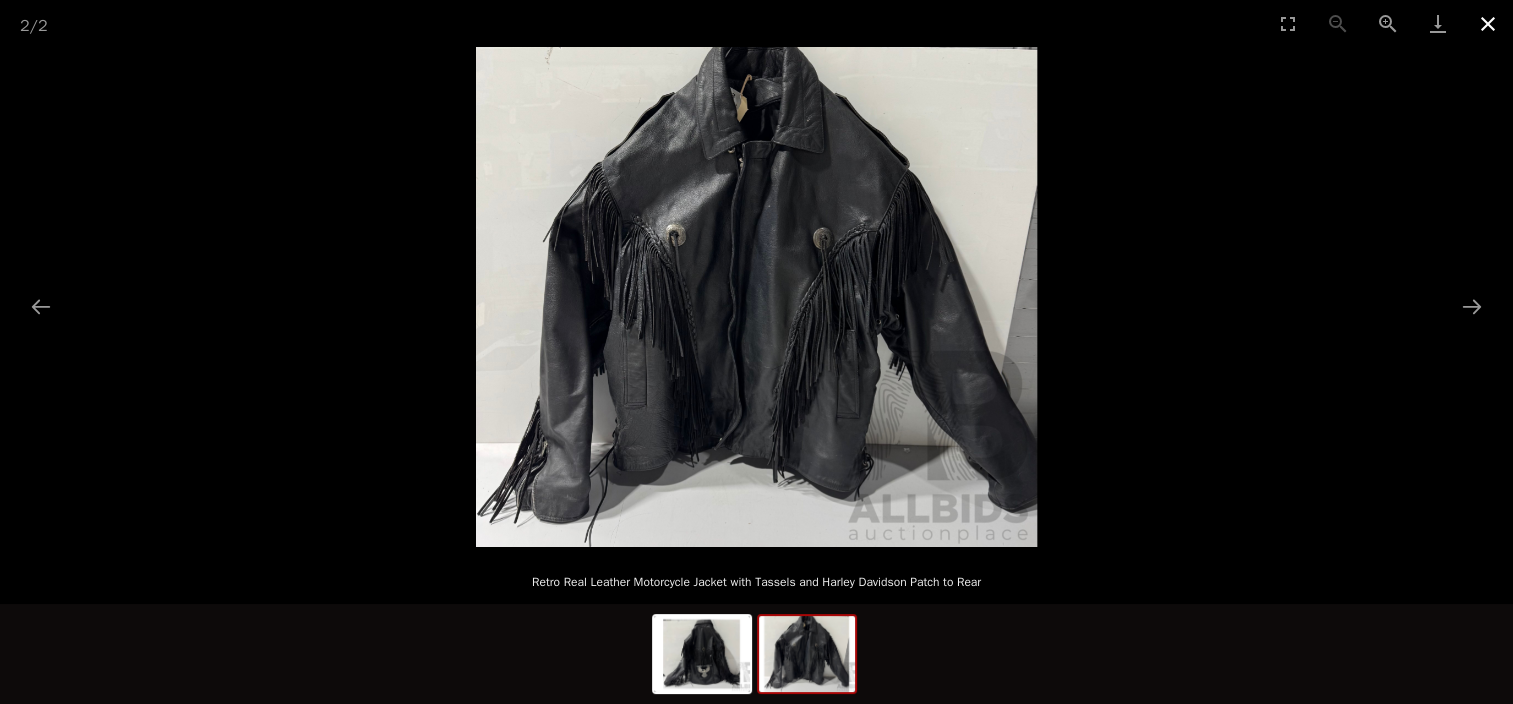 click at bounding box center (1488, 23) 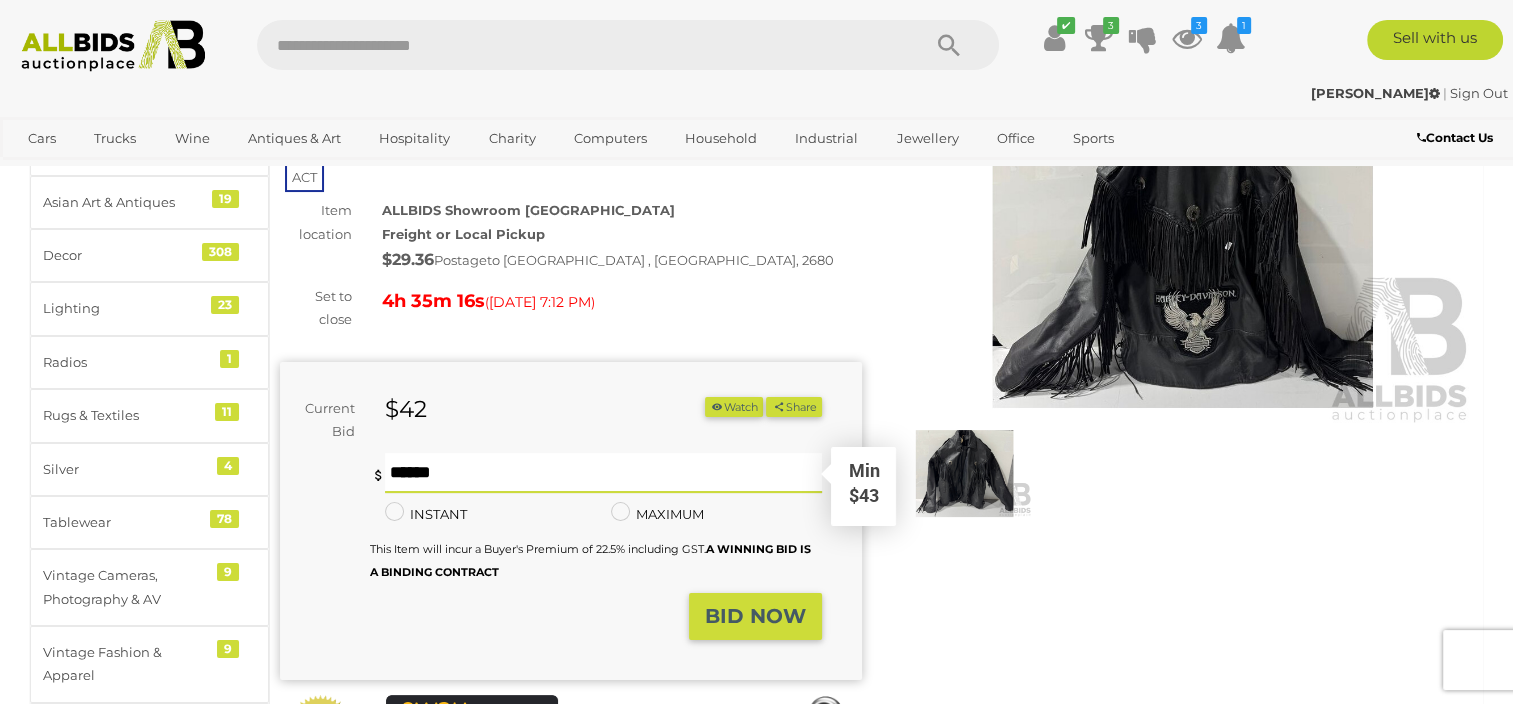 click at bounding box center [603, 473] 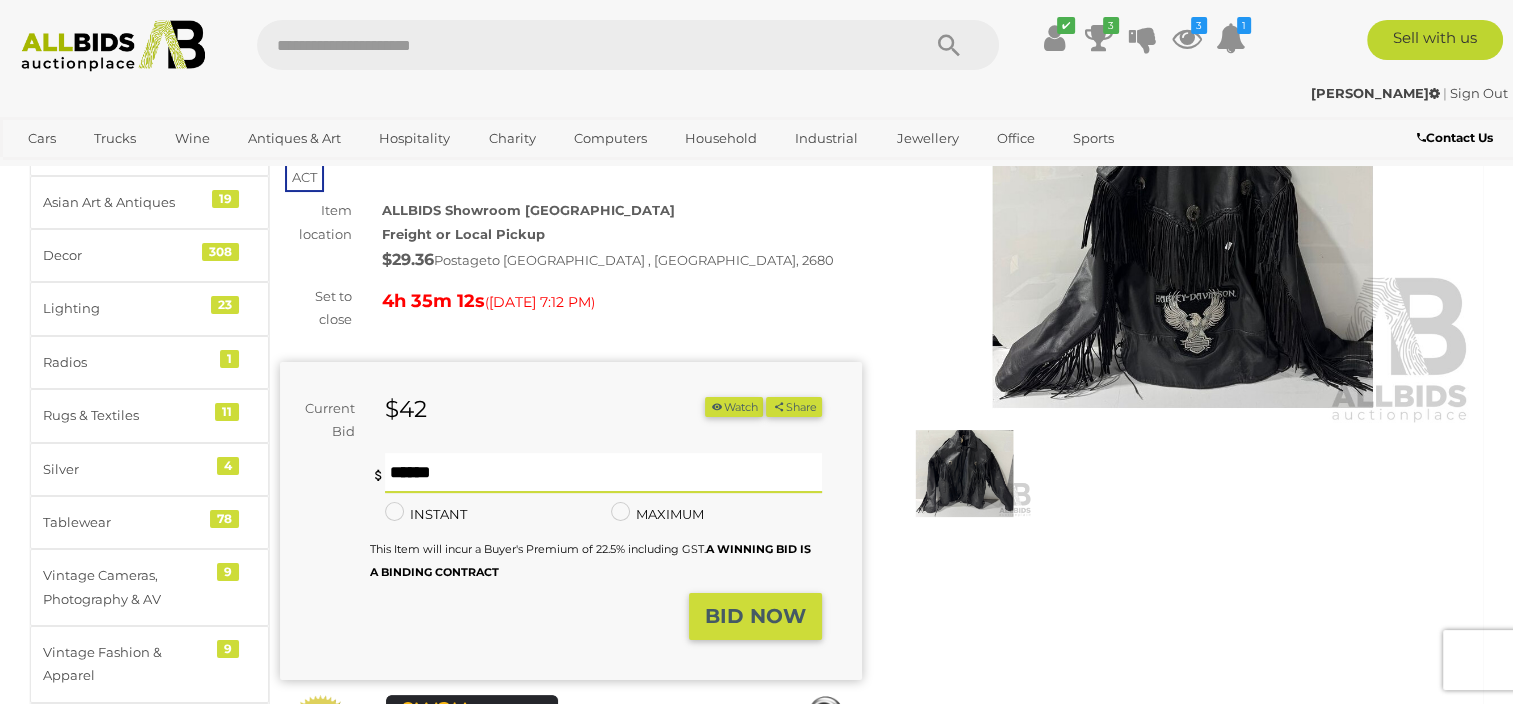type on "**" 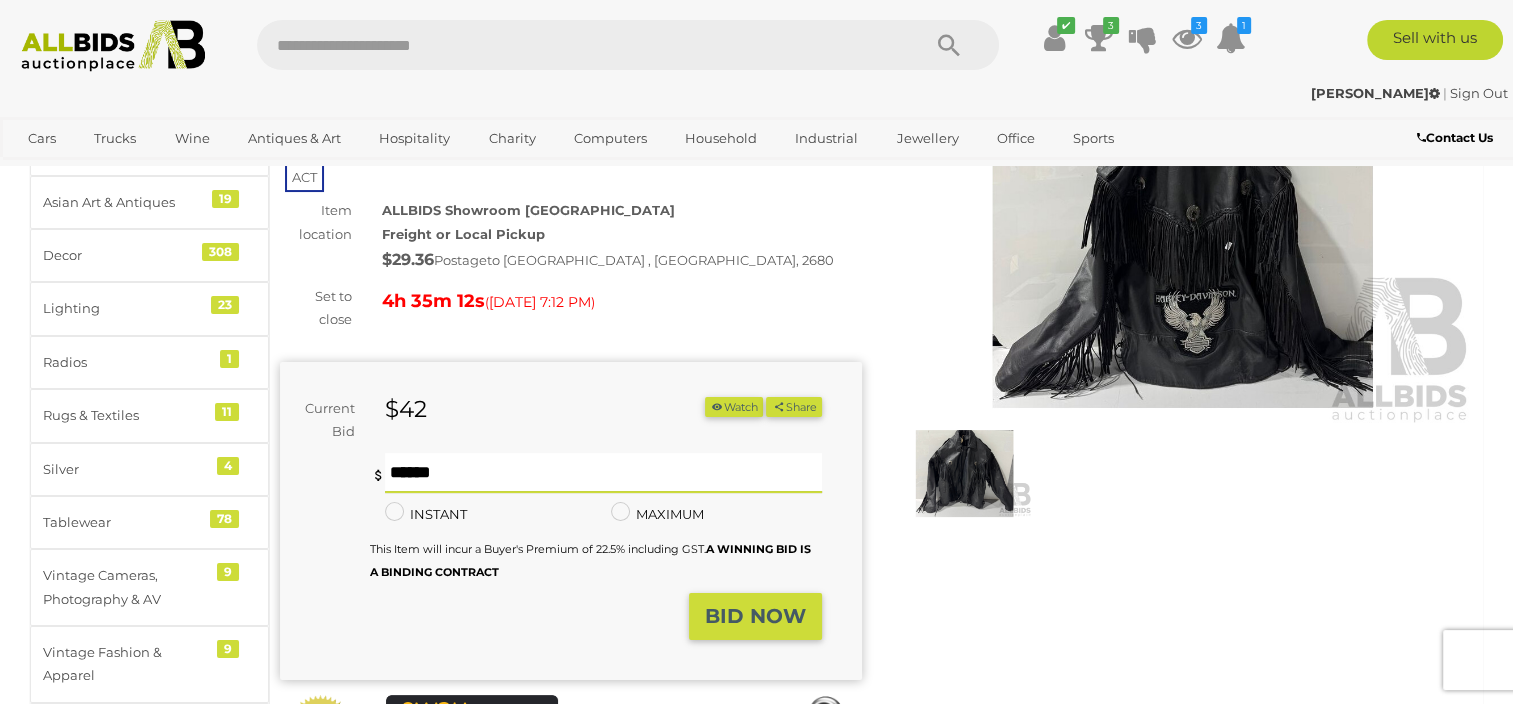 click on "BID NOW" at bounding box center (755, 616) 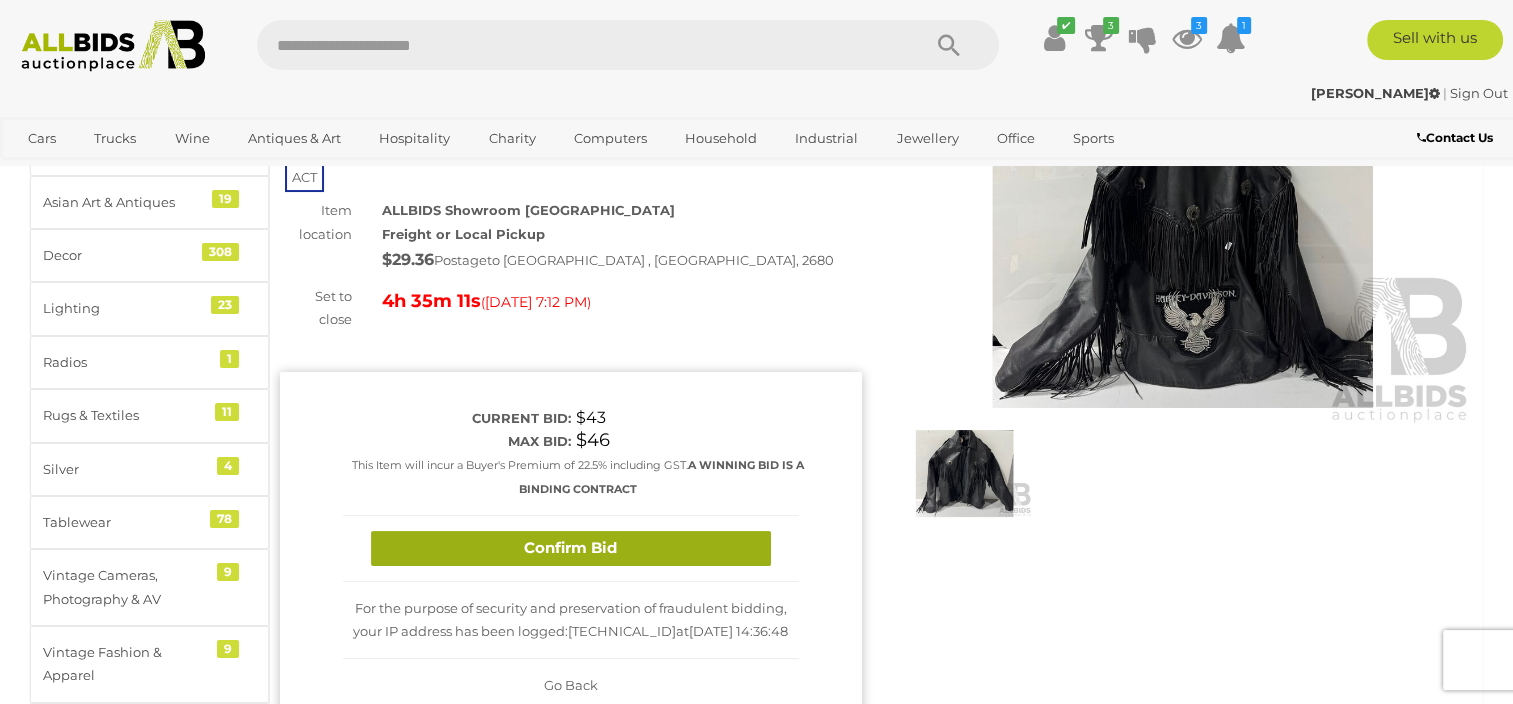 click on "Confirm Bid" at bounding box center [571, 548] 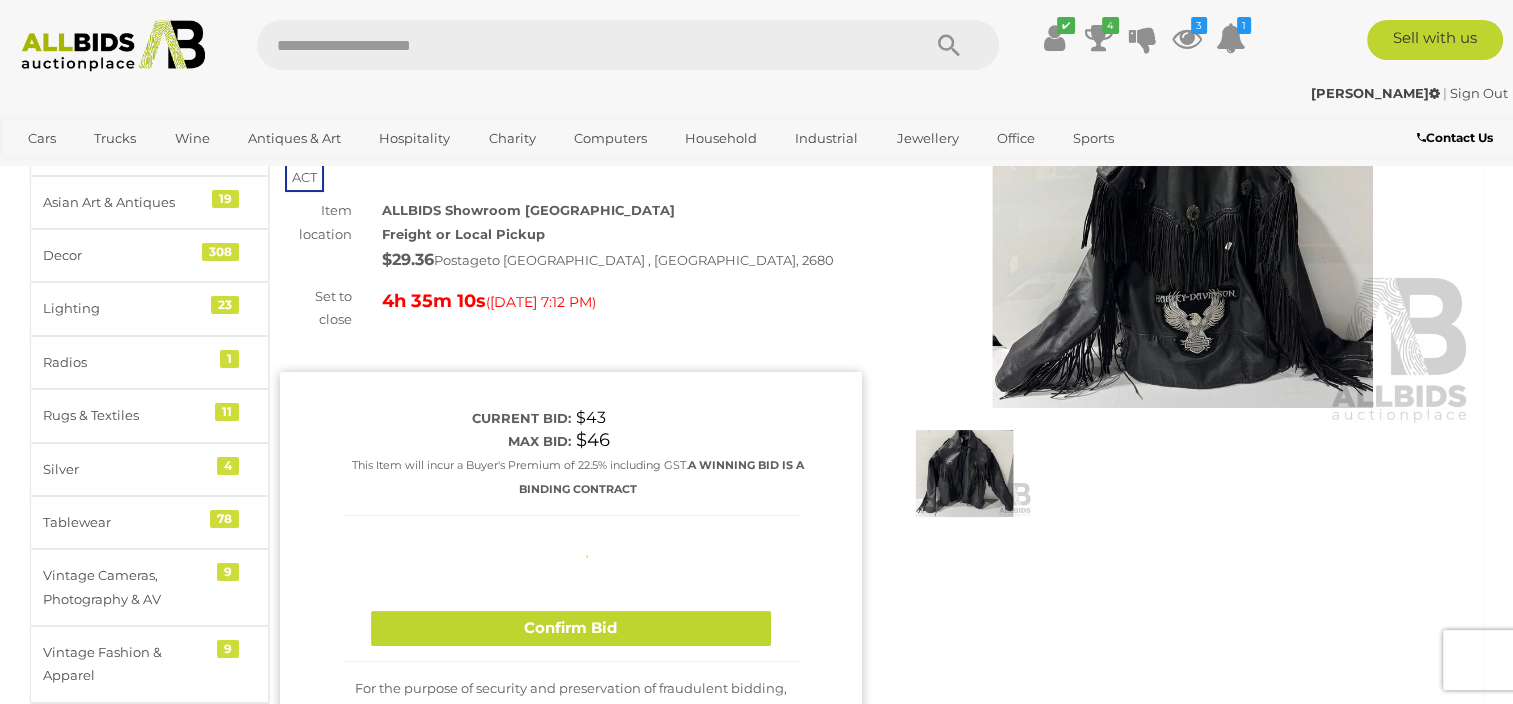 type 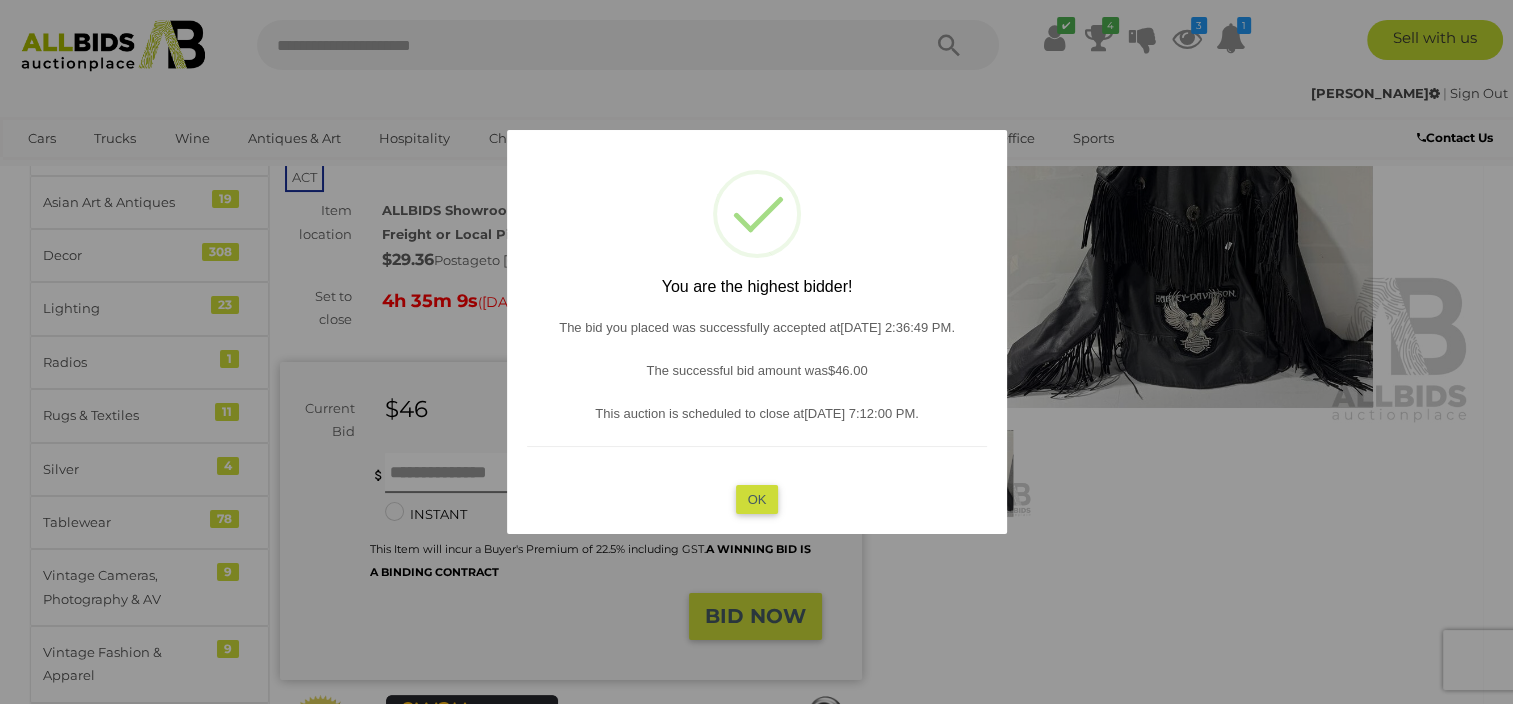 click on "OK" at bounding box center [756, 499] 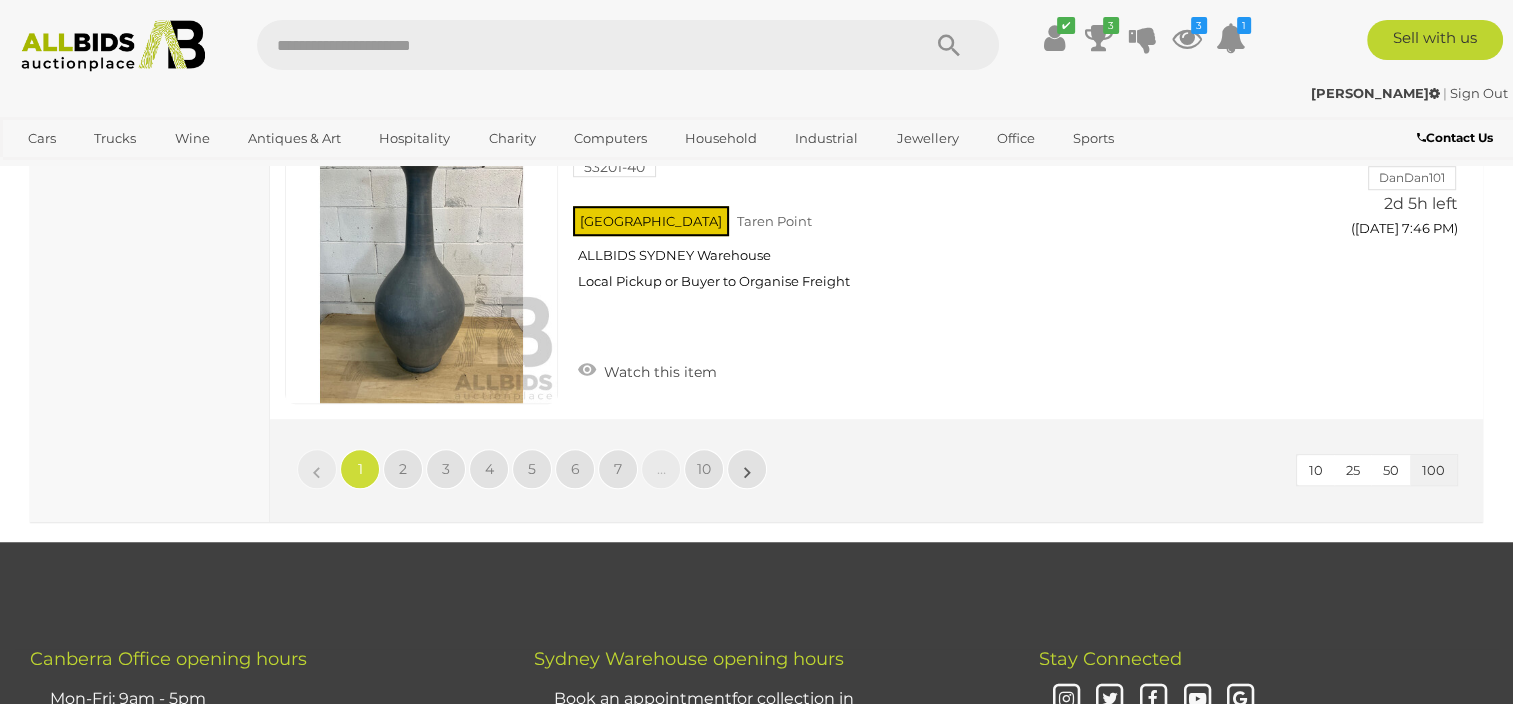 scroll, scrollTop: 31702, scrollLeft: 0, axis: vertical 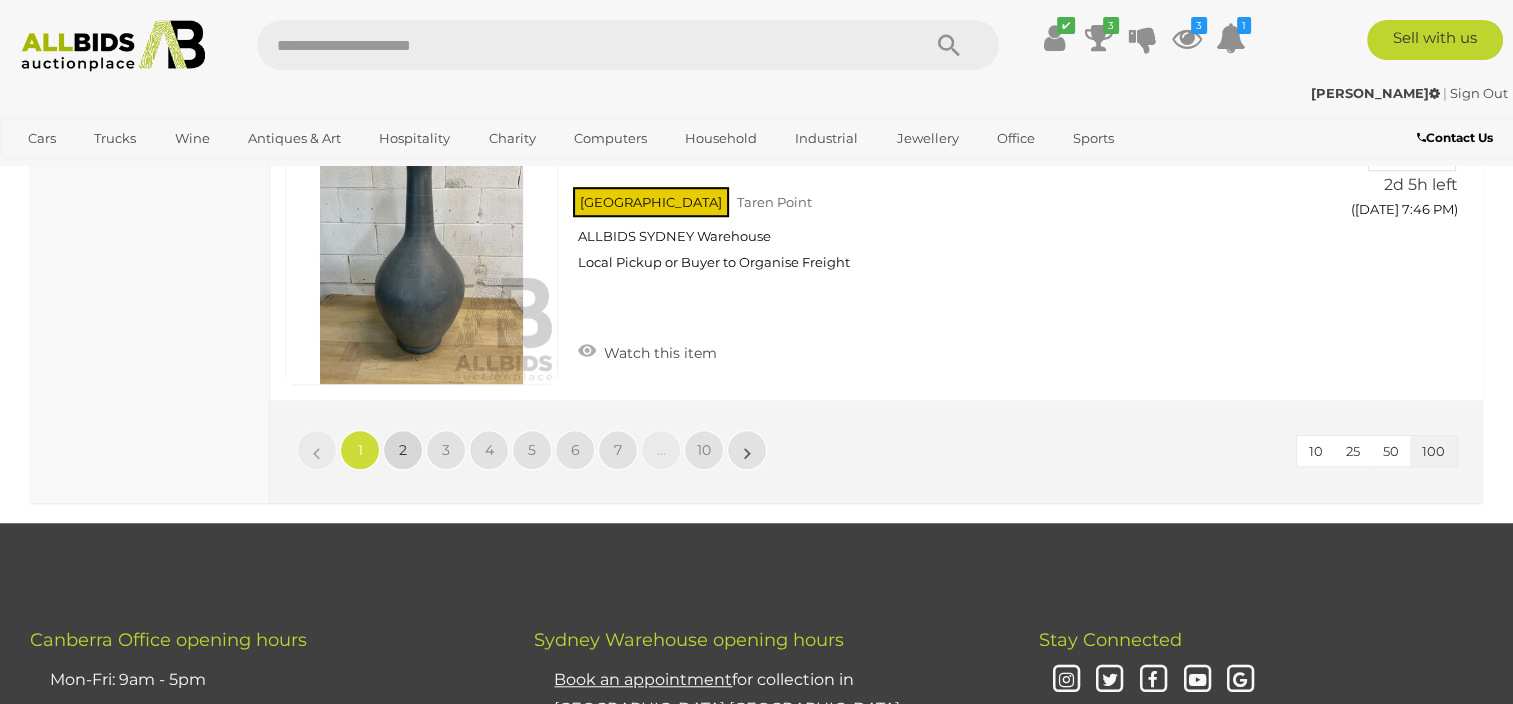 click on "2" at bounding box center [403, 450] 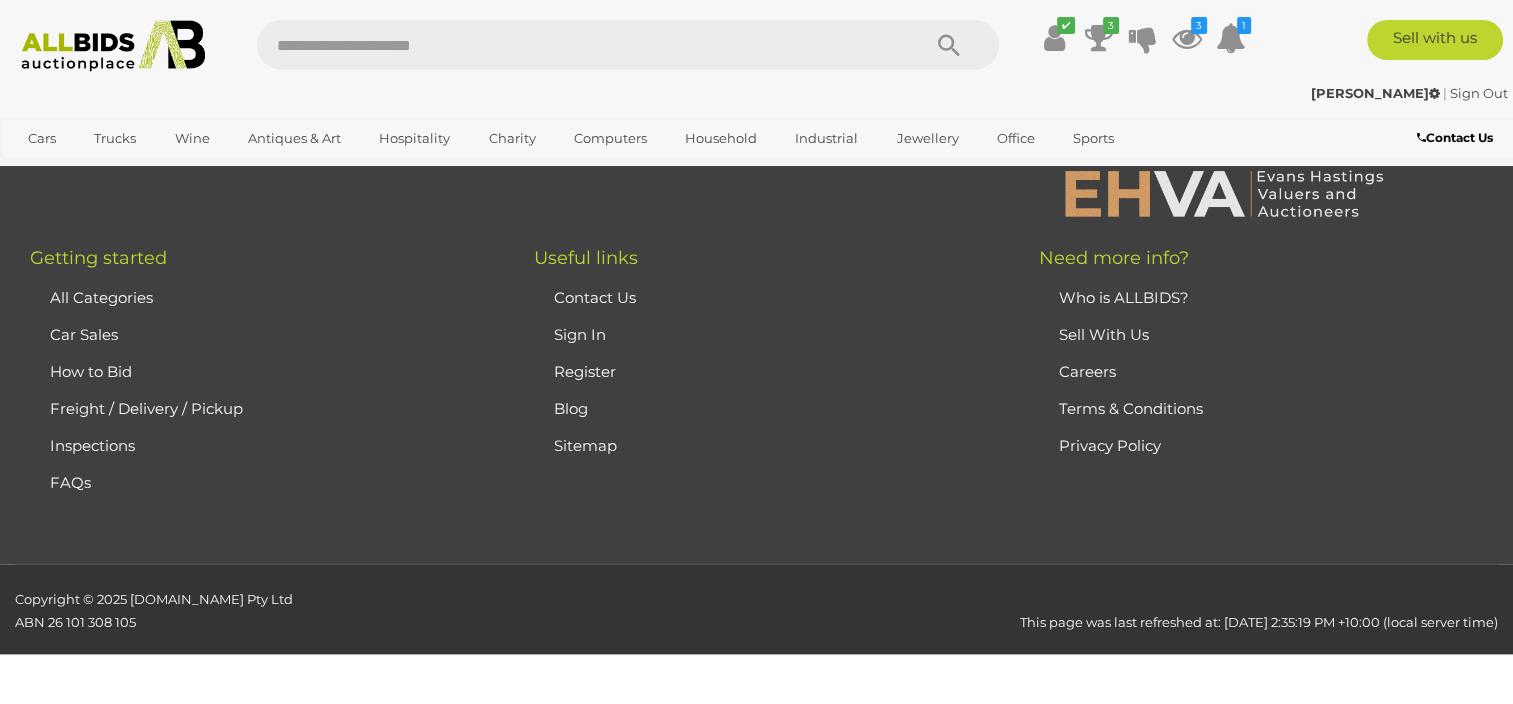 scroll, scrollTop: 446, scrollLeft: 0, axis: vertical 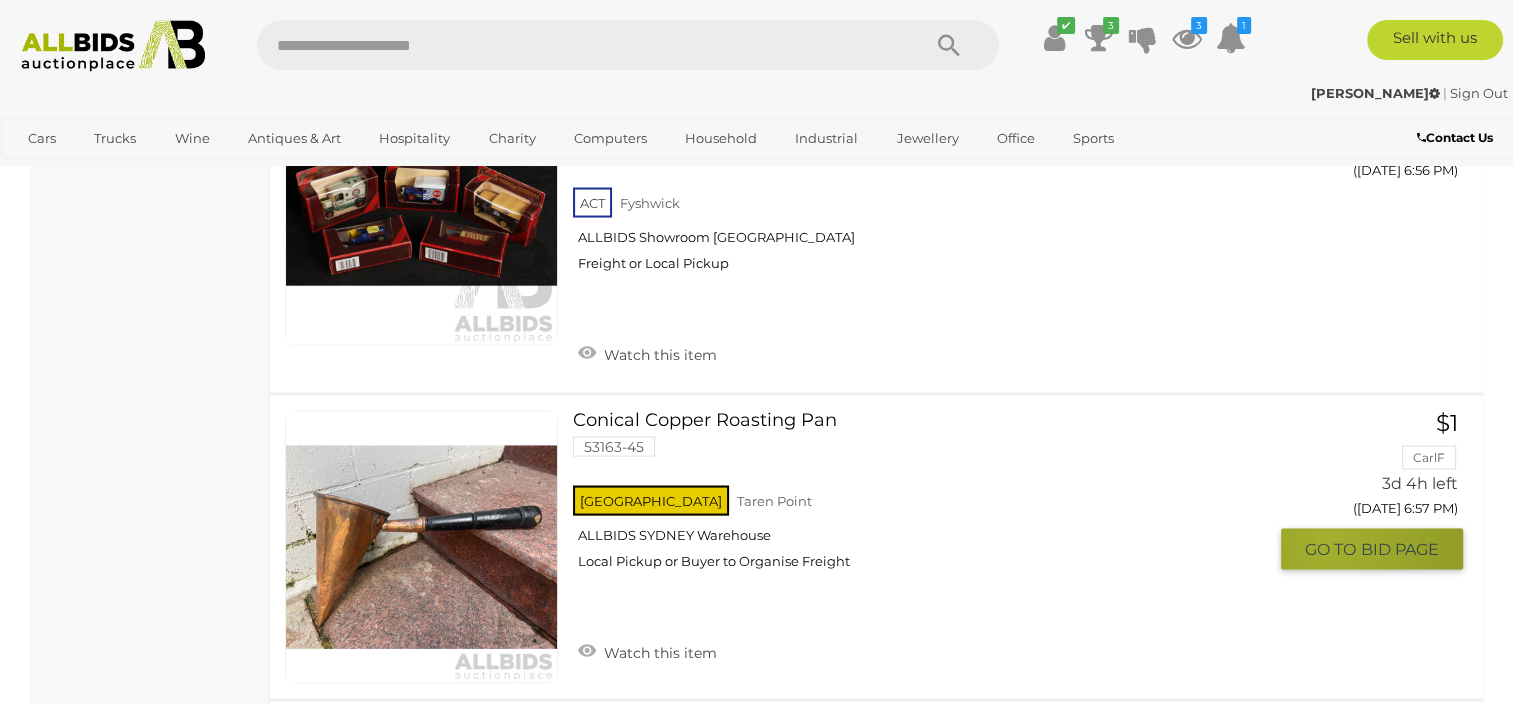 click on "GO TO" at bounding box center (1333, 549) 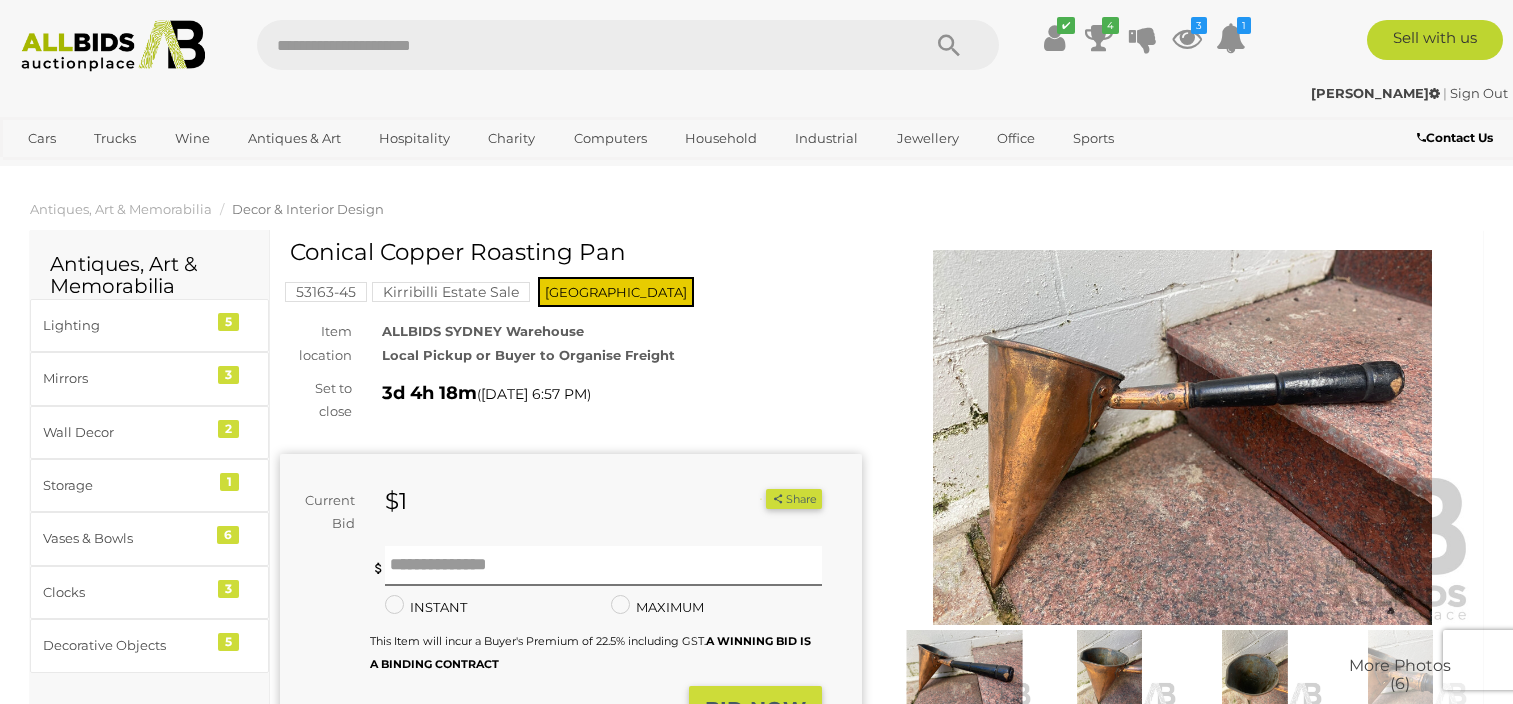 scroll, scrollTop: 0, scrollLeft: 0, axis: both 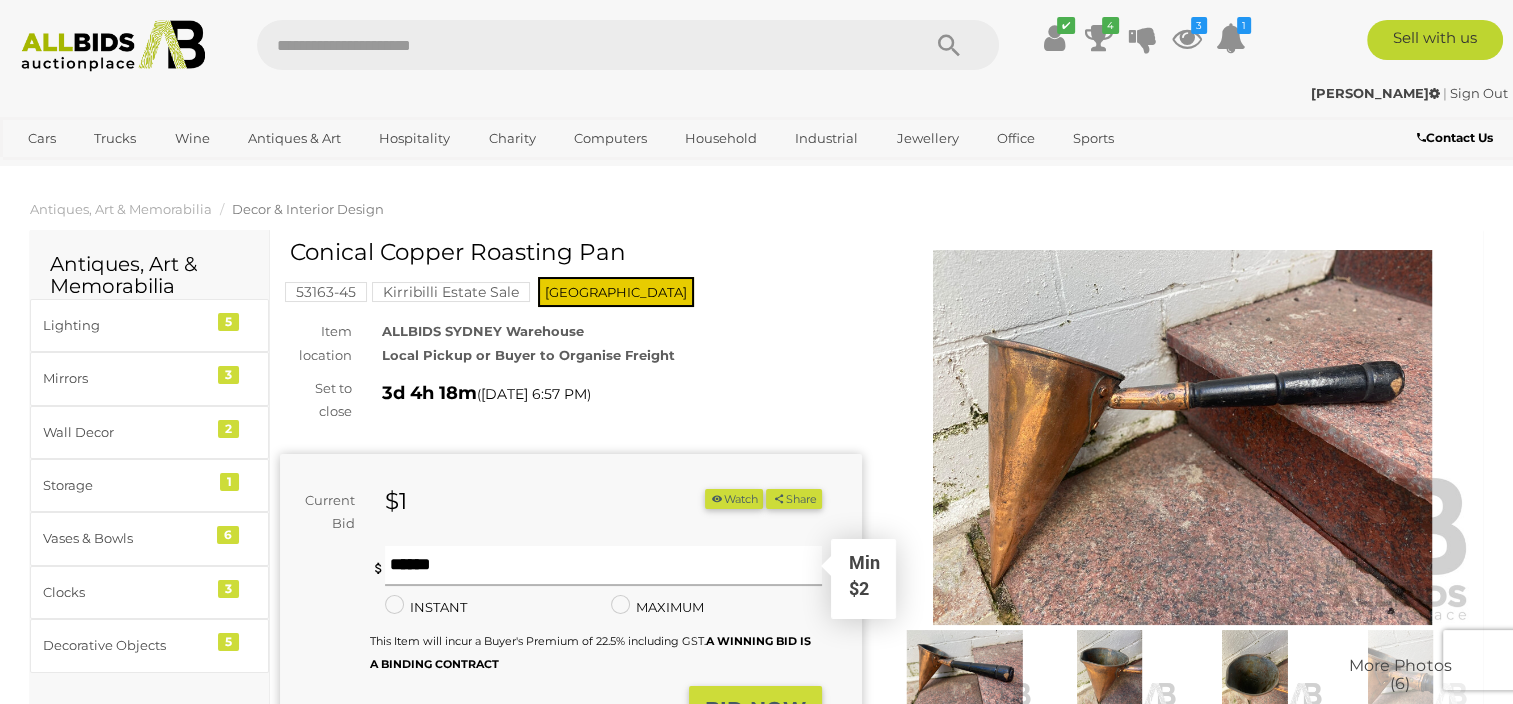 click at bounding box center (603, 566) 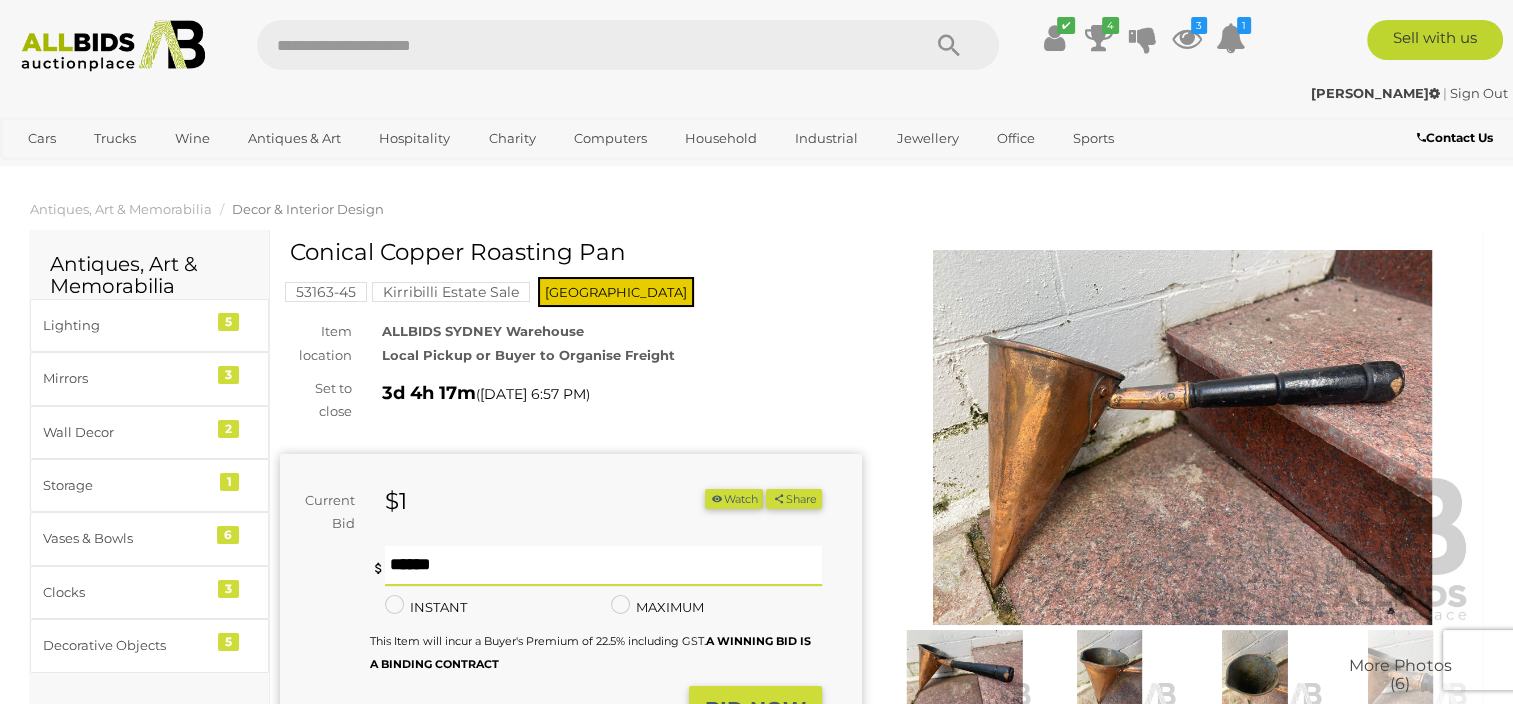 type on "**" 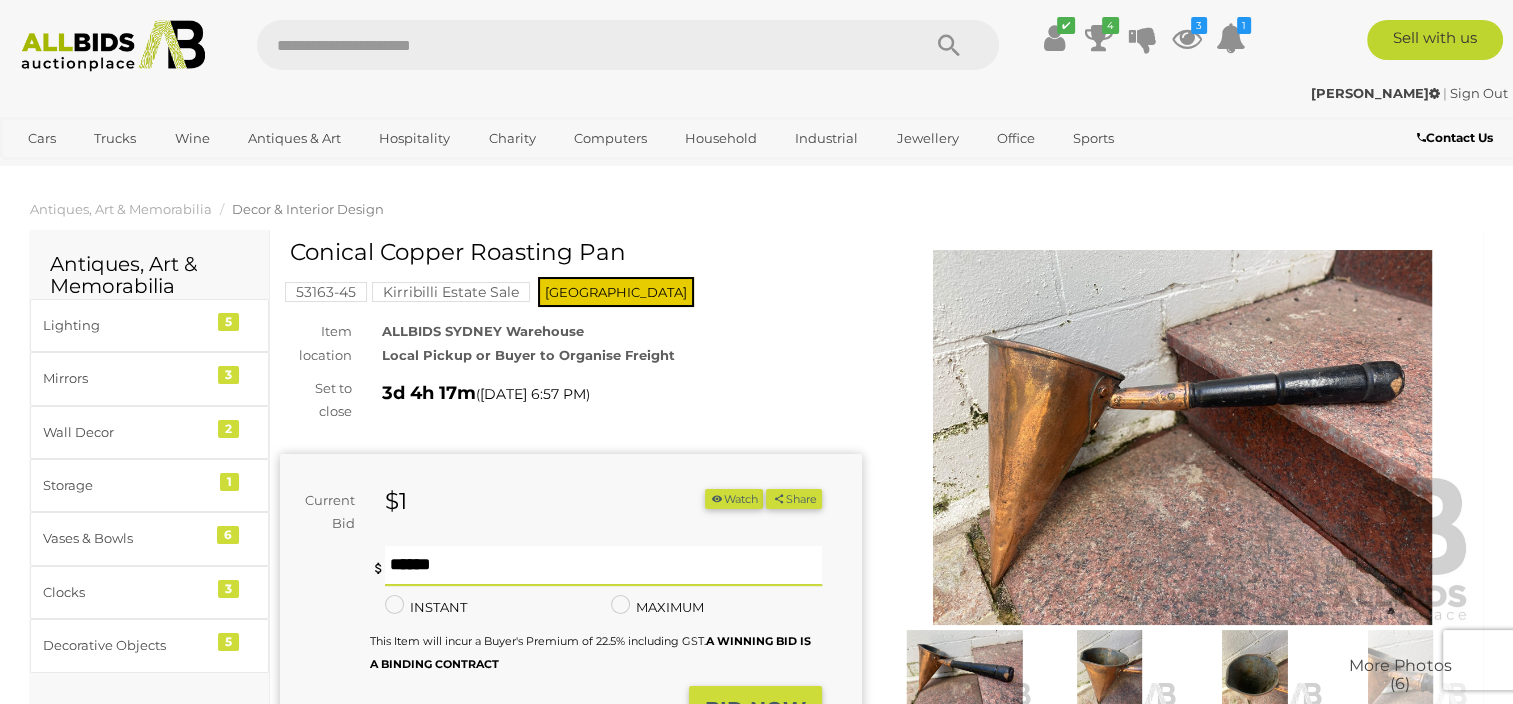 click on "BID NOW" at bounding box center [755, 709] 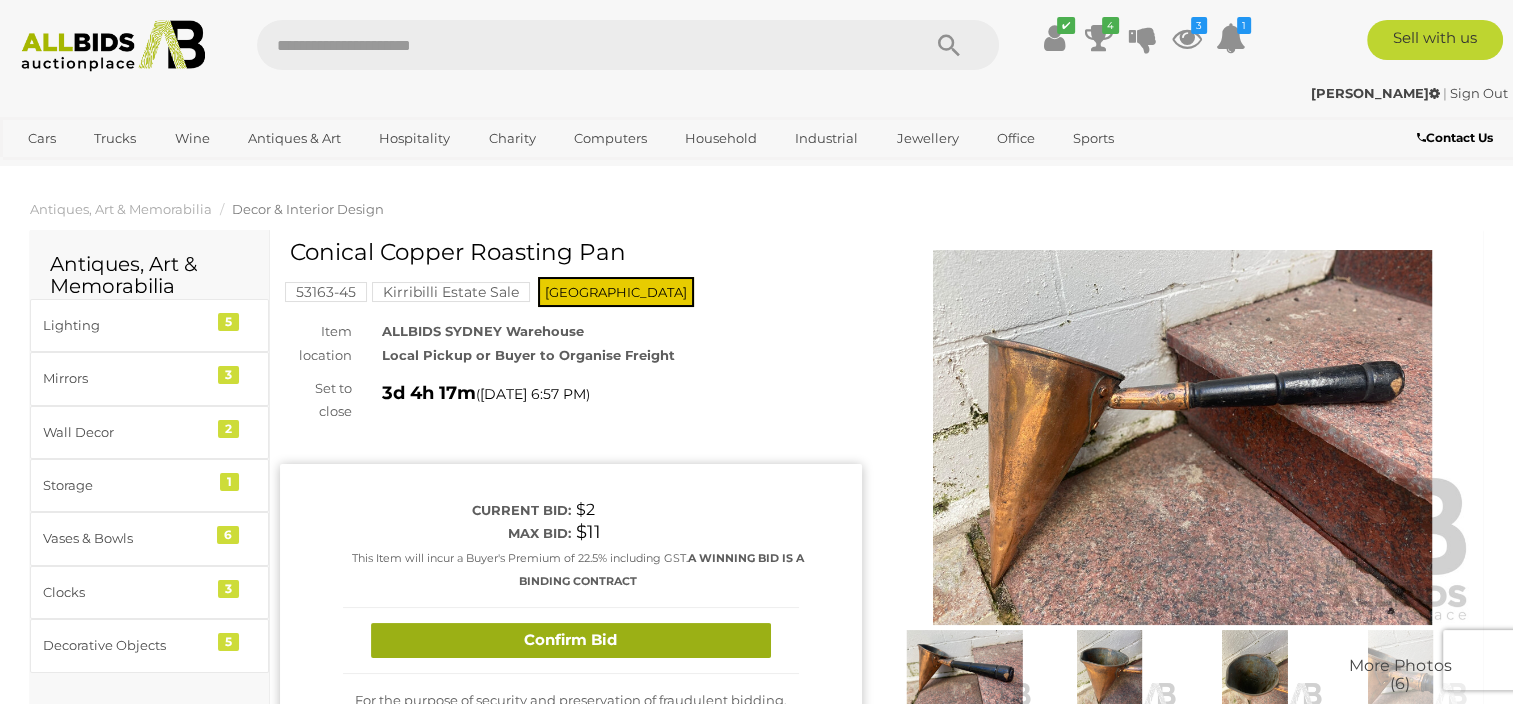 click on "Confirm Bid" at bounding box center (571, 640) 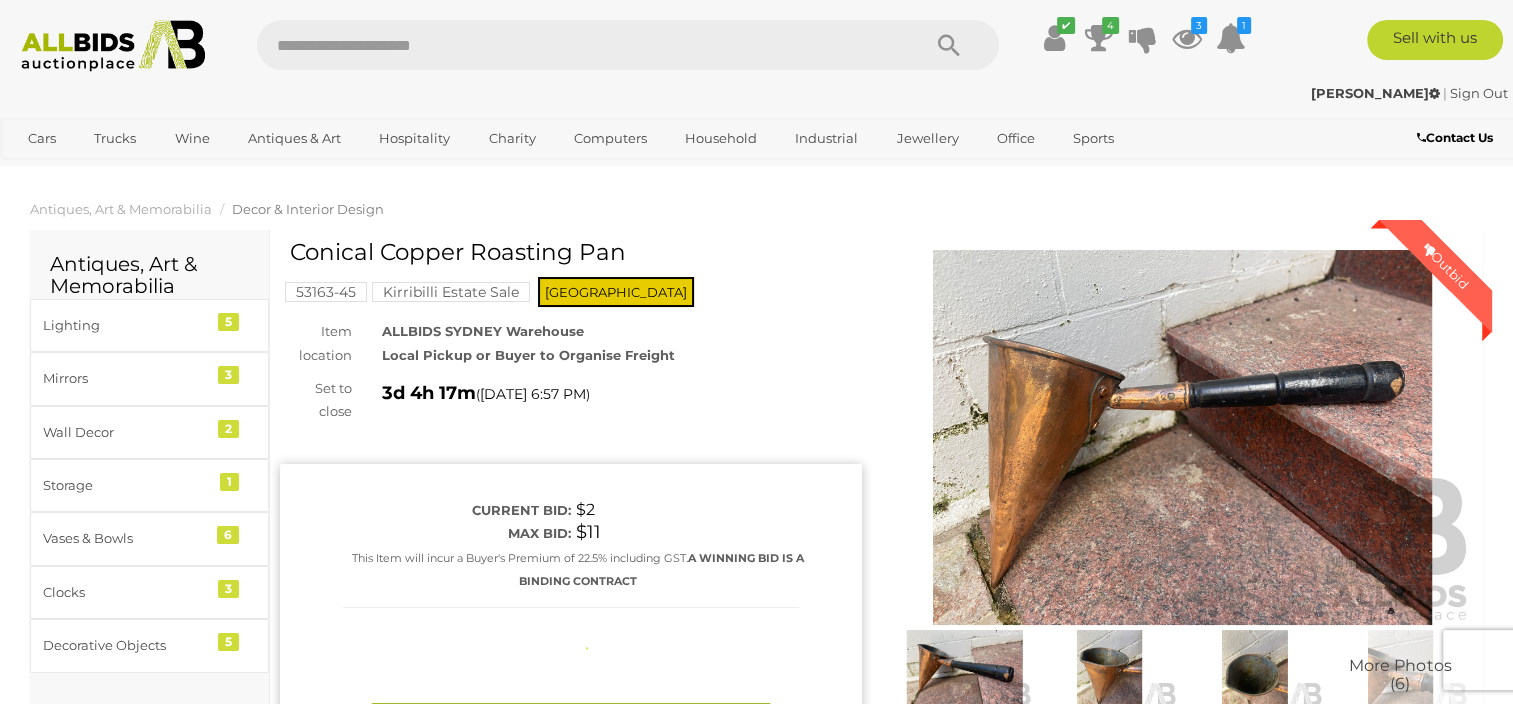 type 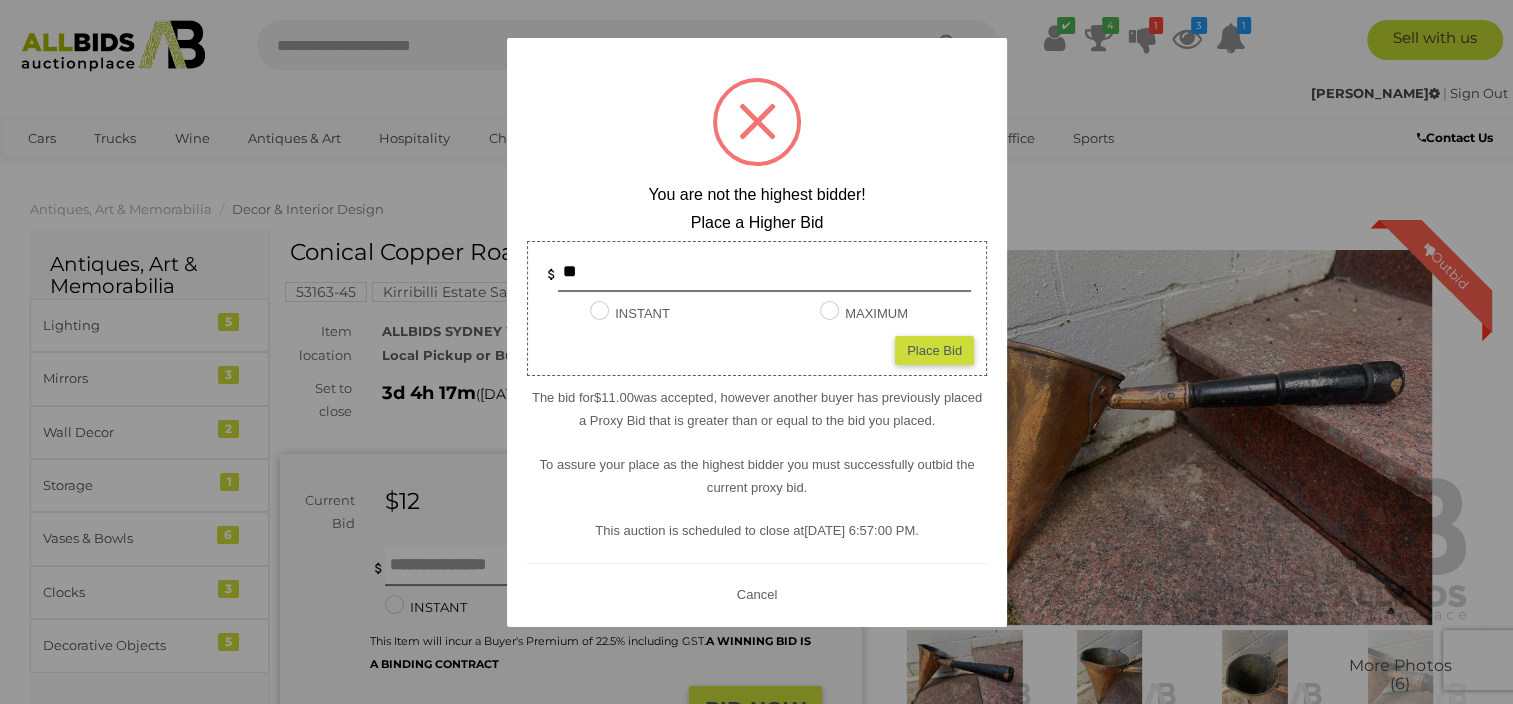 click at bounding box center [756, 352] 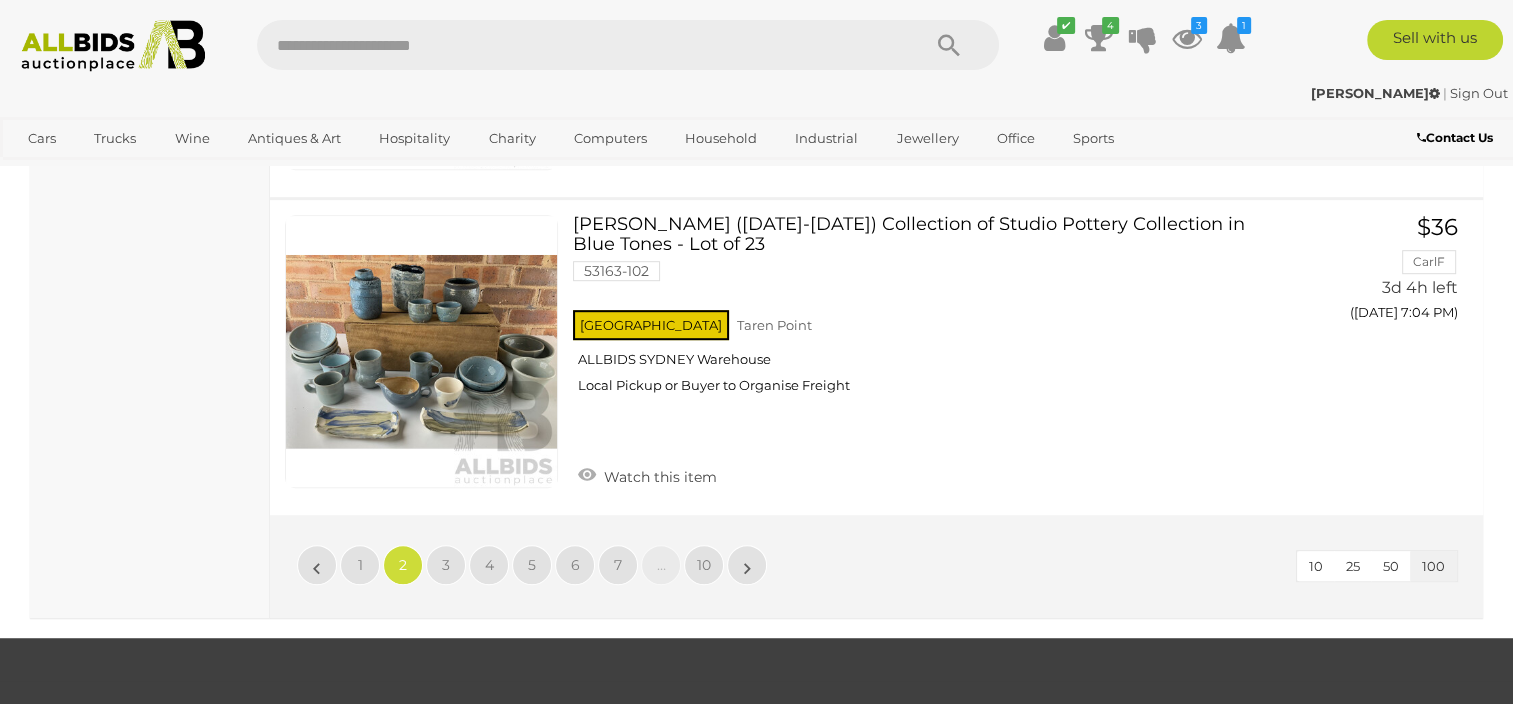 scroll, scrollTop: 31411, scrollLeft: 0, axis: vertical 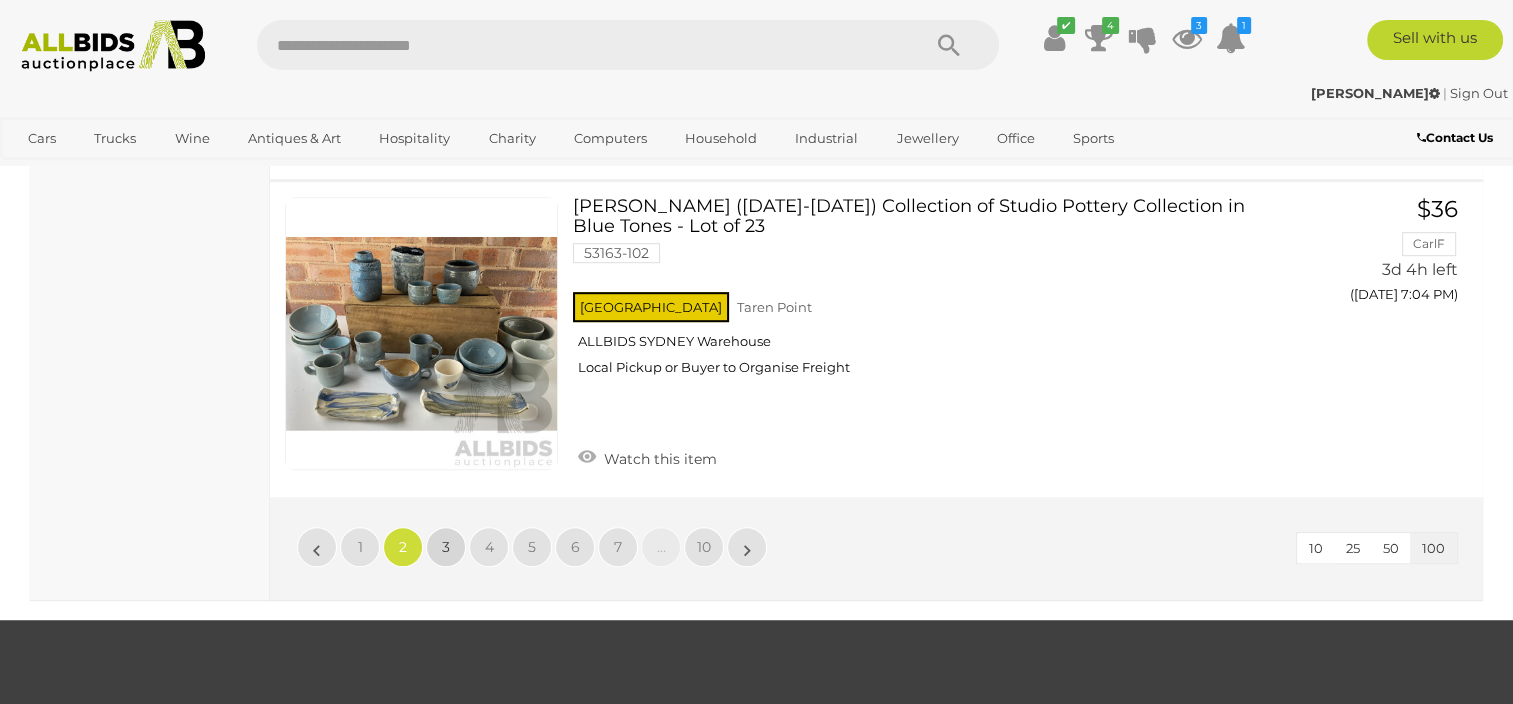 click on "3" at bounding box center (446, 547) 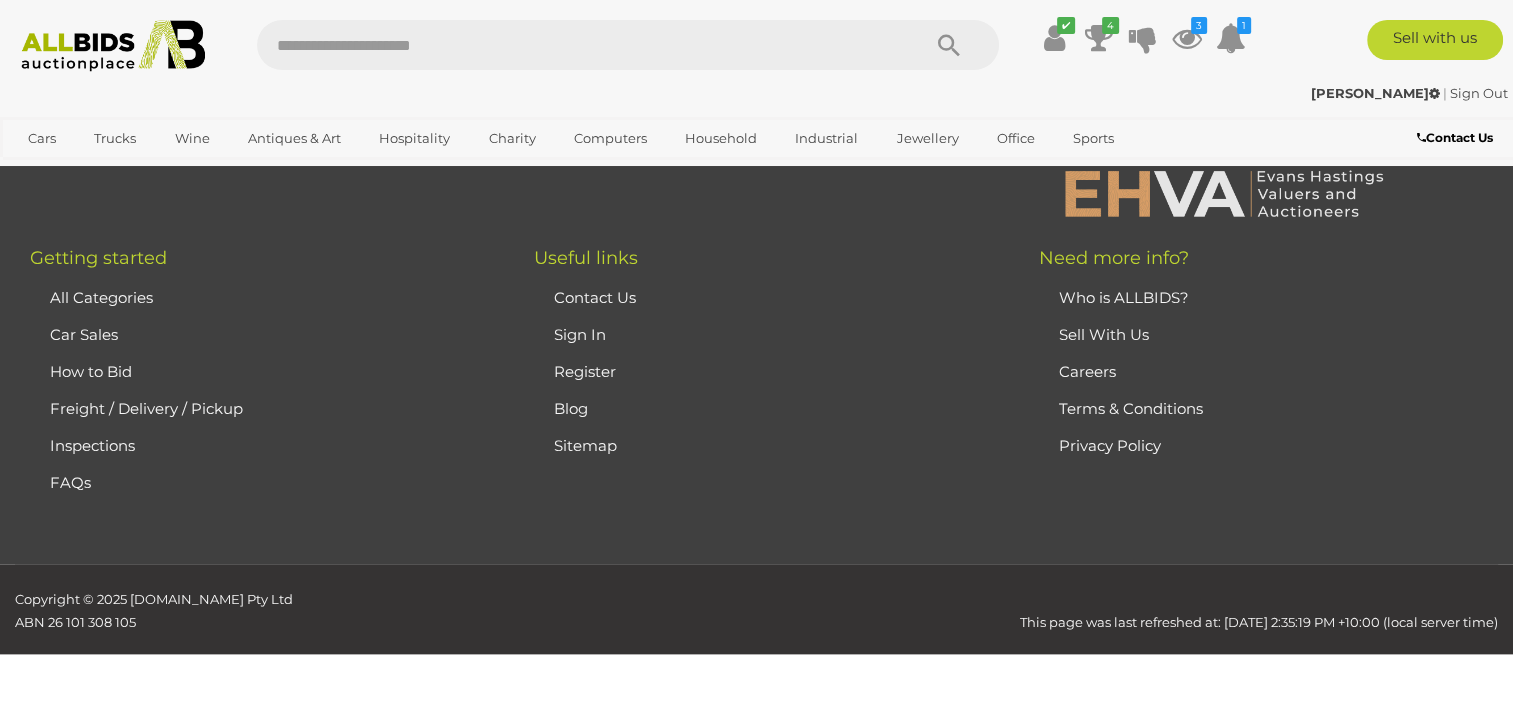 scroll, scrollTop: 446, scrollLeft: 0, axis: vertical 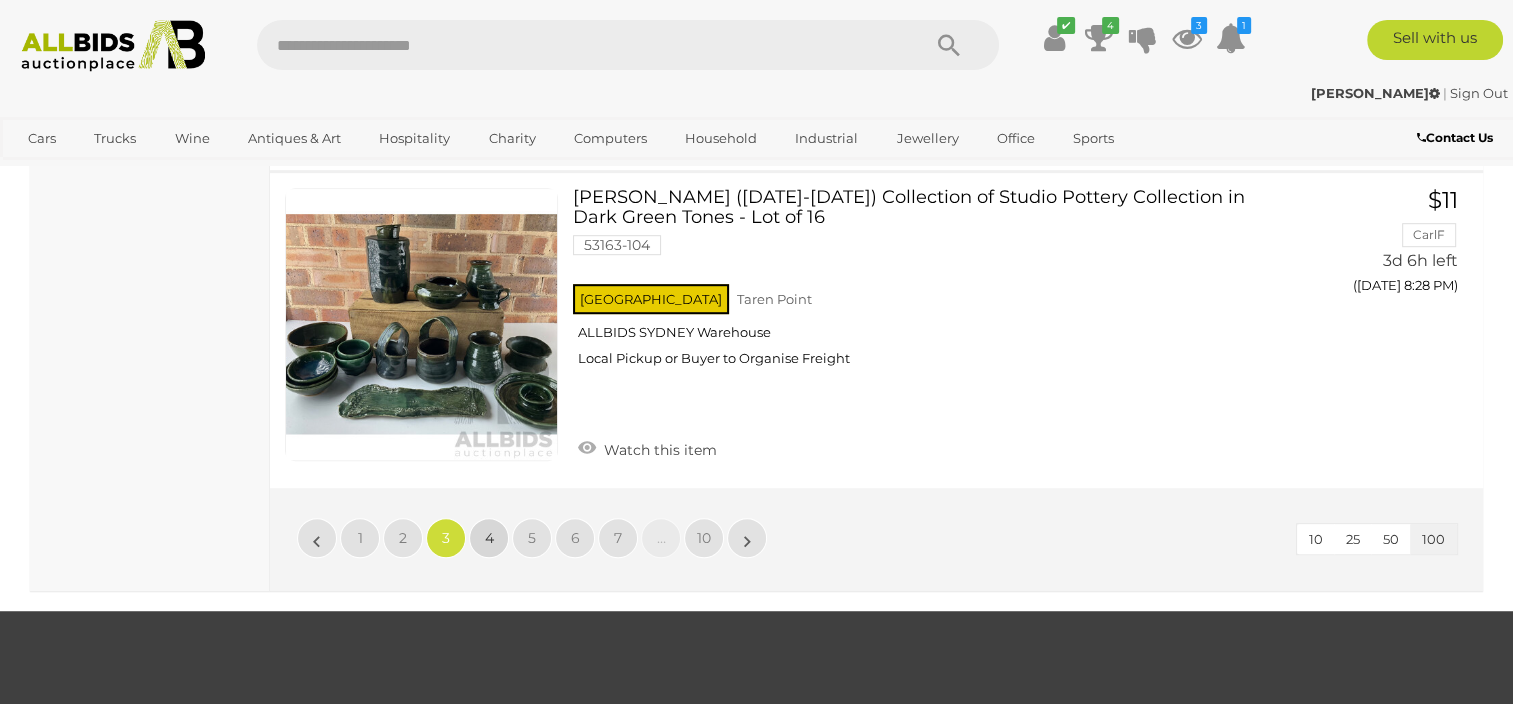 click on "4" at bounding box center [489, 538] 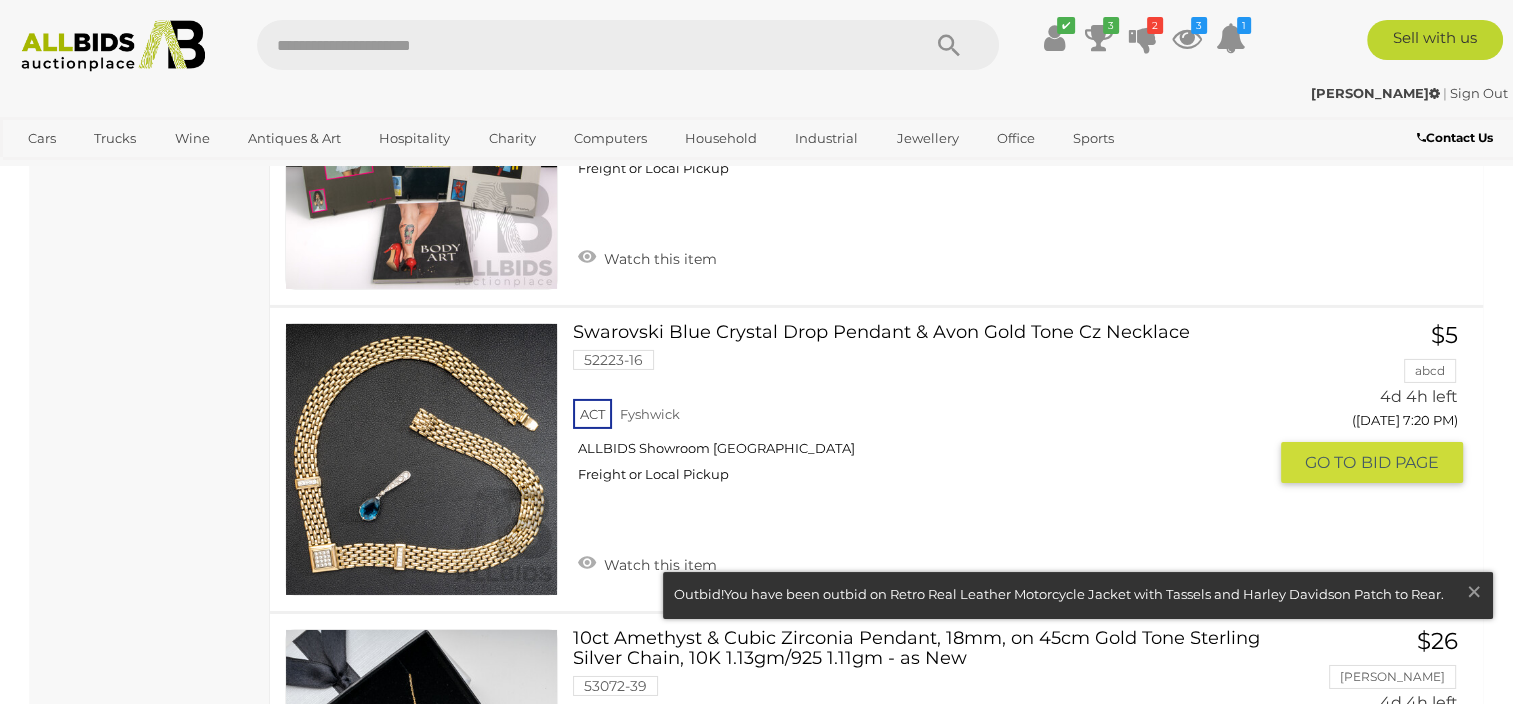 scroll, scrollTop: 29154, scrollLeft: 0, axis: vertical 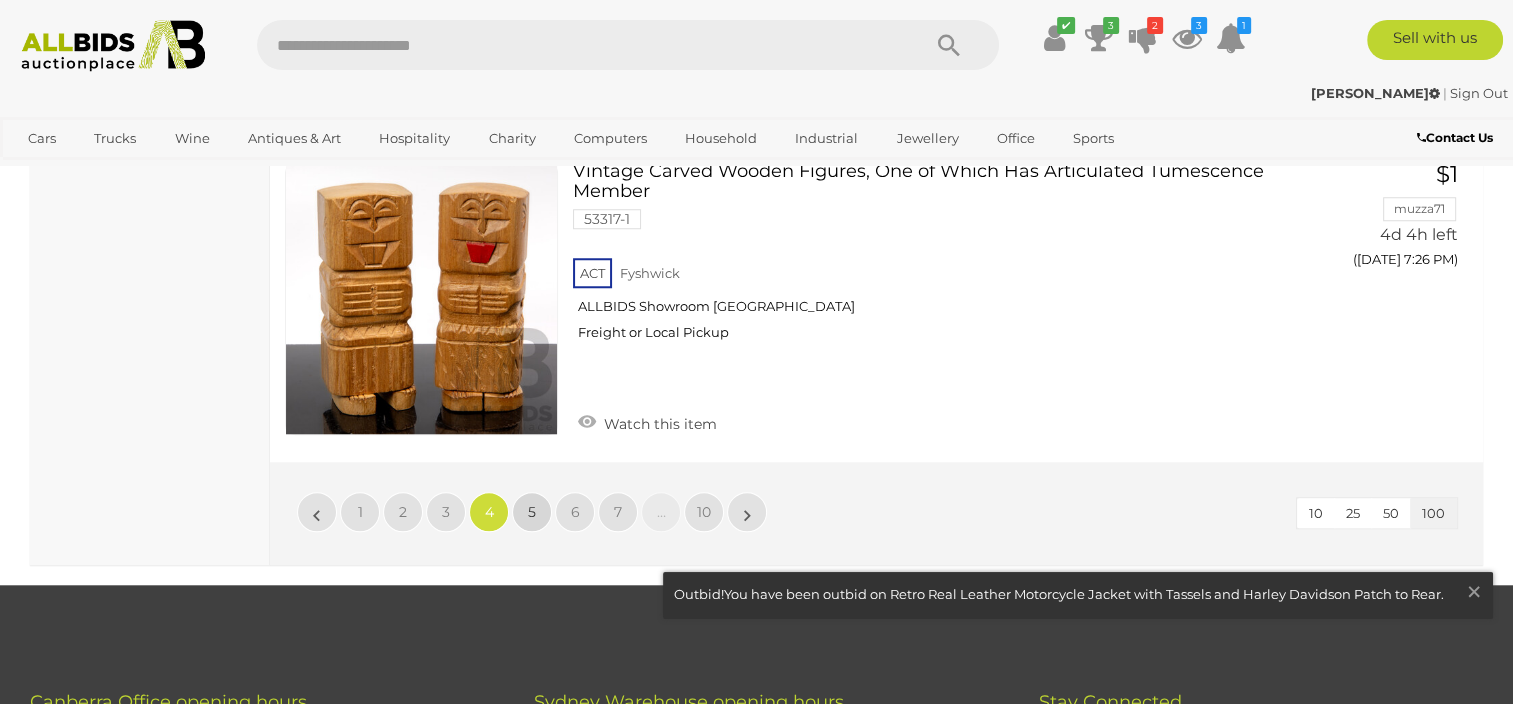 click on "5" at bounding box center [532, 512] 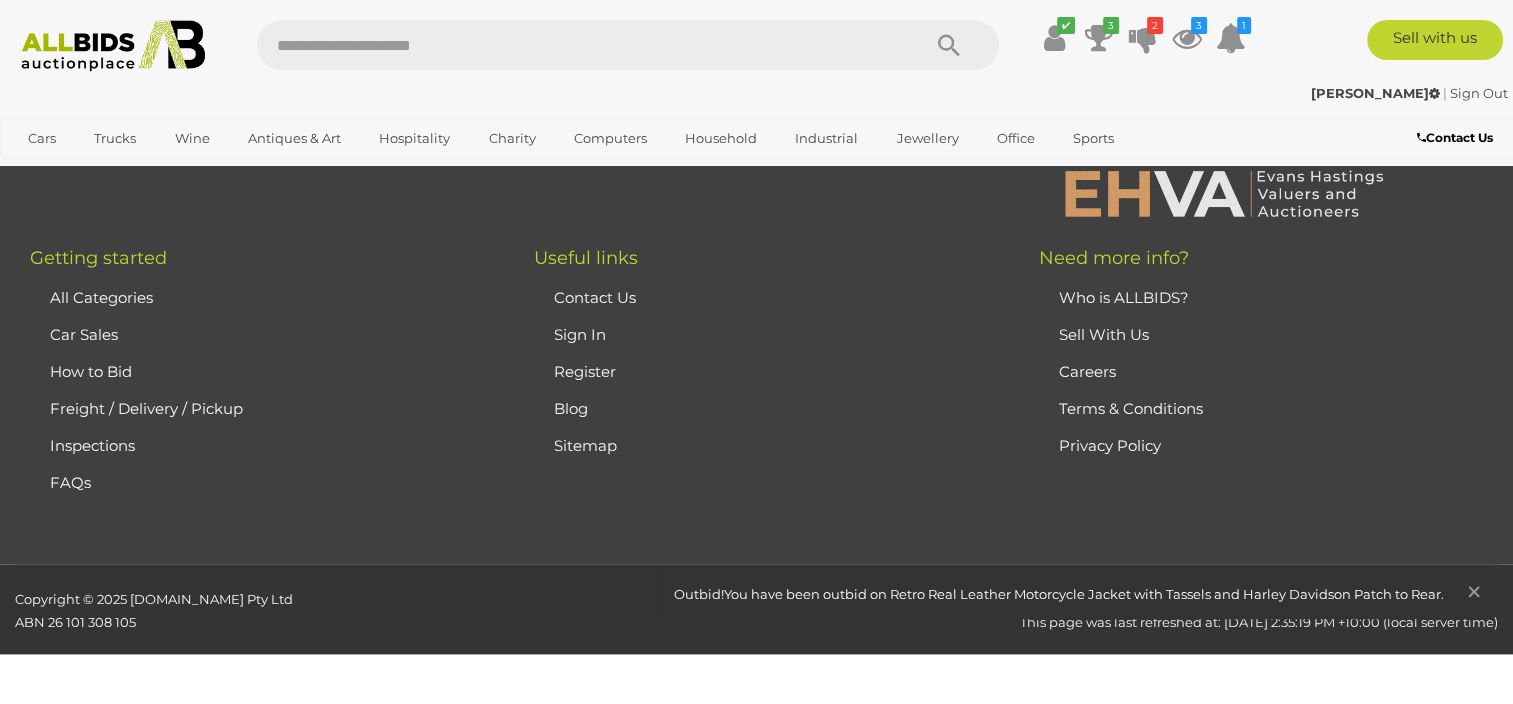 scroll, scrollTop: 446, scrollLeft: 0, axis: vertical 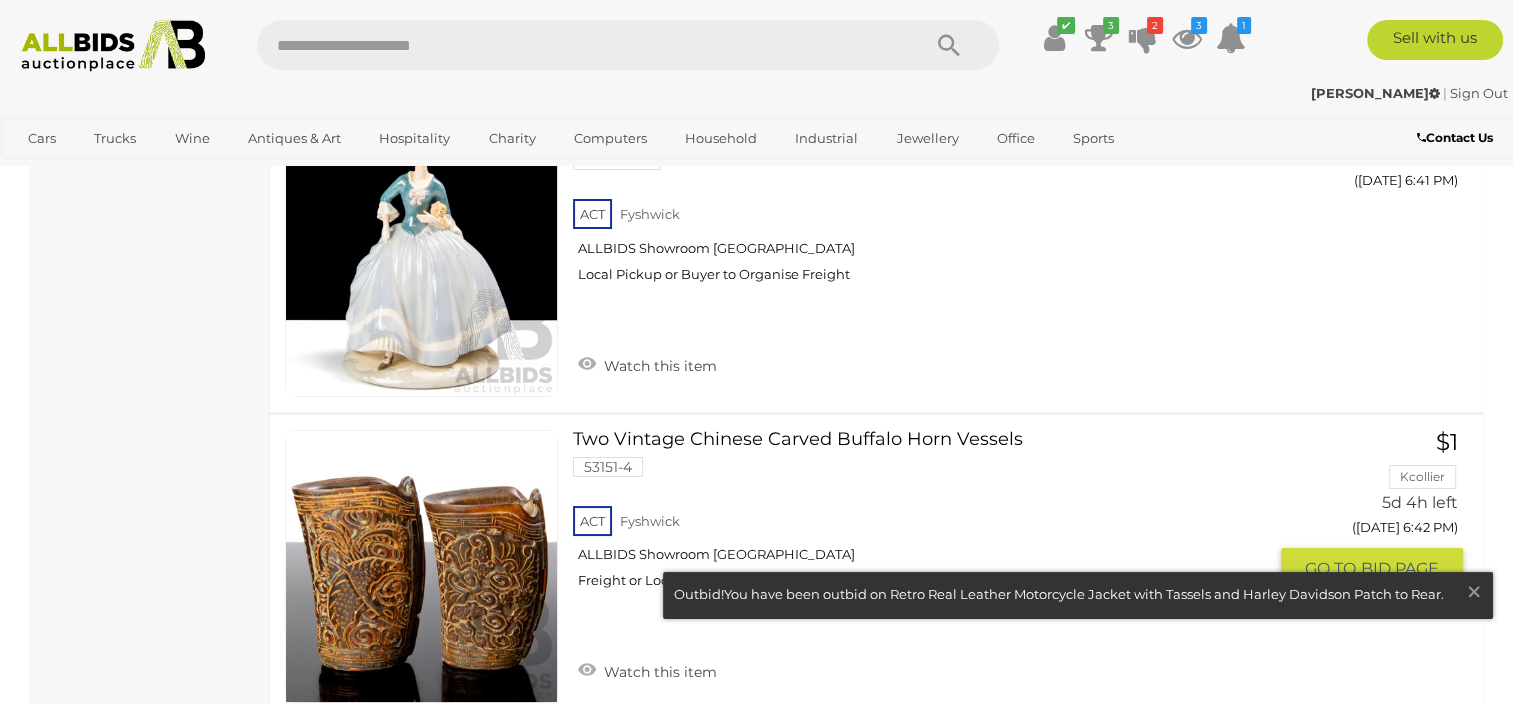 click on "GO TO  BID PAGE" at bounding box center (1372, 568) 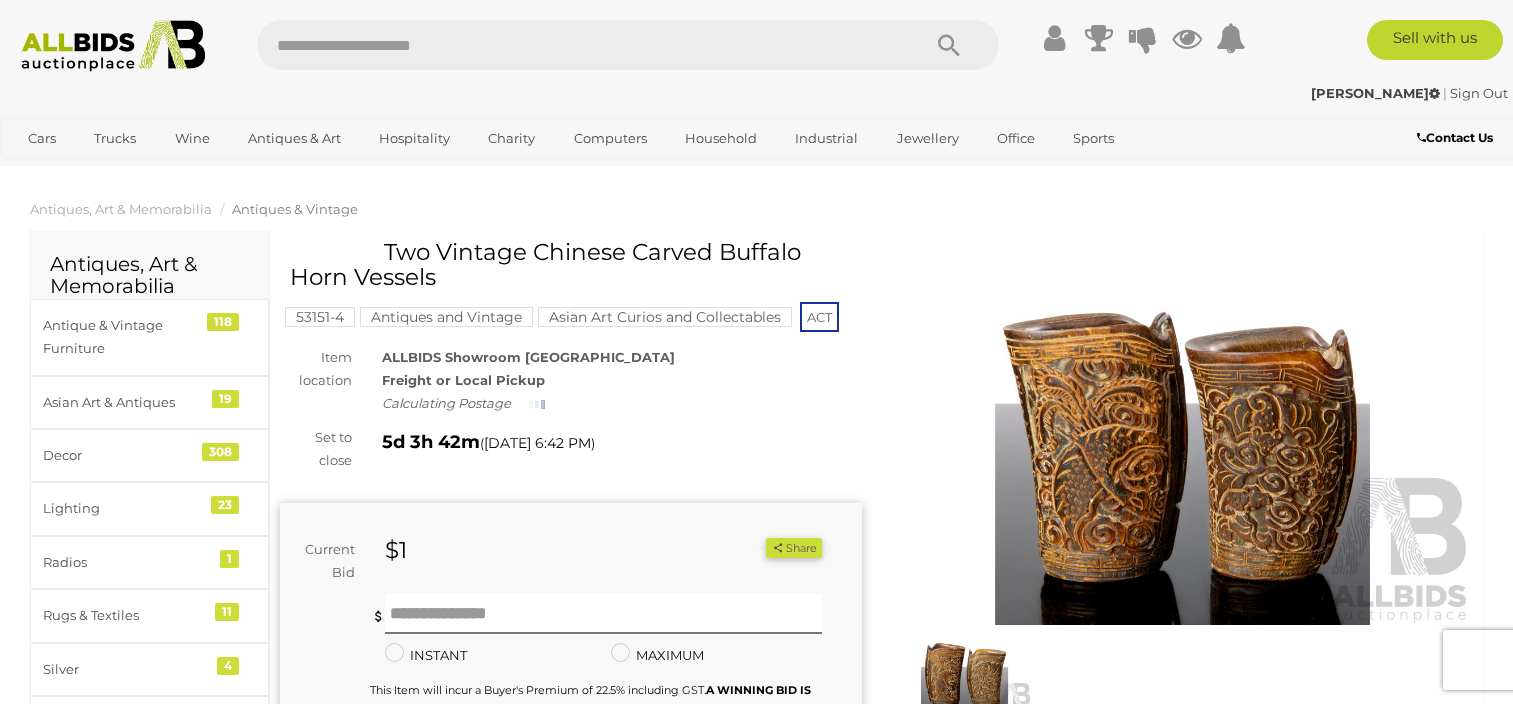 scroll, scrollTop: 0, scrollLeft: 0, axis: both 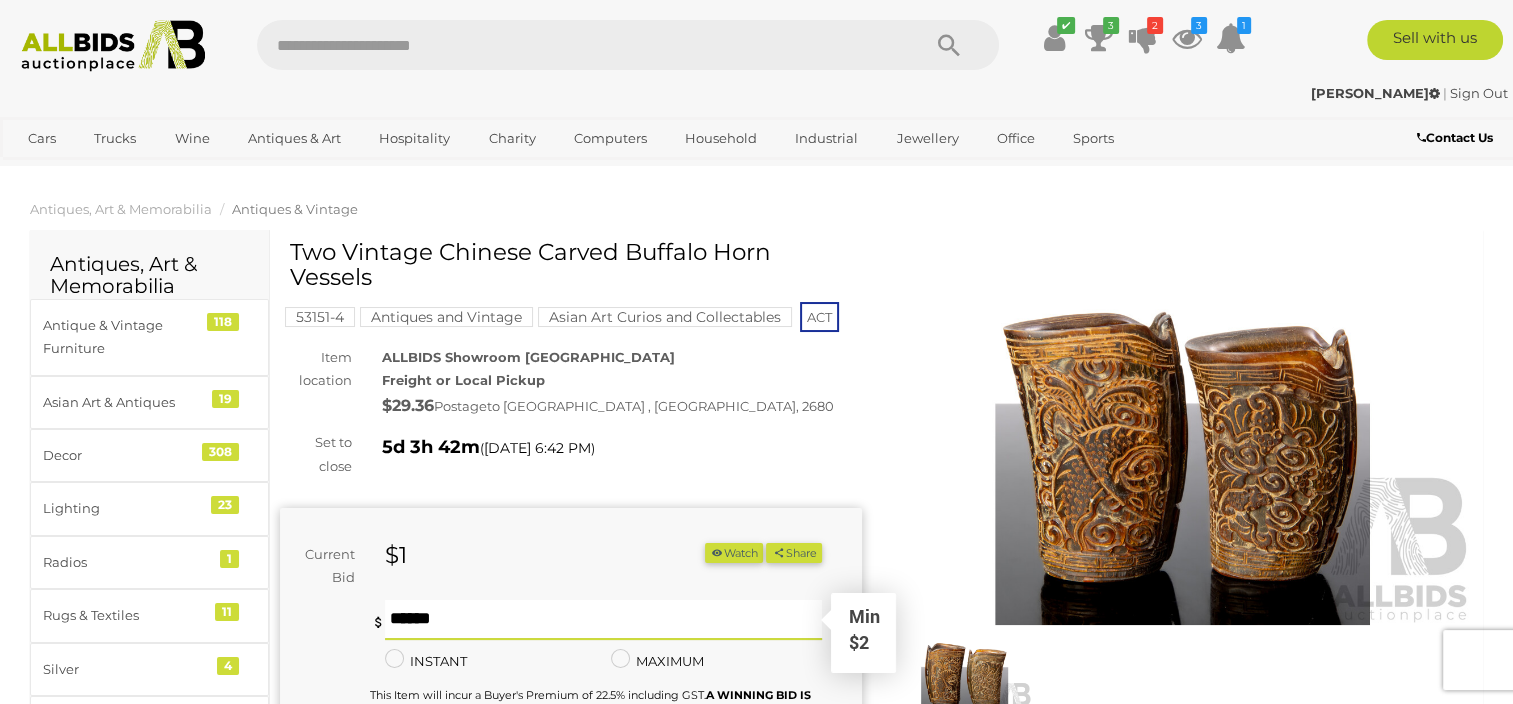 click at bounding box center (603, 620) 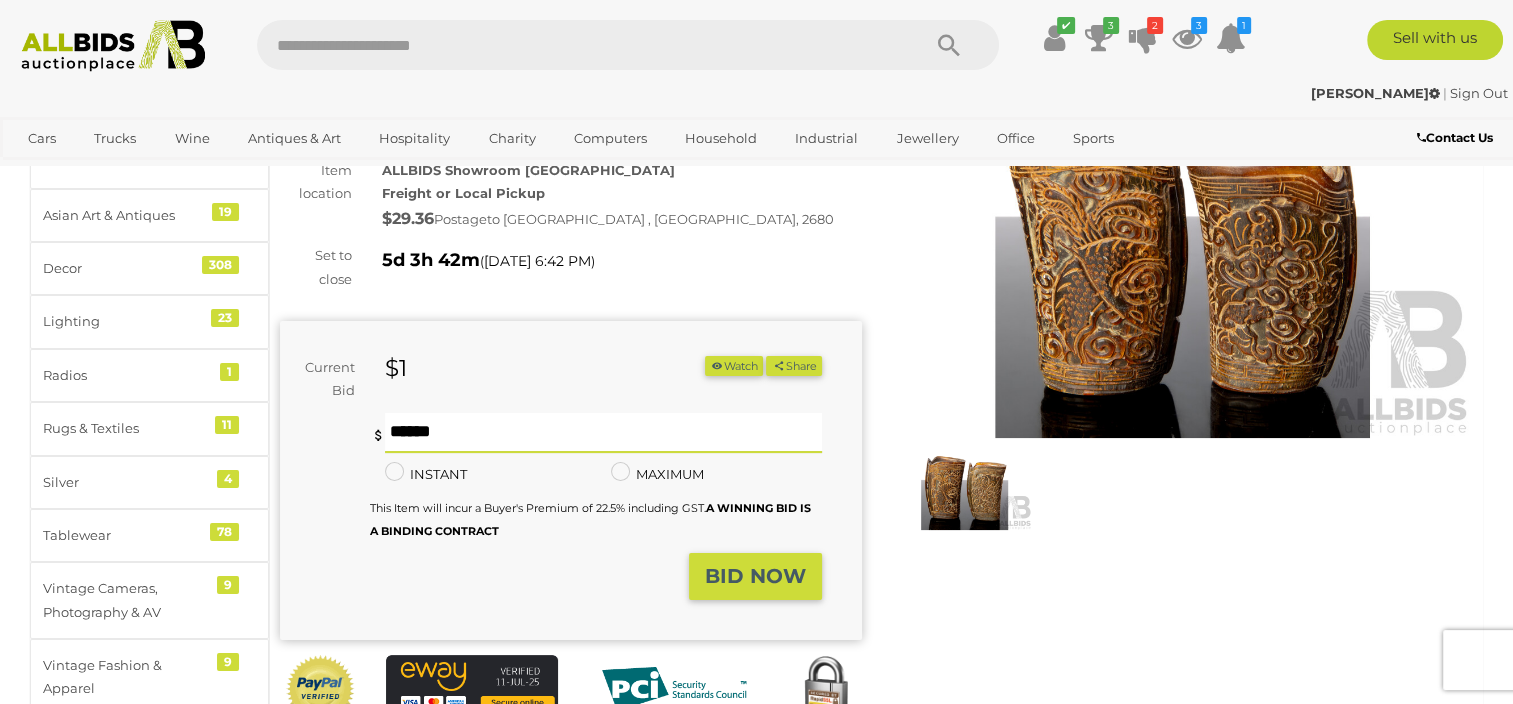 scroll, scrollTop: 200, scrollLeft: 0, axis: vertical 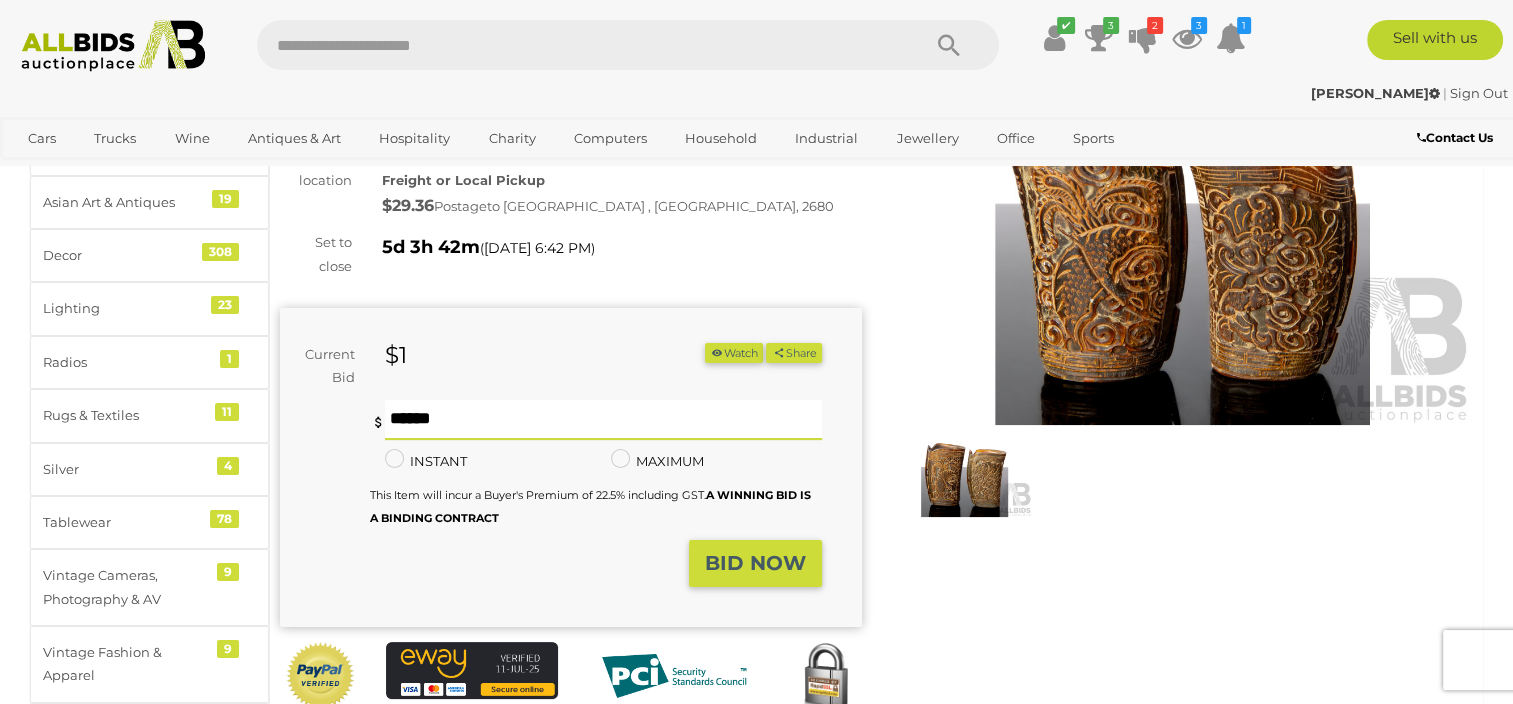 type on "*" 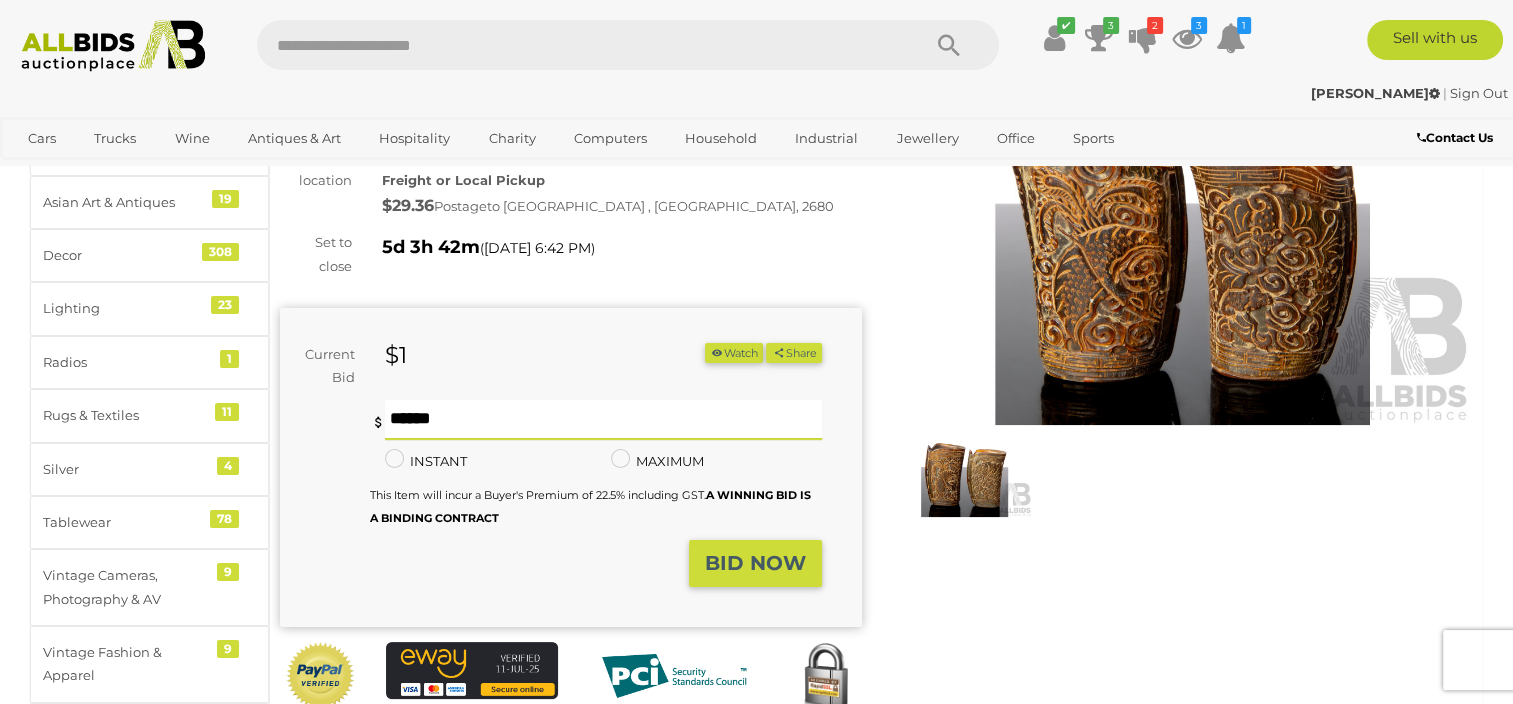 click on "BID NOW" at bounding box center [755, 563] 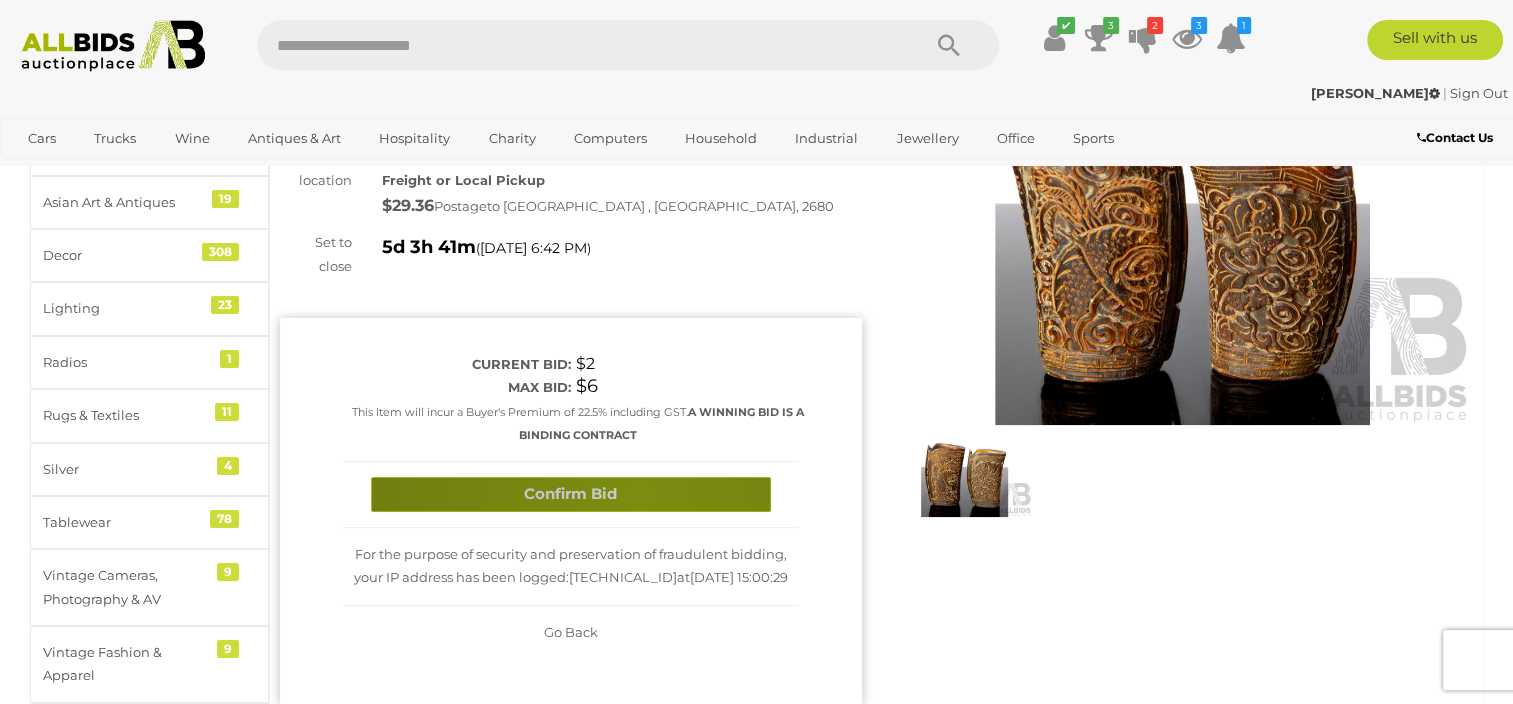 click on "Confirm Bid" at bounding box center (571, 494) 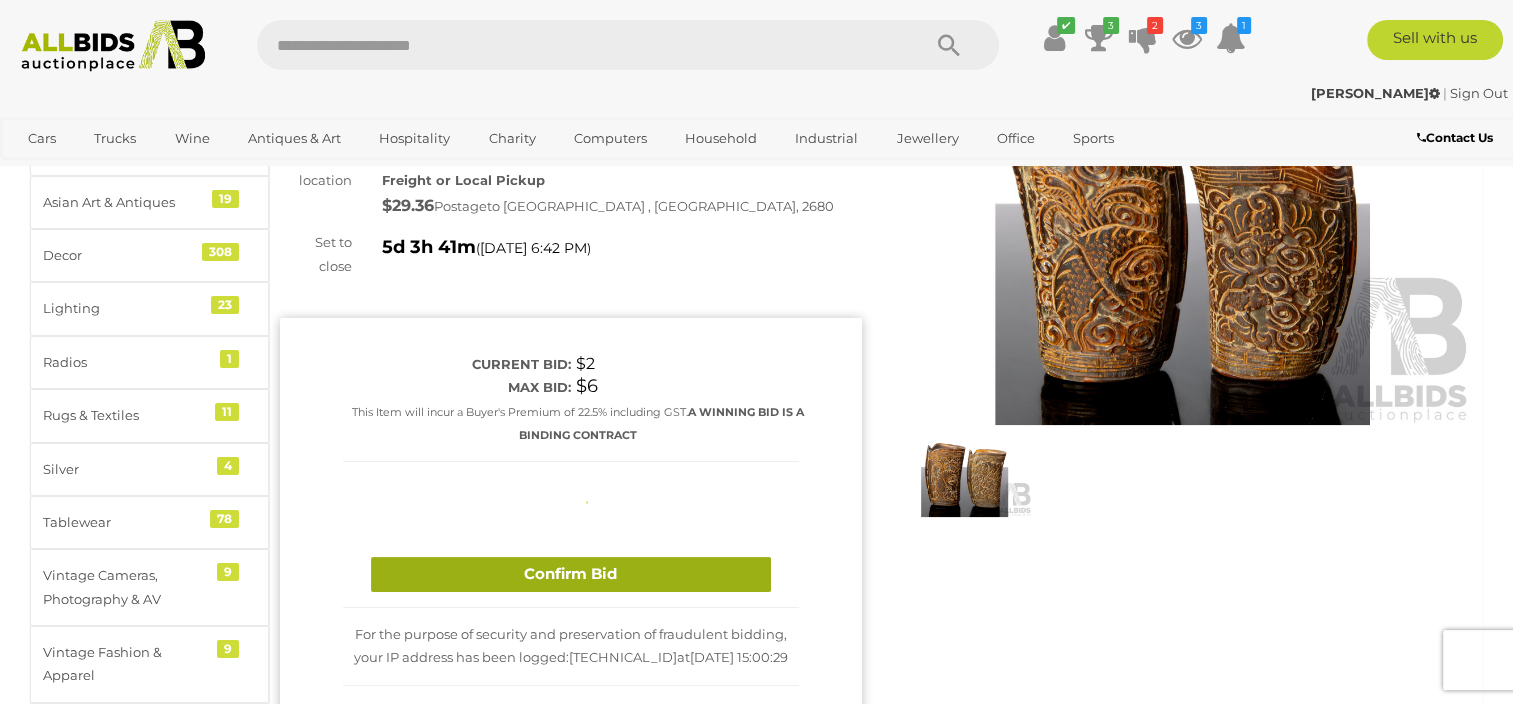 type 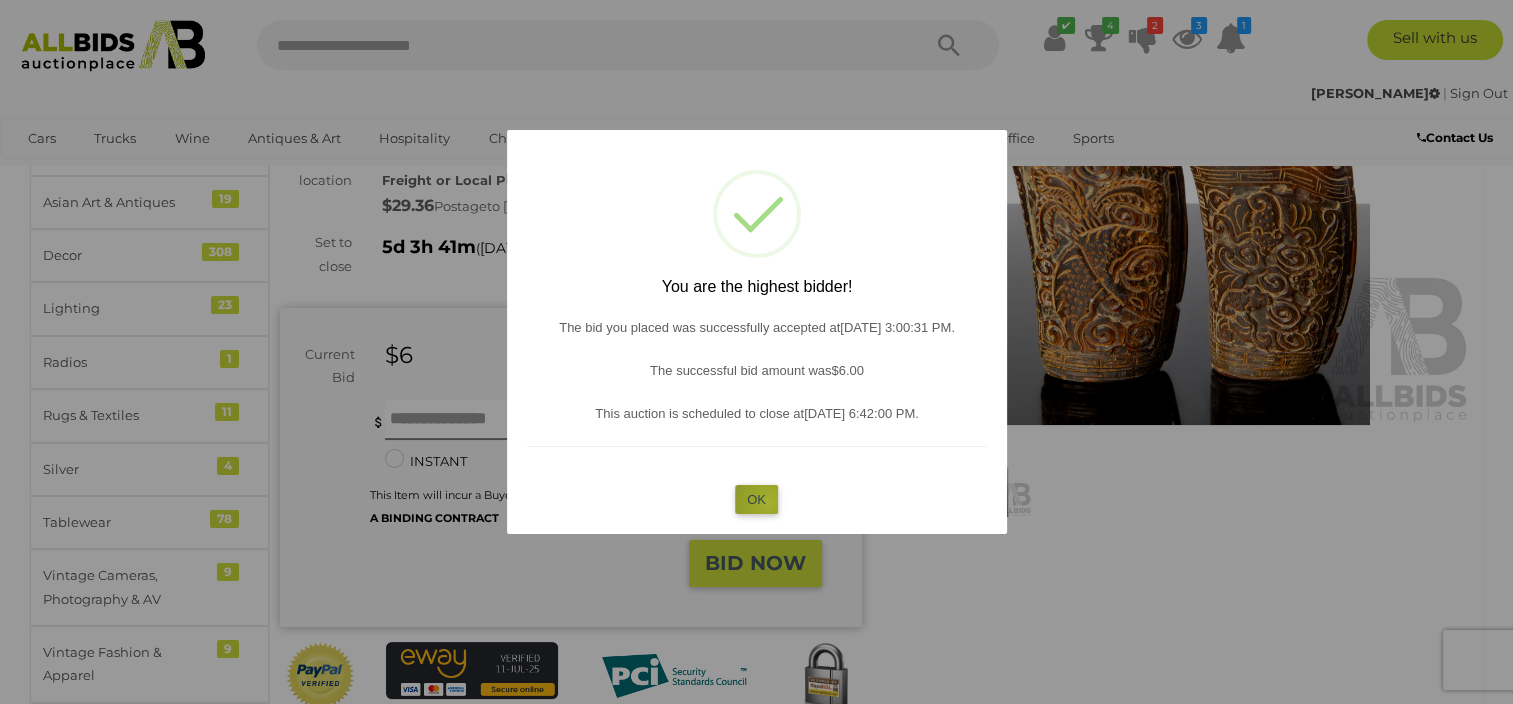 click on "OK" at bounding box center (756, 499) 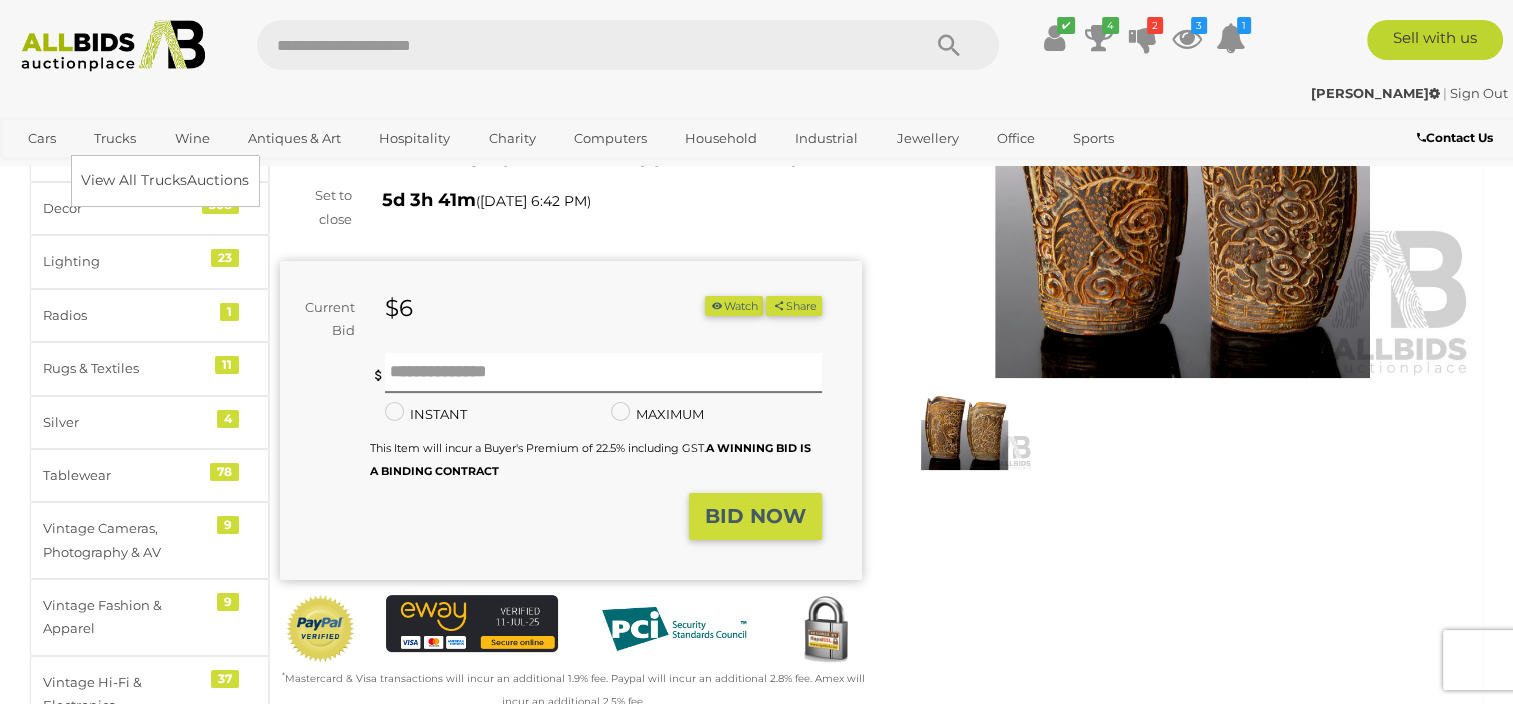 scroll, scrollTop: 200, scrollLeft: 0, axis: vertical 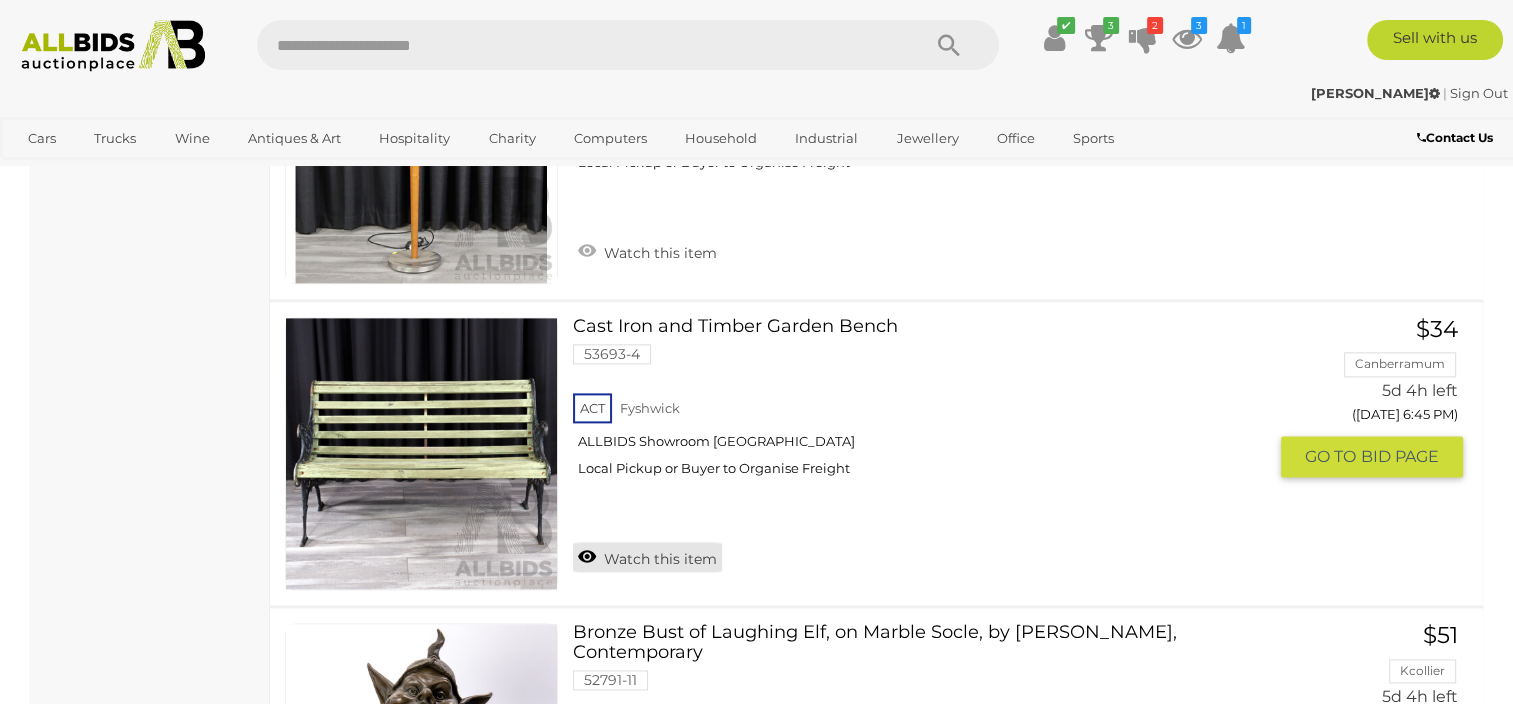 click on "Watch this item" at bounding box center [647, 557] 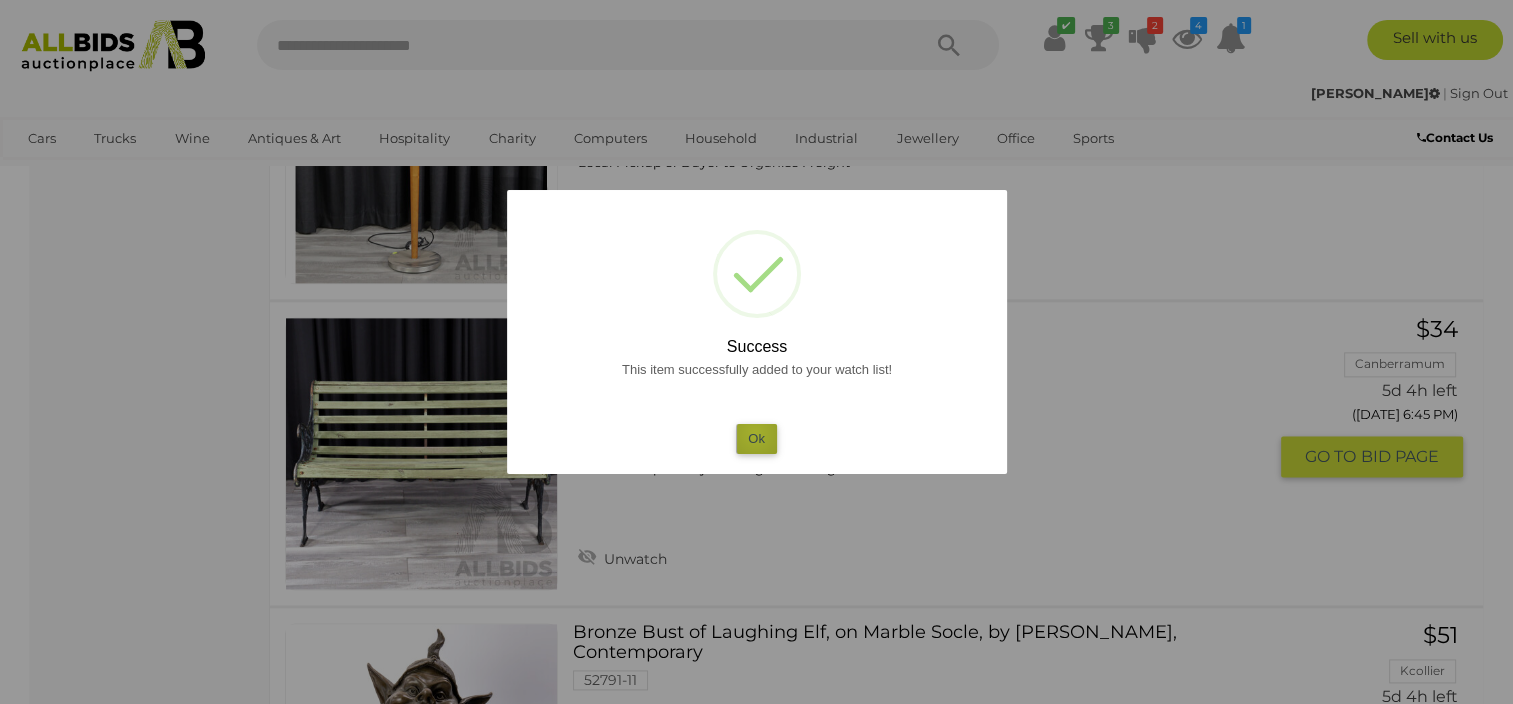 click on "Ok" at bounding box center (756, 438) 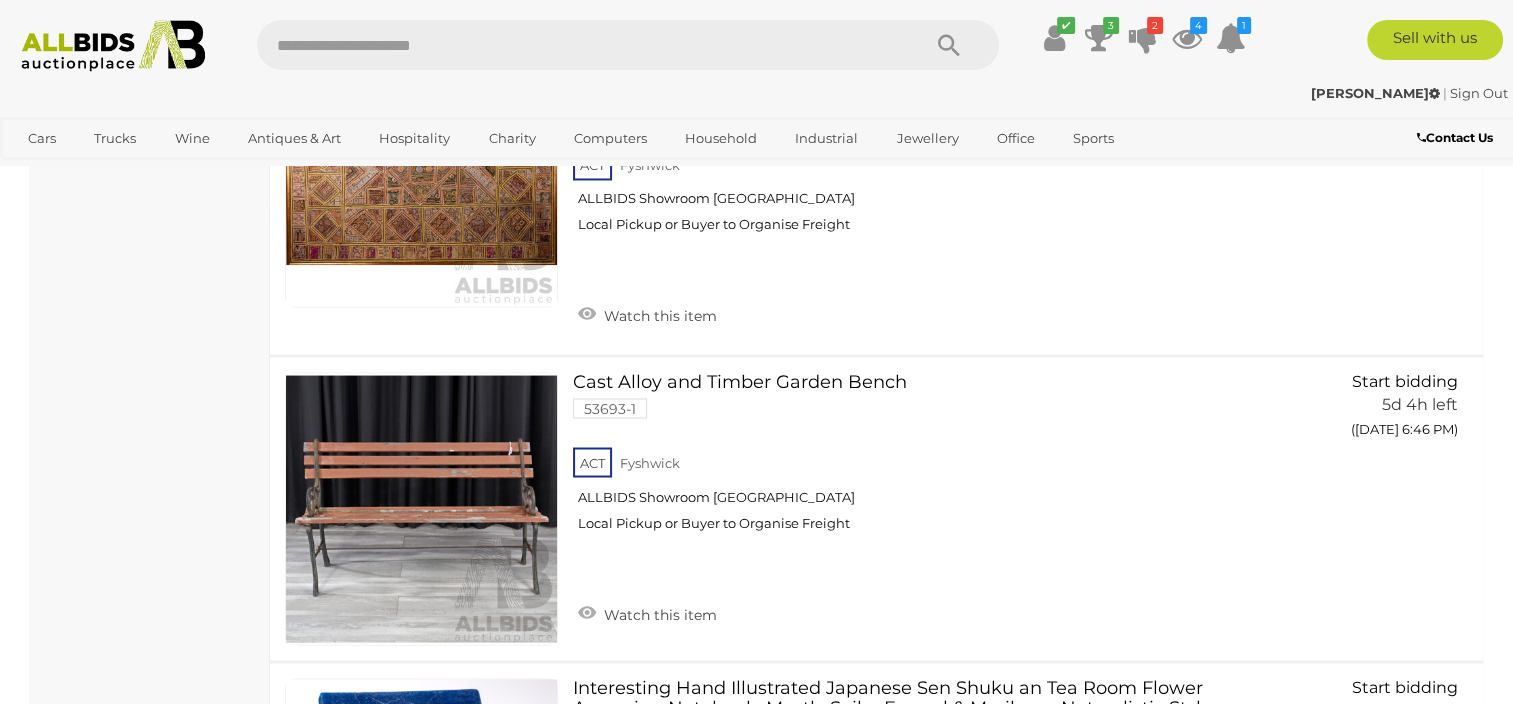 scroll, scrollTop: 18563, scrollLeft: 0, axis: vertical 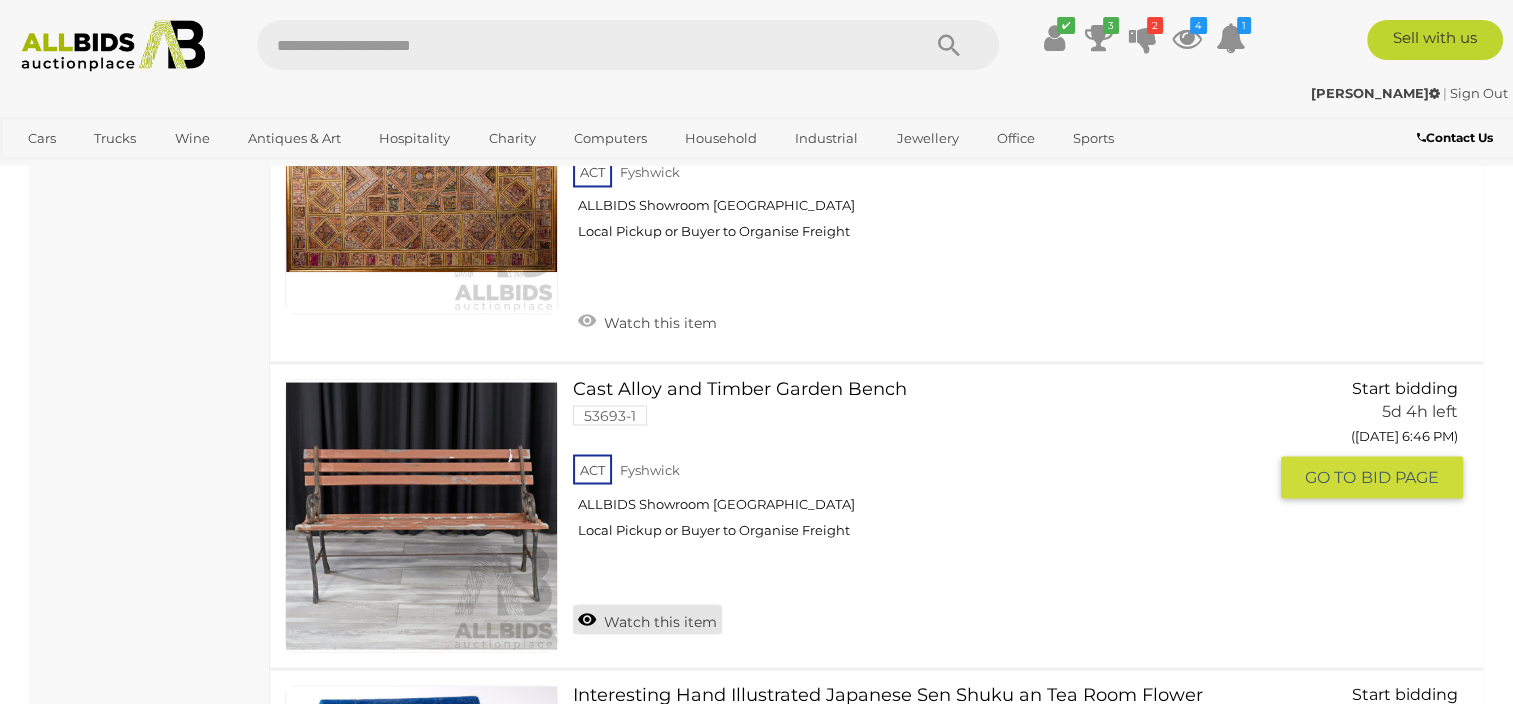 click on "Watch this item" at bounding box center (647, 619) 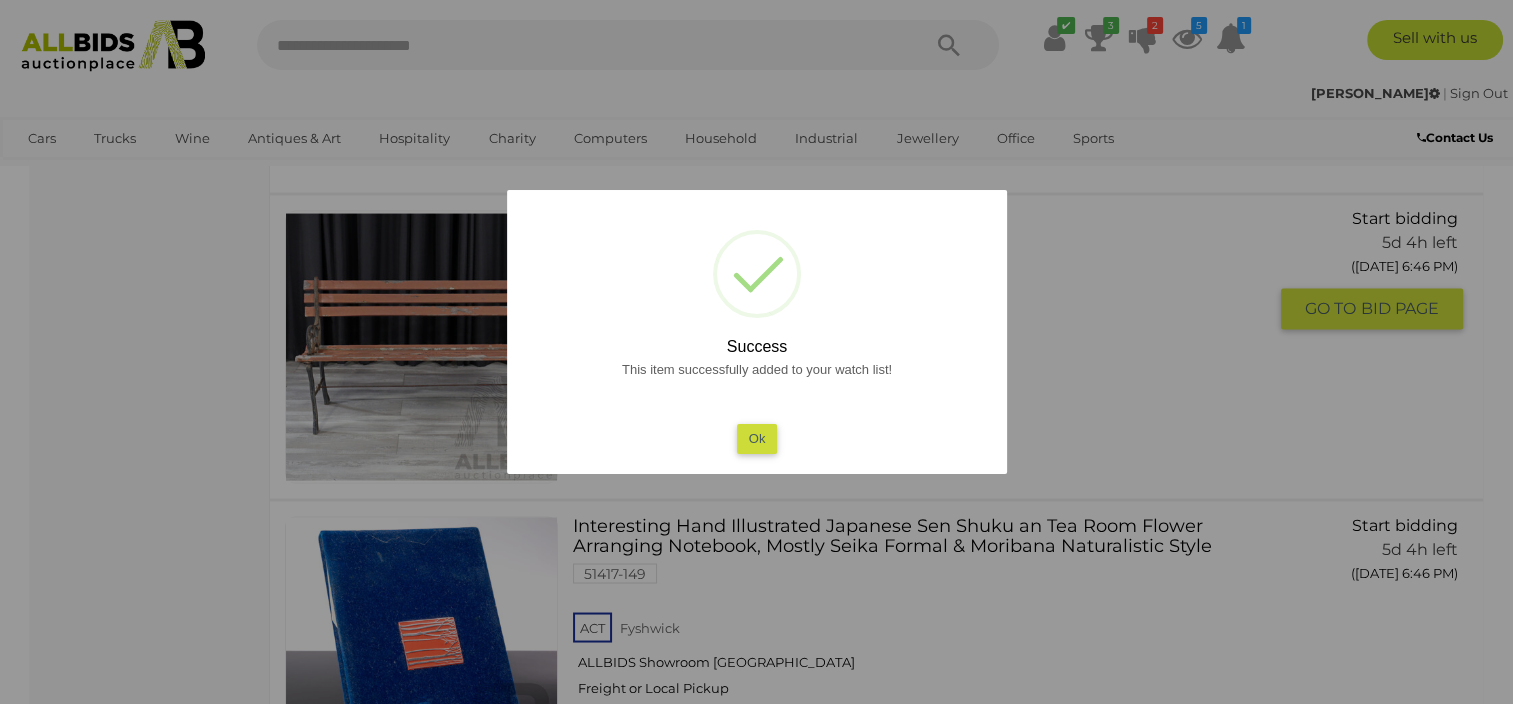 click on "Ok" at bounding box center [756, 438] 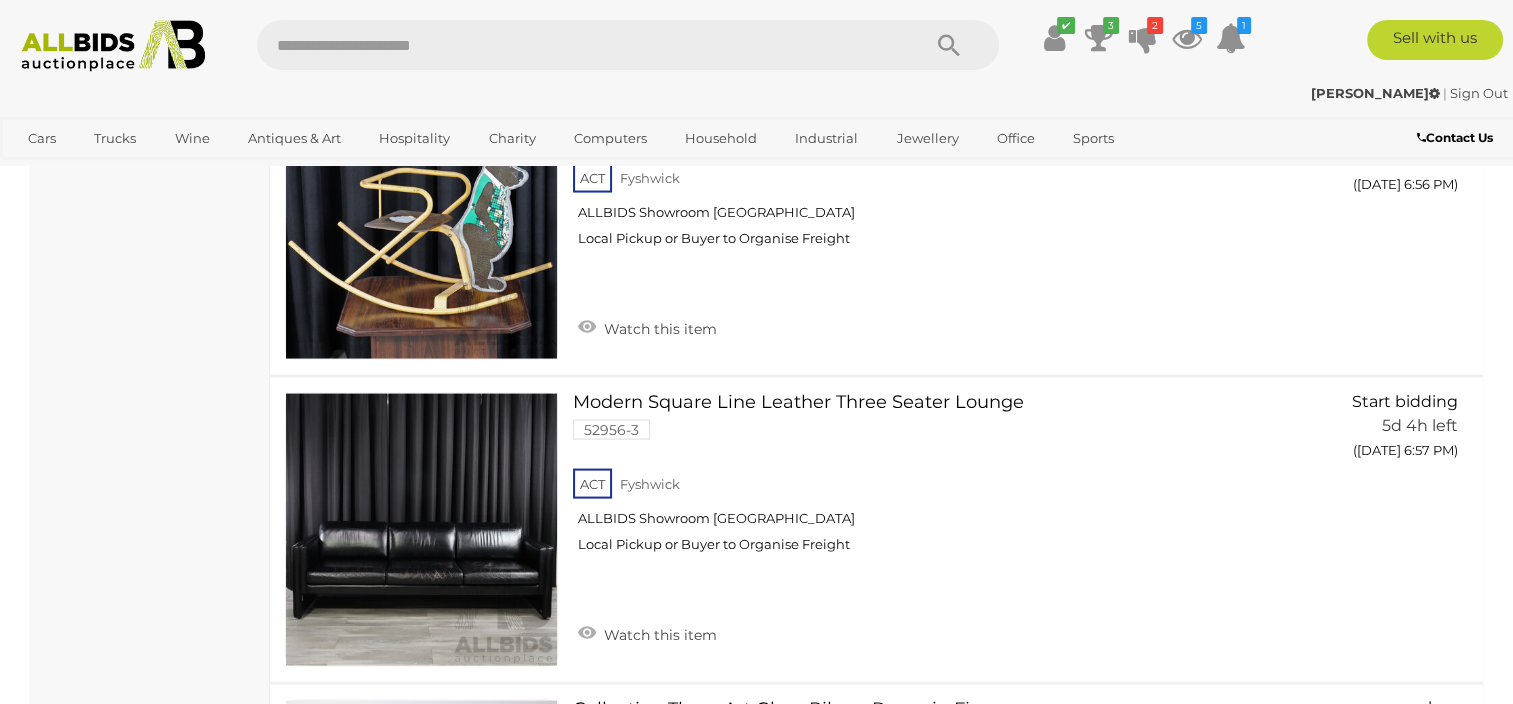 scroll, scrollTop: 26963, scrollLeft: 0, axis: vertical 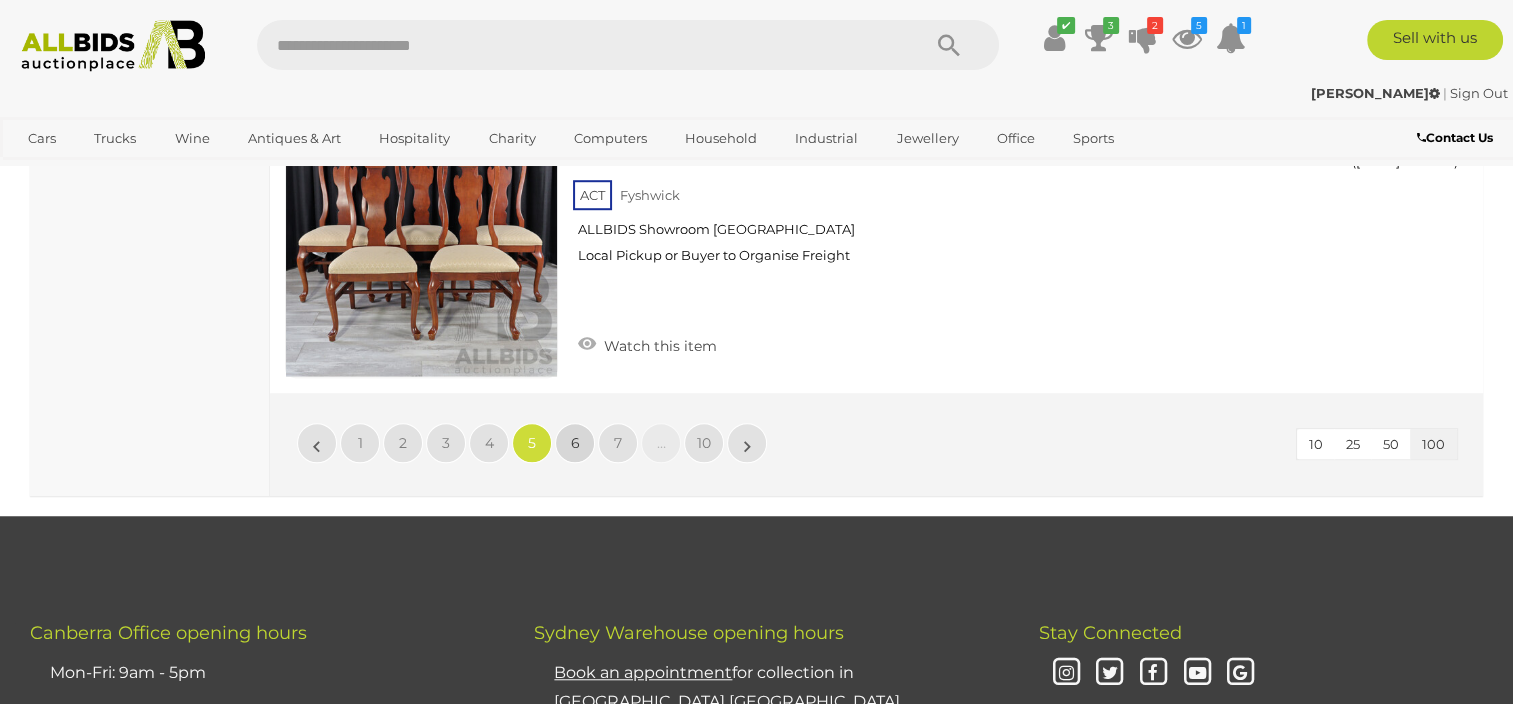 click on "6" at bounding box center (575, 443) 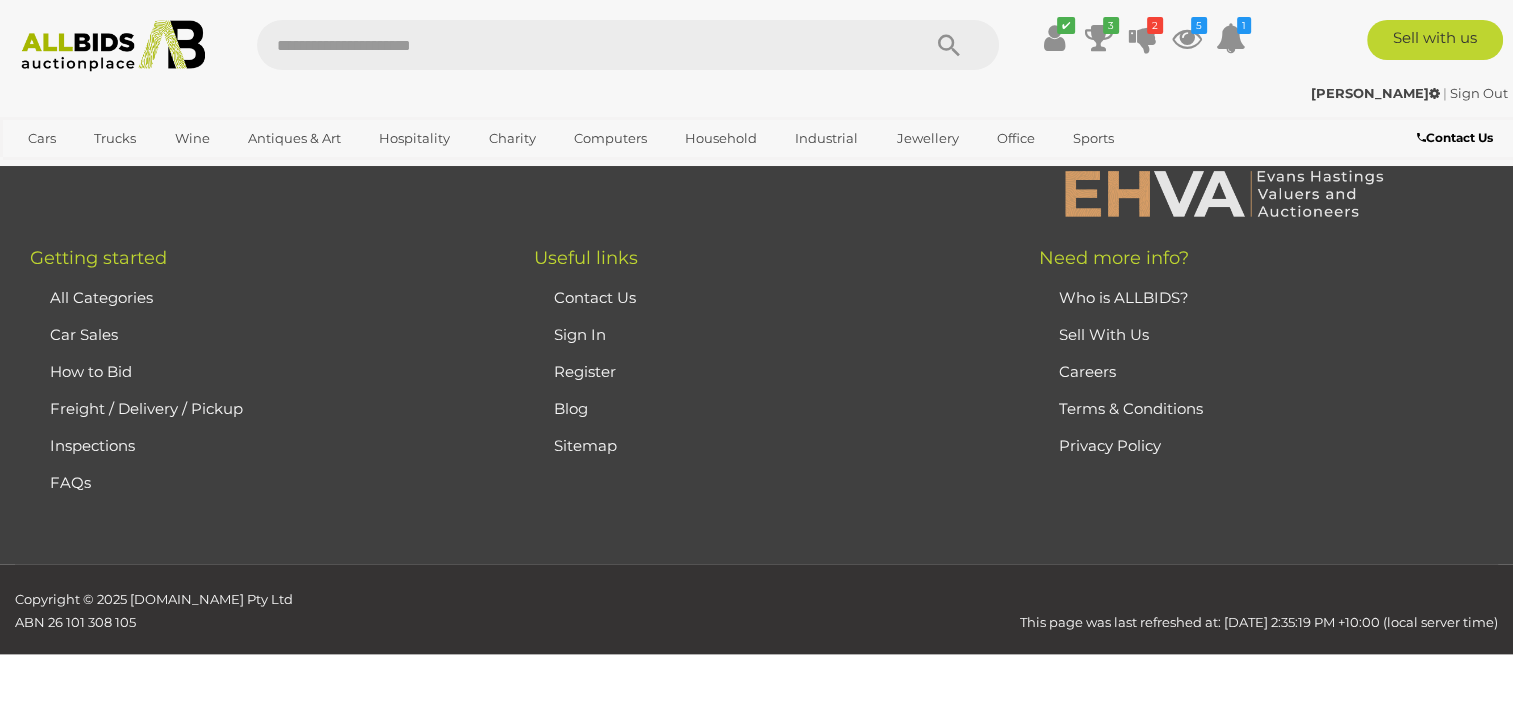 scroll, scrollTop: 446, scrollLeft: 0, axis: vertical 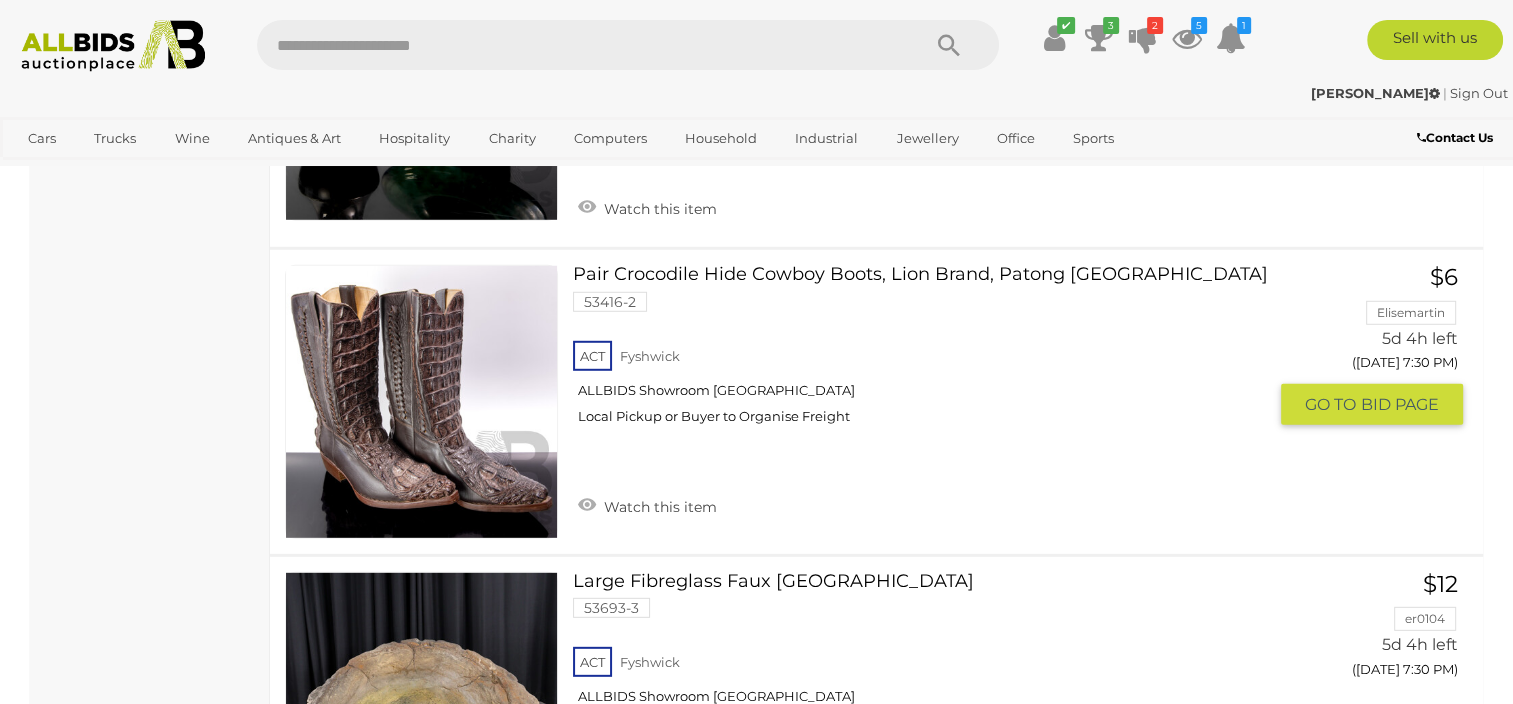 click at bounding box center [421, 401] 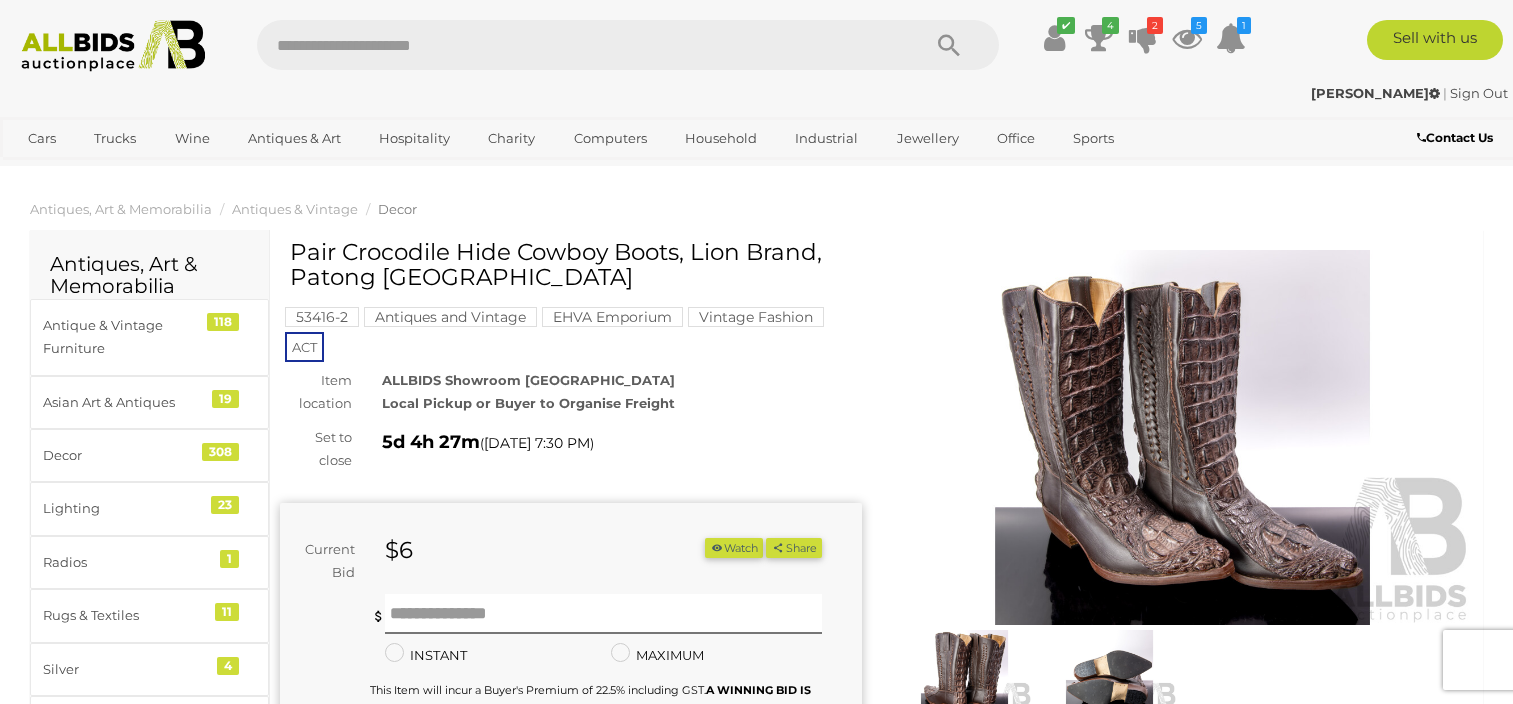 scroll, scrollTop: 0, scrollLeft: 0, axis: both 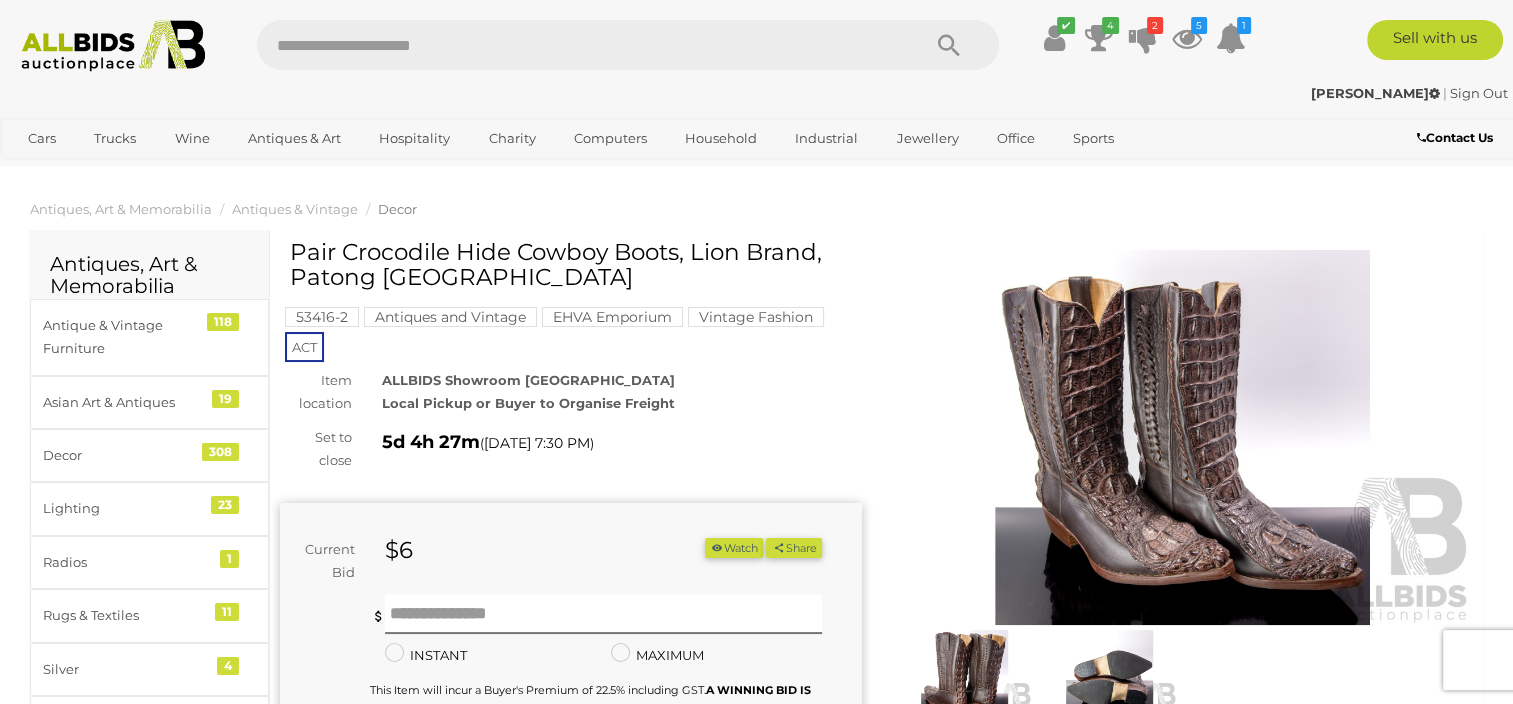 click at bounding box center [1183, 437] 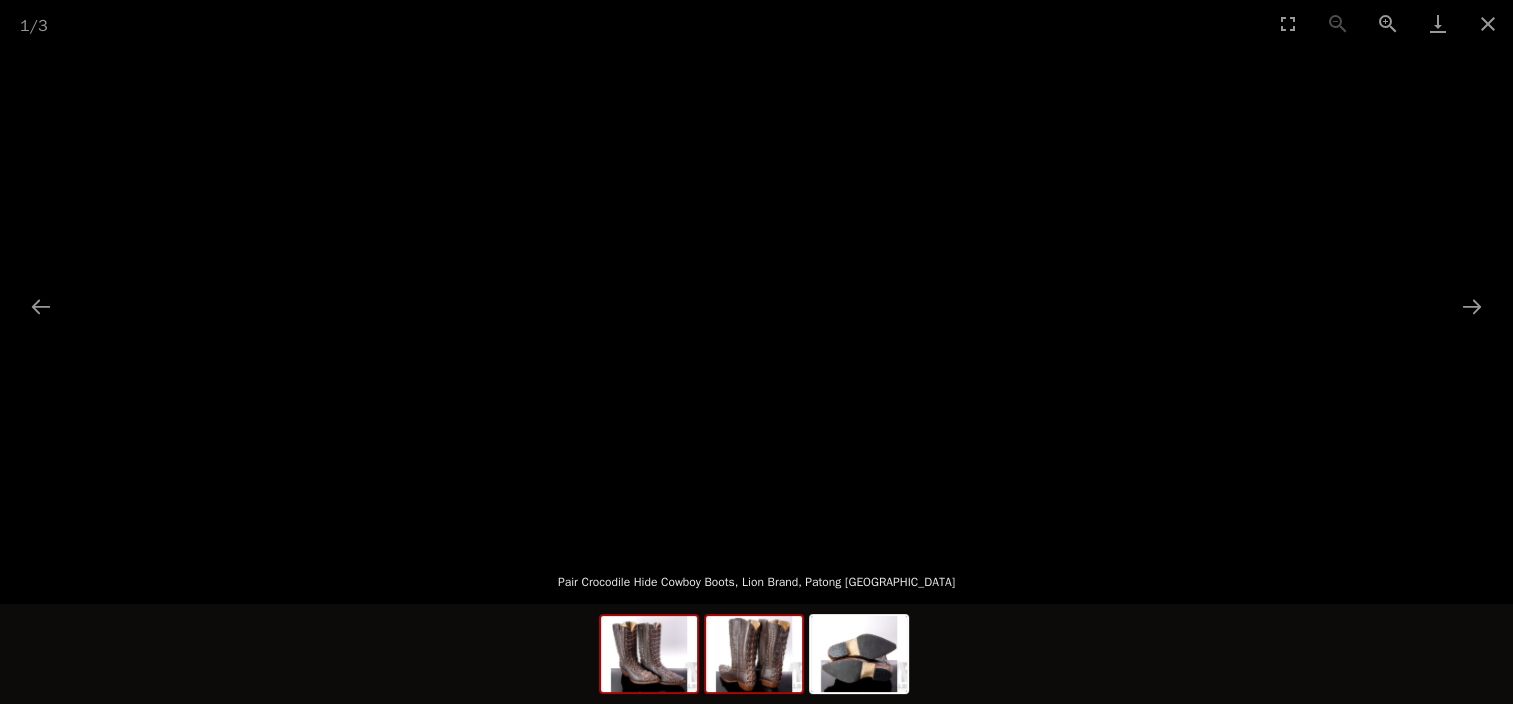 click at bounding box center [754, 654] 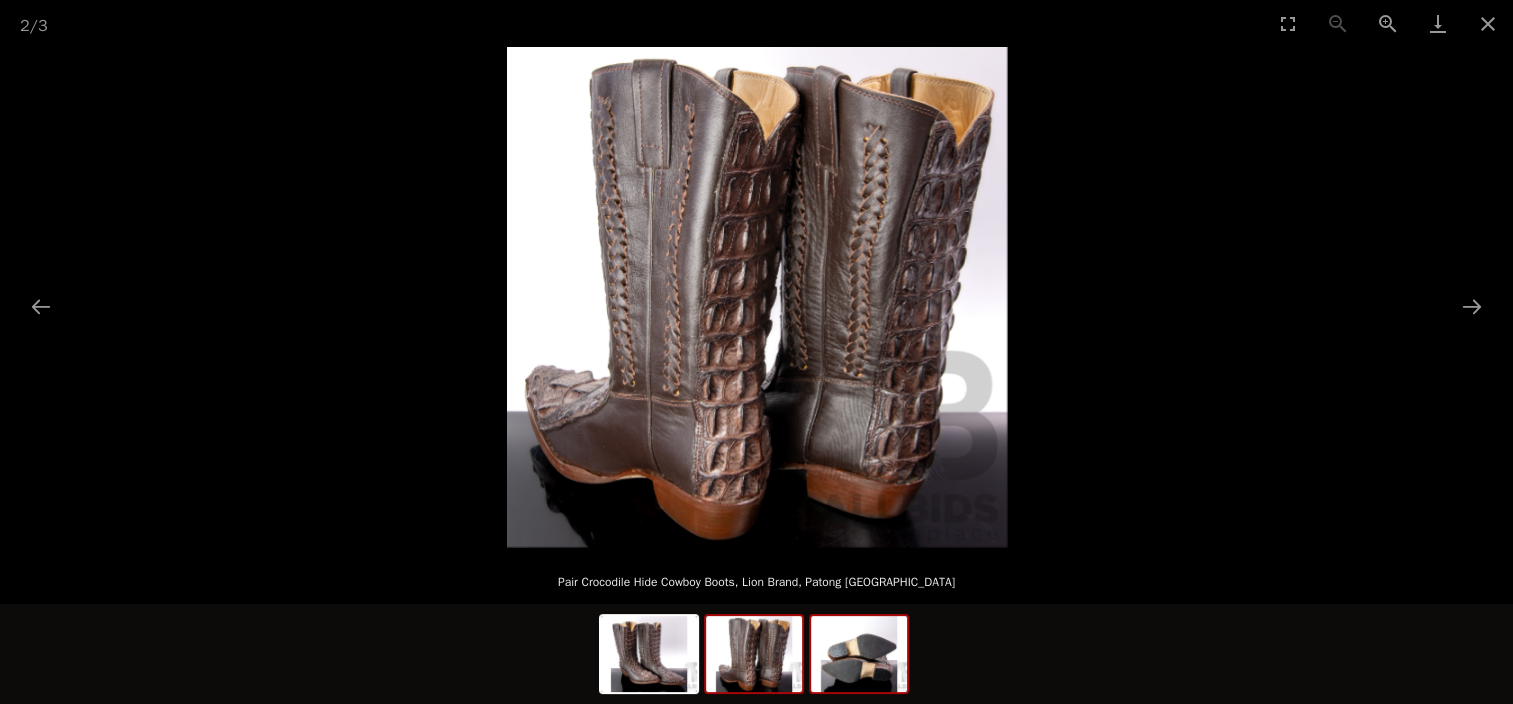 click at bounding box center [859, 654] 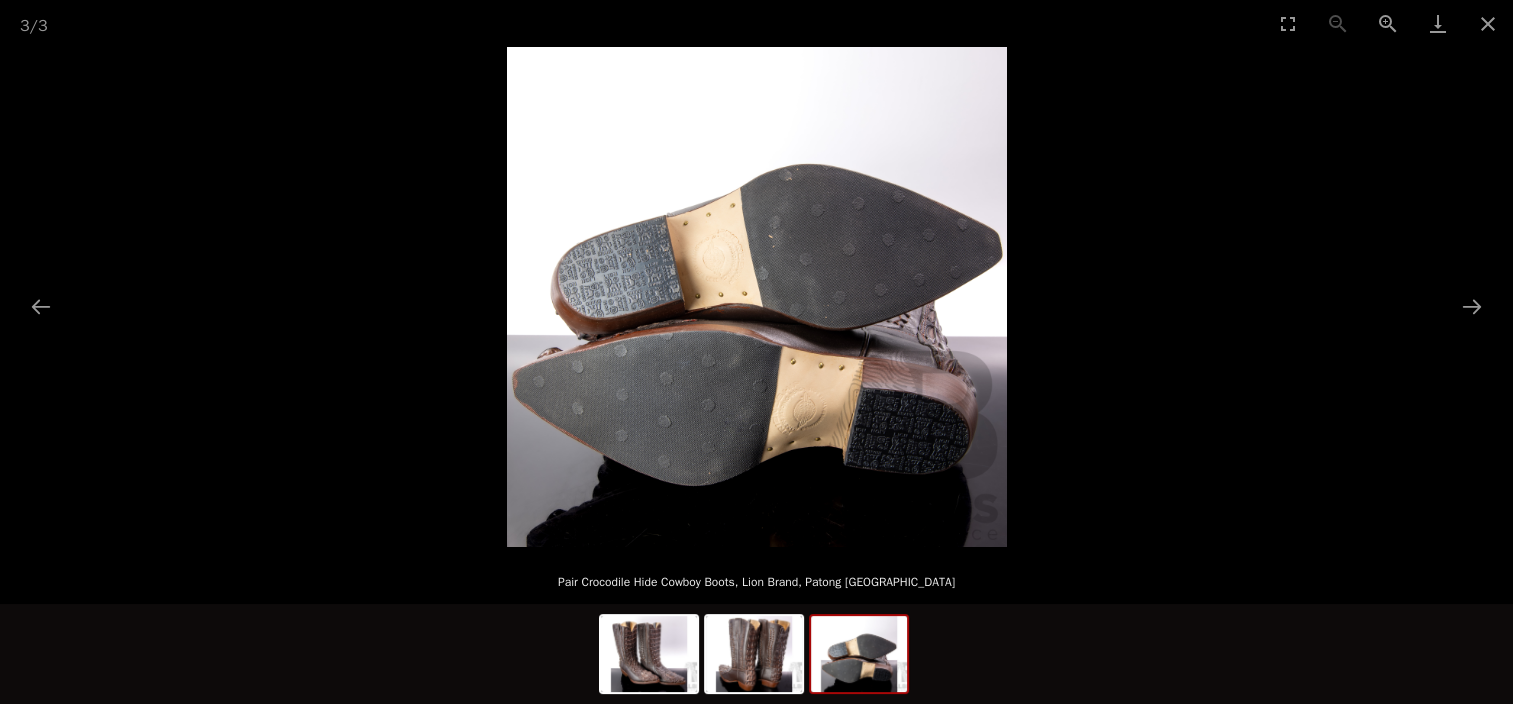 click at bounding box center [756, 297] 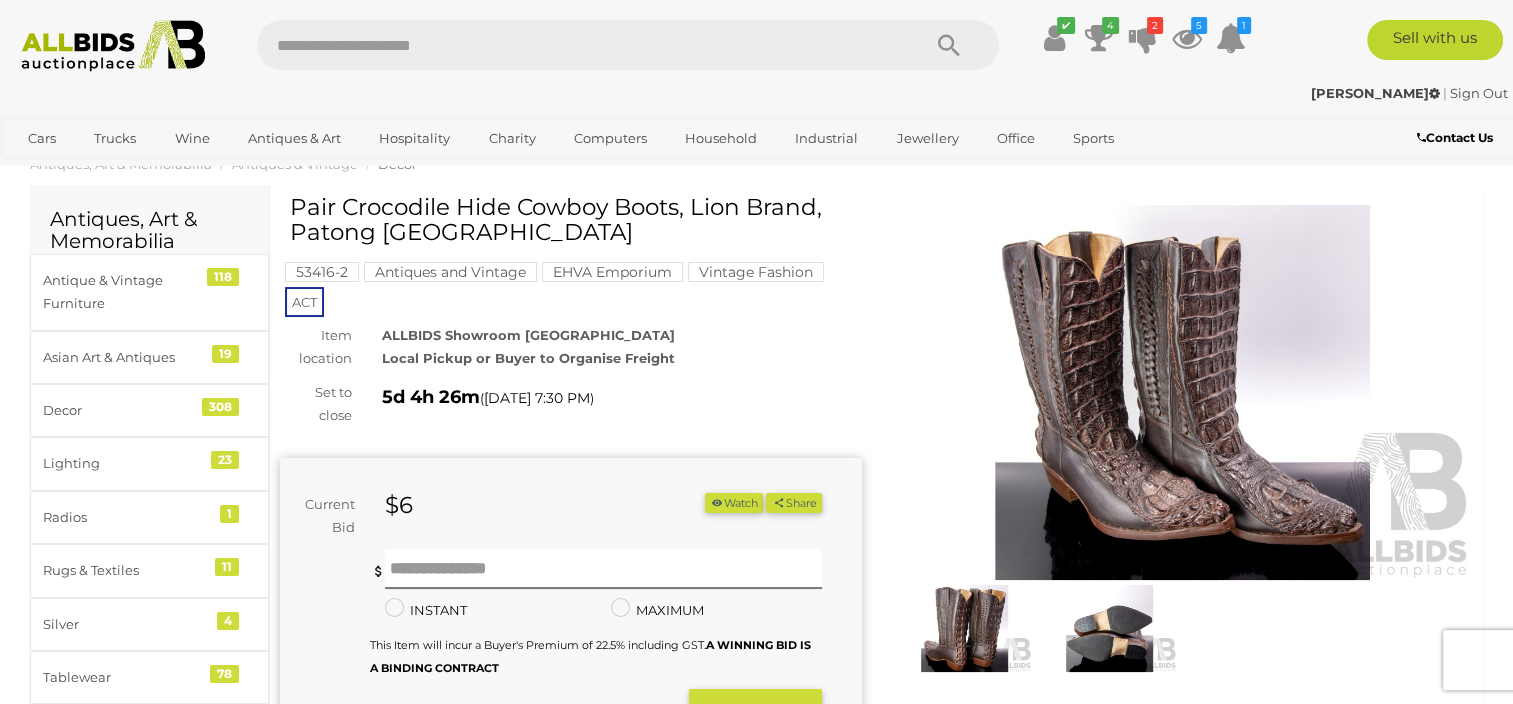 scroll, scrollTop: 0, scrollLeft: 0, axis: both 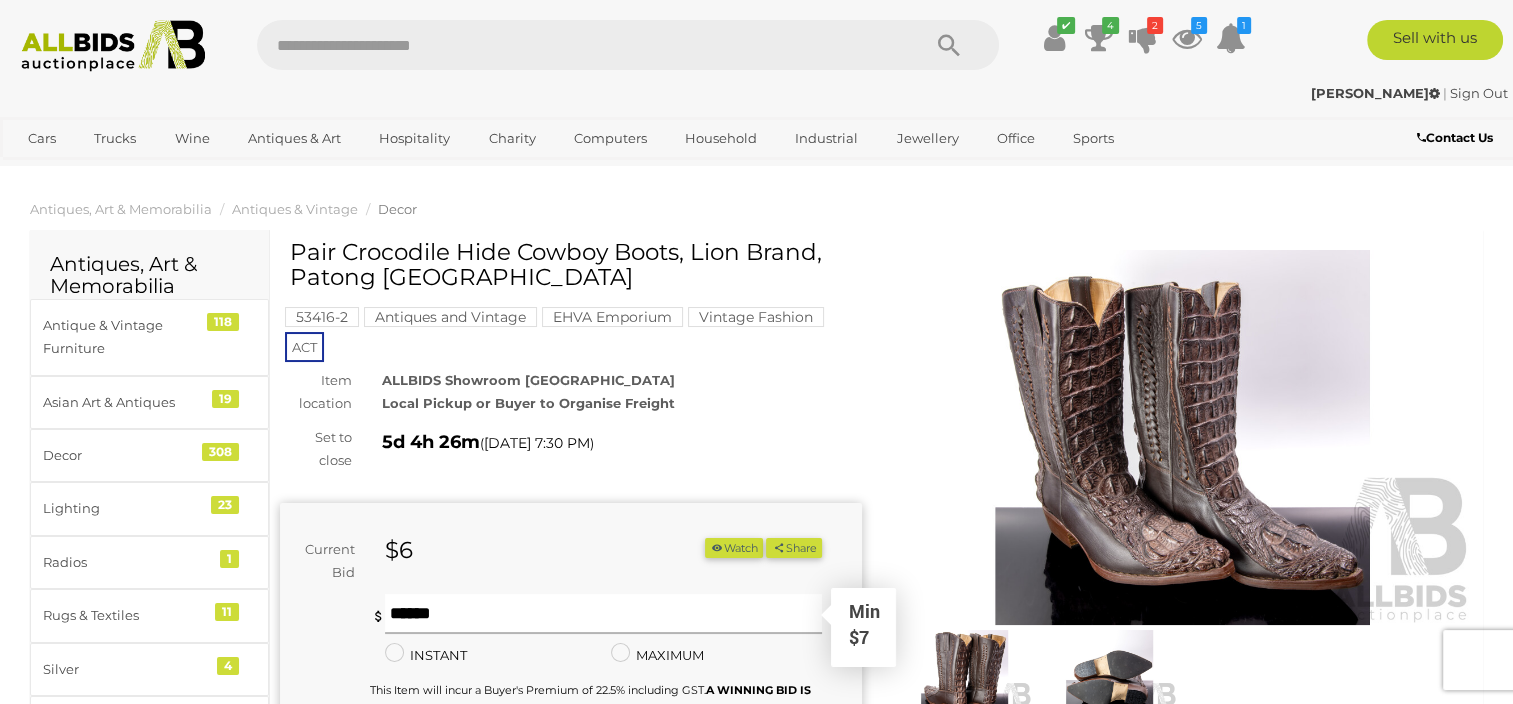 click at bounding box center [603, 614] 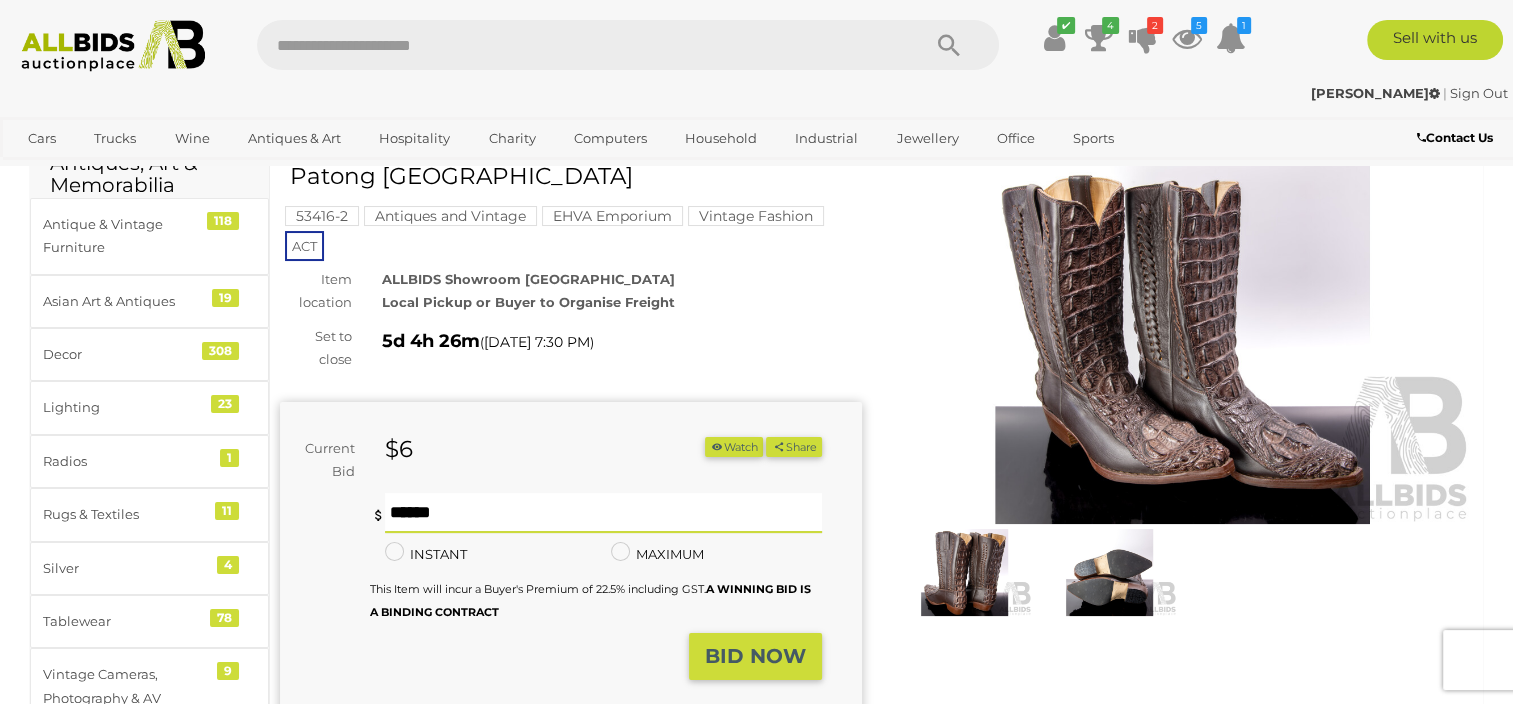 scroll, scrollTop: 200, scrollLeft: 0, axis: vertical 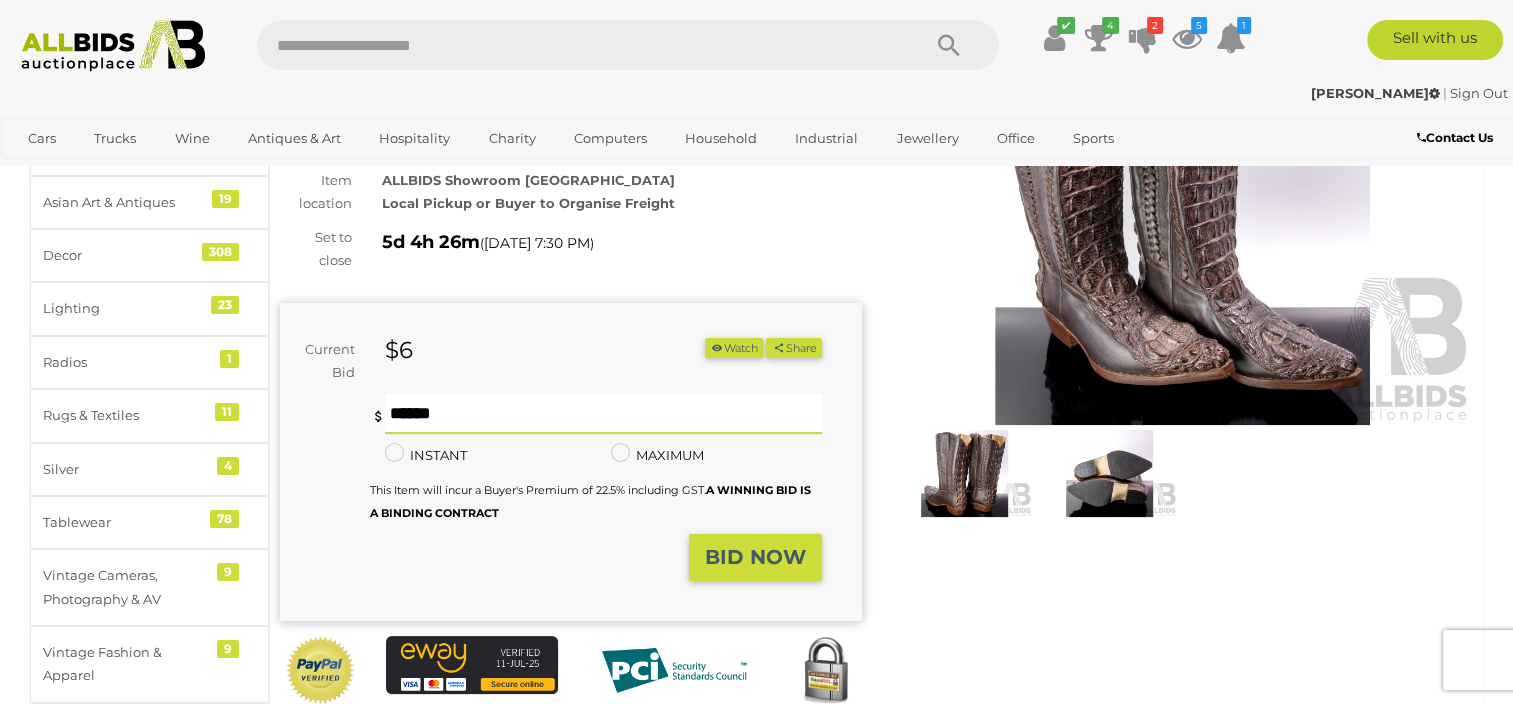 type on "**" 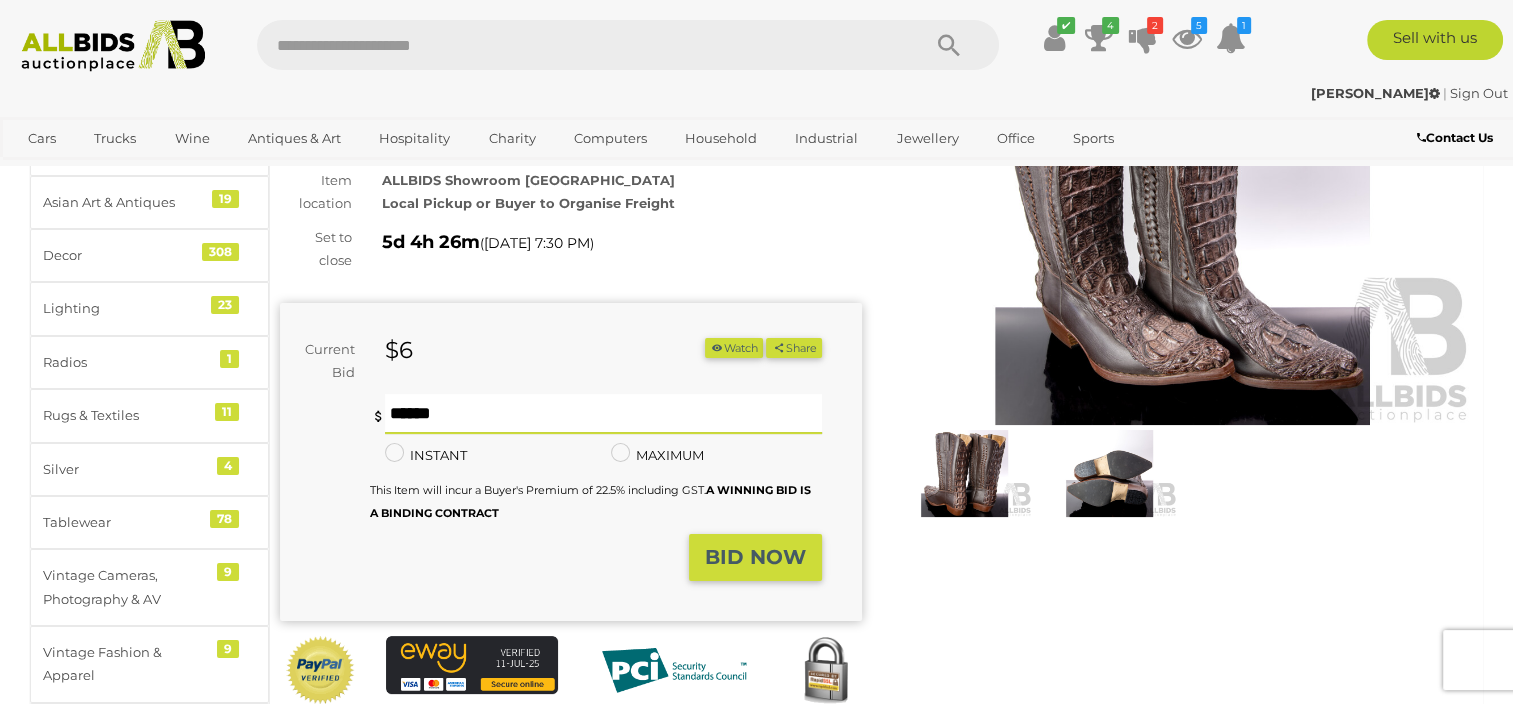 click on "BID NOW" at bounding box center [755, 557] 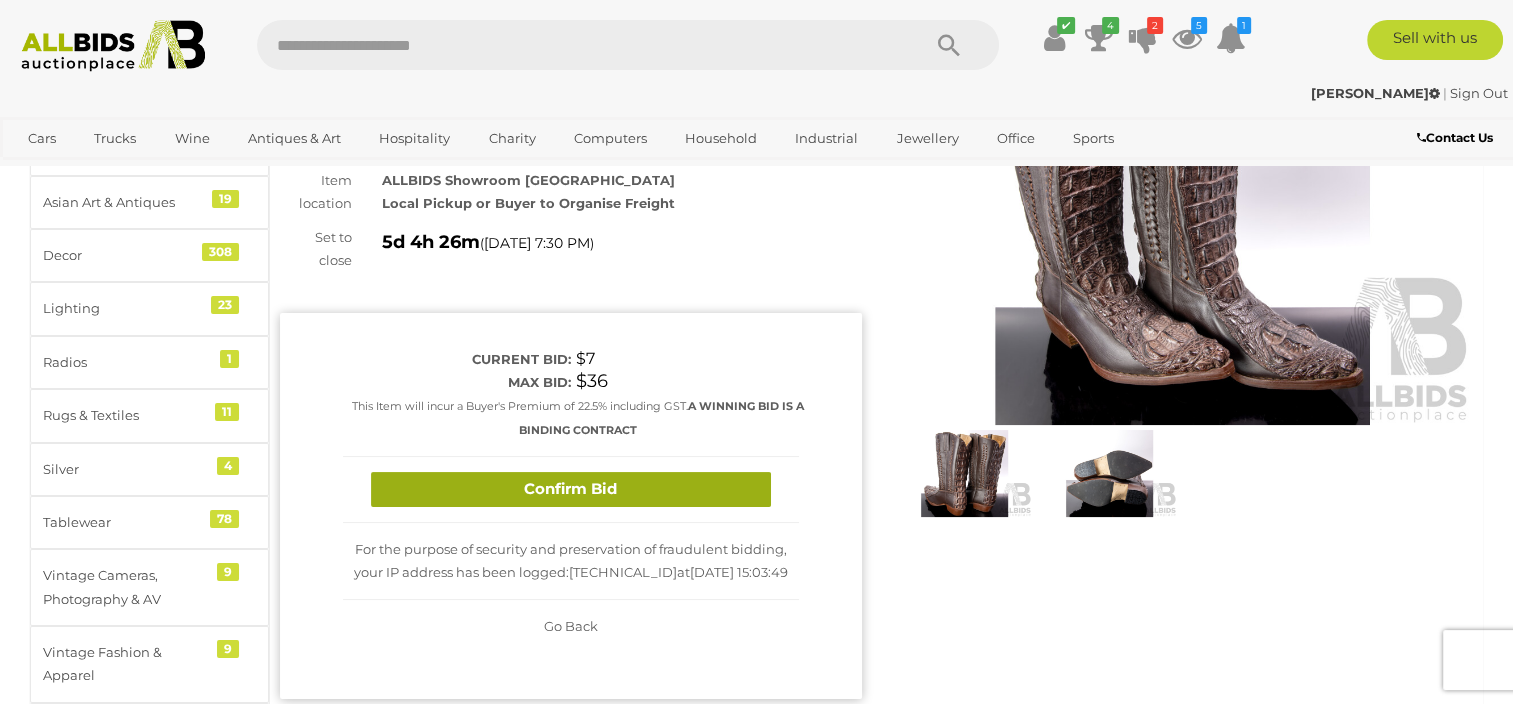 click on "Confirm Bid" at bounding box center (571, 489) 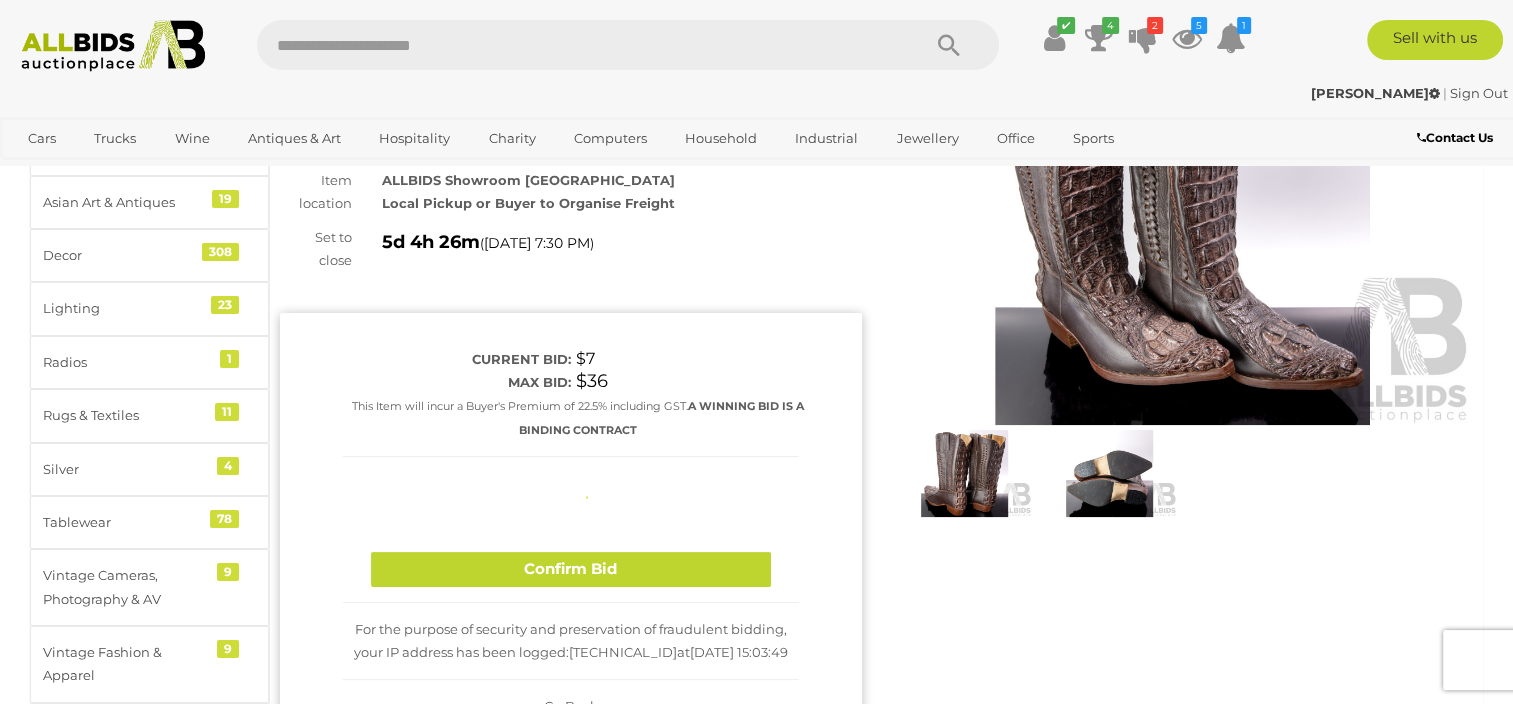 type 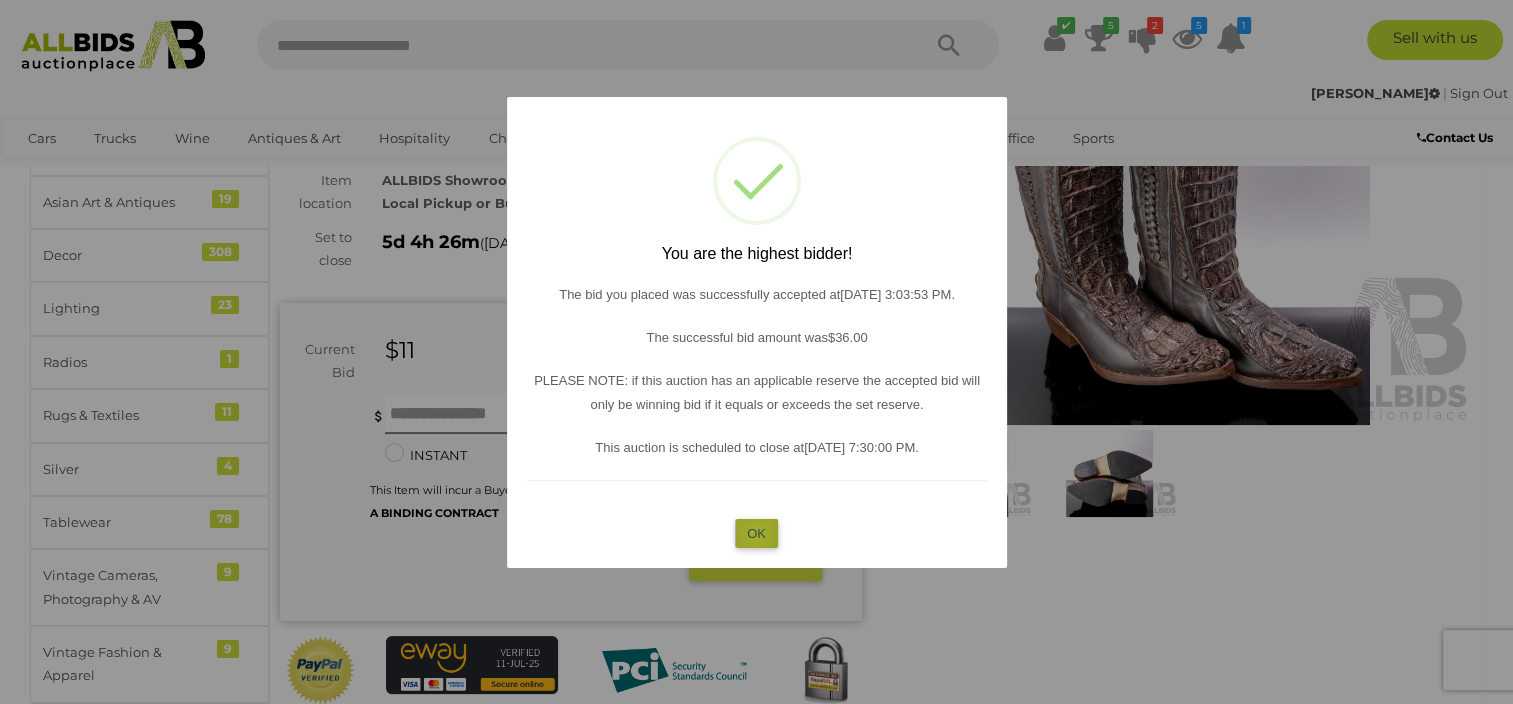 click on "OK" at bounding box center [756, 533] 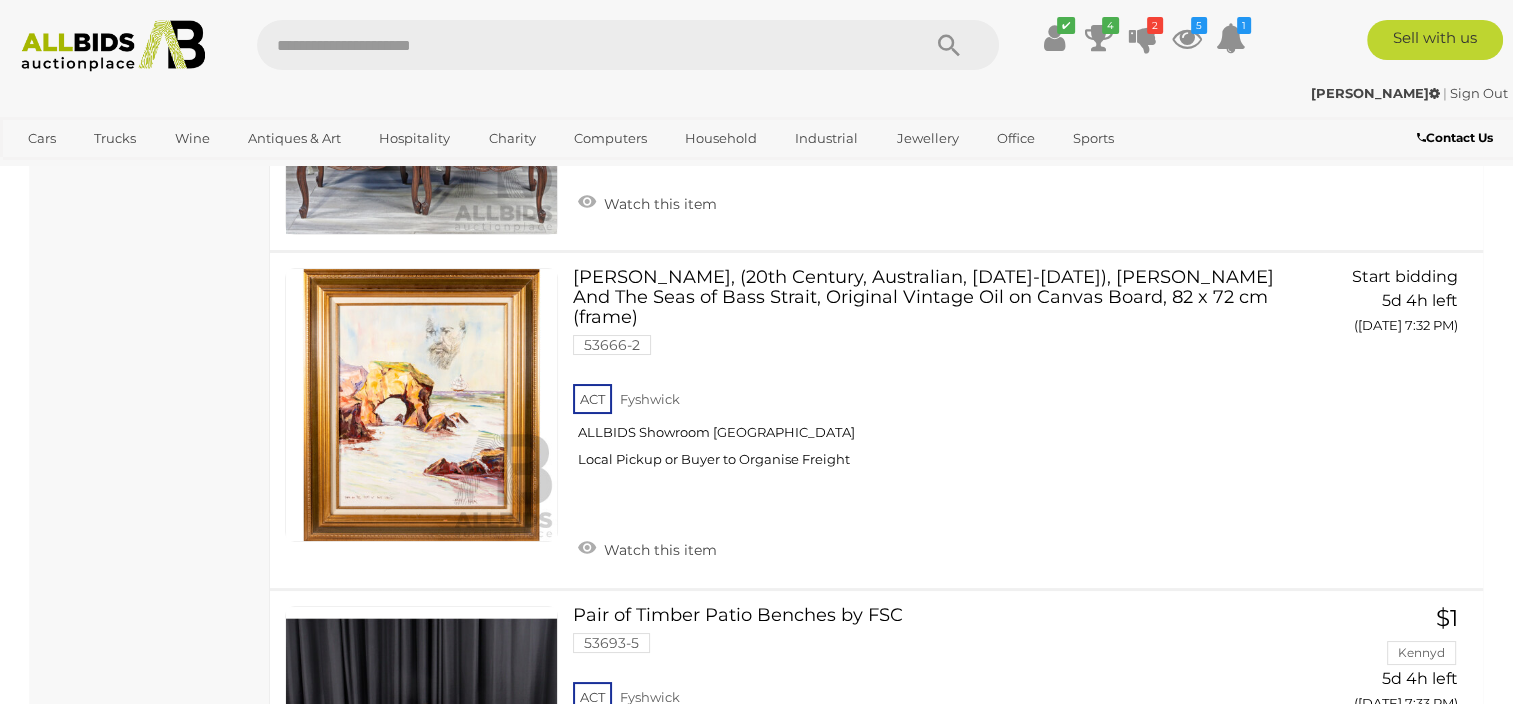 scroll, scrollTop: 21080, scrollLeft: 0, axis: vertical 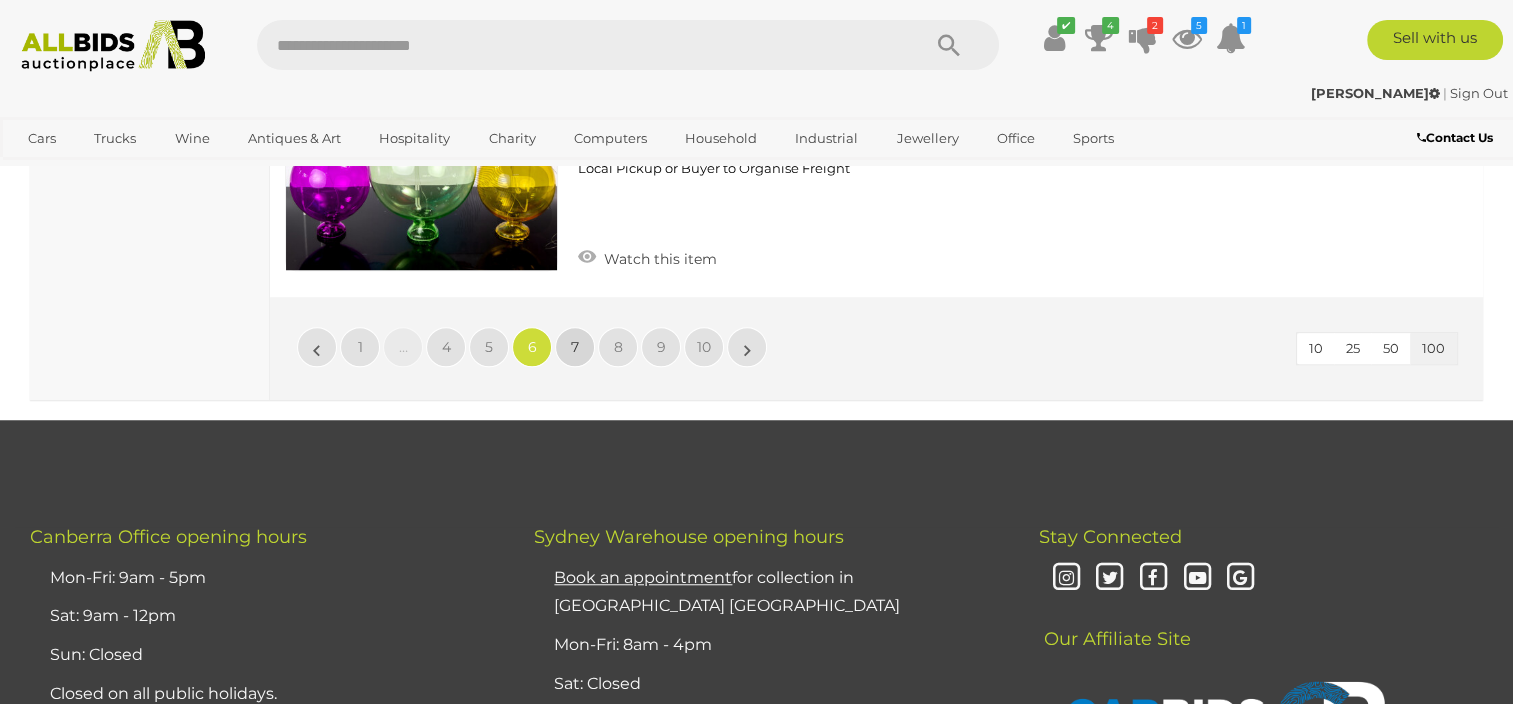 click on "7" at bounding box center [575, 347] 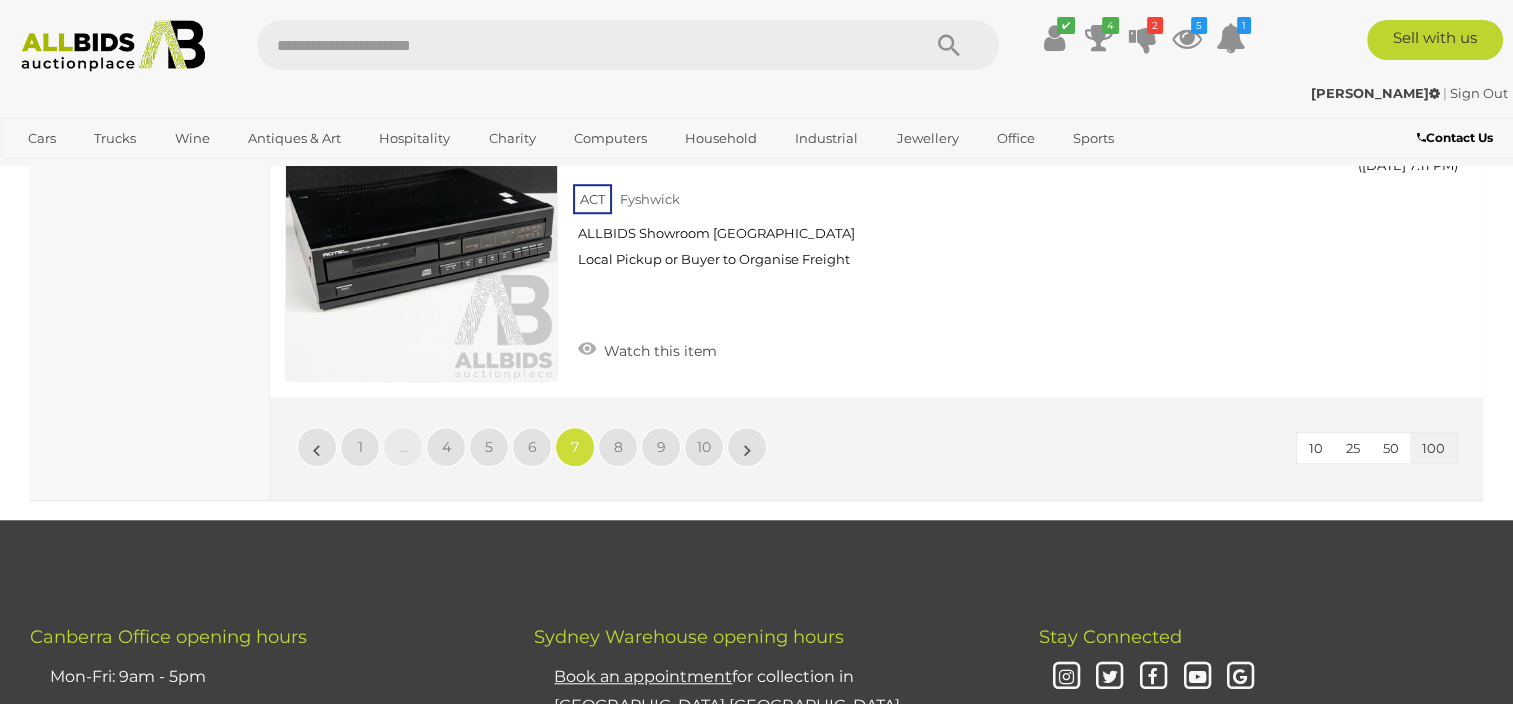 scroll, scrollTop: 31746, scrollLeft: 0, axis: vertical 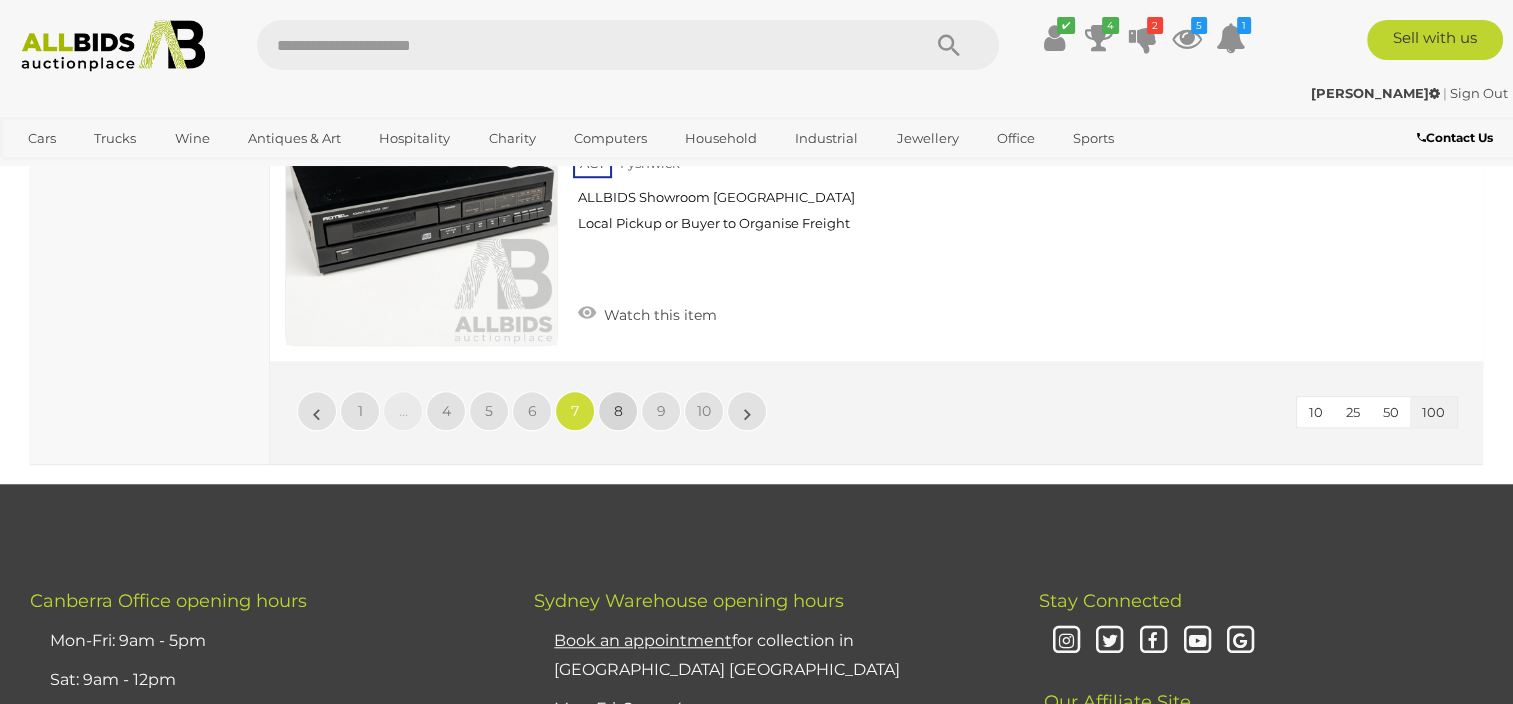 click on "8" at bounding box center (618, 411) 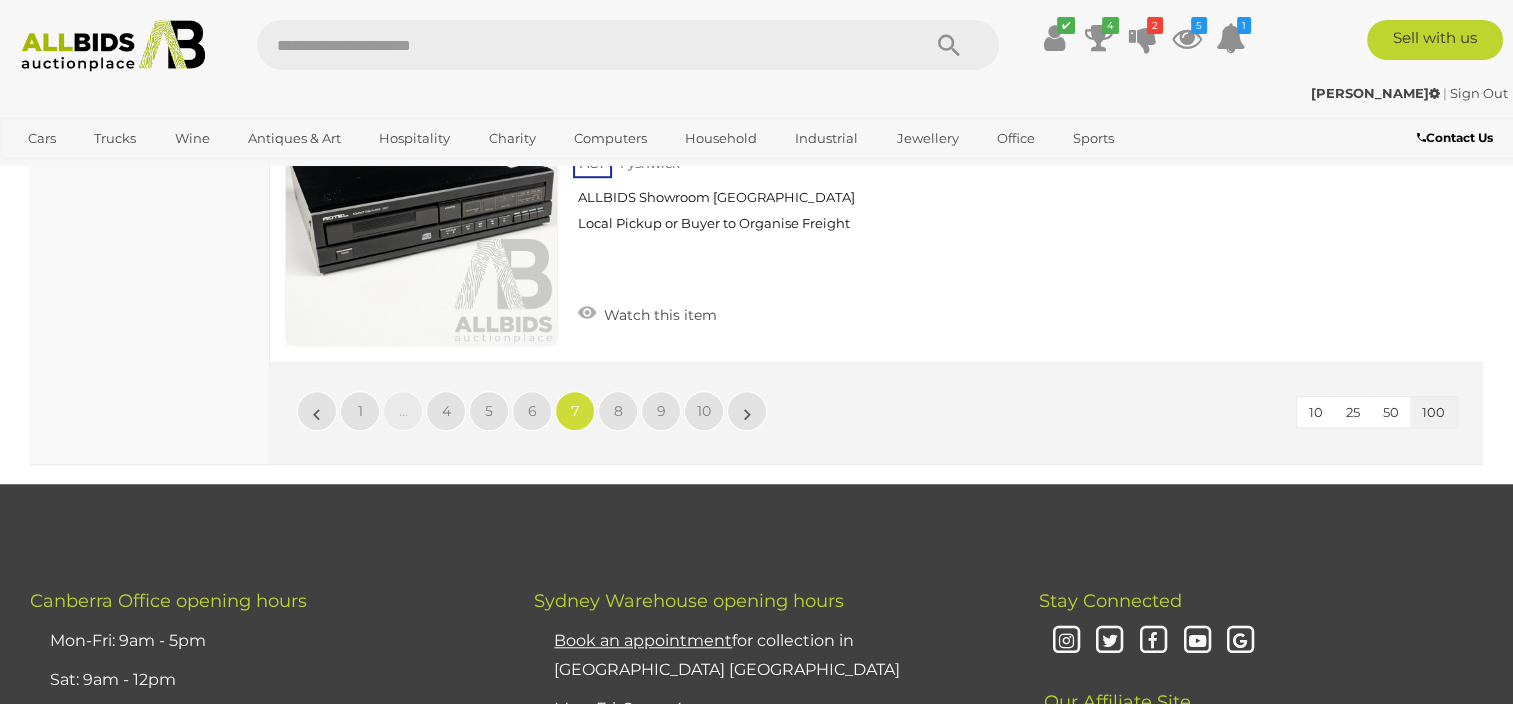 scroll, scrollTop: 446, scrollLeft: 0, axis: vertical 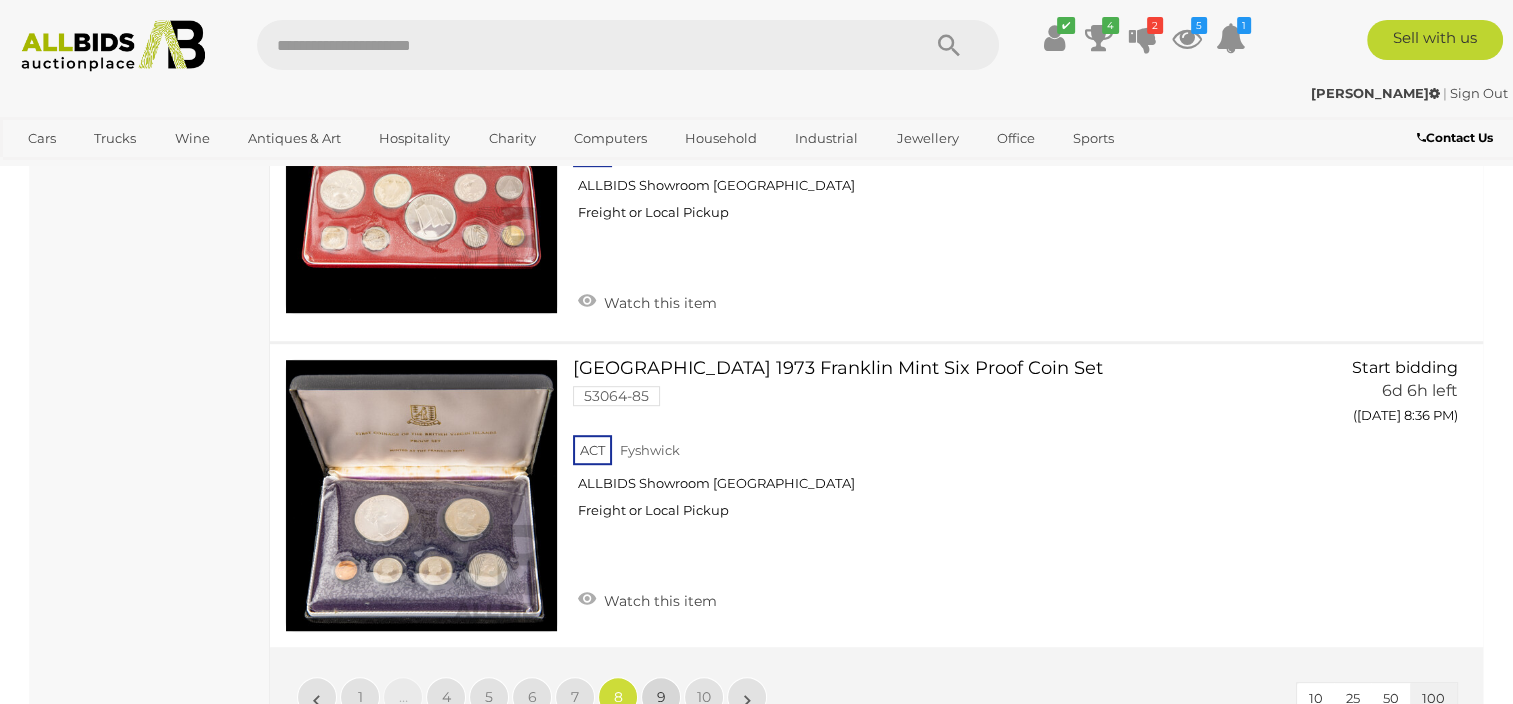 click on "9" at bounding box center (661, 697) 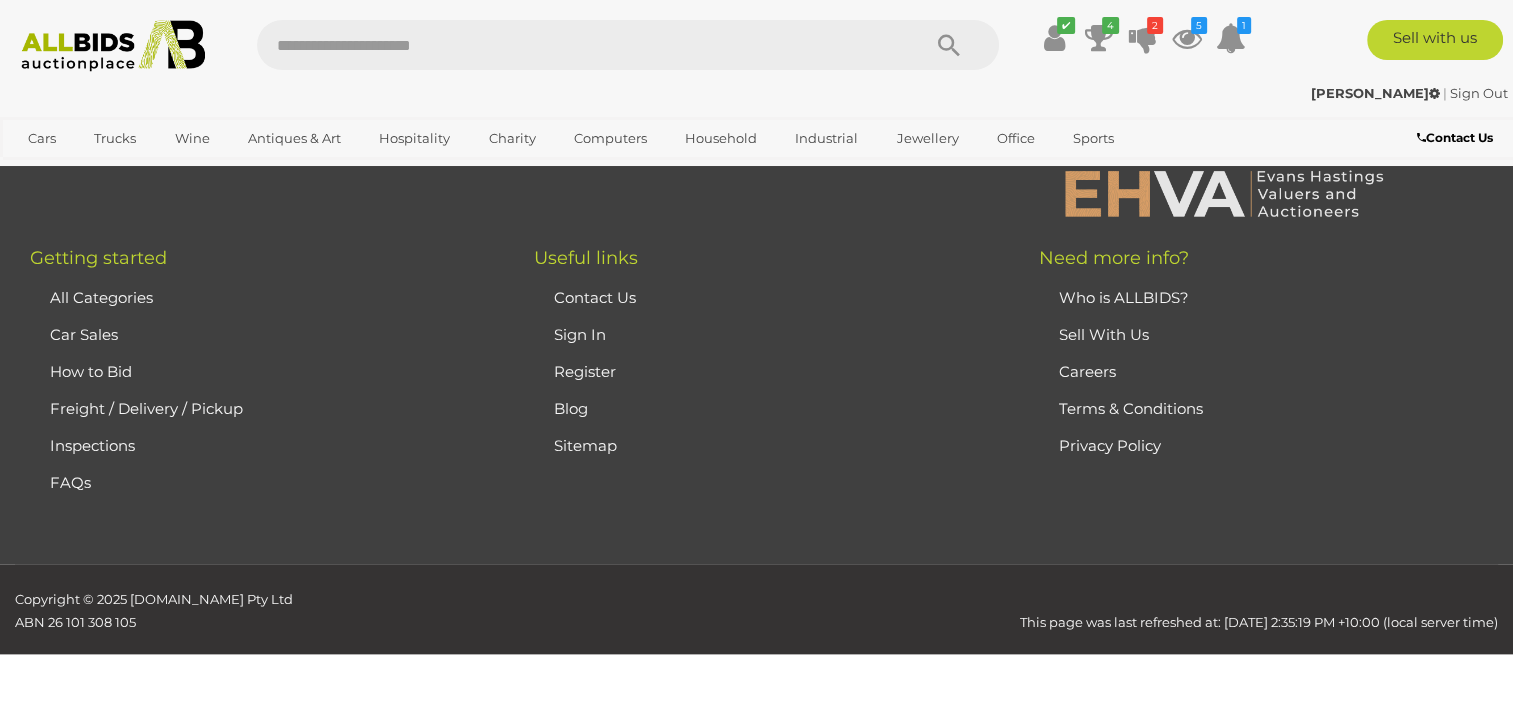 scroll, scrollTop: 446, scrollLeft: 0, axis: vertical 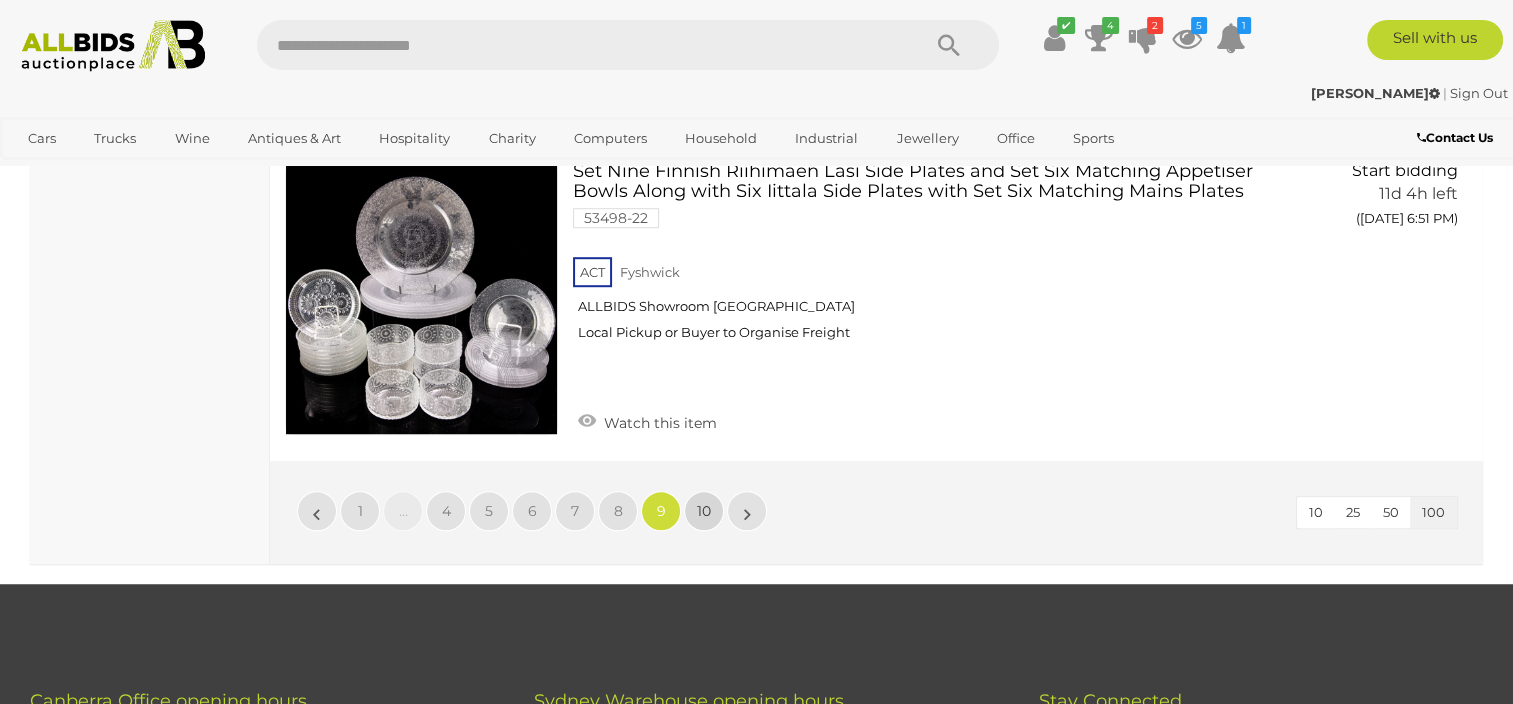 click on "10" at bounding box center [704, 511] 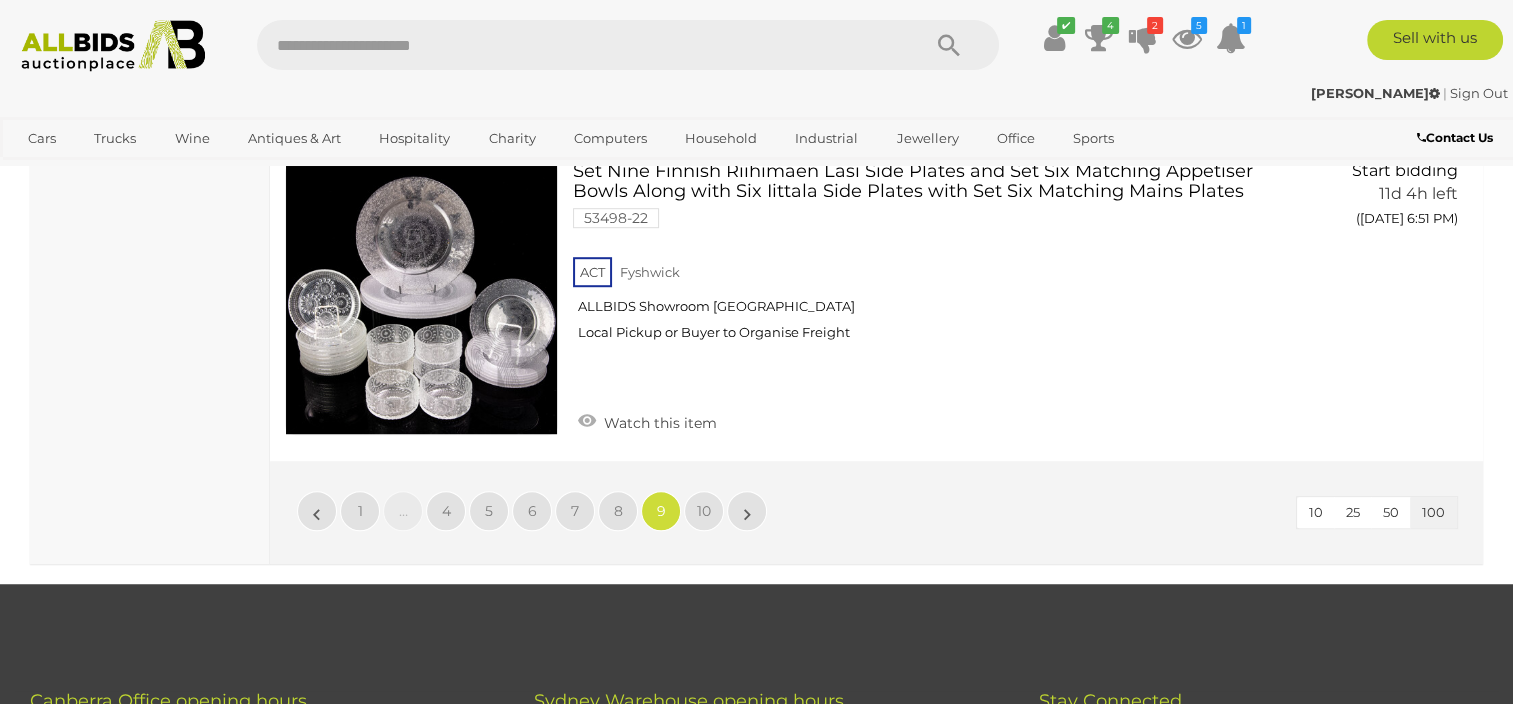 scroll, scrollTop: 446, scrollLeft: 0, axis: vertical 